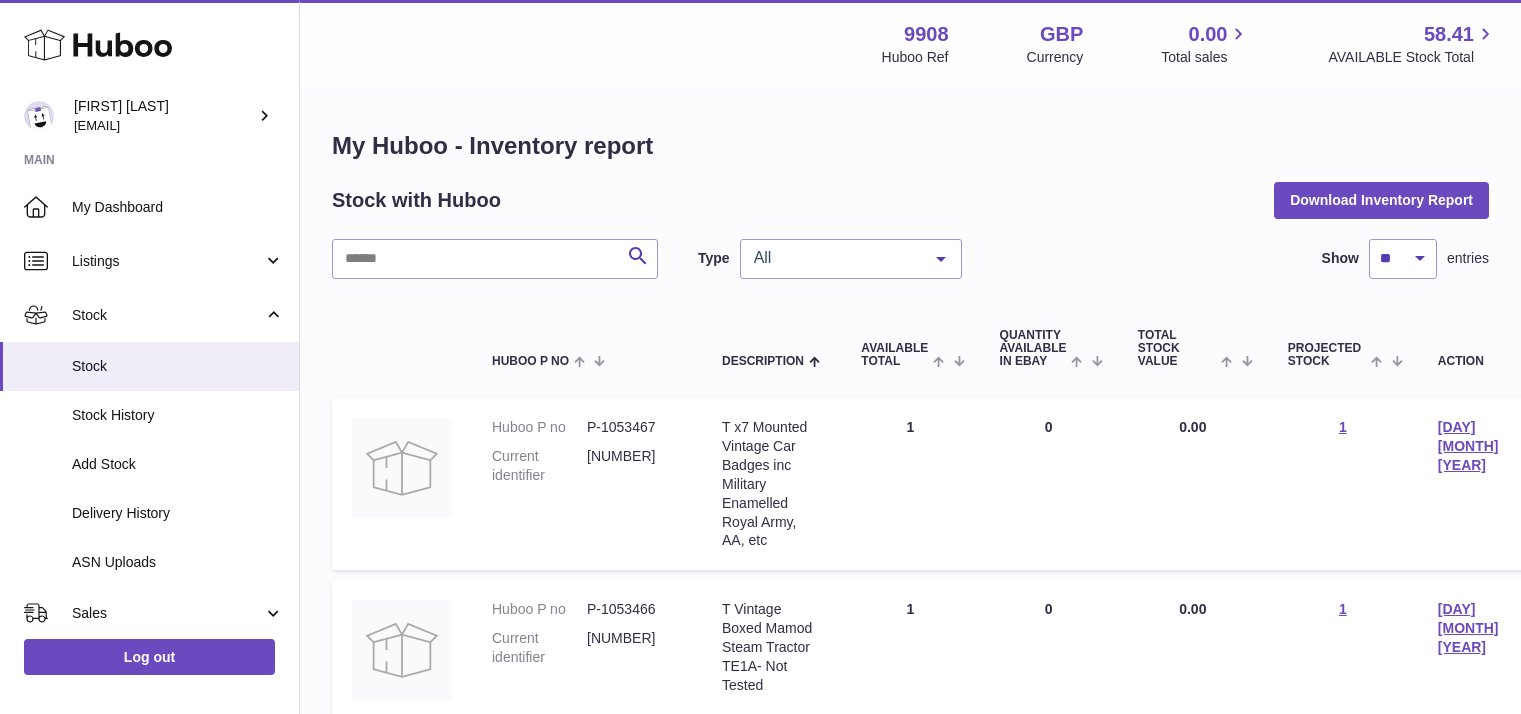scroll, scrollTop: 236, scrollLeft: 0, axis: vertical 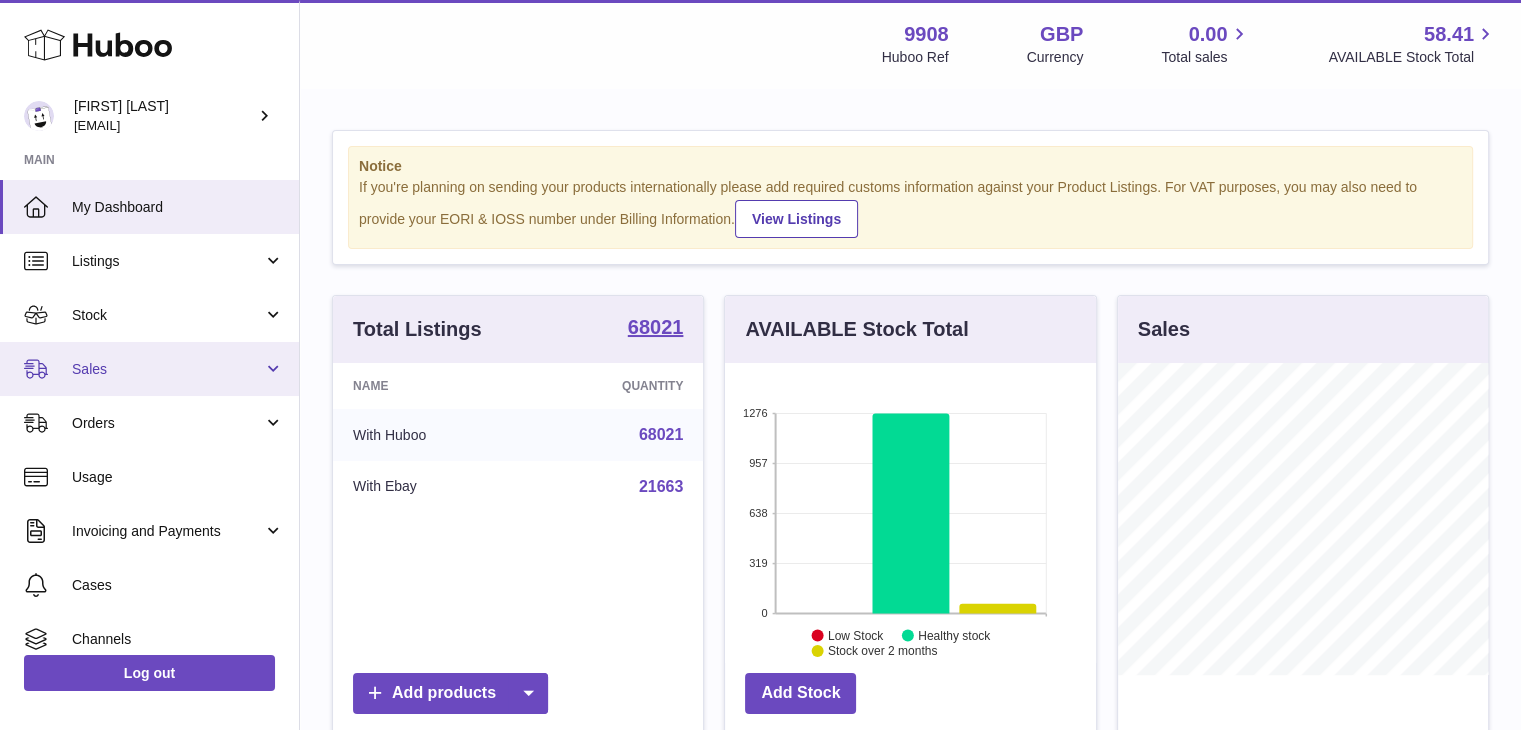 click on "Sales" at bounding box center [149, 369] 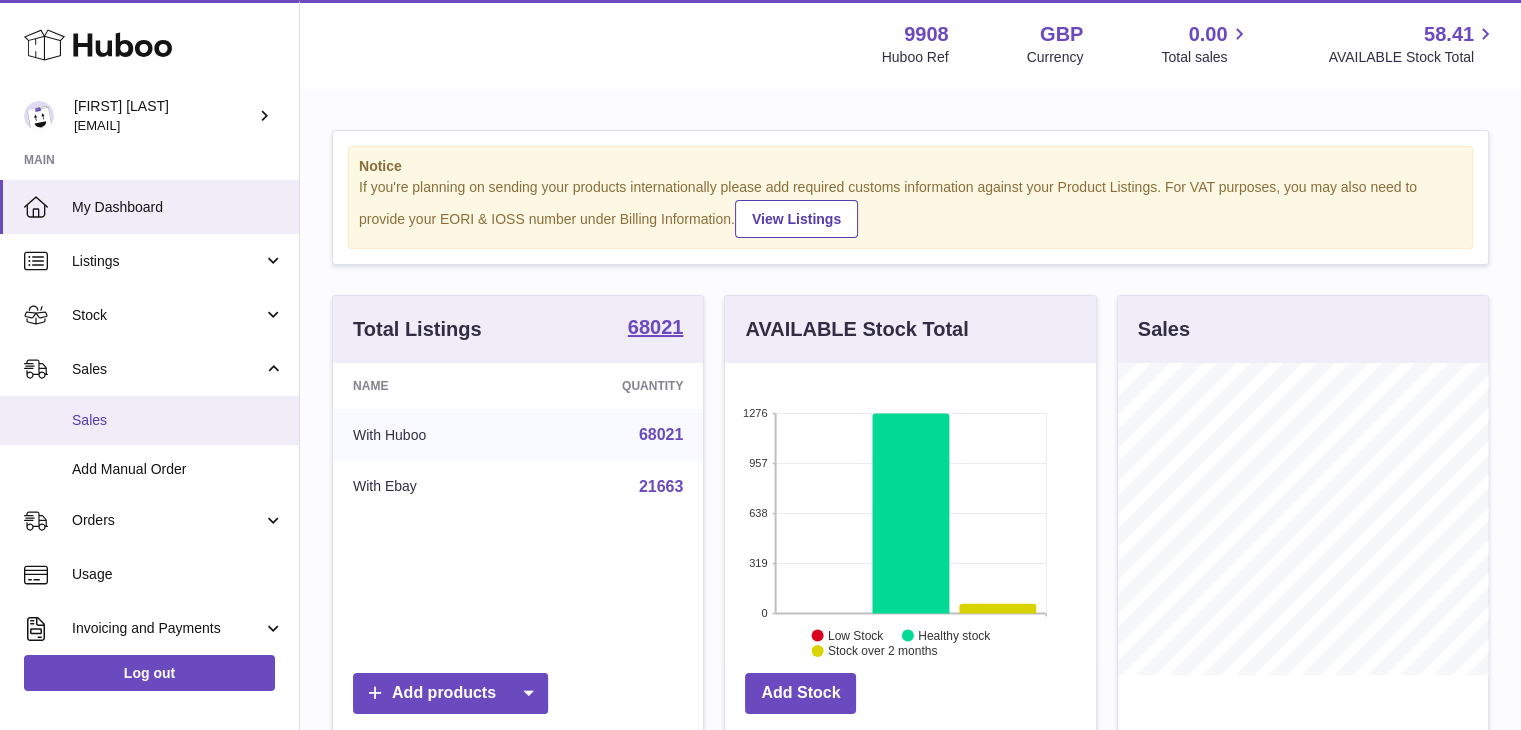 click on "Sales" at bounding box center (178, 420) 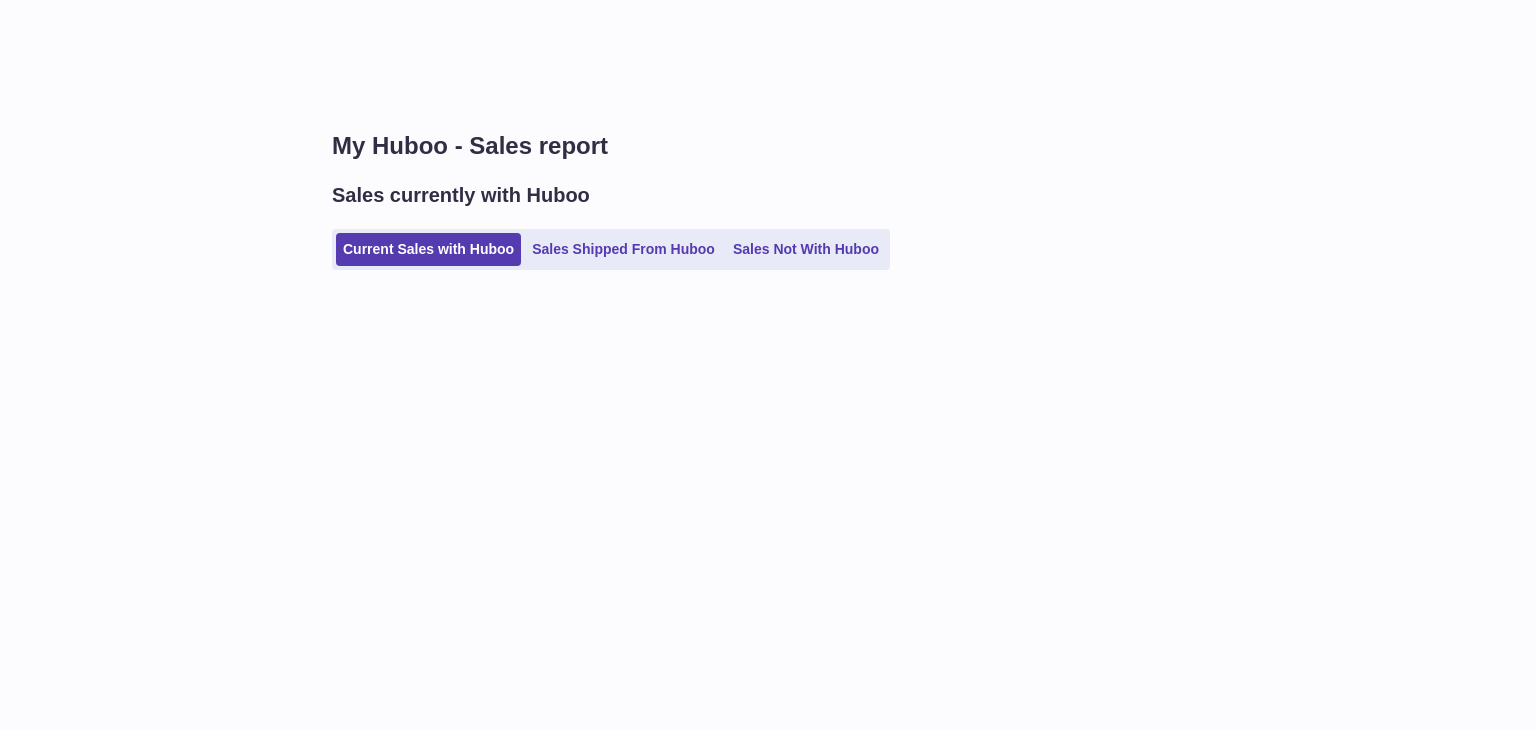 scroll, scrollTop: 0, scrollLeft: 0, axis: both 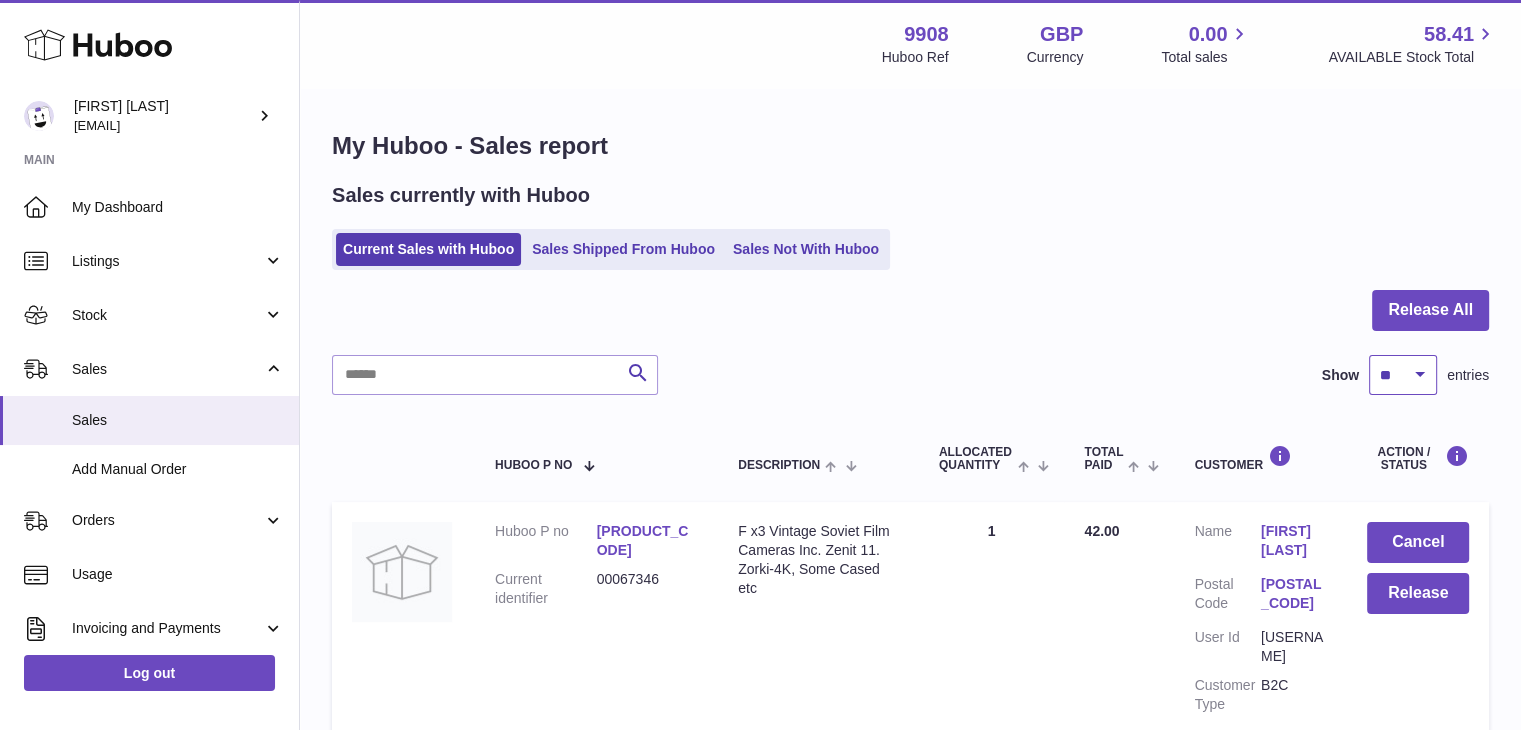 click on "** ** ** ***" at bounding box center [1403, 375] 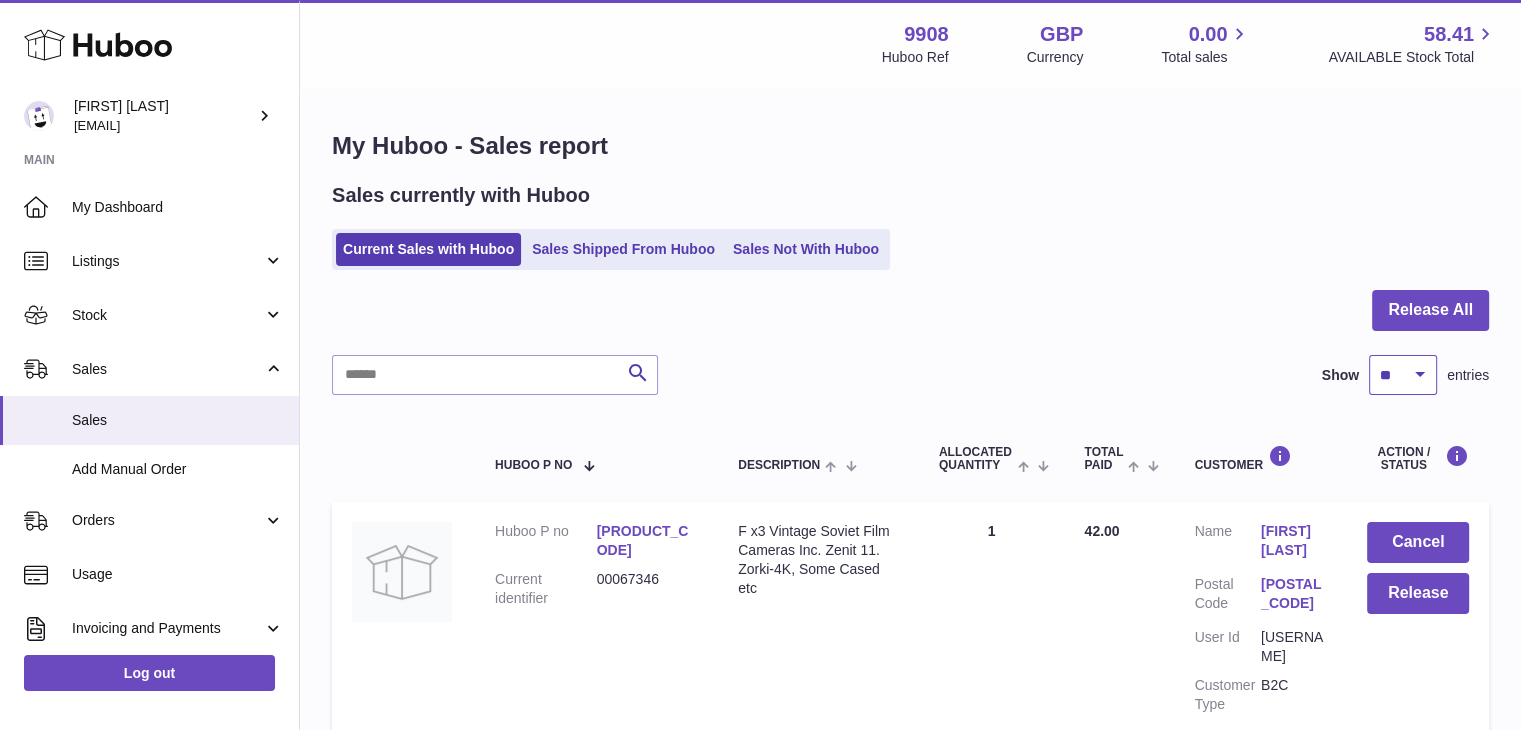 select on "***" 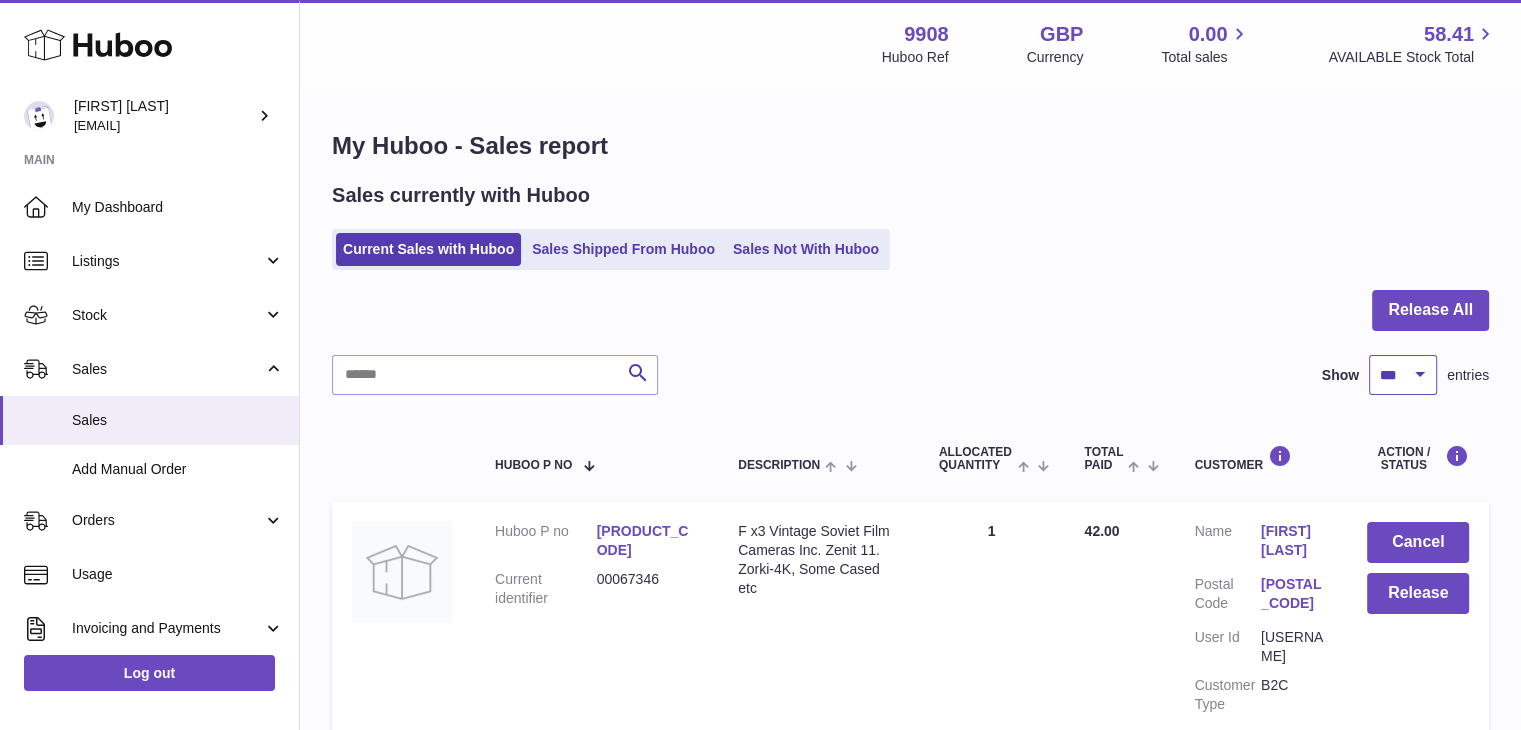 click on "** ** ** ***" at bounding box center (1403, 375) 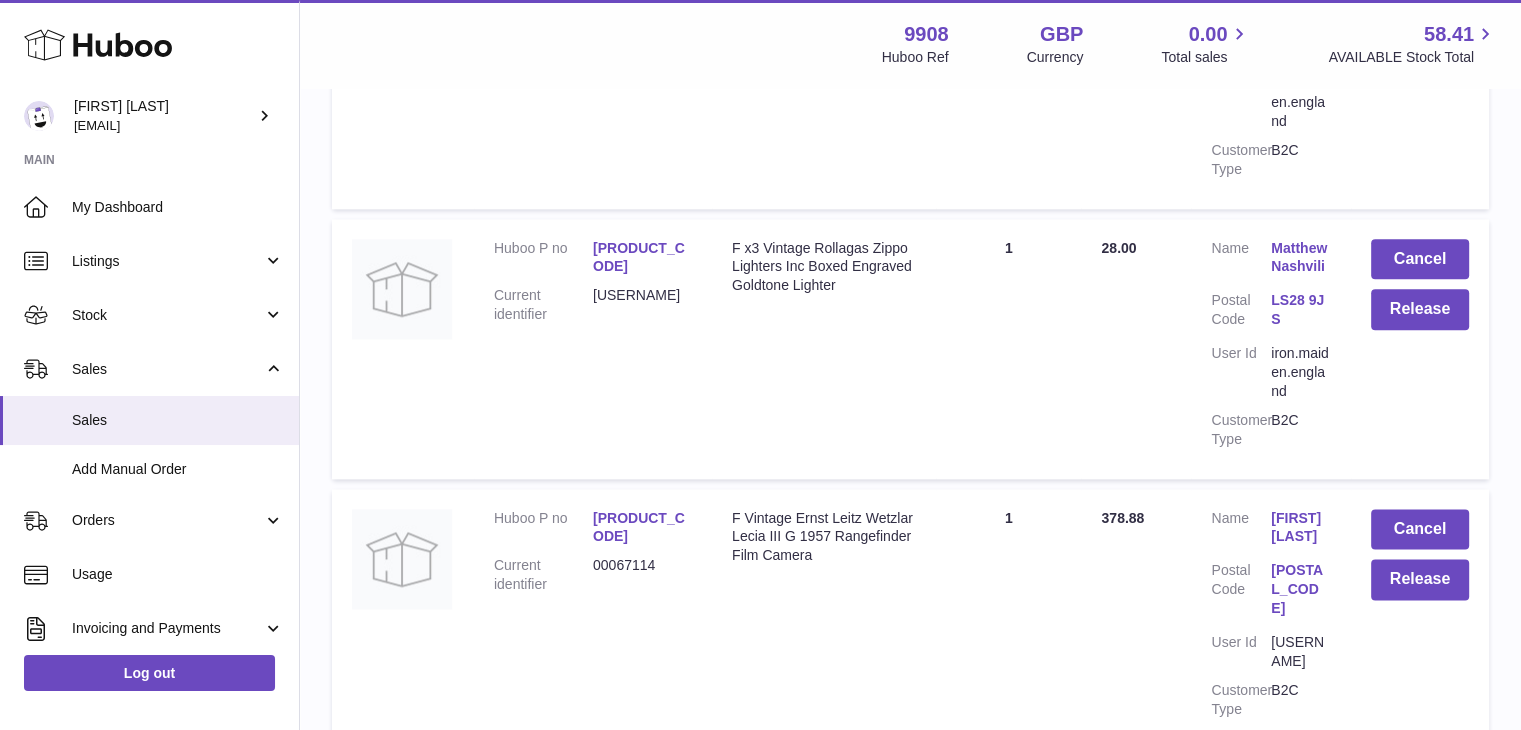 scroll, scrollTop: 2456, scrollLeft: 0, axis: vertical 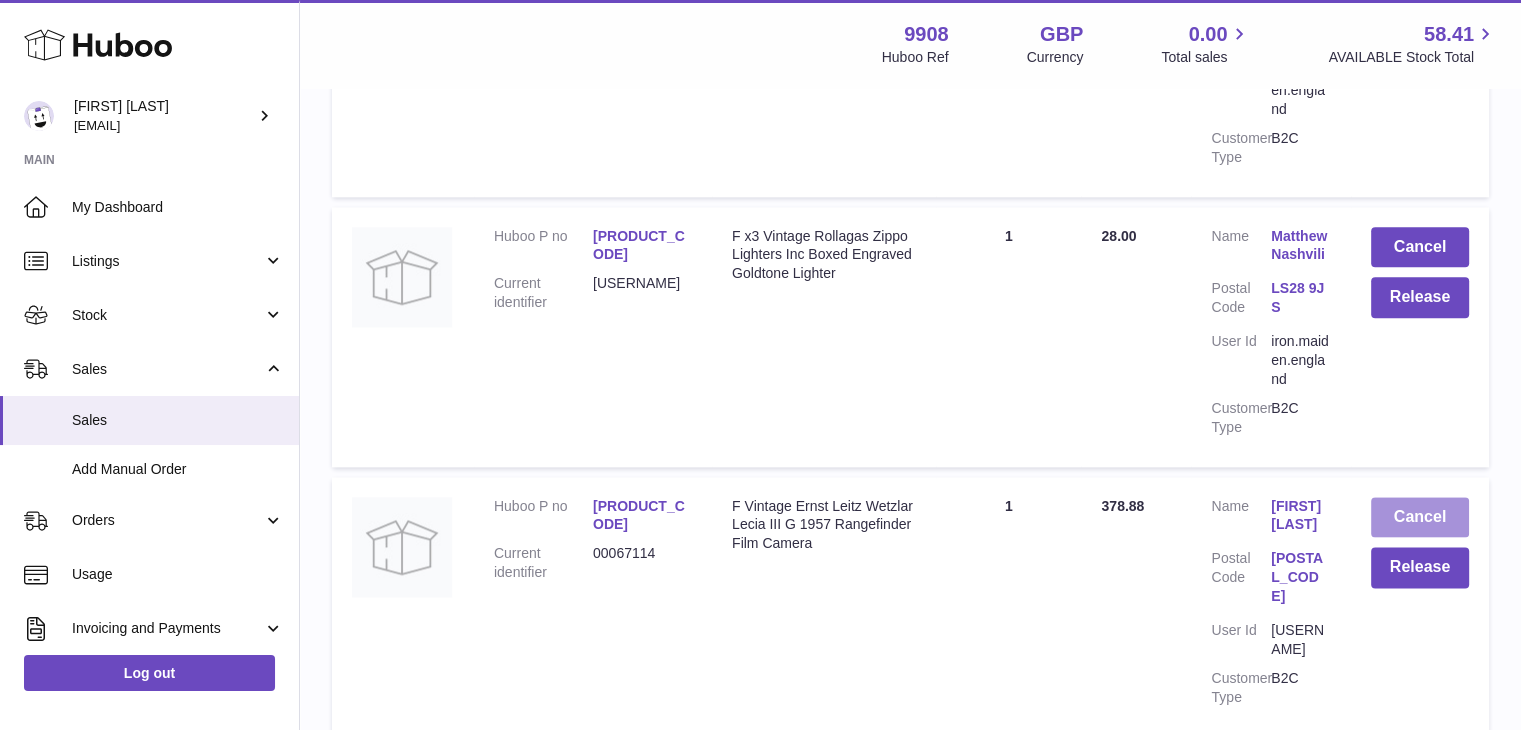 click on "Cancel" at bounding box center [1420, 517] 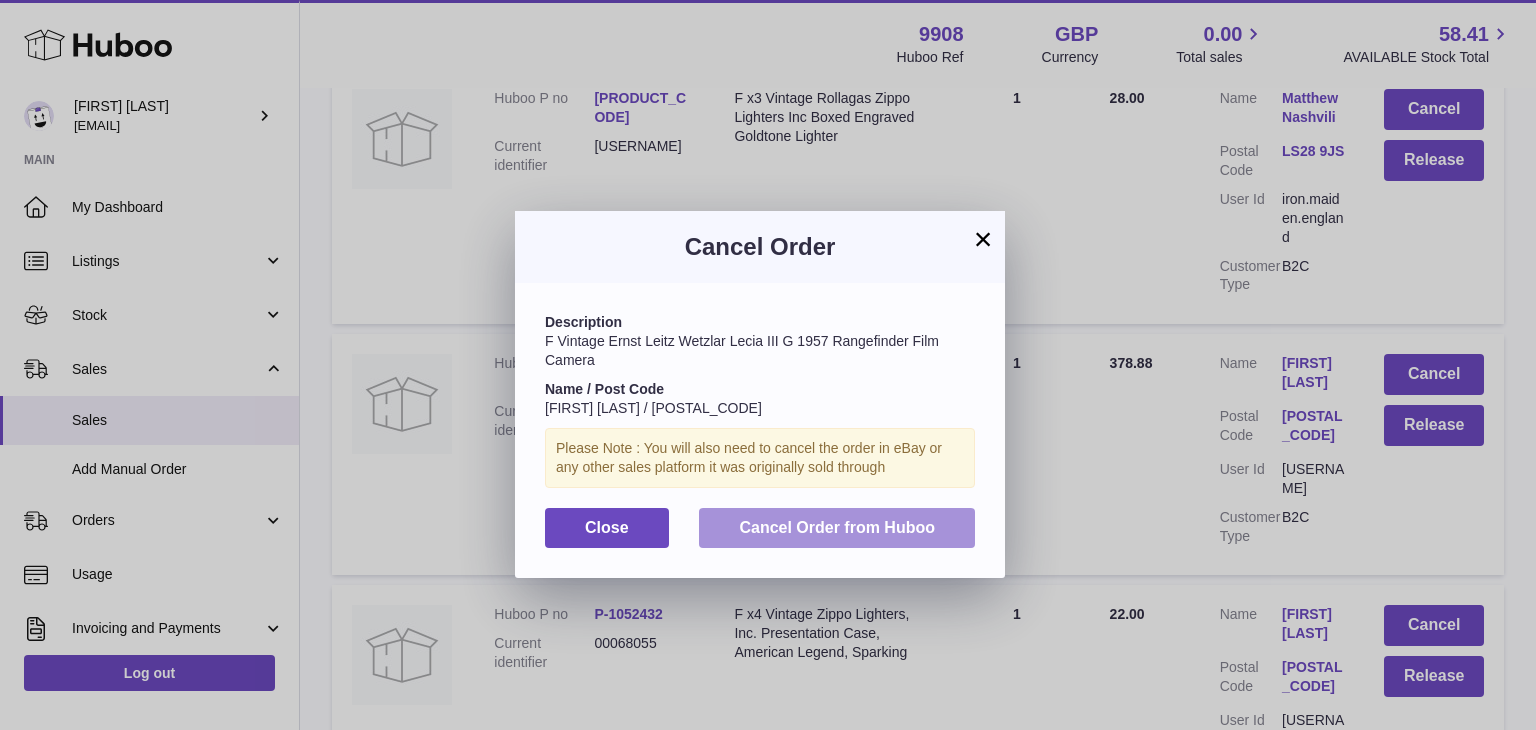 click on "Cancel Order from Huboo" at bounding box center [837, 527] 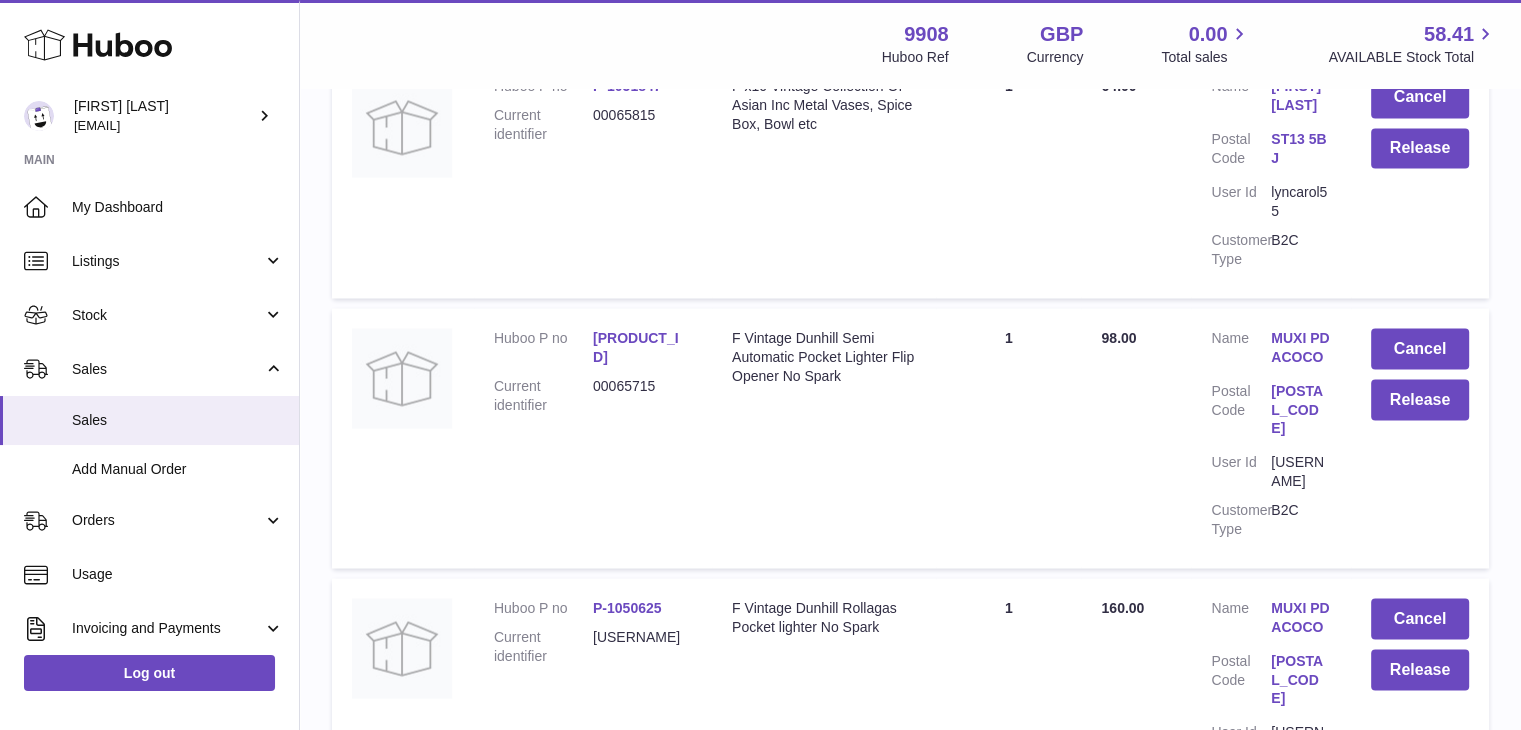 scroll, scrollTop: 3650, scrollLeft: 0, axis: vertical 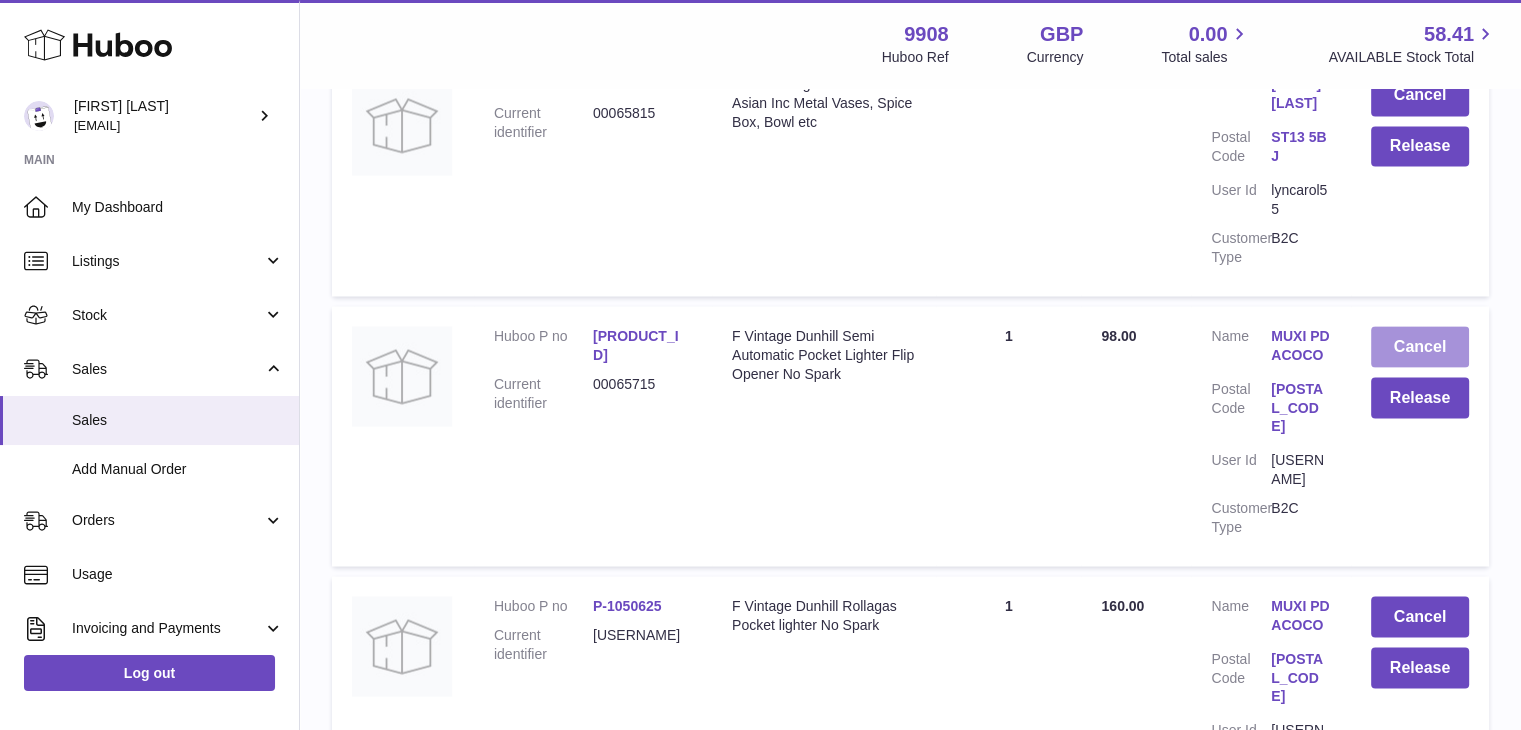 click on "Cancel" at bounding box center [1420, 346] 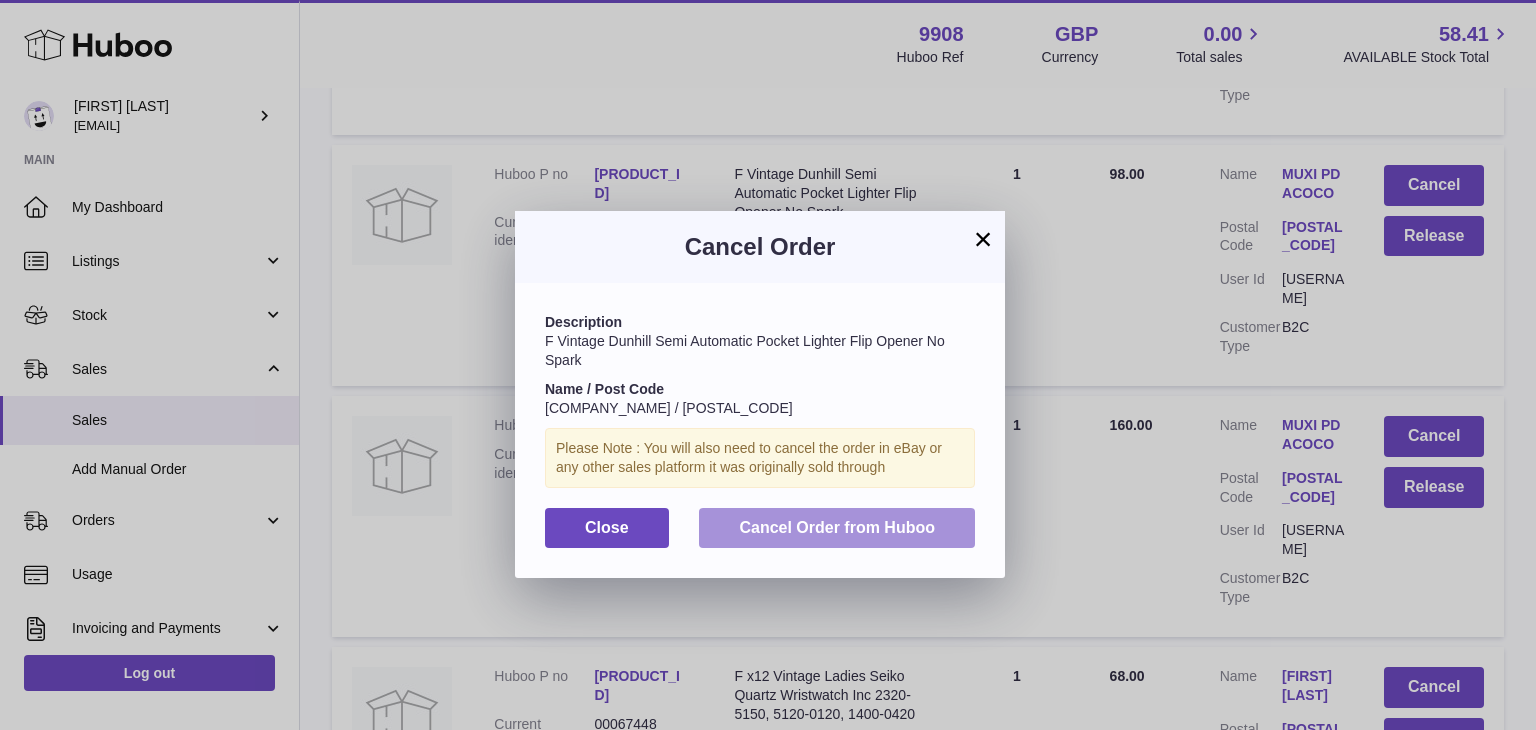 click on "Cancel Order from Huboo" at bounding box center (837, 527) 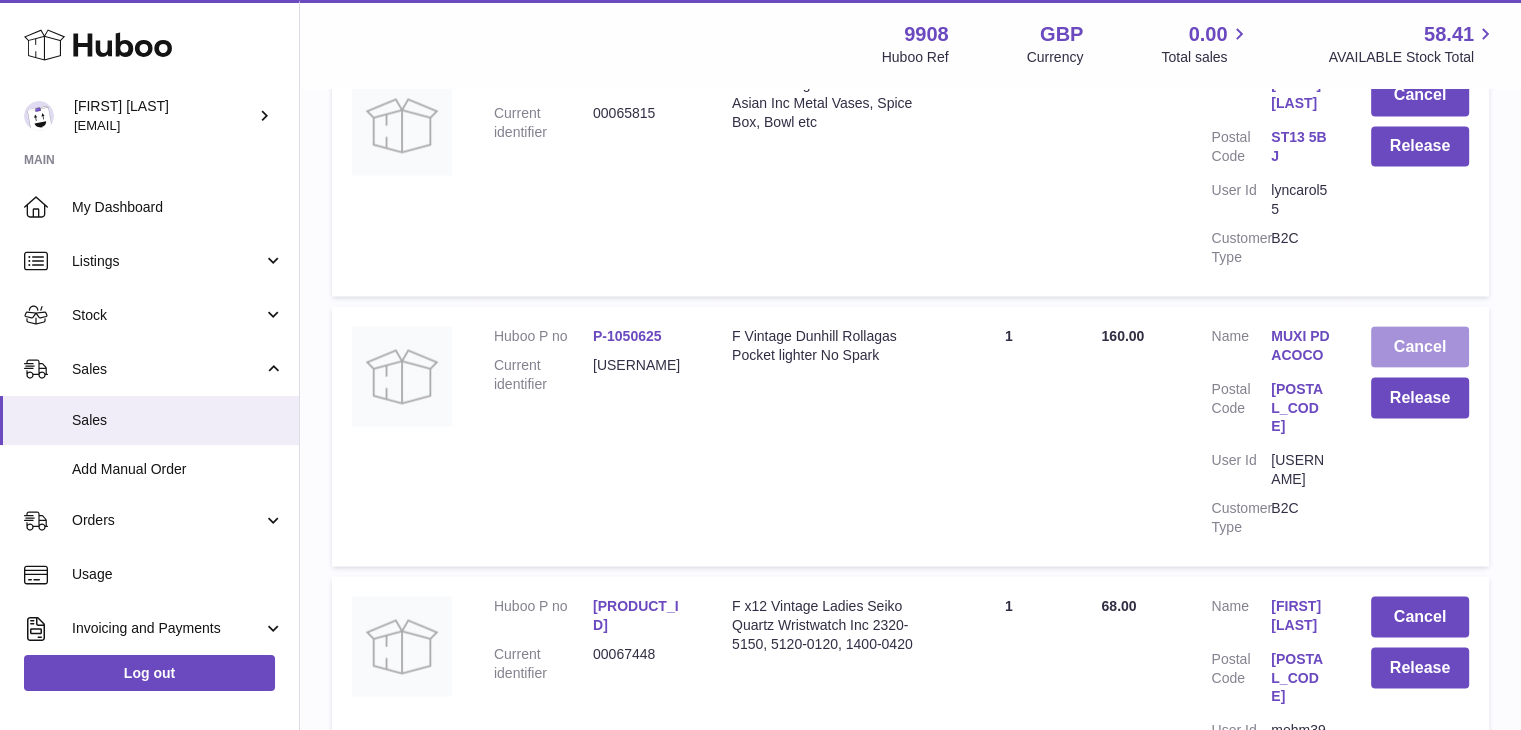 click on "Cancel" at bounding box center (1420, 346) 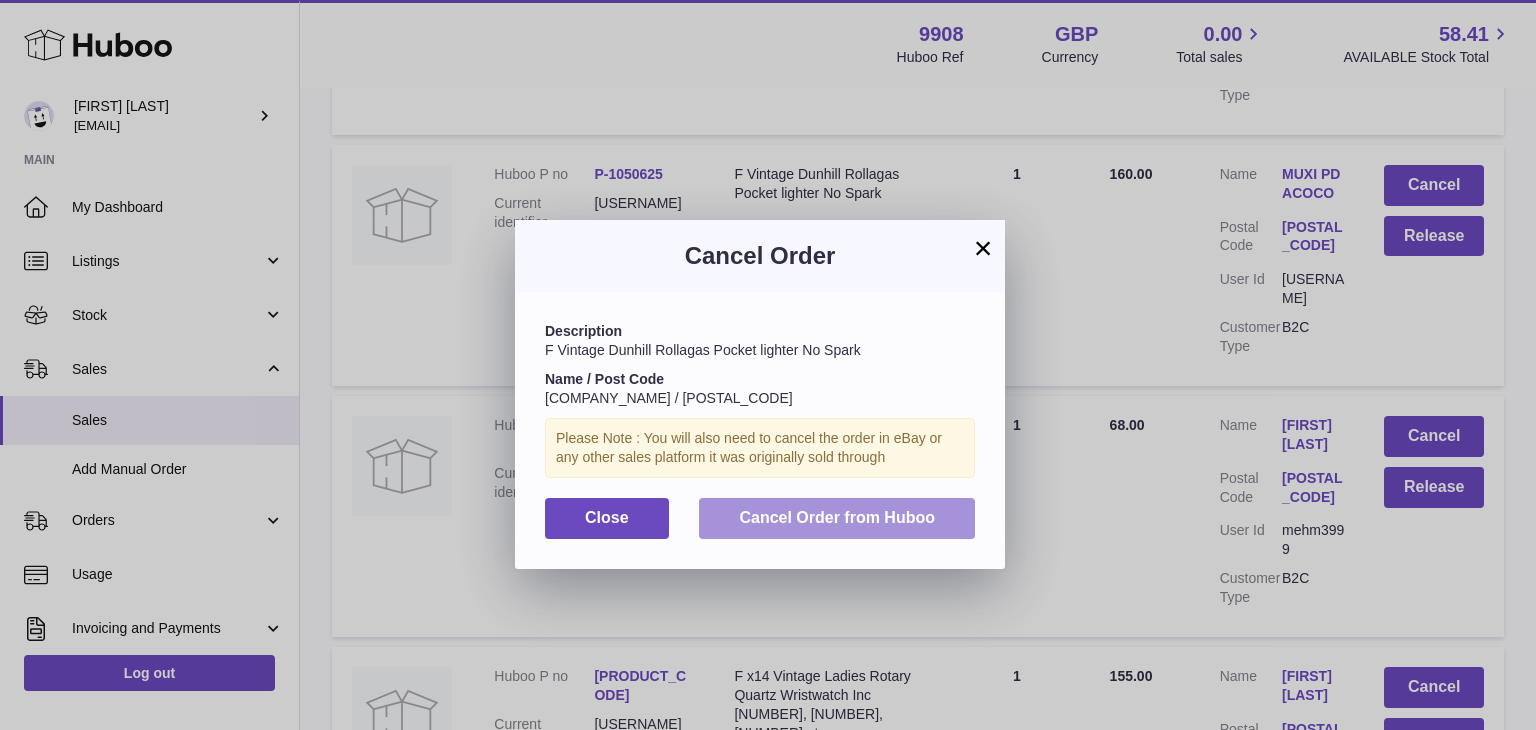 click on "Cancel Order from Huboo" at bounding box center (837, 517) 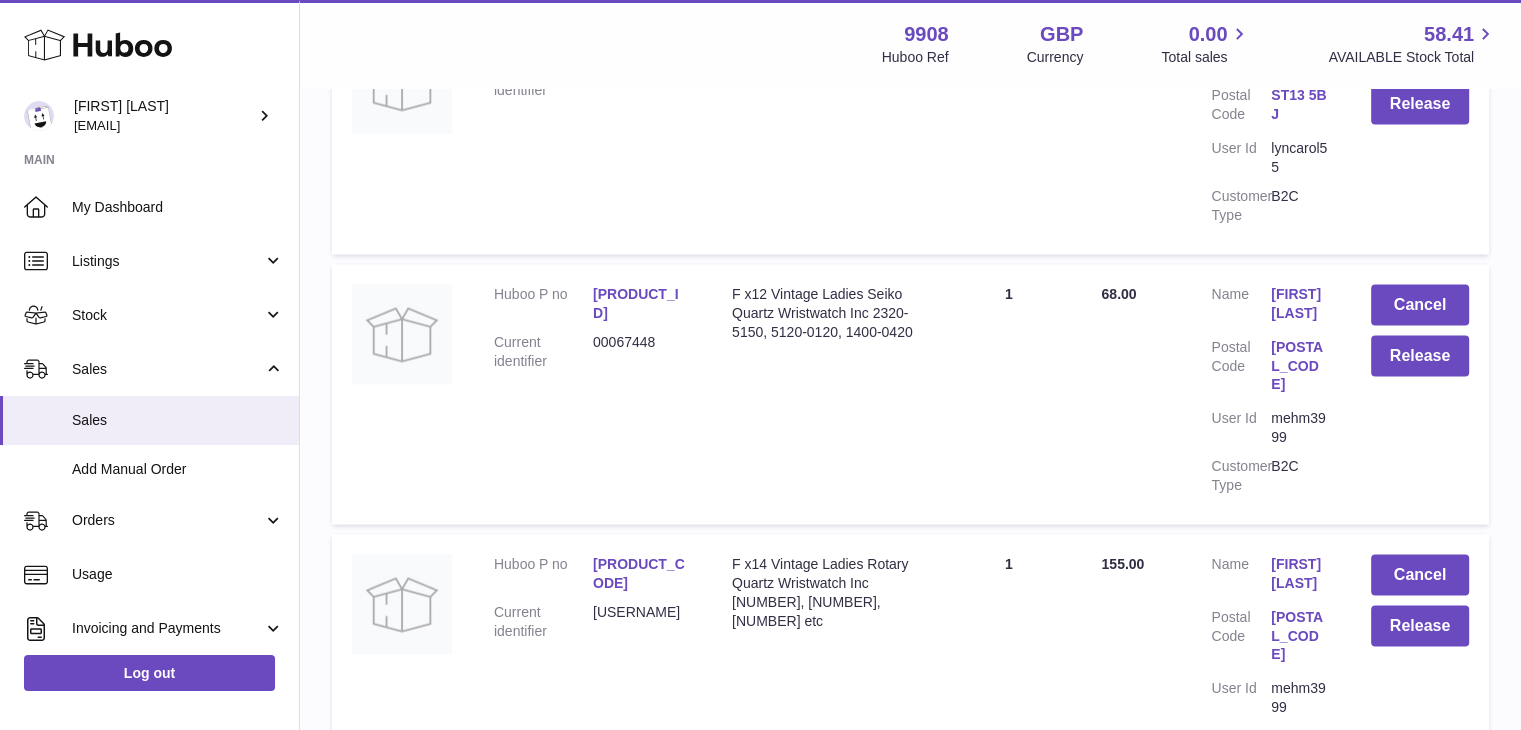 scroll, scrollTop: 3692, scrollLeft: 0, axis: vertical 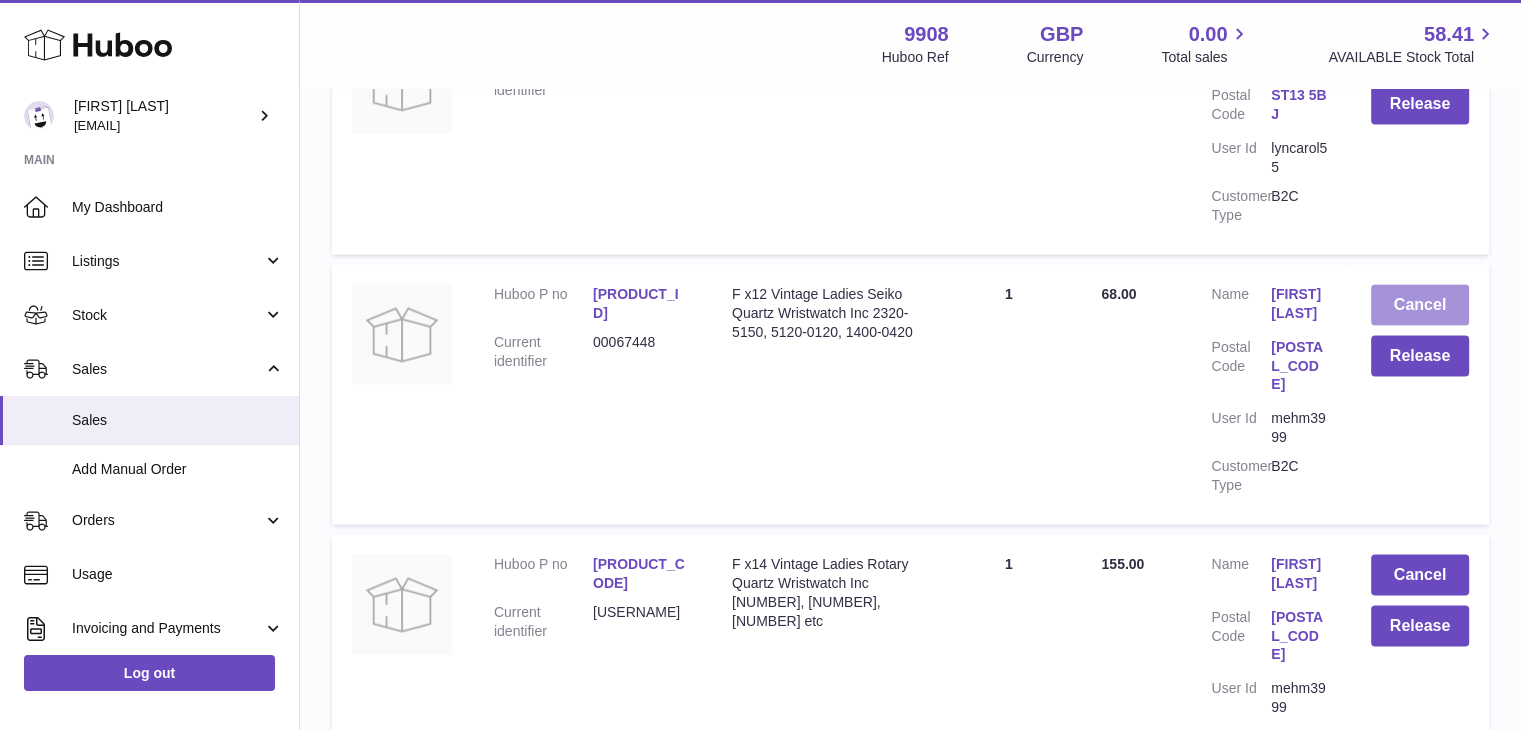 click on "Cancel" at bounding box center (1420, 304) 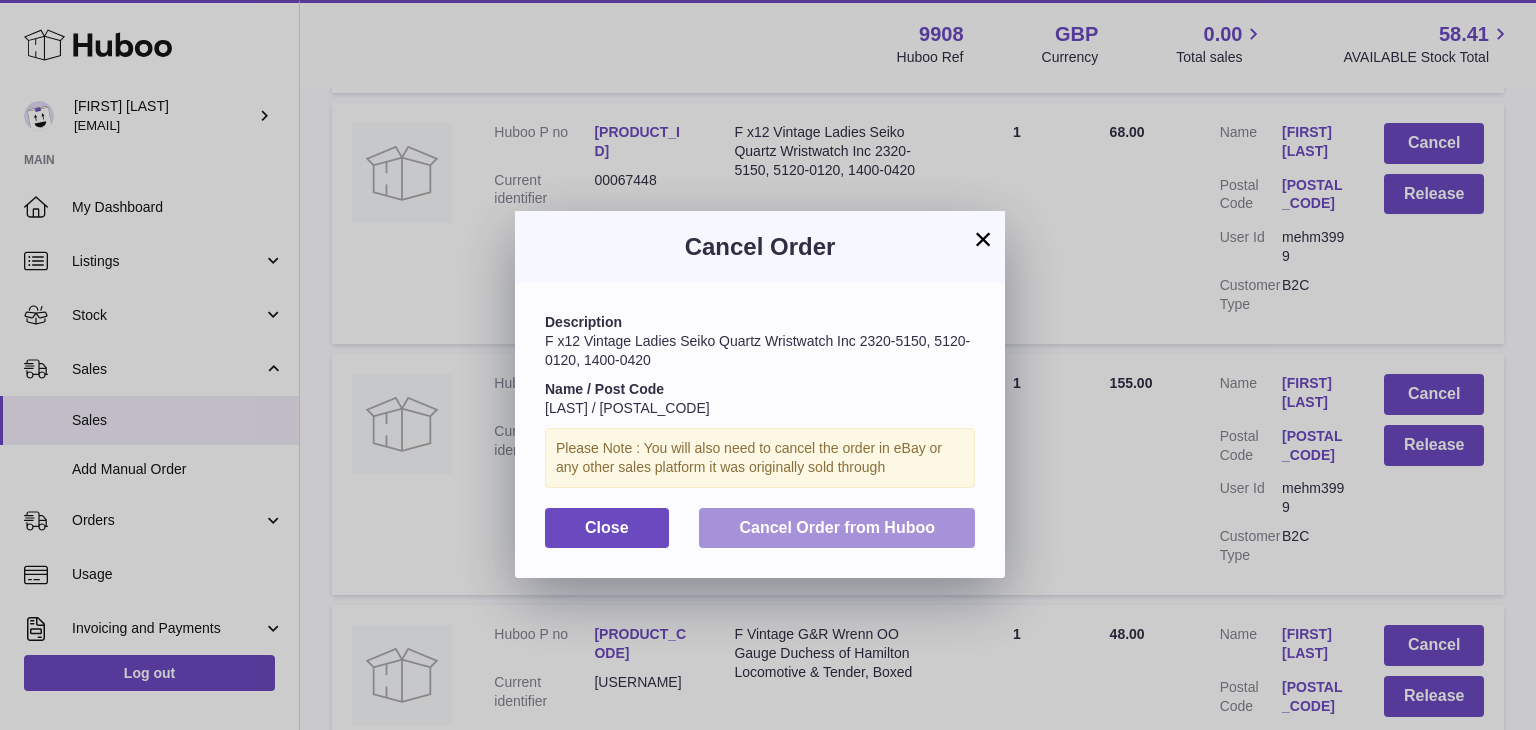 click on "Cancel Order from Huboo" at bounding box center (837, 527) 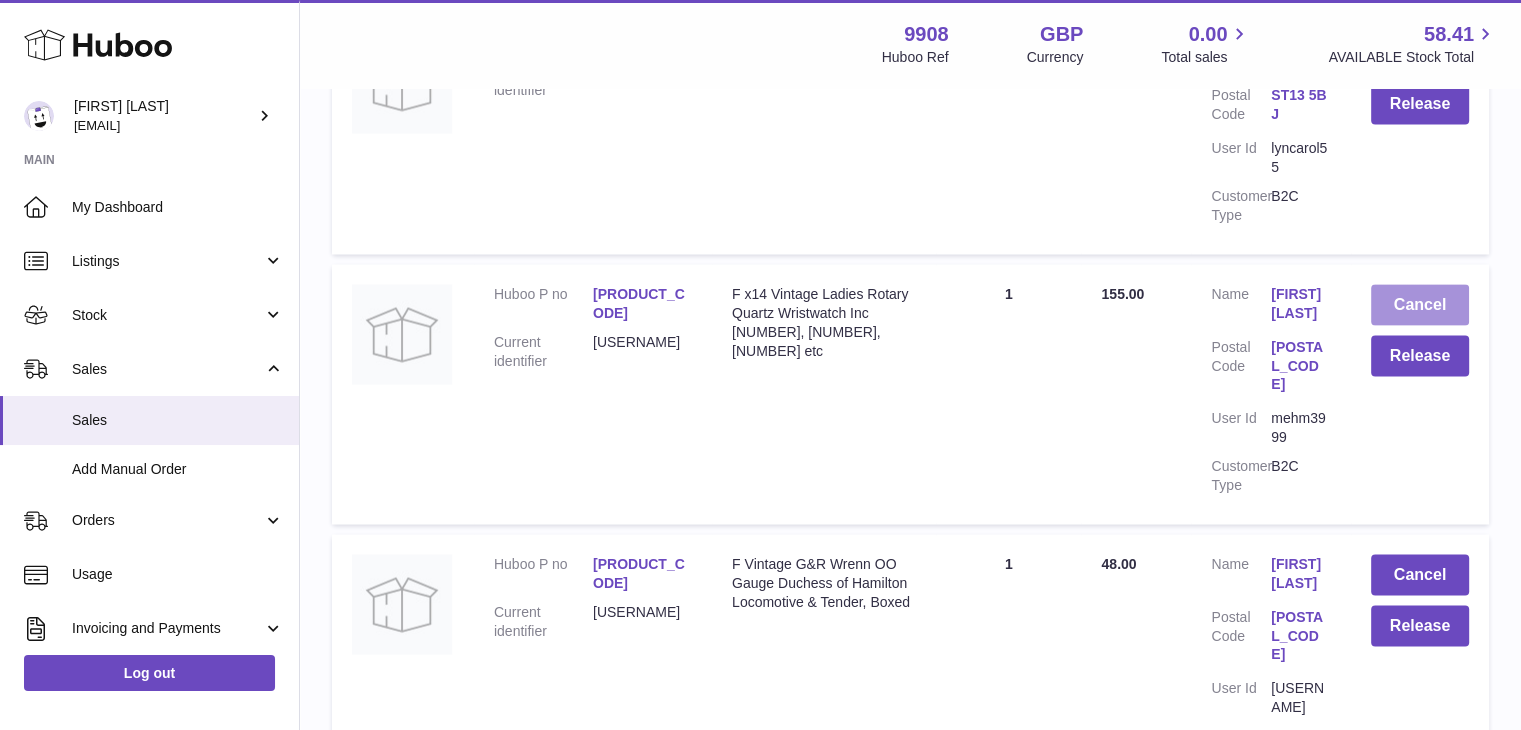 click on "Cancel" at bounding box center (1420, 304) 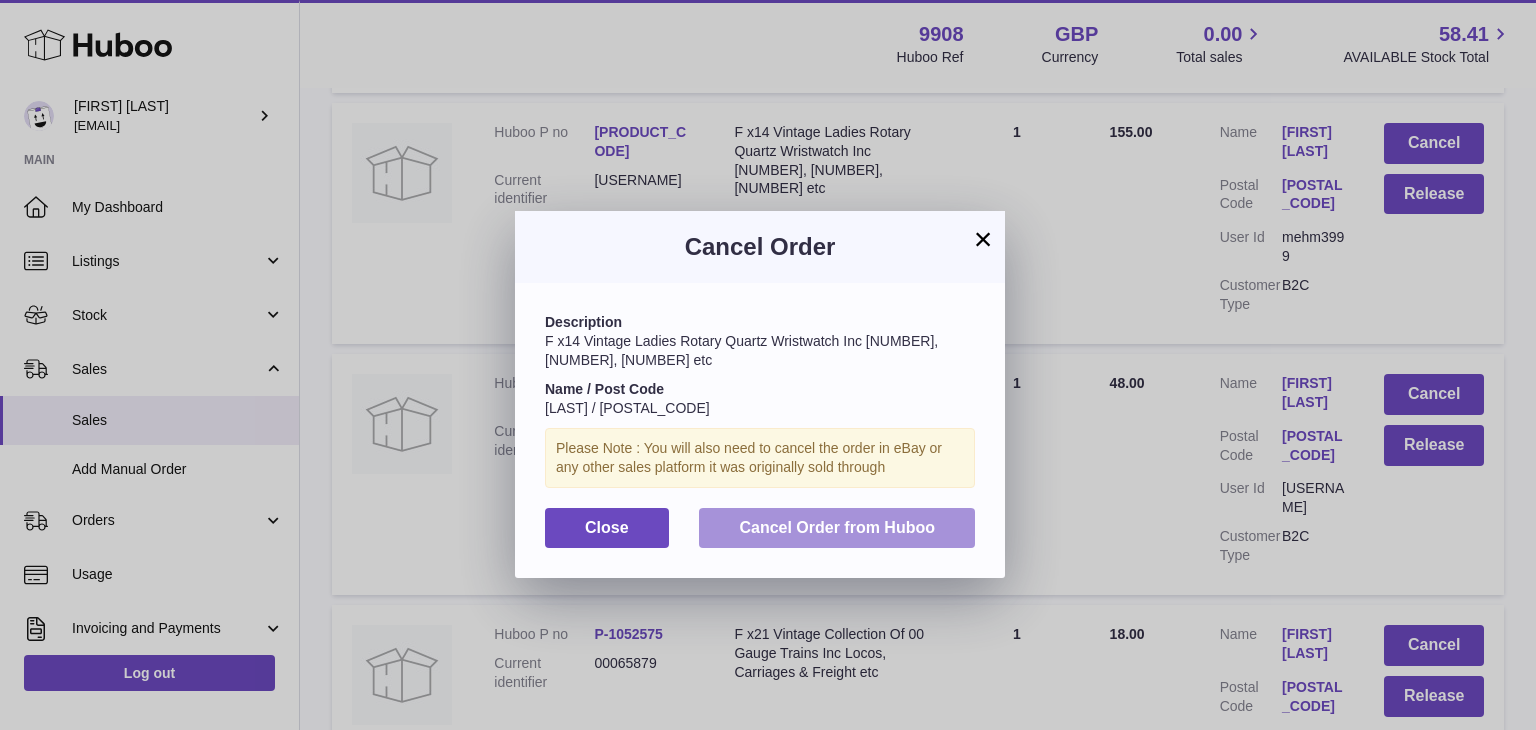 click on "Cancel Order from Huboo" at bounding box center (837, 527) 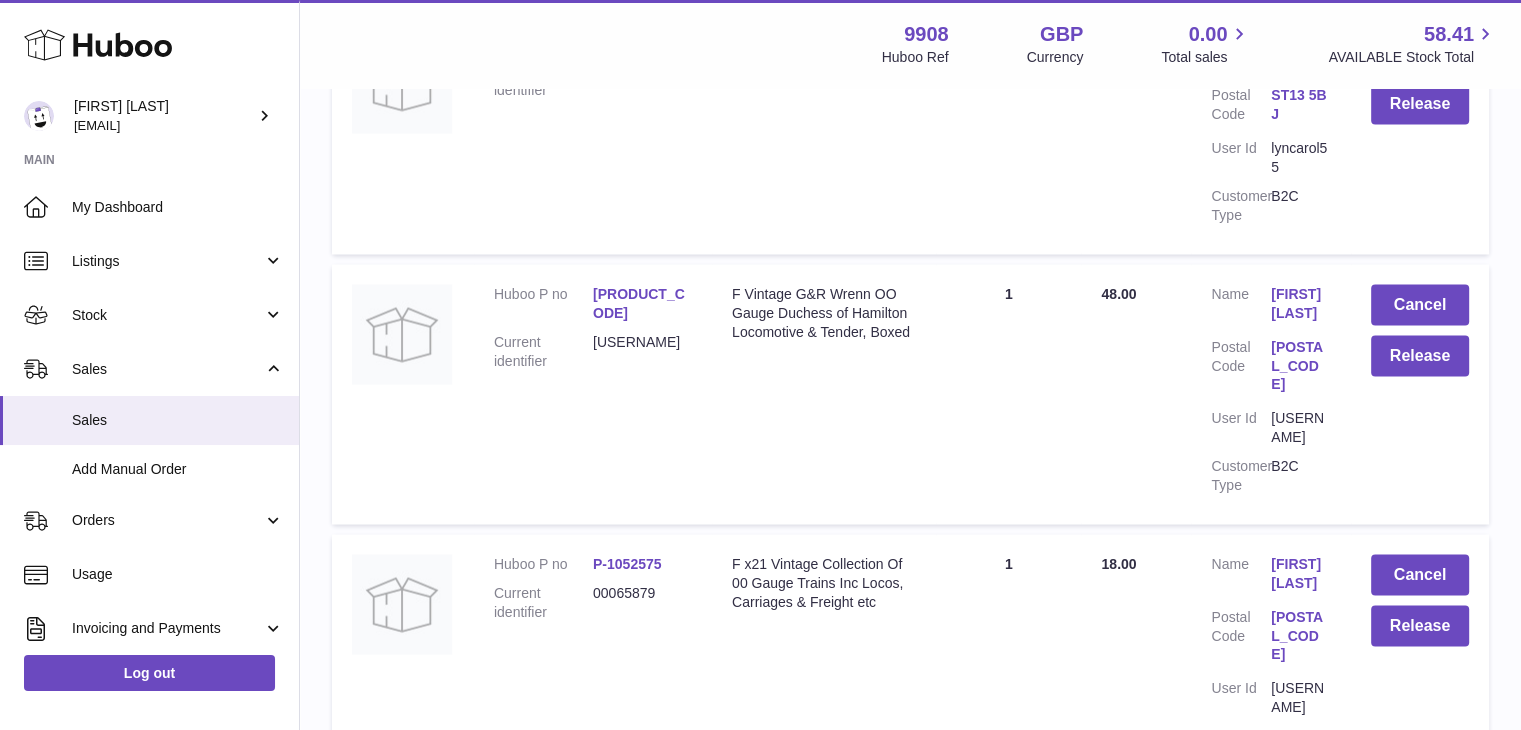 click on "Huboo P no       Description       ALLOCATED Quantity       Total paid
Customer
Action / Status
Huboo P no
P-1052154
Current identifier   00067346       Description   F x3 Vintage Soviet Film Cameras Inc. Zenit 11. Zorki-4K, Some Cased etc     Quantity Sold
1
Total Paid   42.00   Customer  Name   Michael Barnes   Postal Code   PE29 7BB   User Id   eljaybe2005   Customer Type   B2C
Cancel
Release
Huboo P no
P-1051615
Current identifier   00057476       Description   F x36 Vintage Collection of  Medals Inc School Medals, Red Cross, Sports etc     Quantity Sold
1
Total Paid   29.00   Customer  Name   Leslie  Lockwood   Postal Code   CH43 6XF   User Id" at bounding box center (910, 10141) 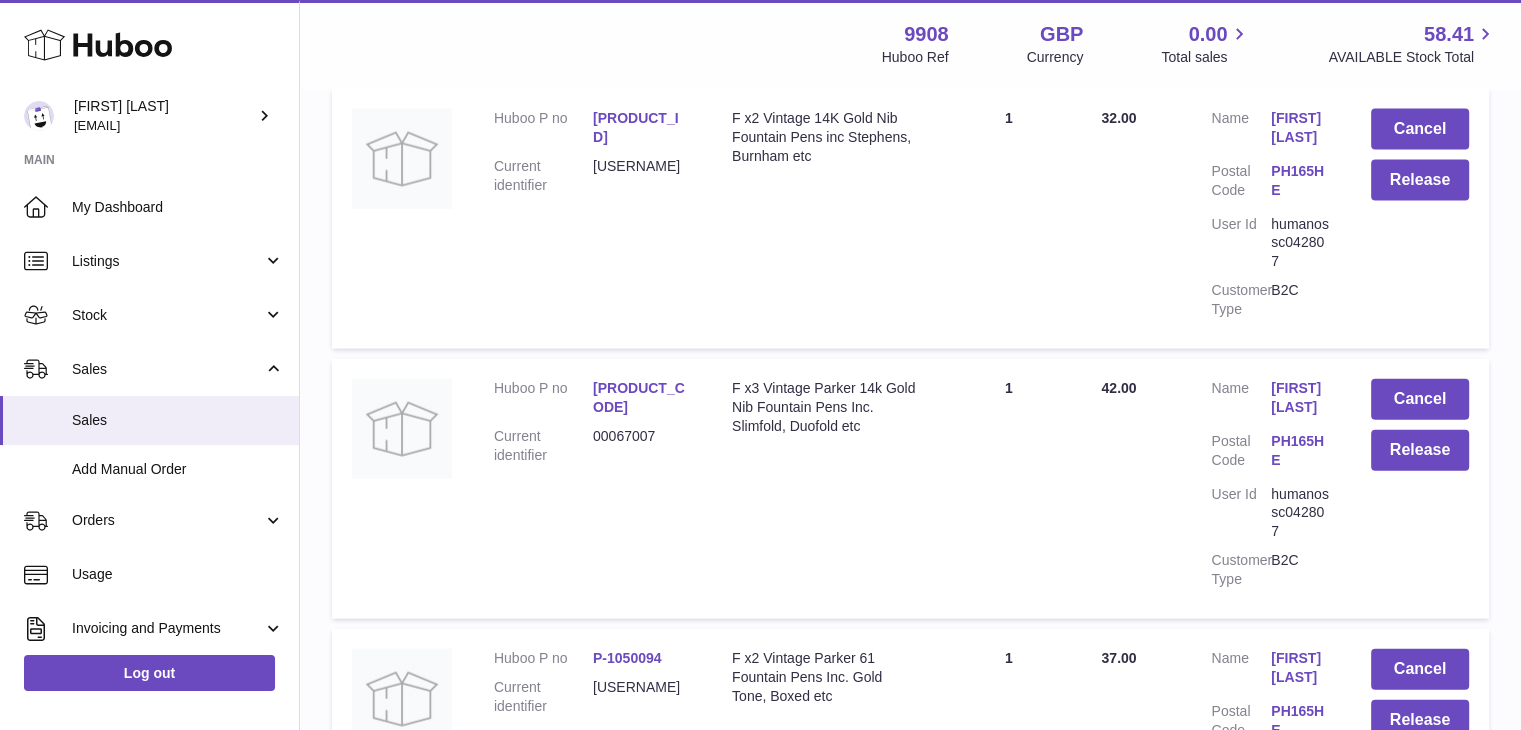 scroll, scrollTop: 4459, scrollLeft: 0, axis: vertical 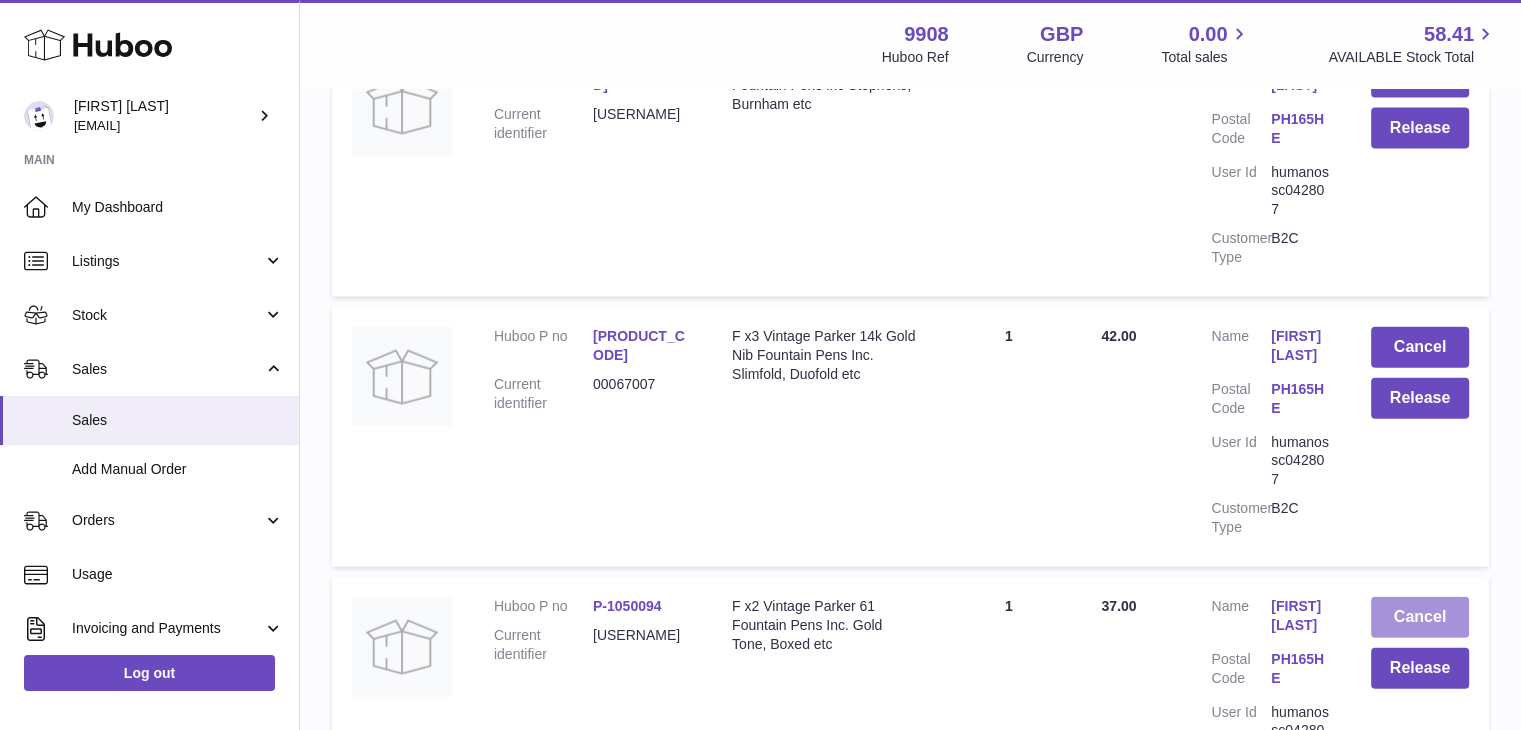 click on "Cancel" at bounding box center [1420, 617] 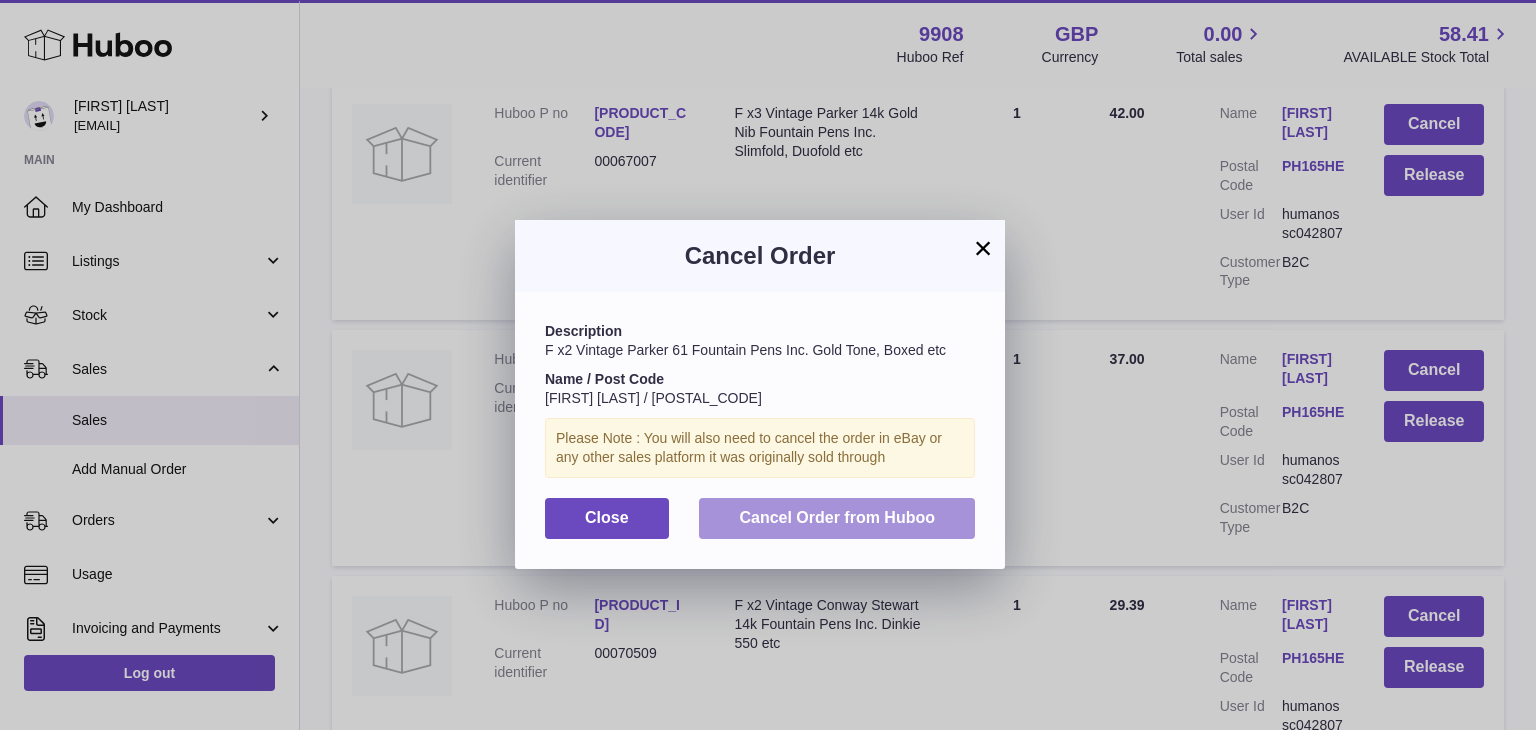 click on "Cancel Order from Huboo" at bounding box center [837, 517] 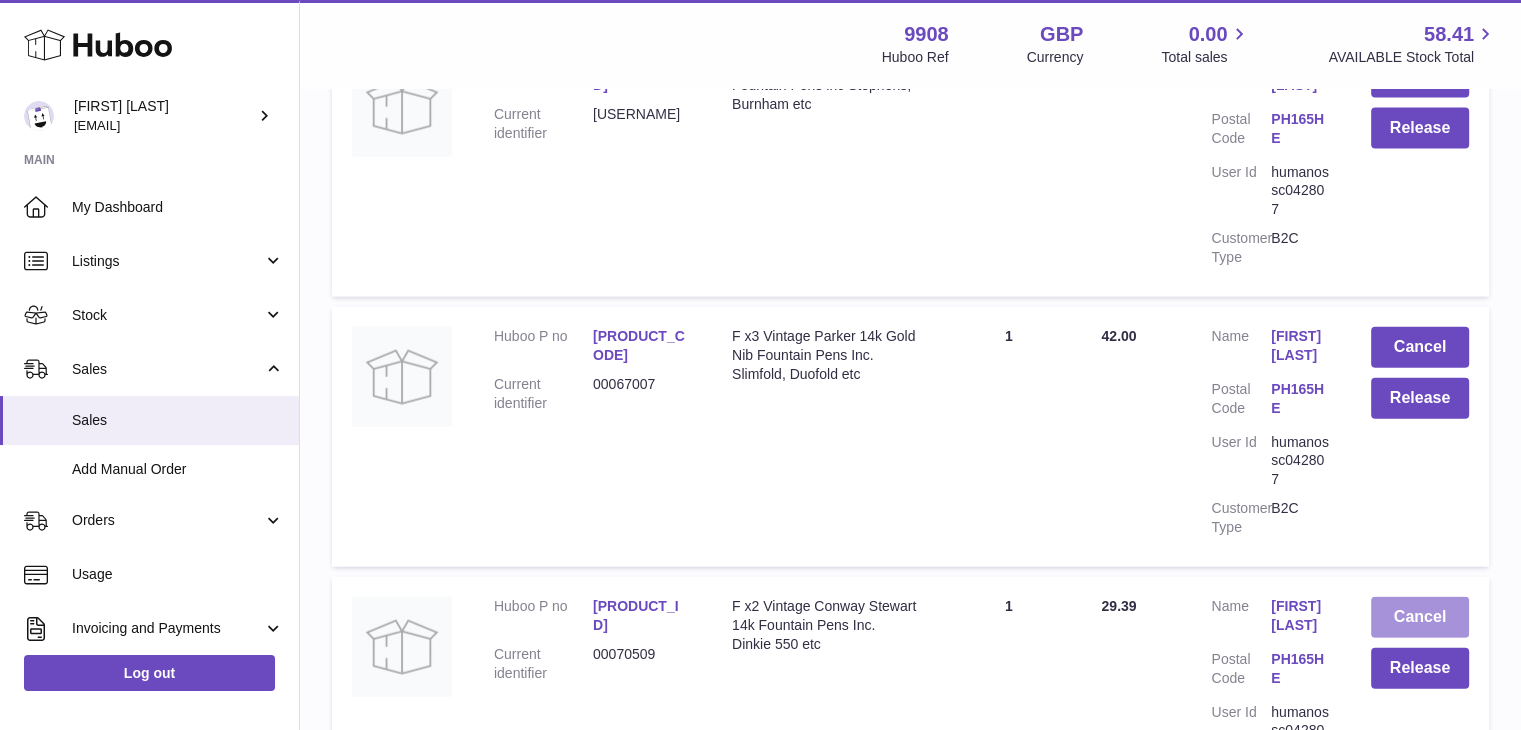 click on "Cancel" at bounding box center (1420, 617) 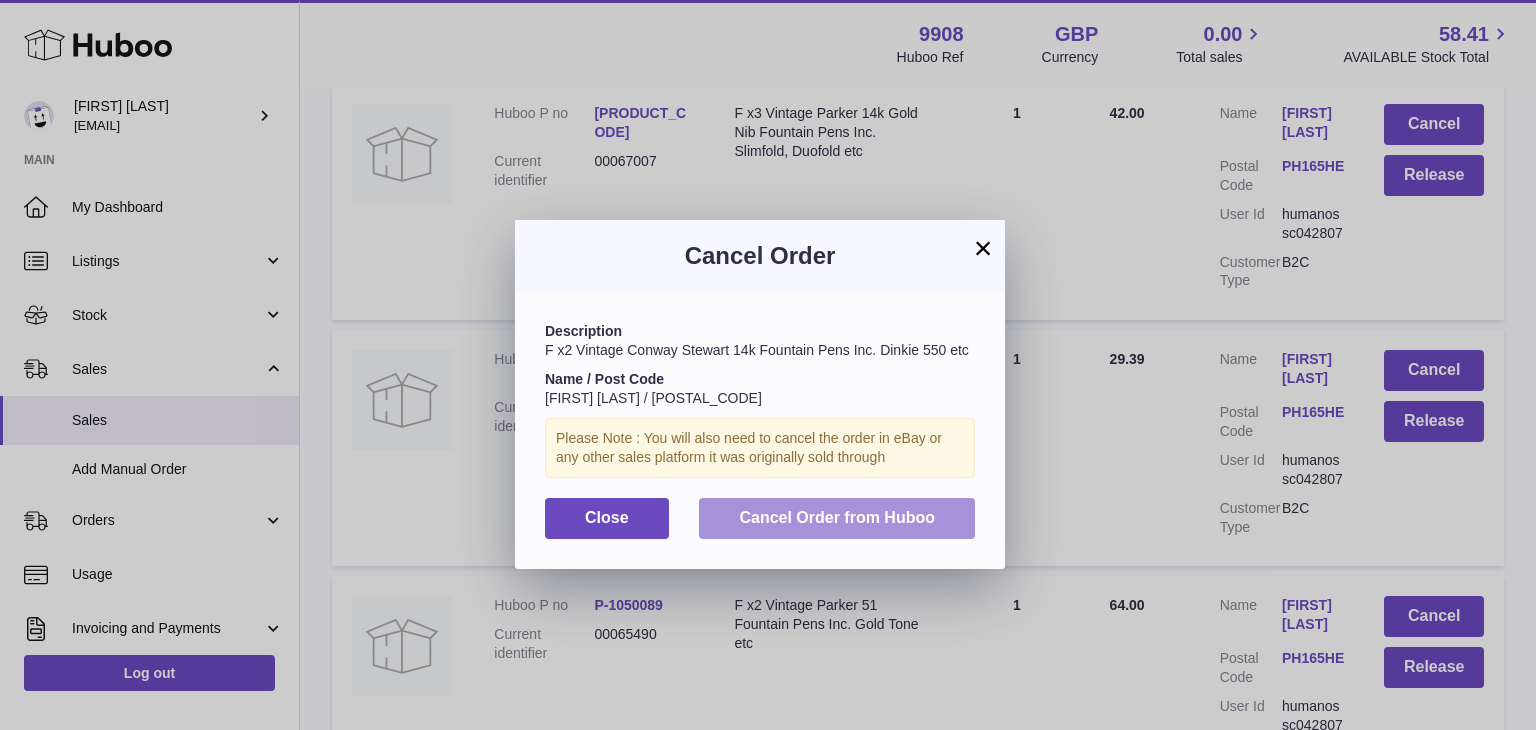 click on "Cancel Order from Huboo" at bounding box center [837, 517] 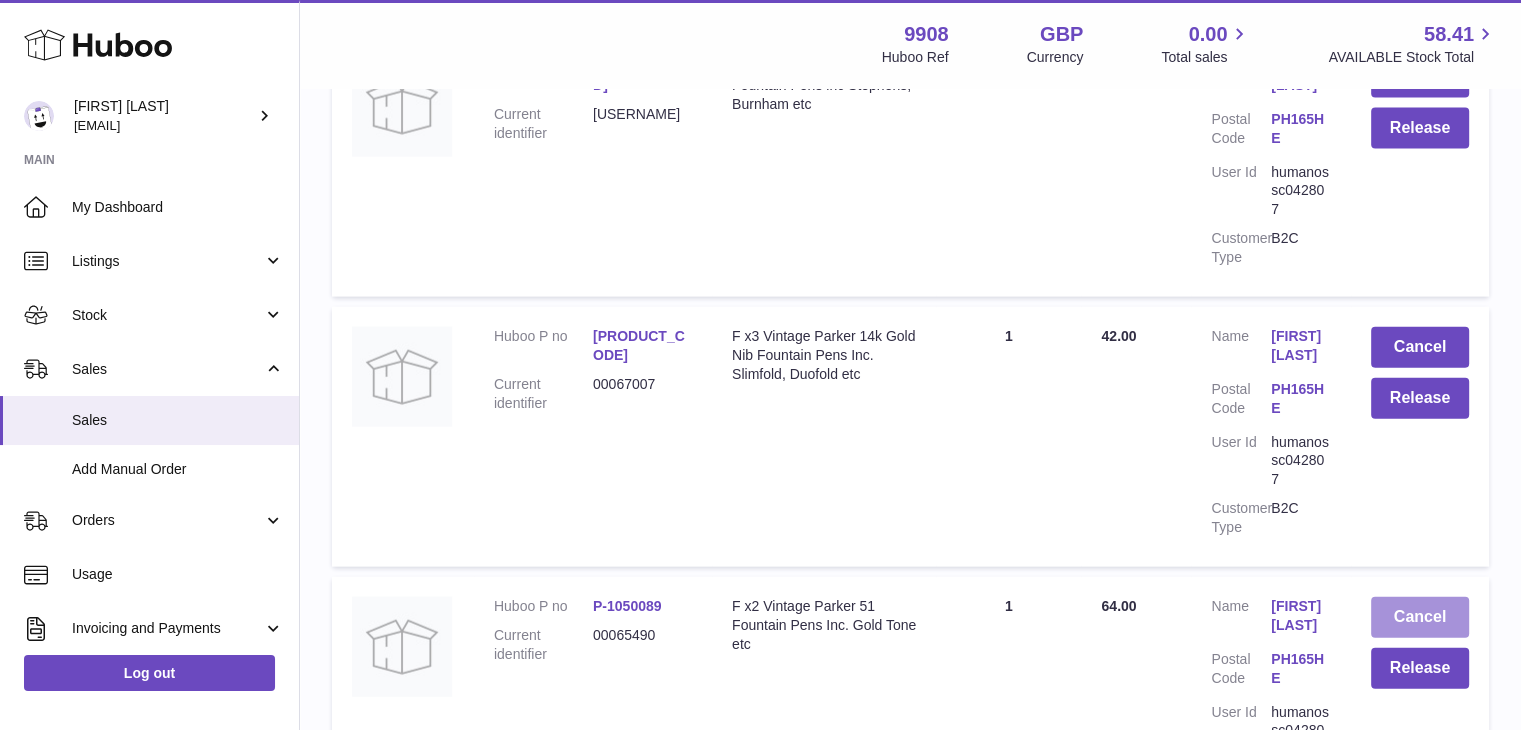 click on "Cancel" at bounding box center (1420, 617) 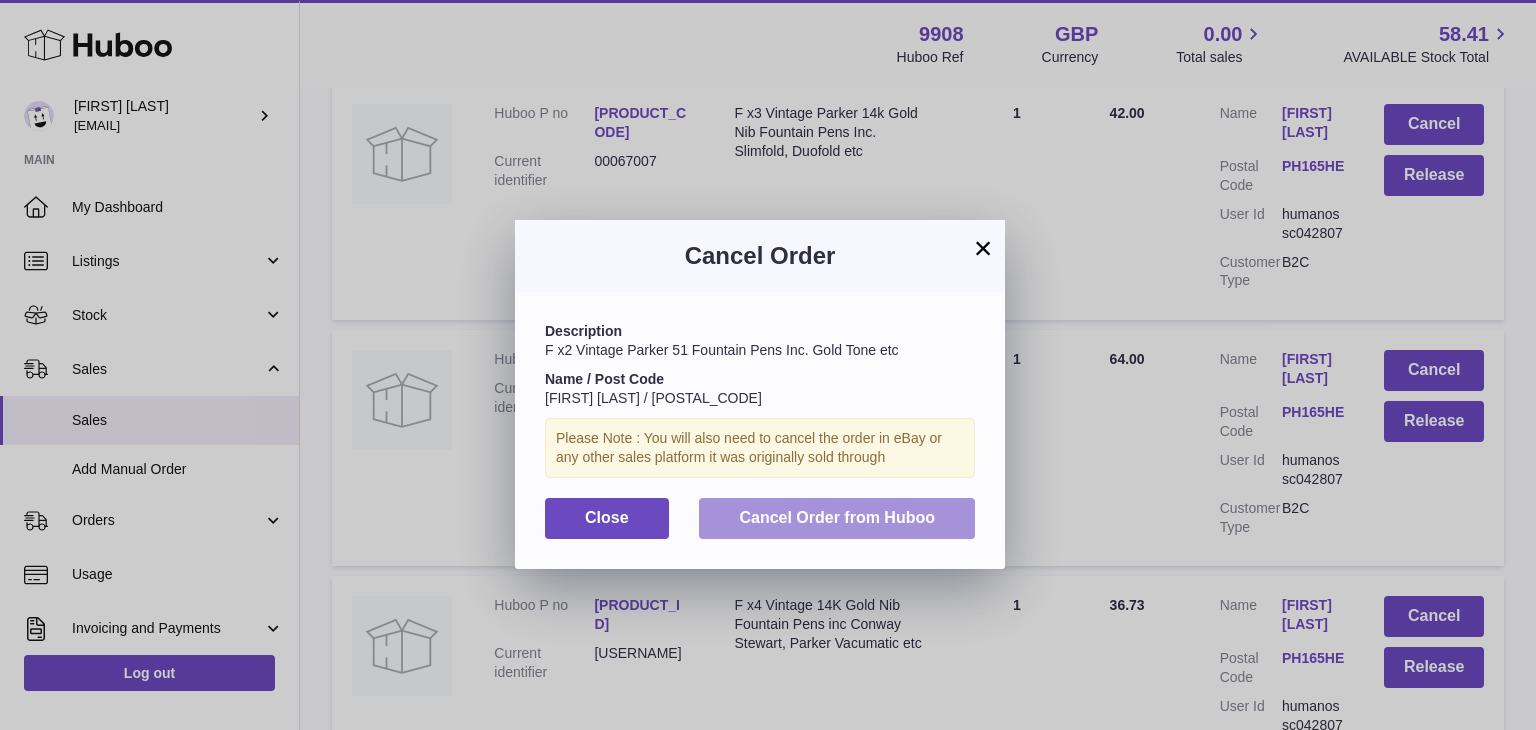 click on "Cancel Order from Huboo" at bounding box center (837, 518) 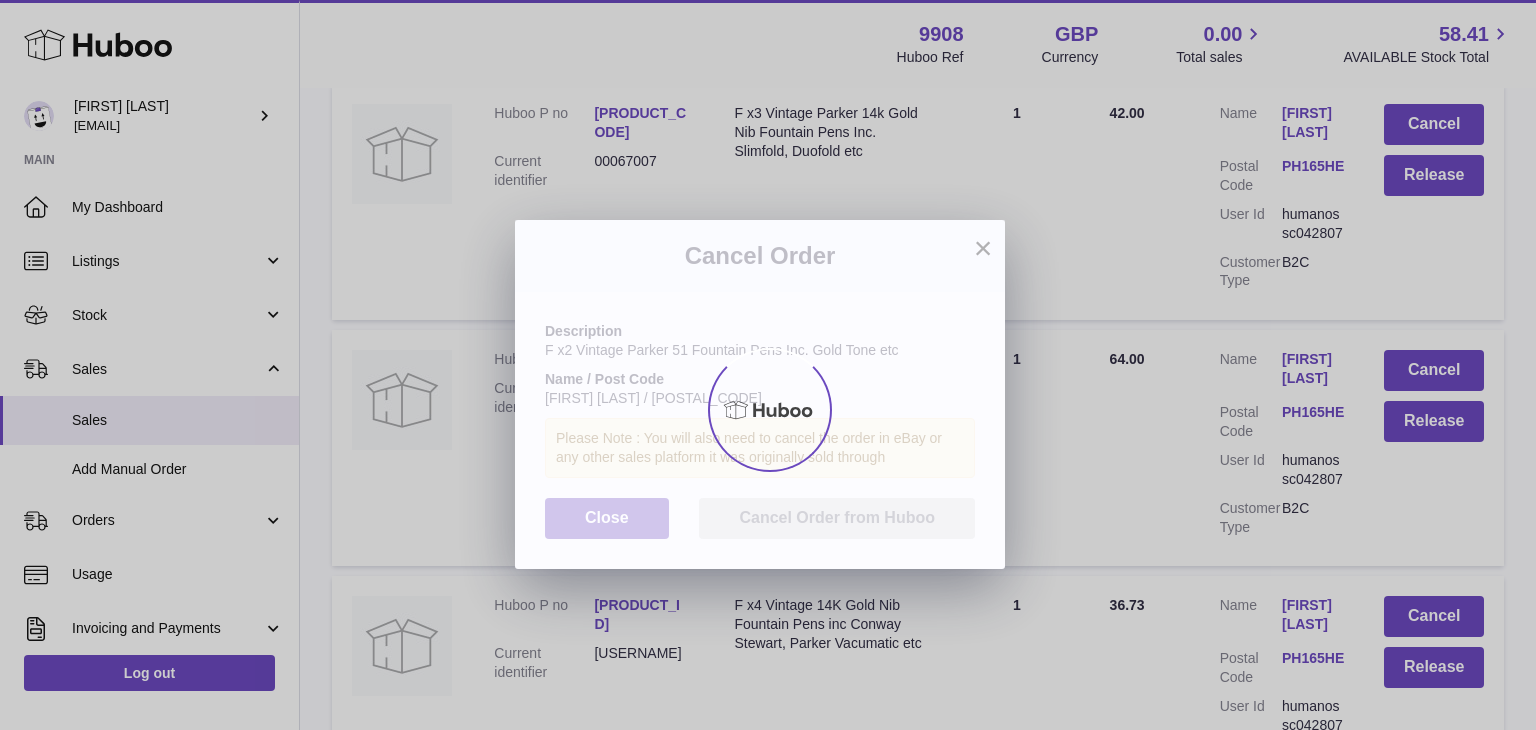 click at bounding box center [768, 410] 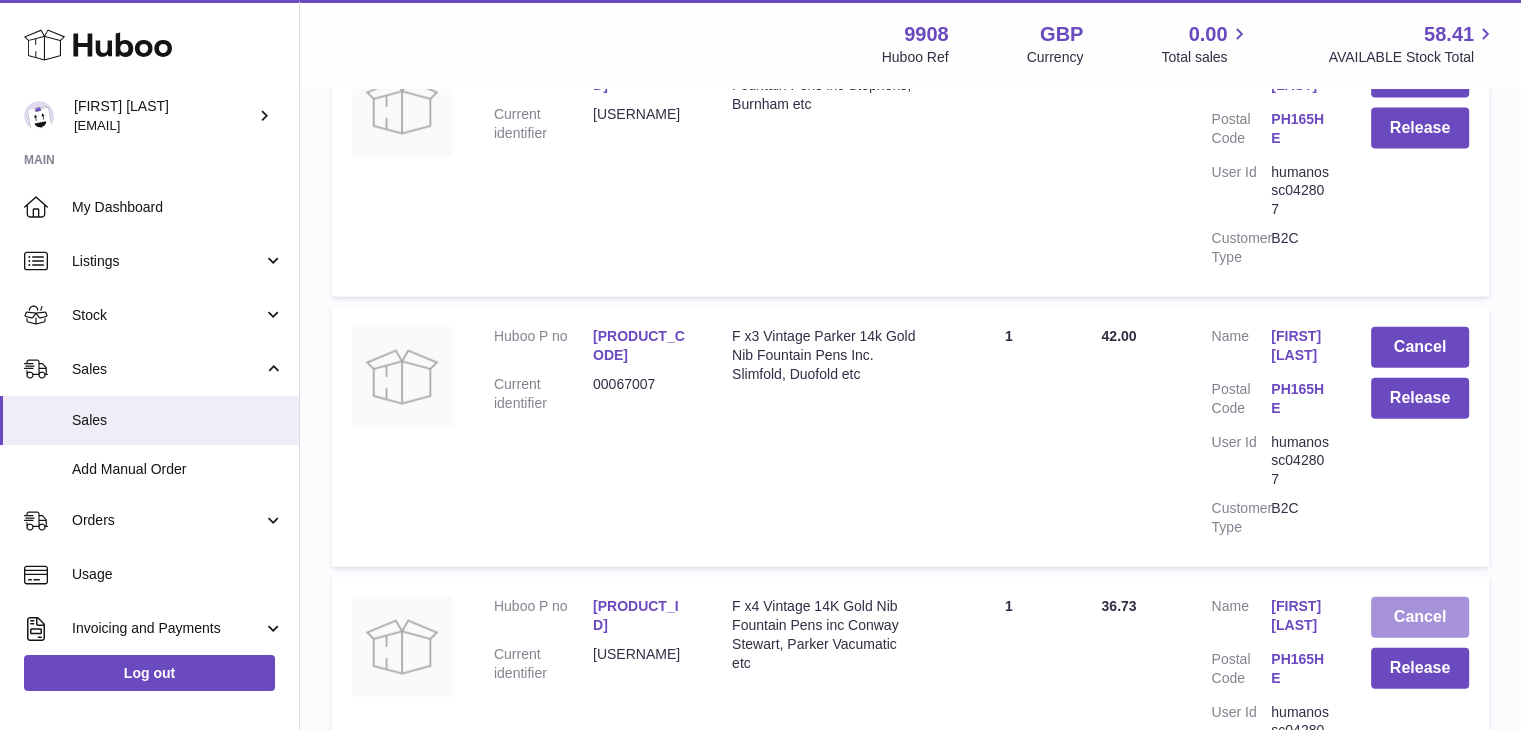 click on "Cancel" at bounding box center [1420, 617] 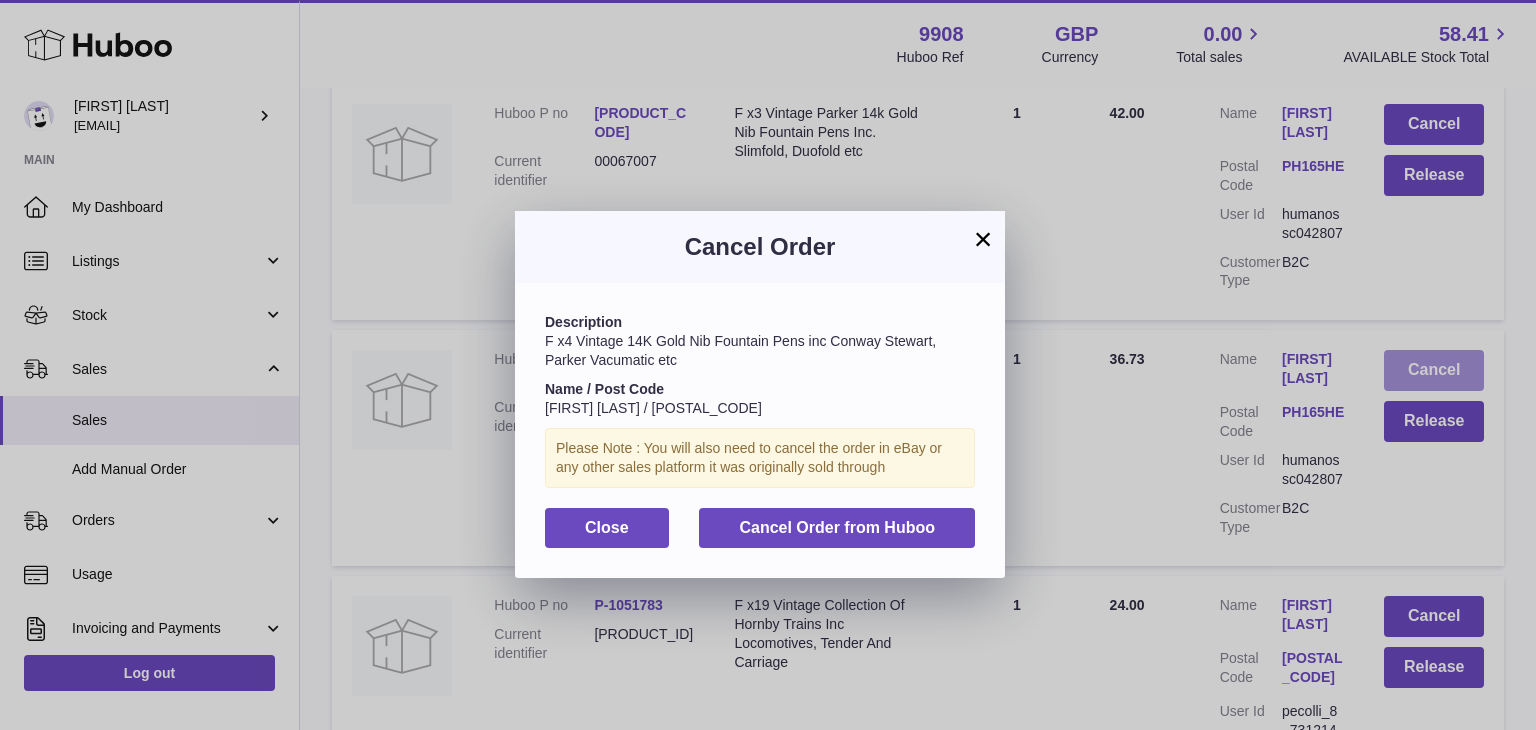 click on "Cancel Order from Huboo" at bounding box center (837, 527) 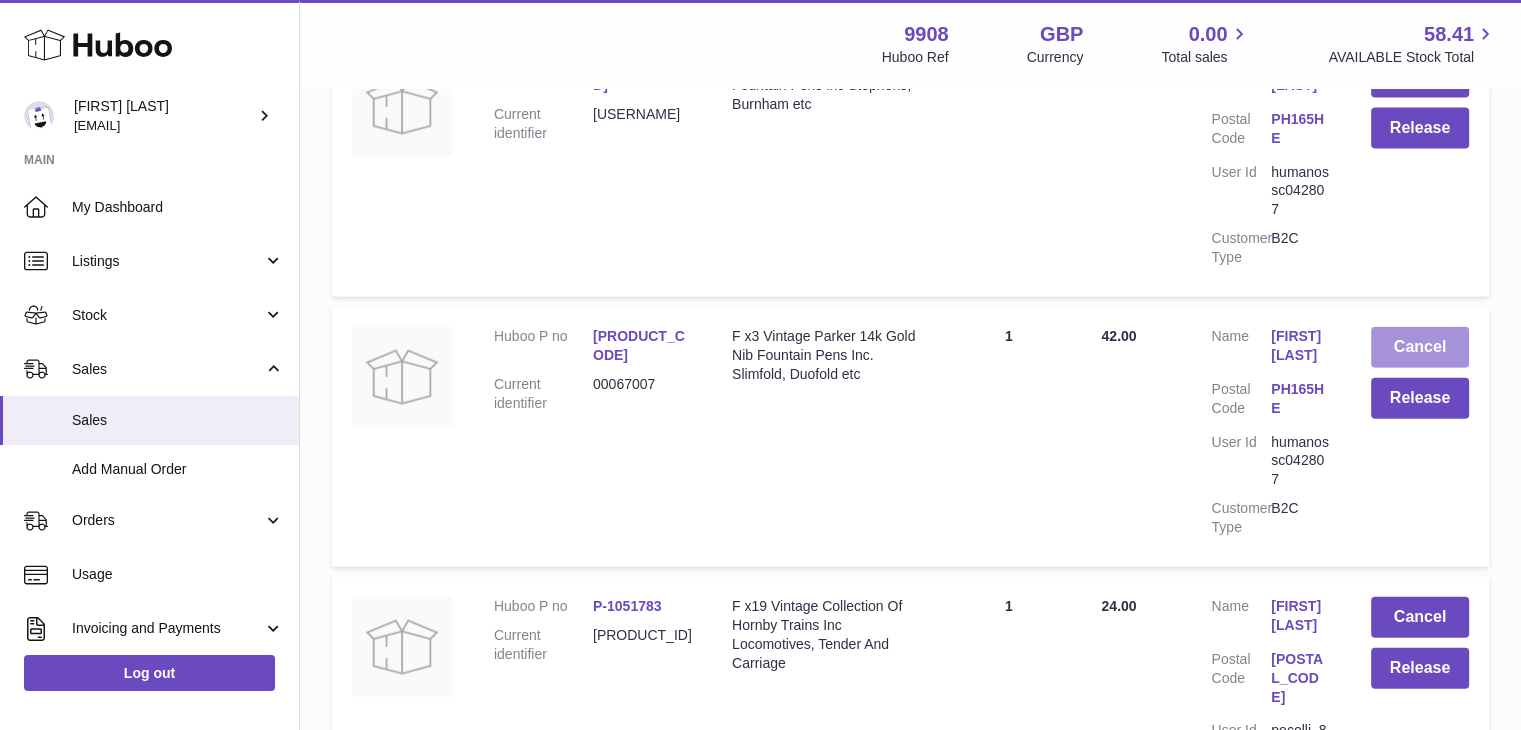 click on "Cancel" at bounding box center (1420, 347) 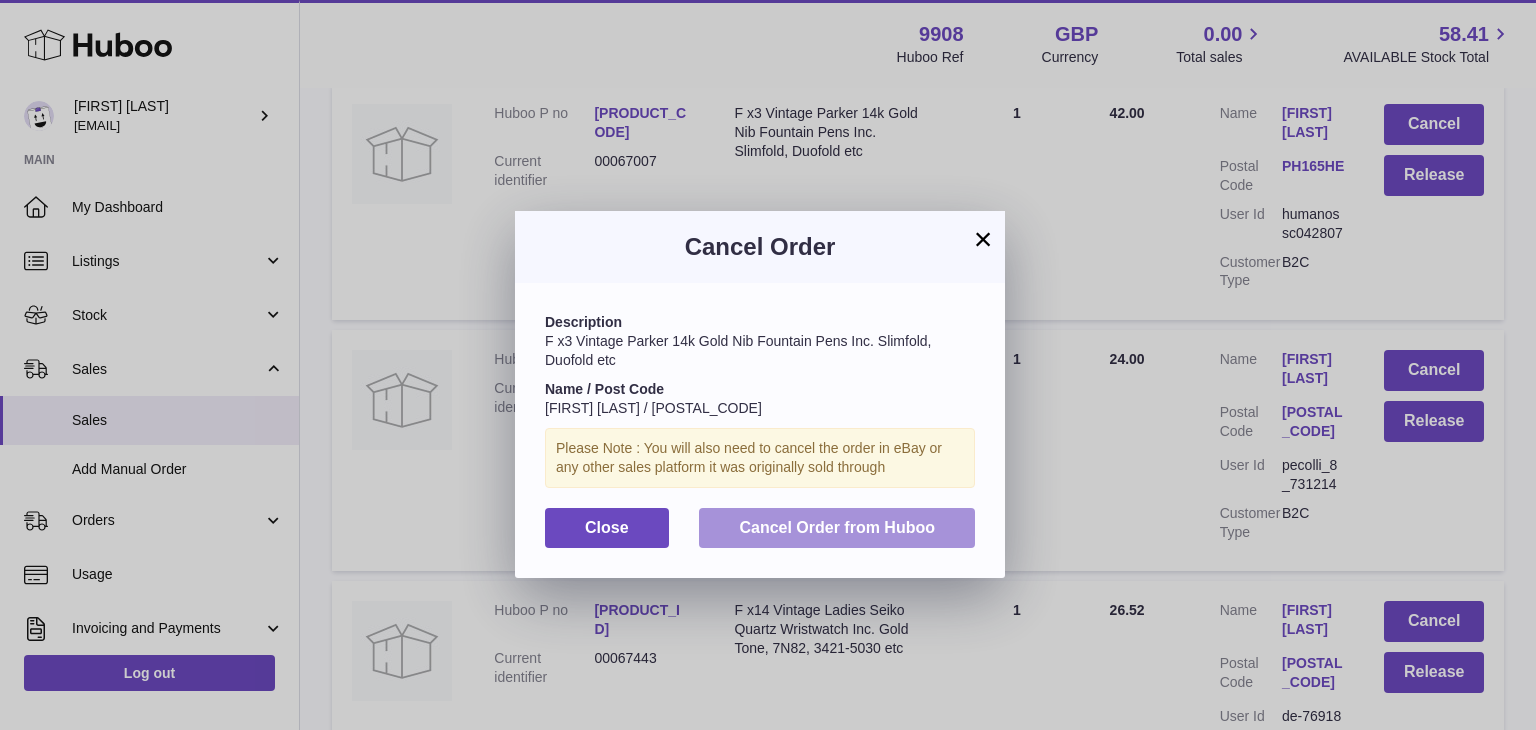 click on "Cancel Order from Huboo" at bounding box center (837, 527) 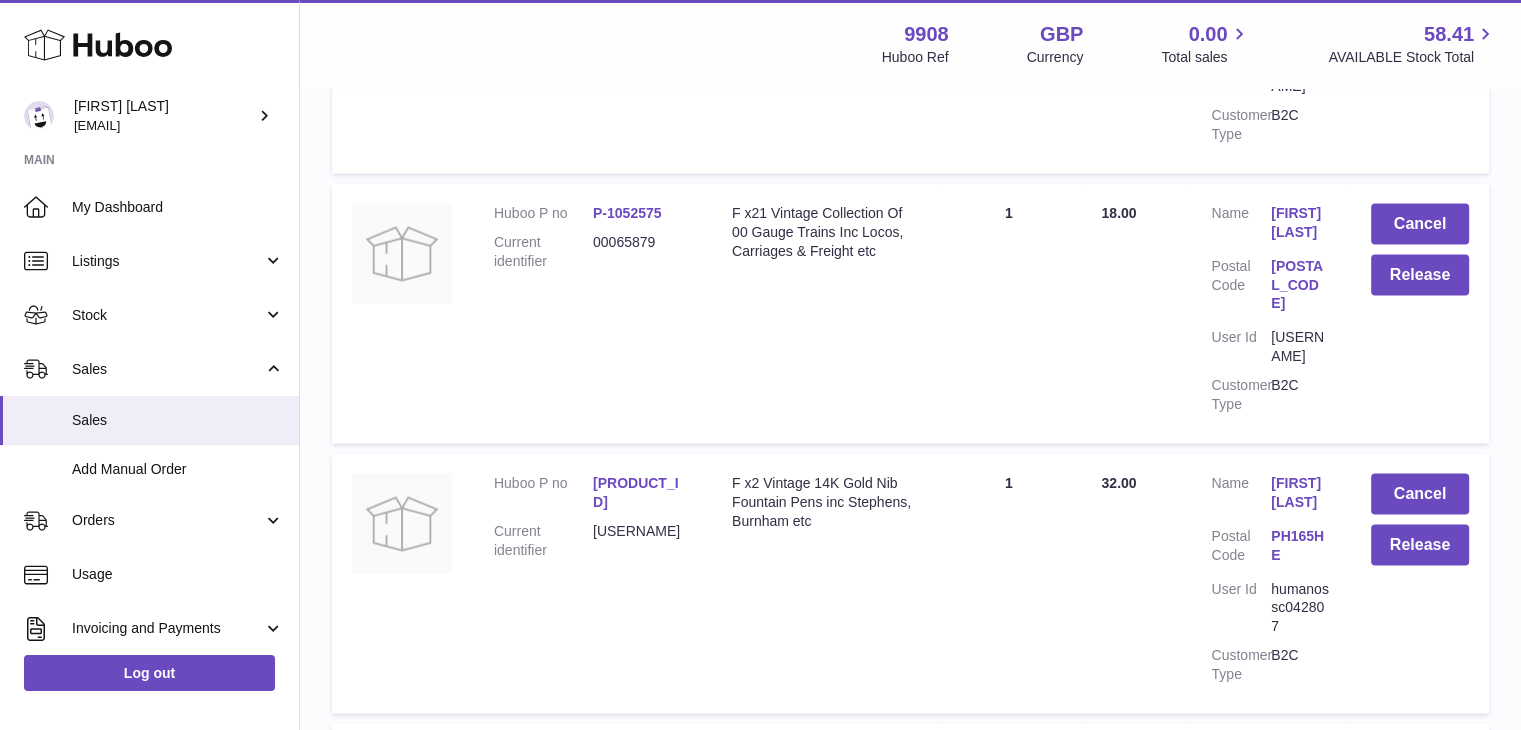 scroll, scrollTop: 4012, scrollLeft: 0, axis: vertical 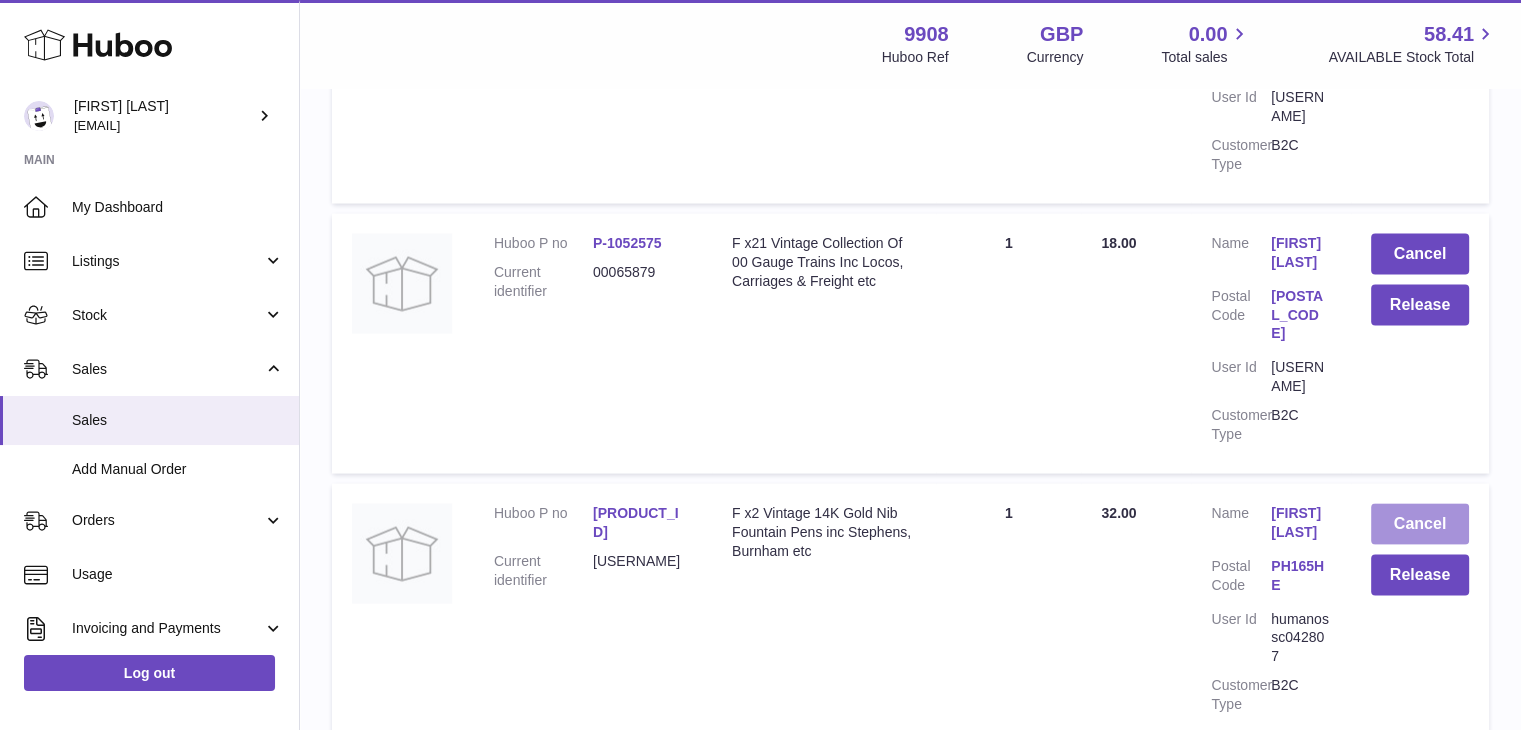click on "Cancel" at bounding box center (1420, 524) 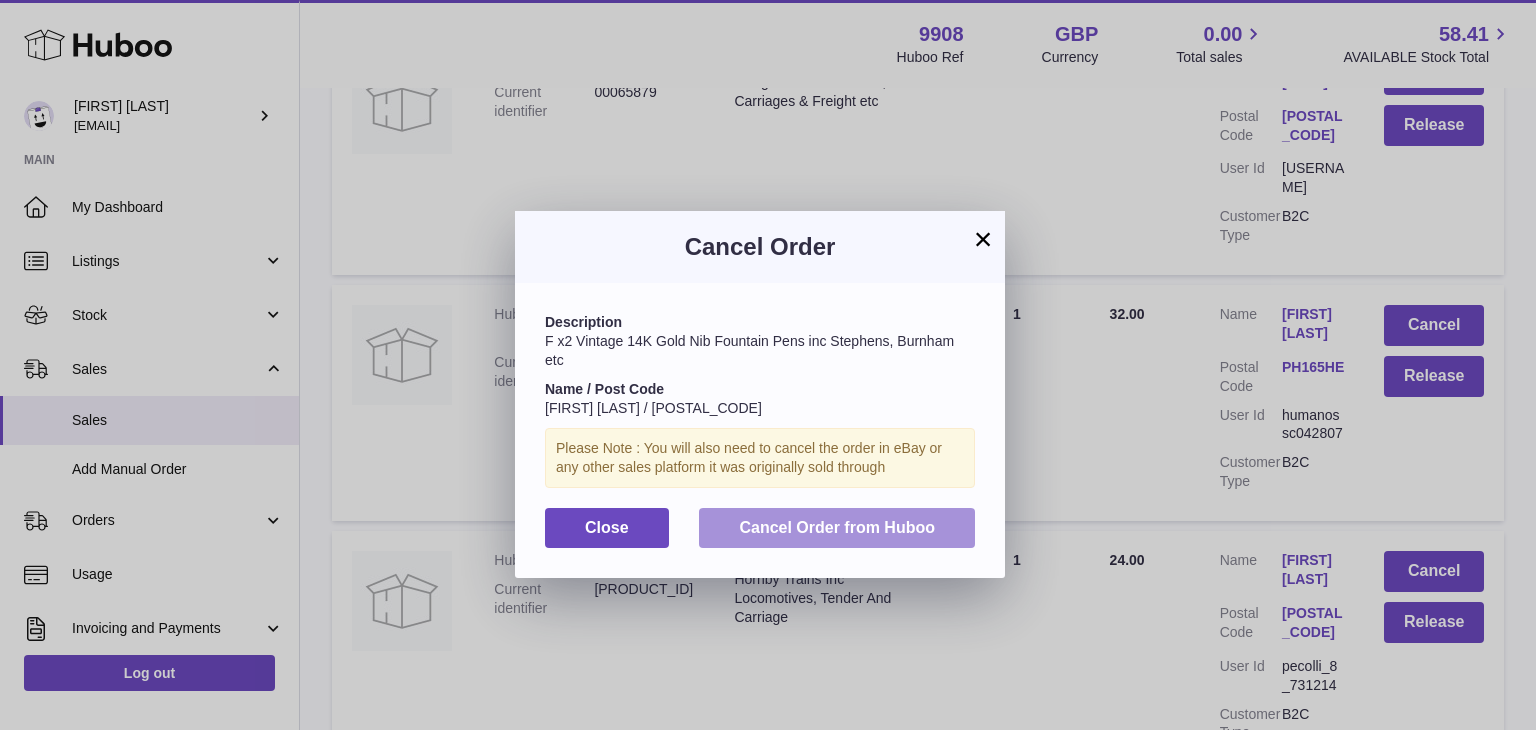 click on "Cancel Order from Huboo" at bounding box center (837, 528) 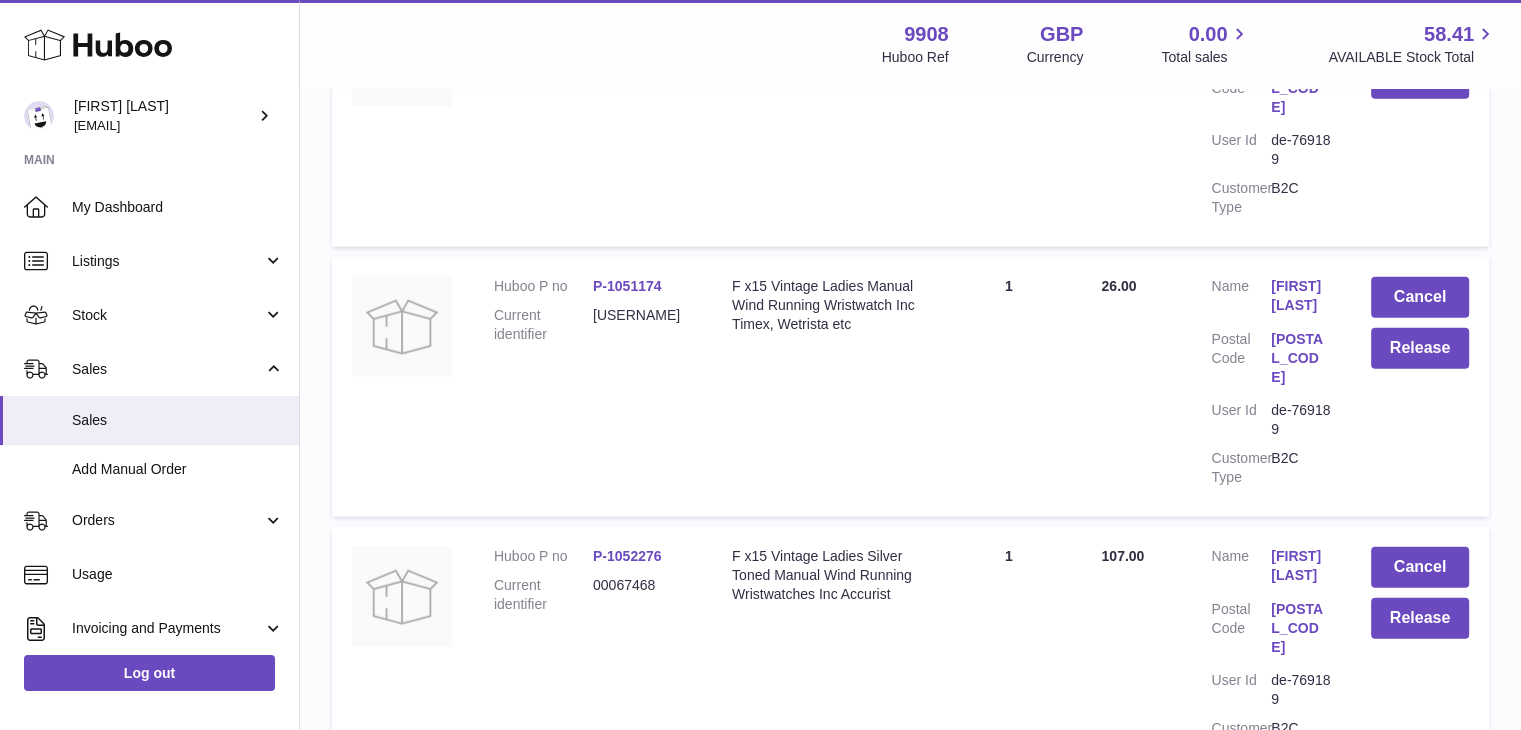scroll, scrollTop: 4780, scrollLeft: 0, axis: vertical 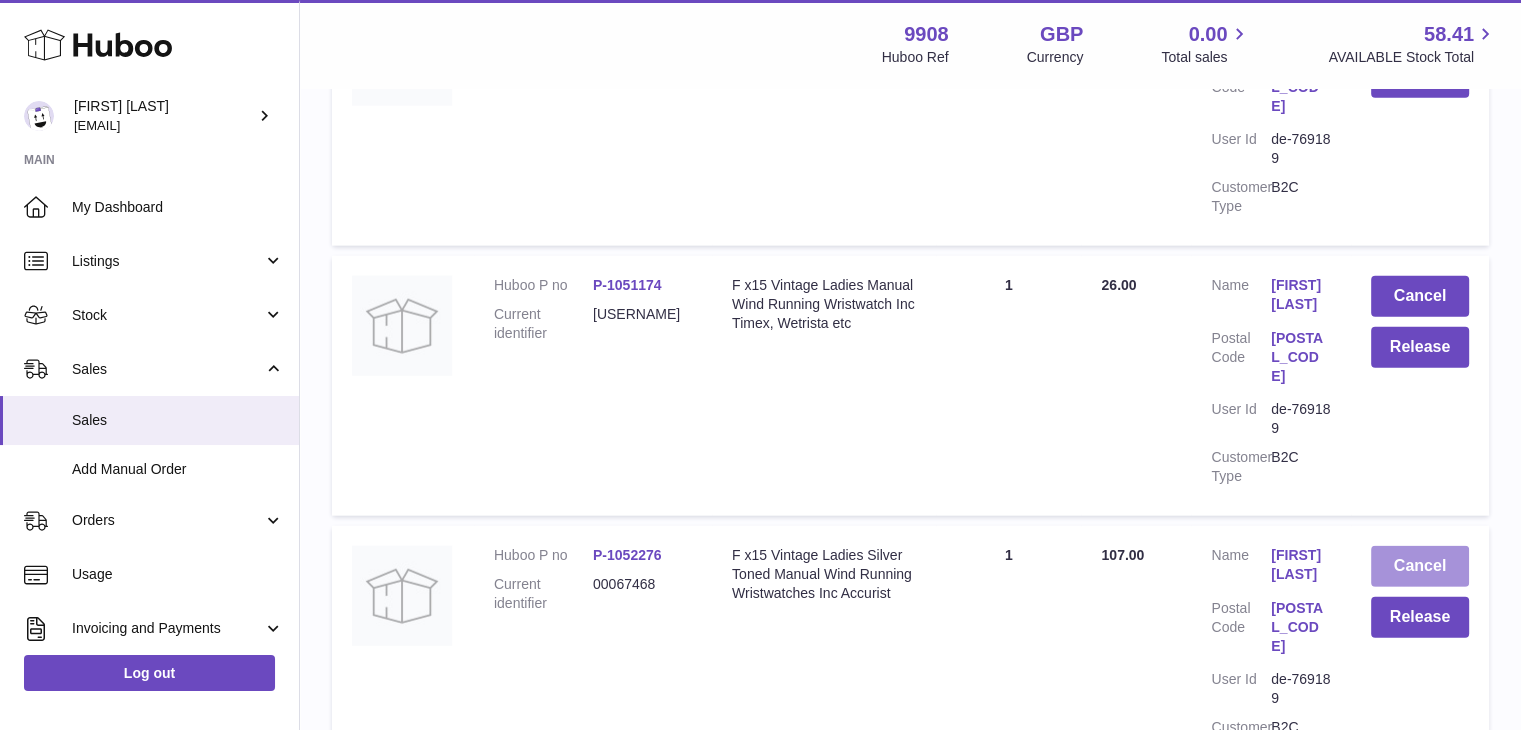click on "Cancel" at bounding box center (1420, 566) 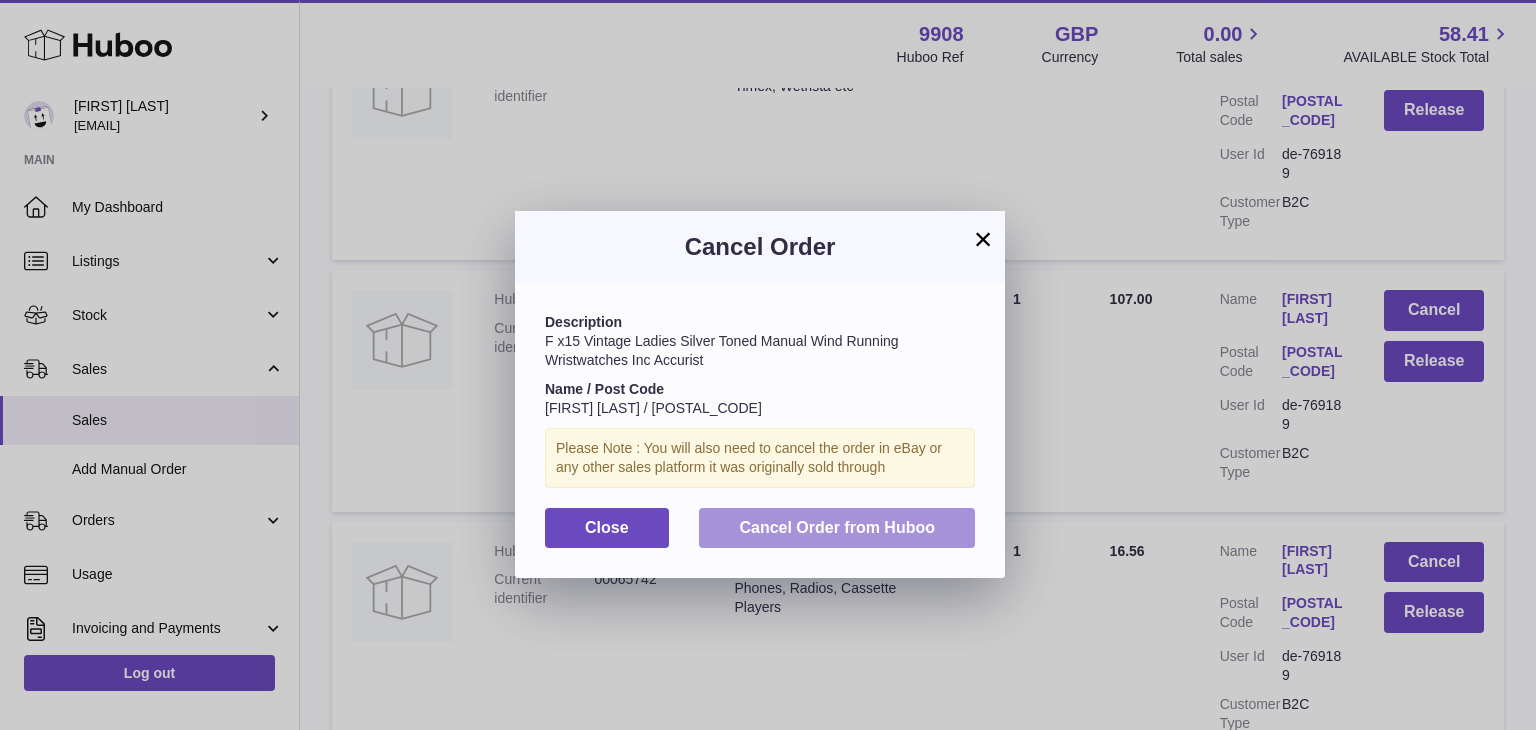 click on "Cancel Order from Huboo" at bounding box center (837, 527) 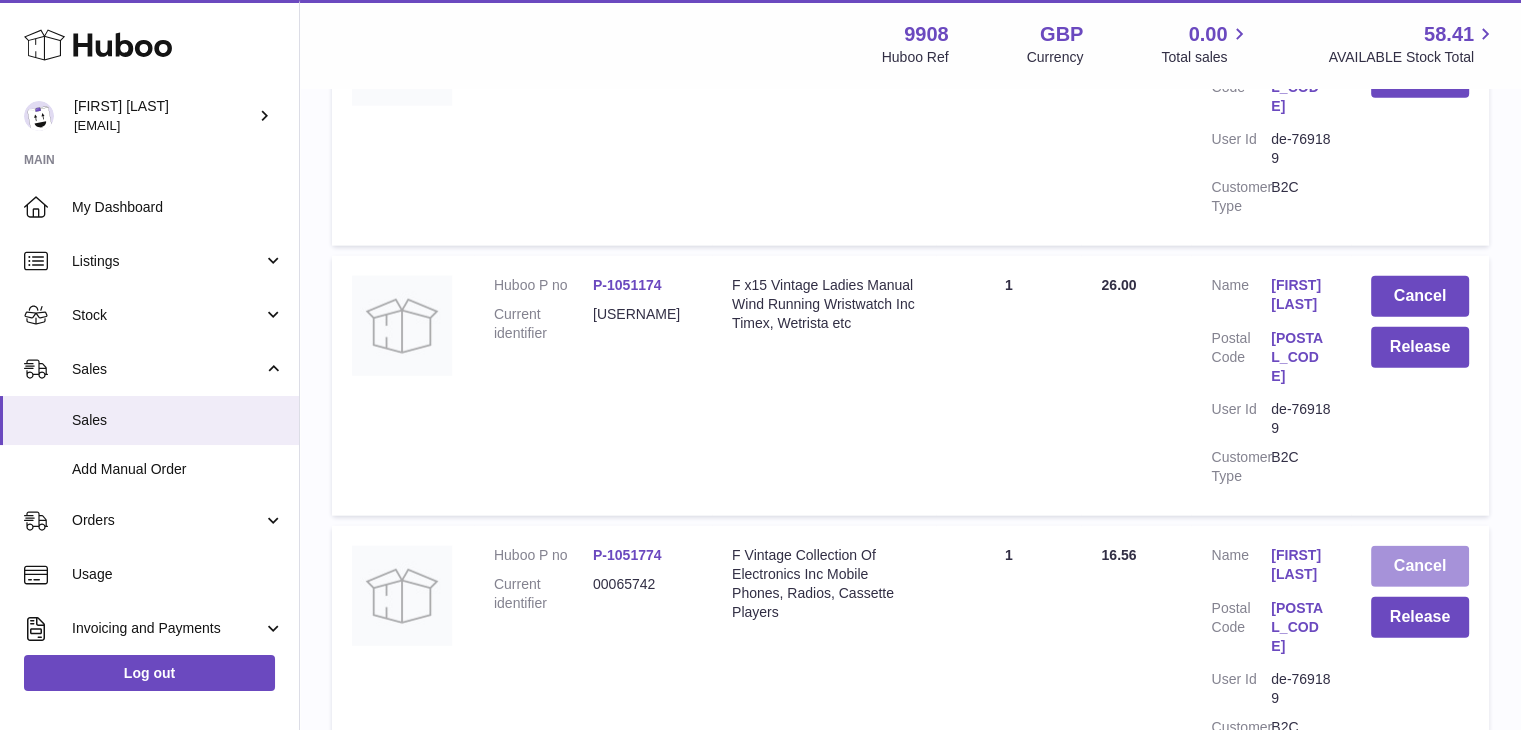 click on "Cancel" at bounding box center (1420, 566) 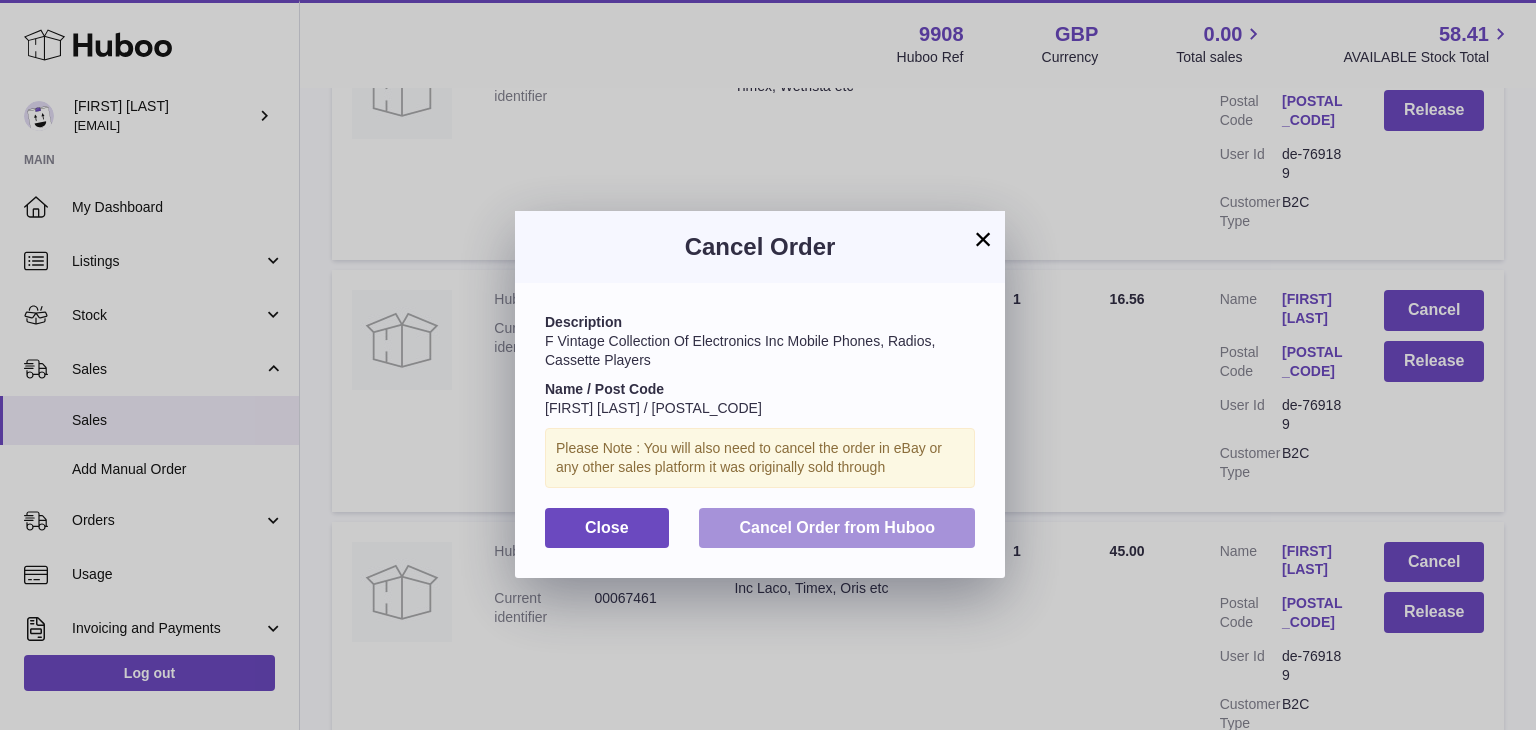 click on "Cancel Order from Huboo" at bounding box center [837, 528] 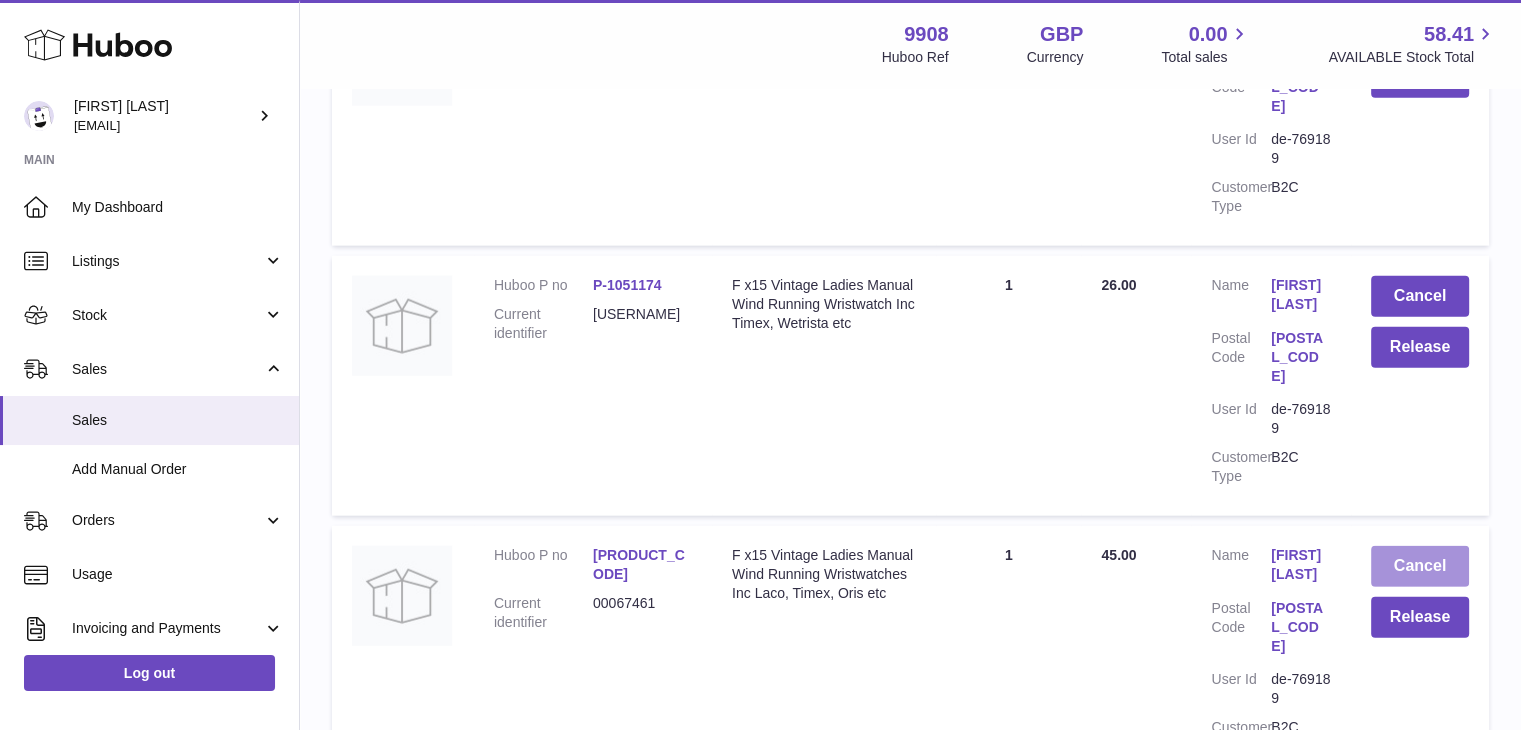 click on "Cancel" at bounding box center [1420, 566] 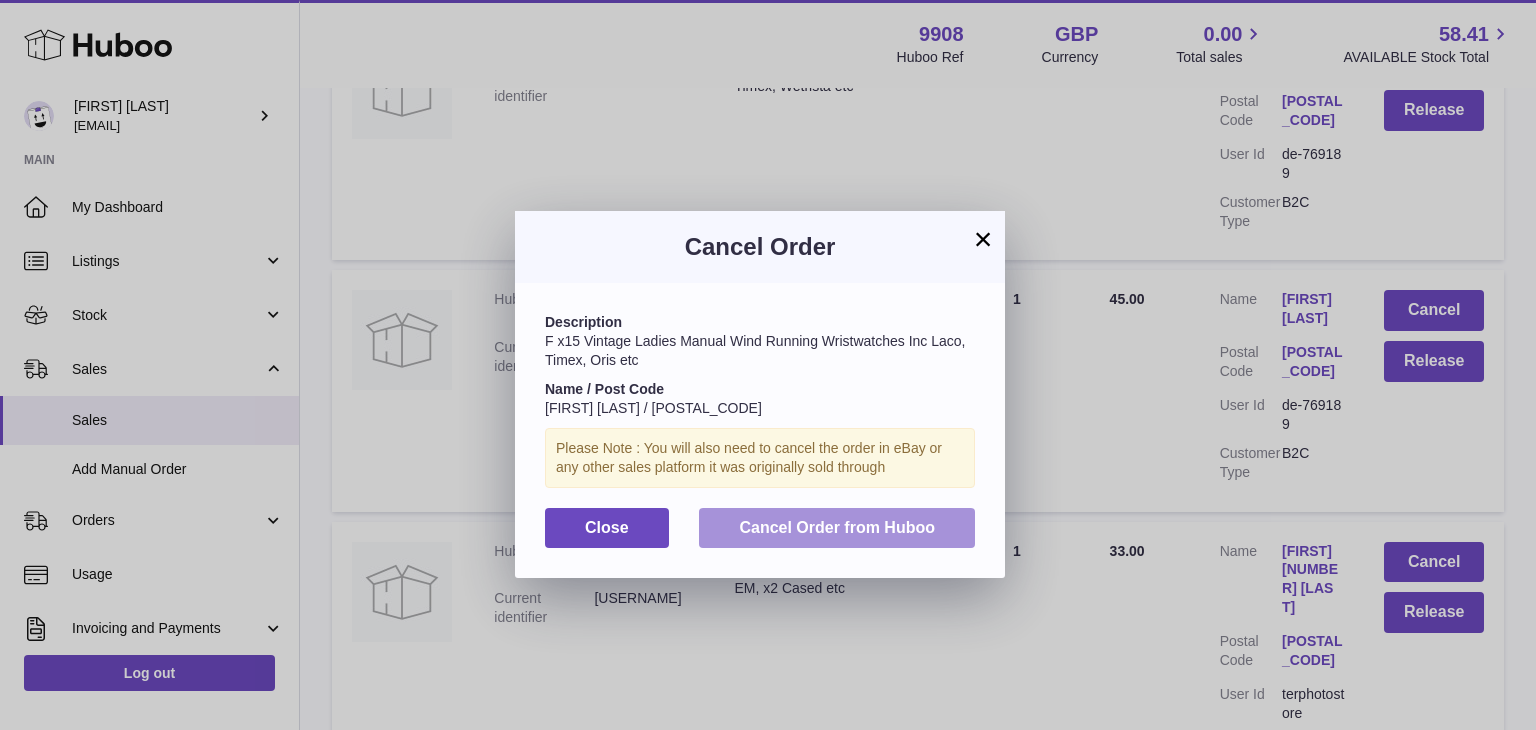 click on "Cancel Order from Huboo" at bounding box center (837, 527) 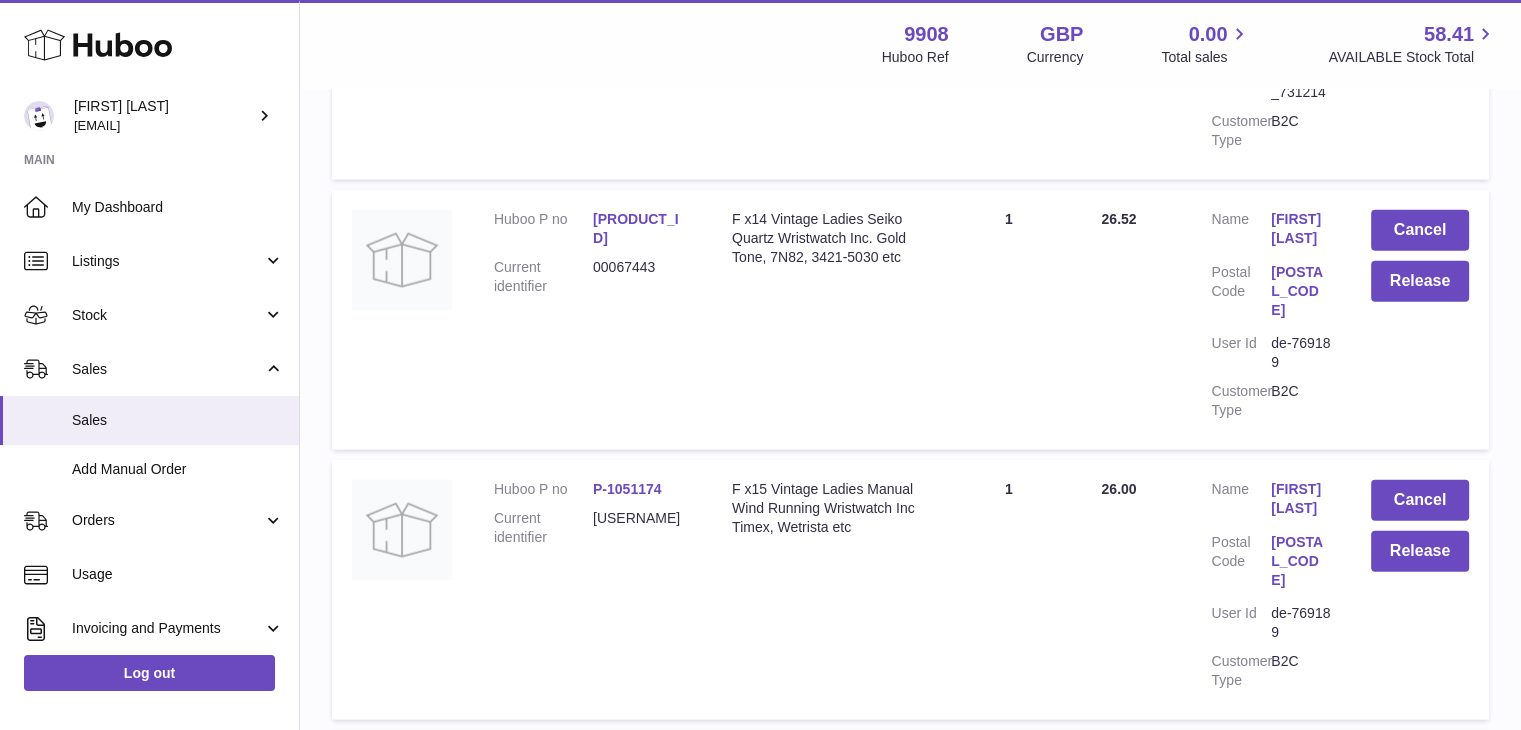 scroll, scrollTop: 4578, scrollLeft: 0, axis: vertical 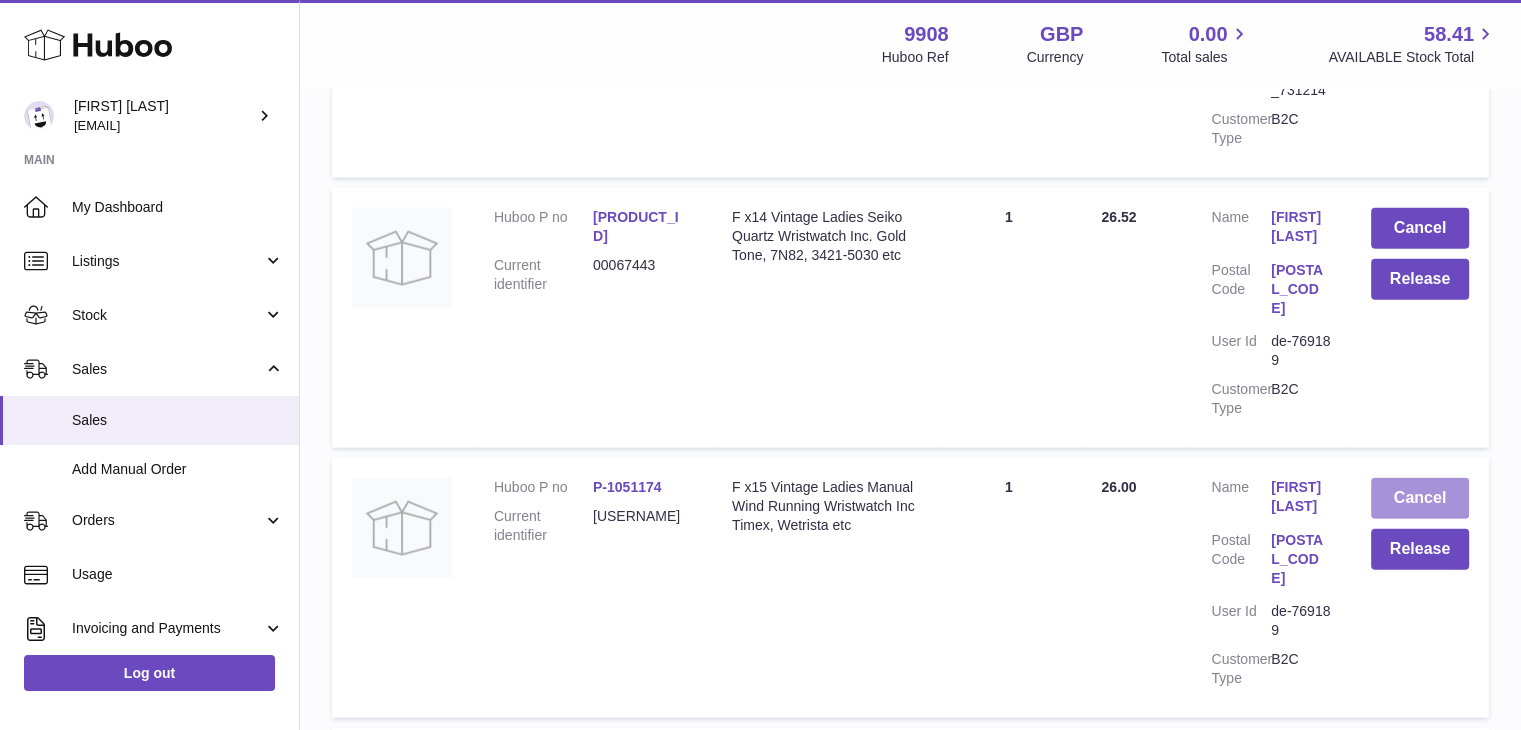 click on "Cancel" at bounding box center [1420, 498] 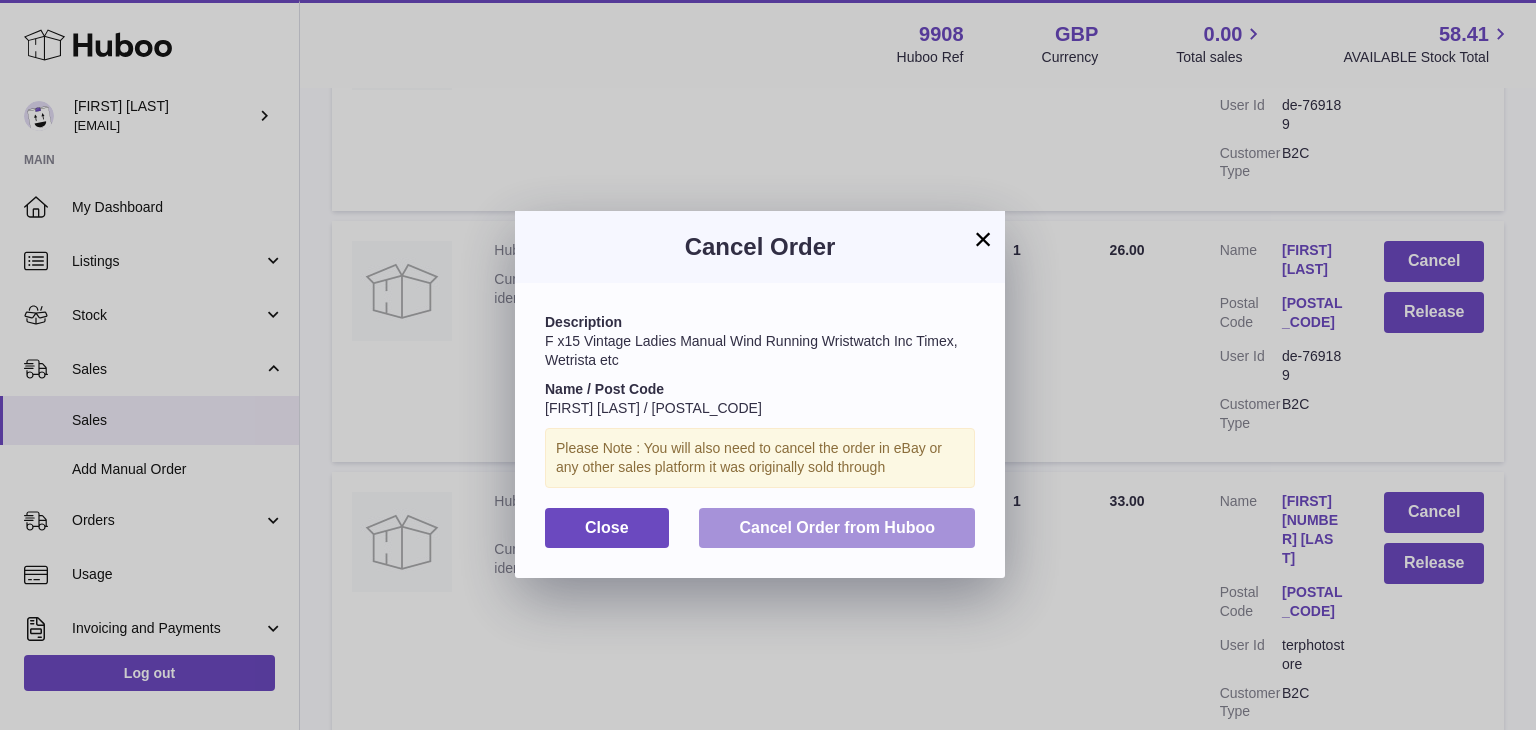 click on "Cancel Order from Huboo" at bounding box center (837, 527) 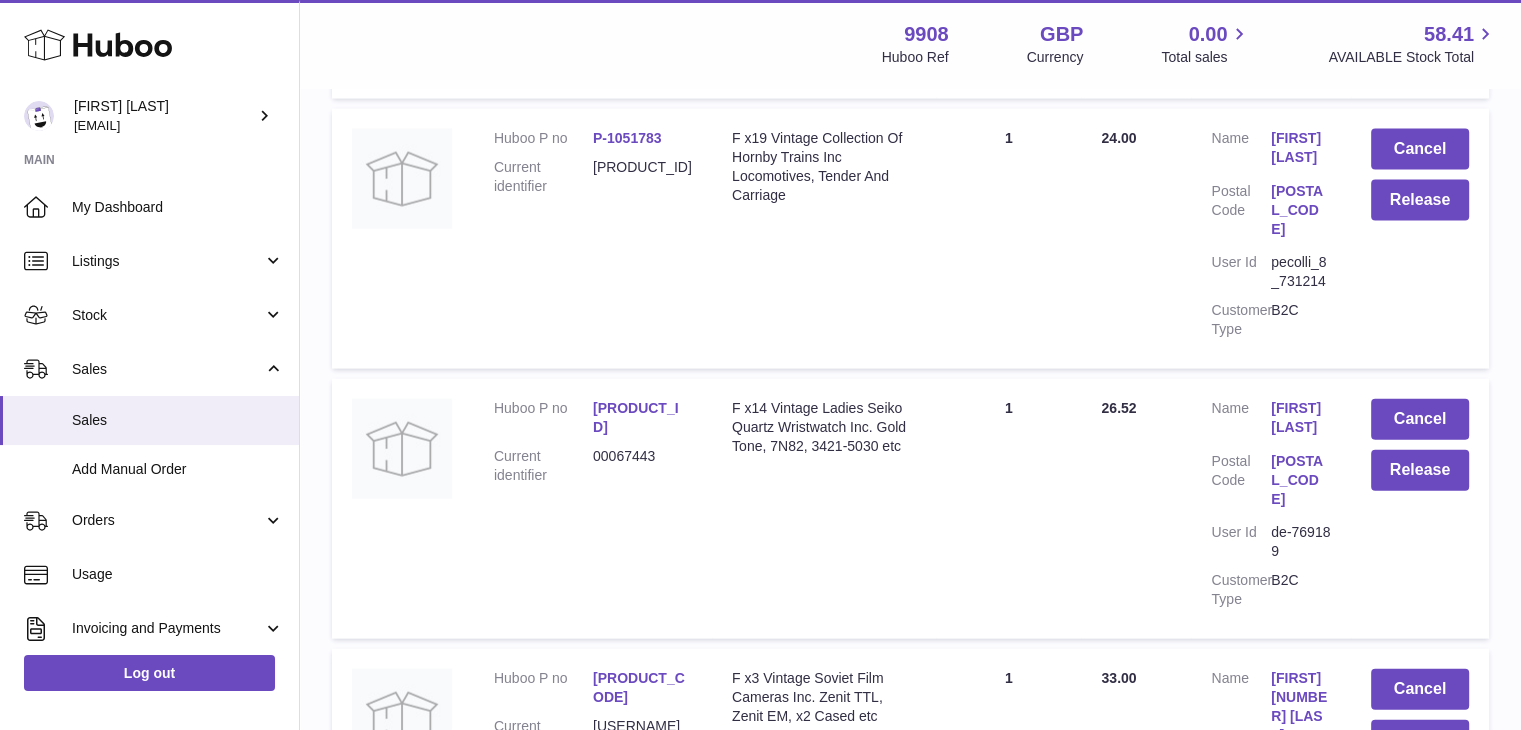 scroll, scrollTop: 4386, scrollLeft: 0, axis: vertical 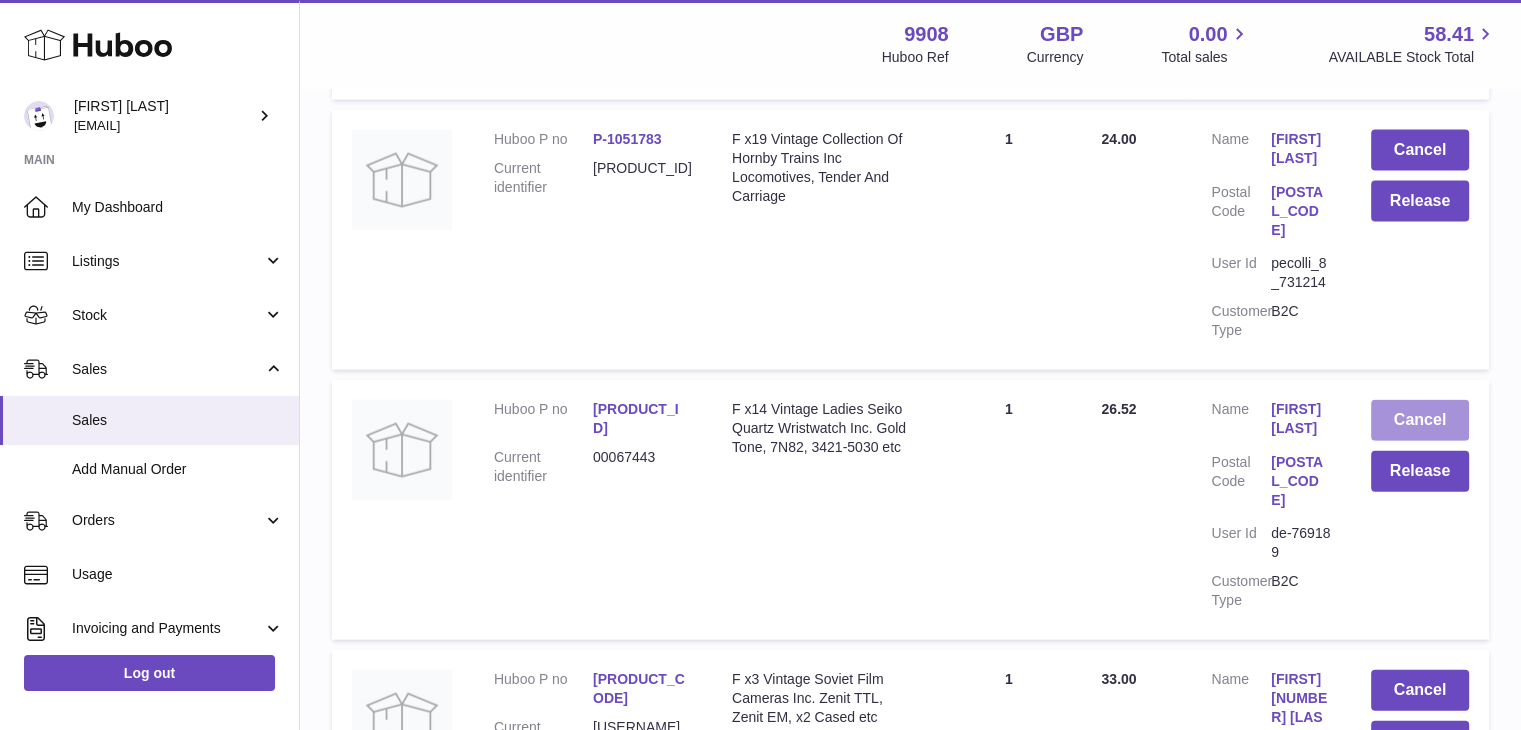 click on "Cancel" at bounding box center (1420, 420) 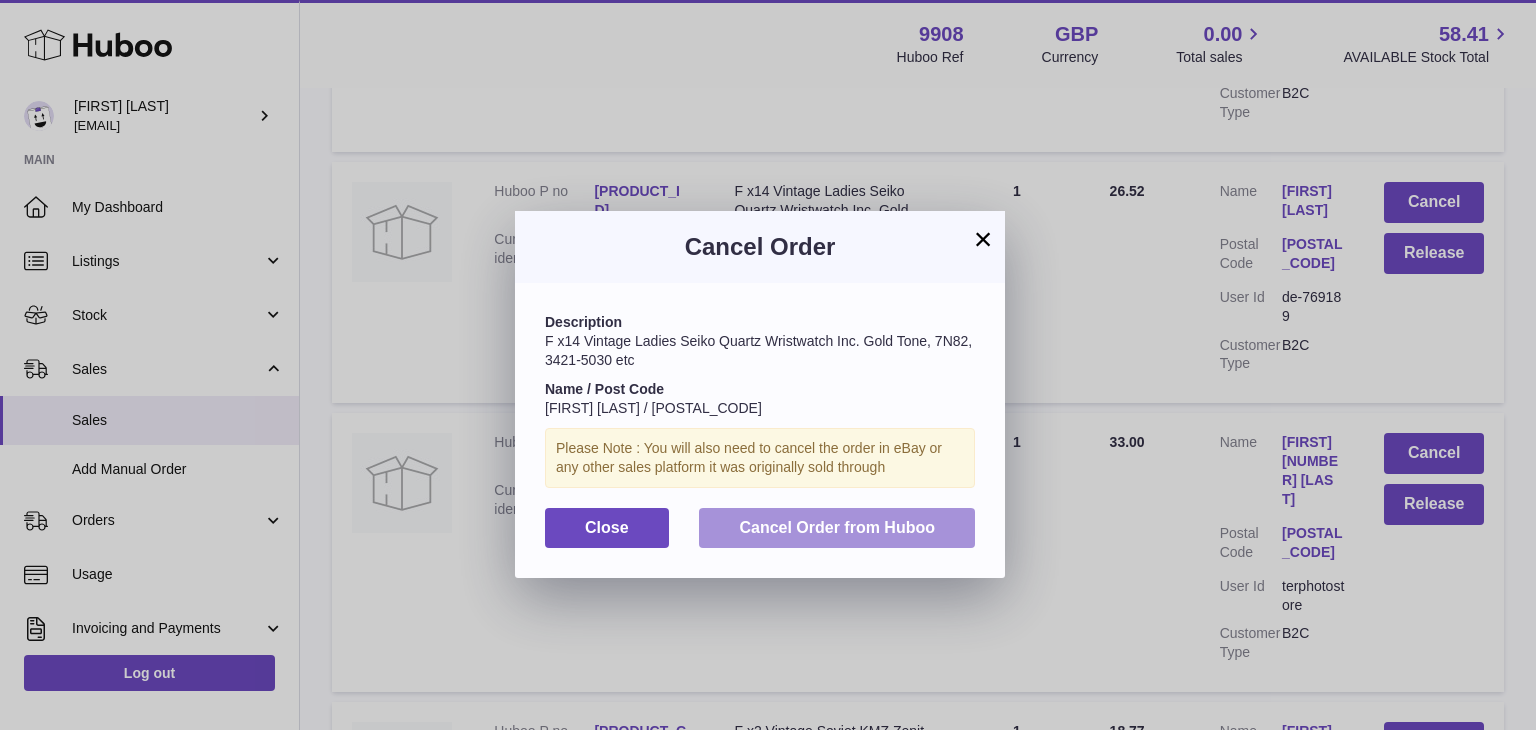 click on "Cancel Order from Huboo" at bounding box center [837, 527] 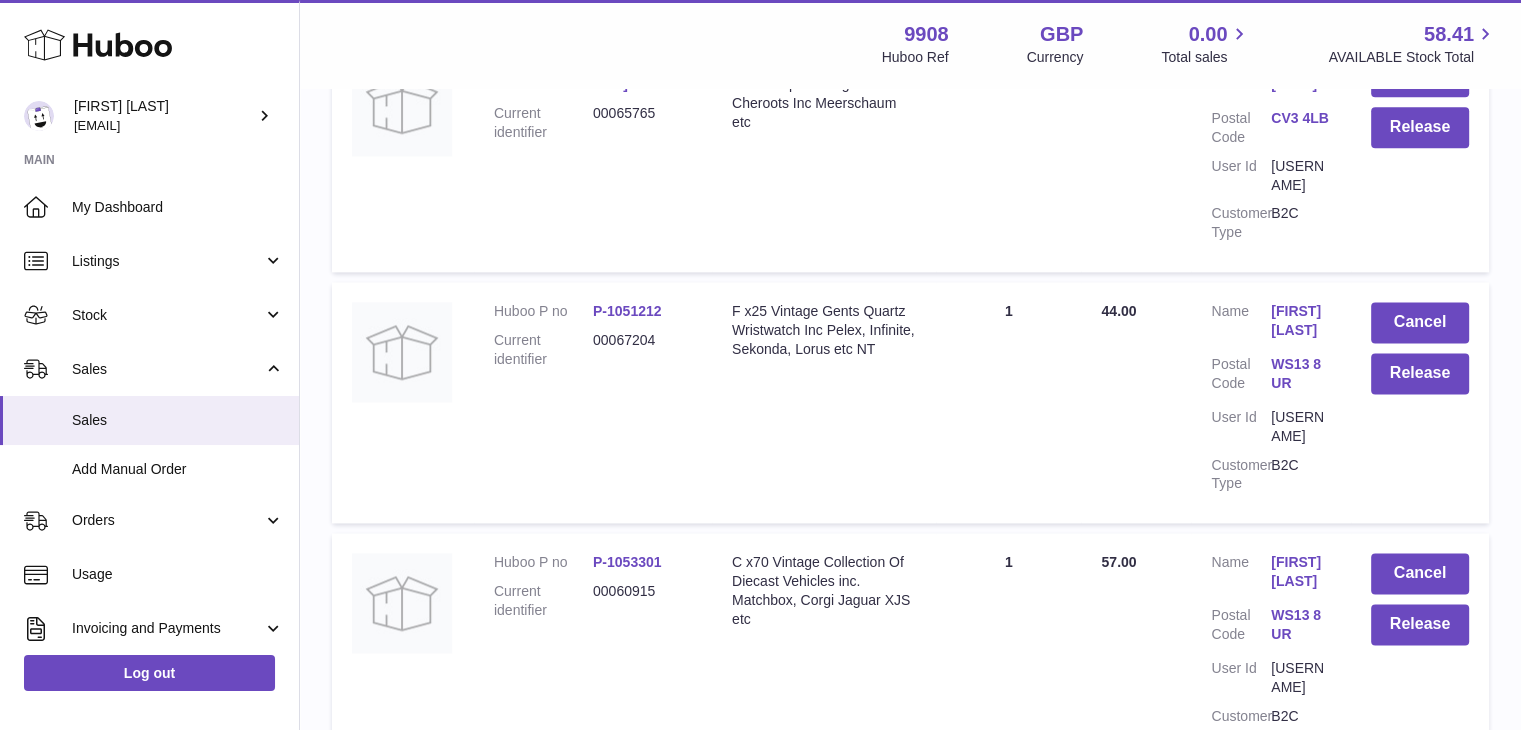 scroll, scrollTop: 10250, scrollLeft: 0, axis: vertical 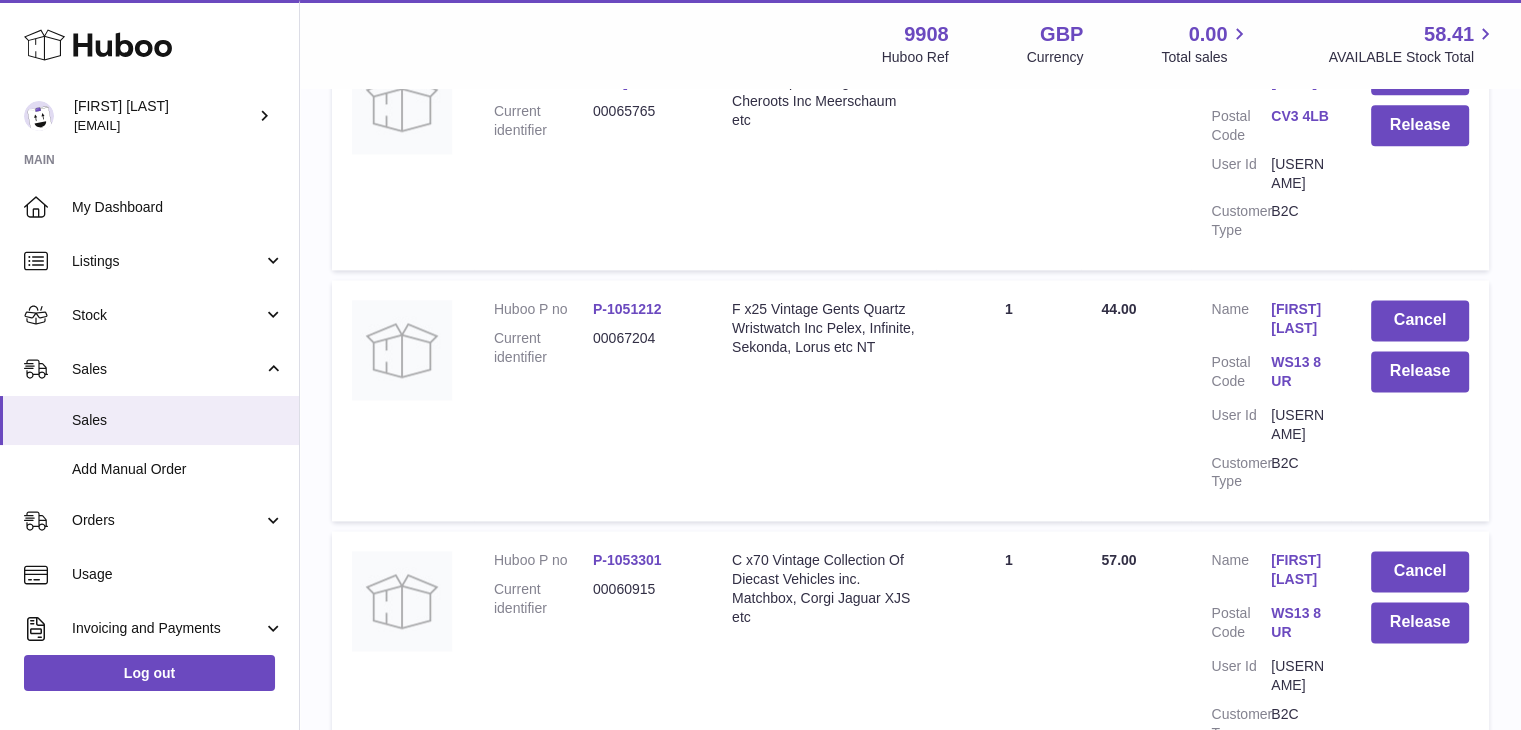 click on "Cancel" at bounding box center [1420, 822] 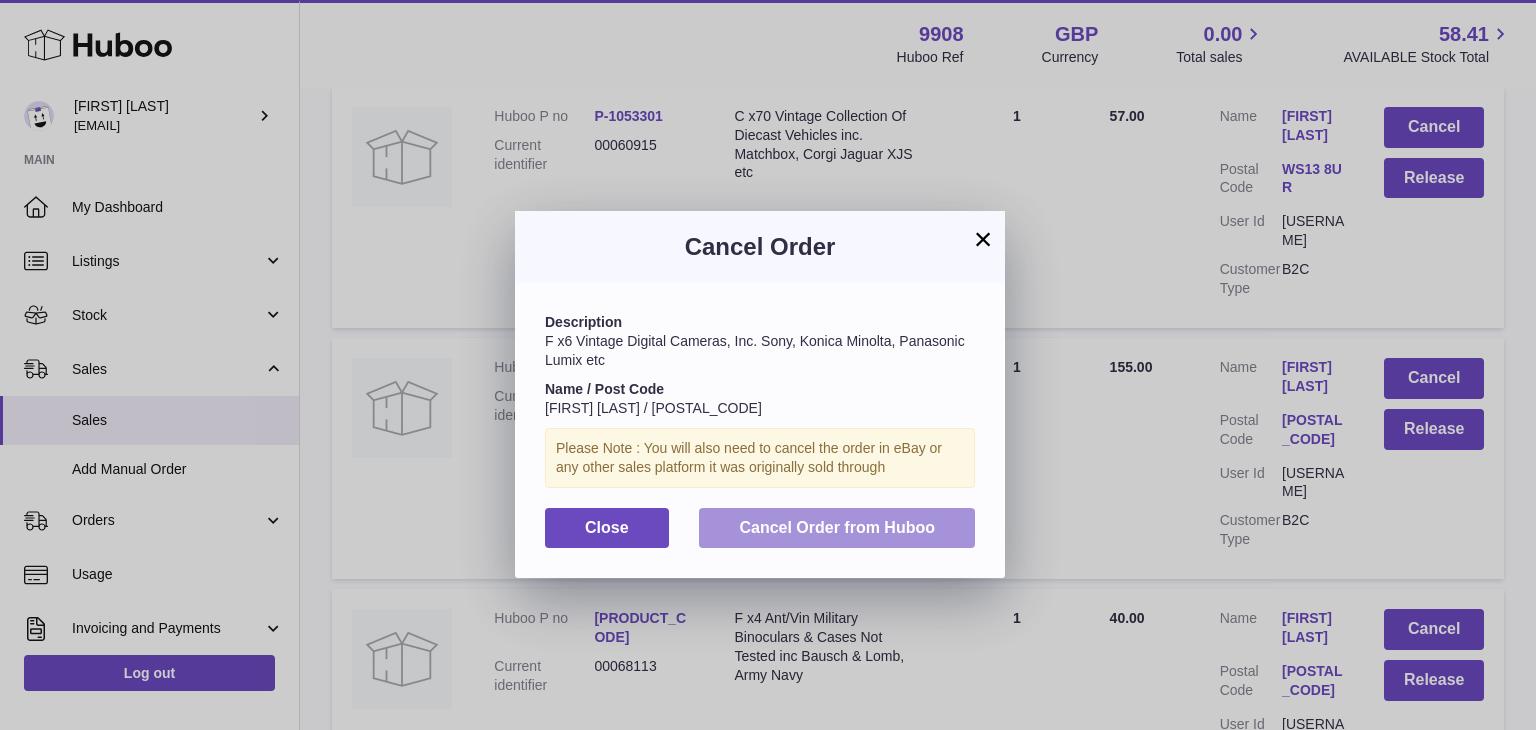 click on "Cancel Order from Huboo" at bounding box center (837, 527) 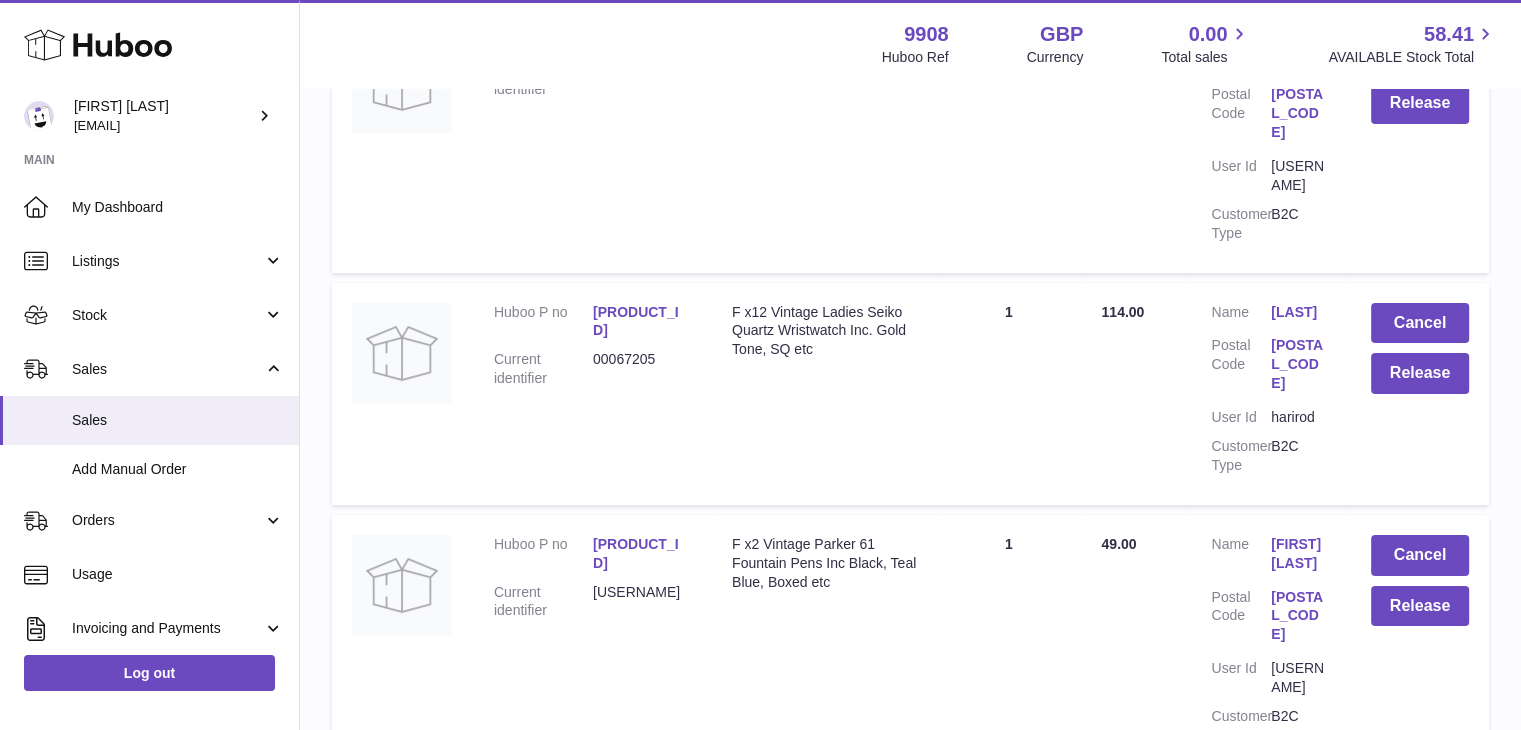 scroll, scrollTop: 15370, scrollLeft: 0, axis: vertical 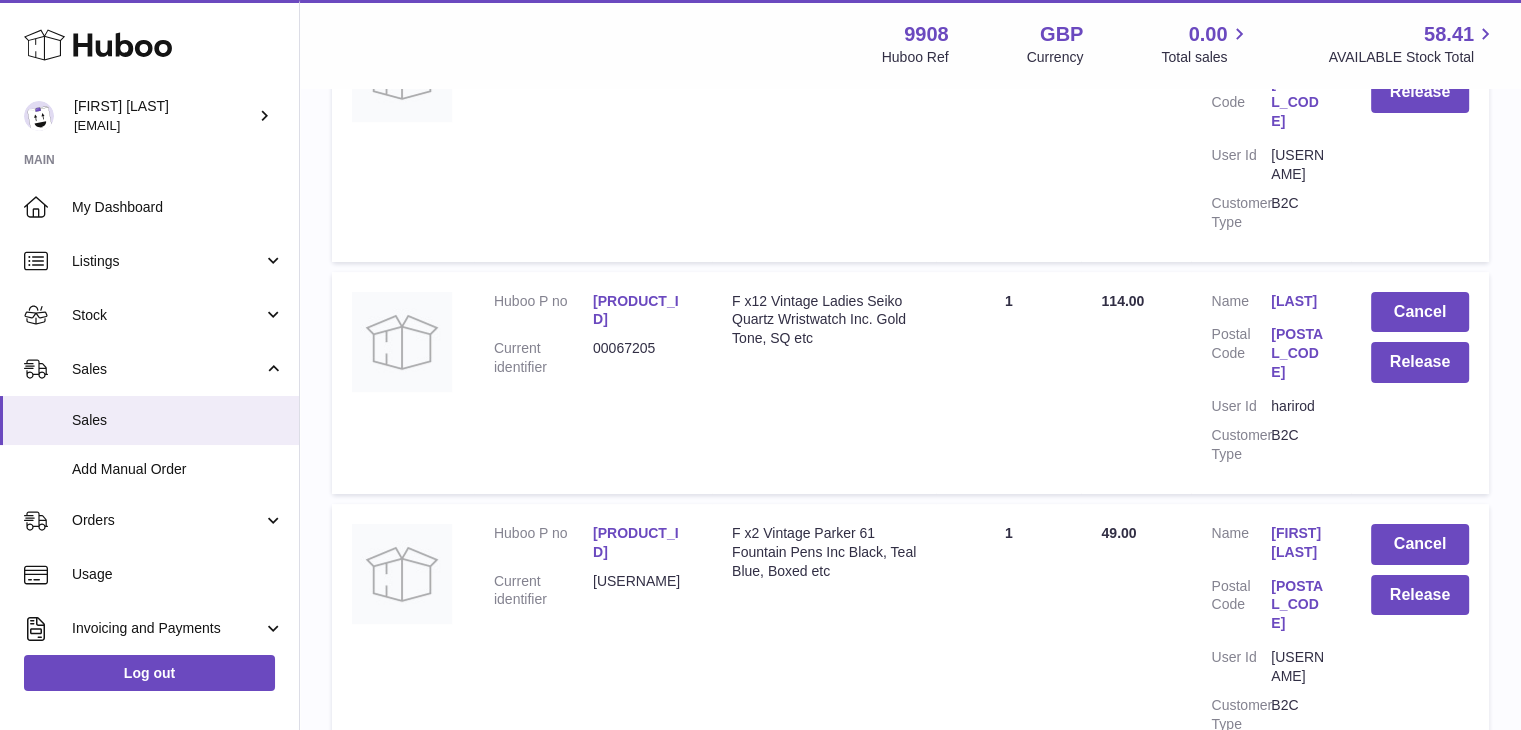 click on "Cancel" at bounding box center [1420, 1084] 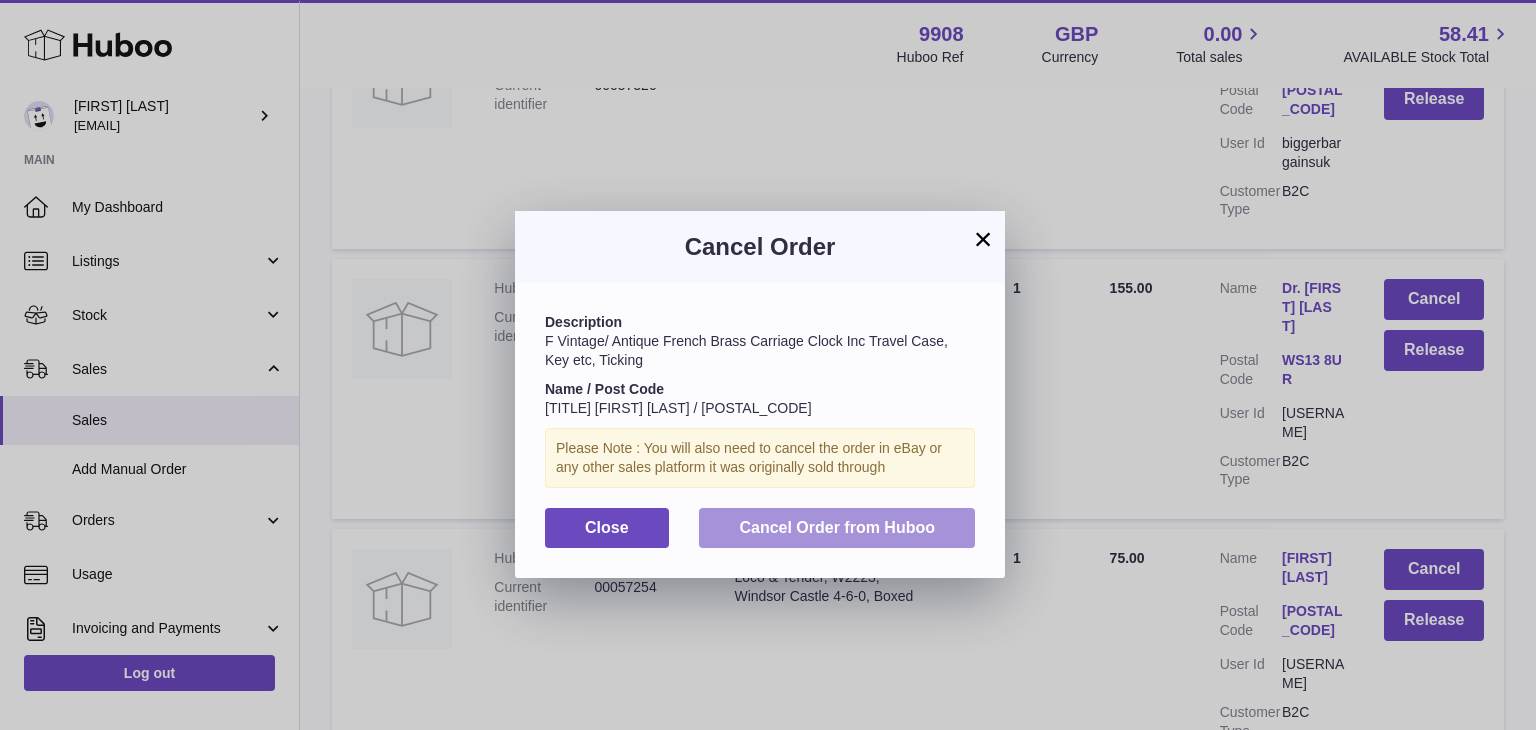click on "Cancel Order from Huboo" at bounding box center [837, 527] 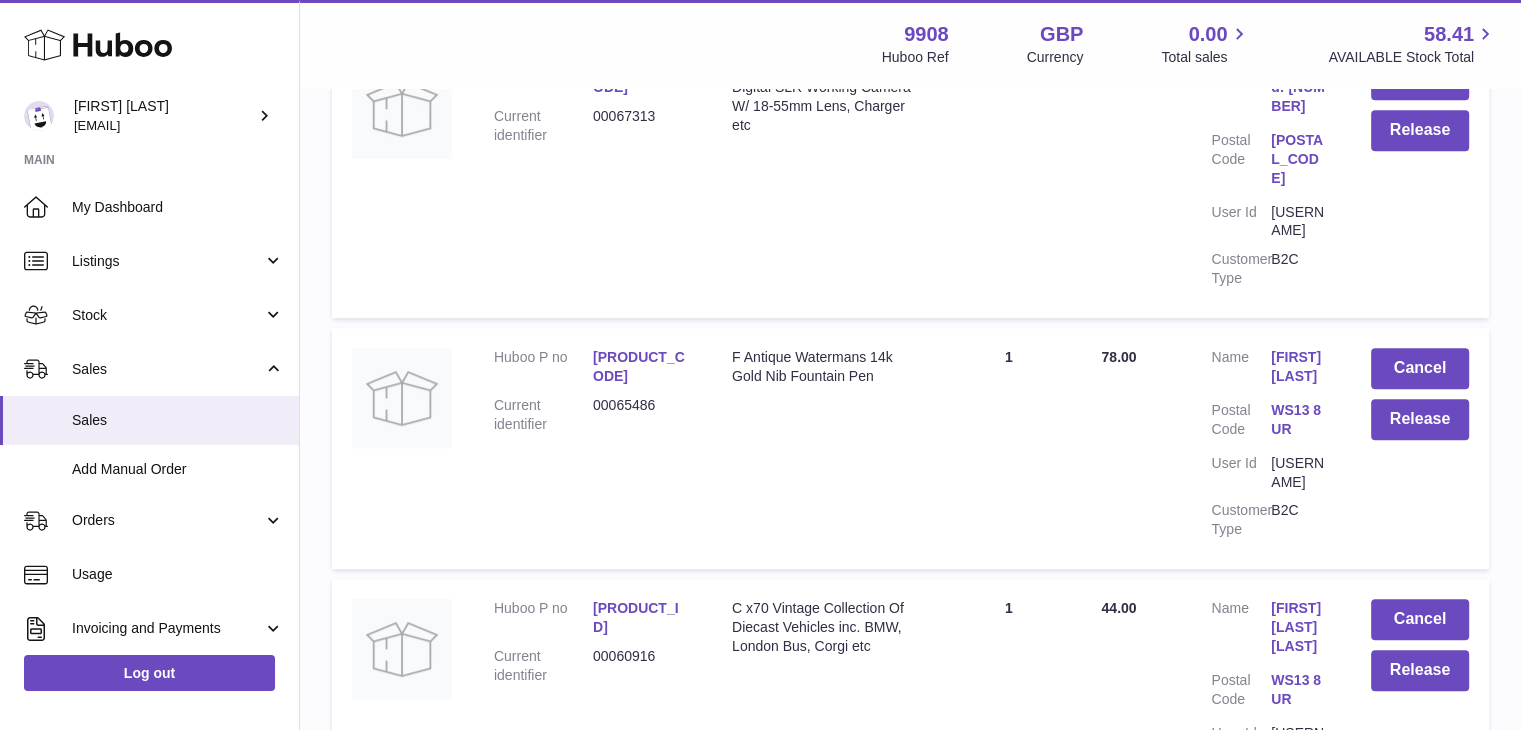 scroll, scrollTop: 23939, scrollLeft: 0, axis: vertical 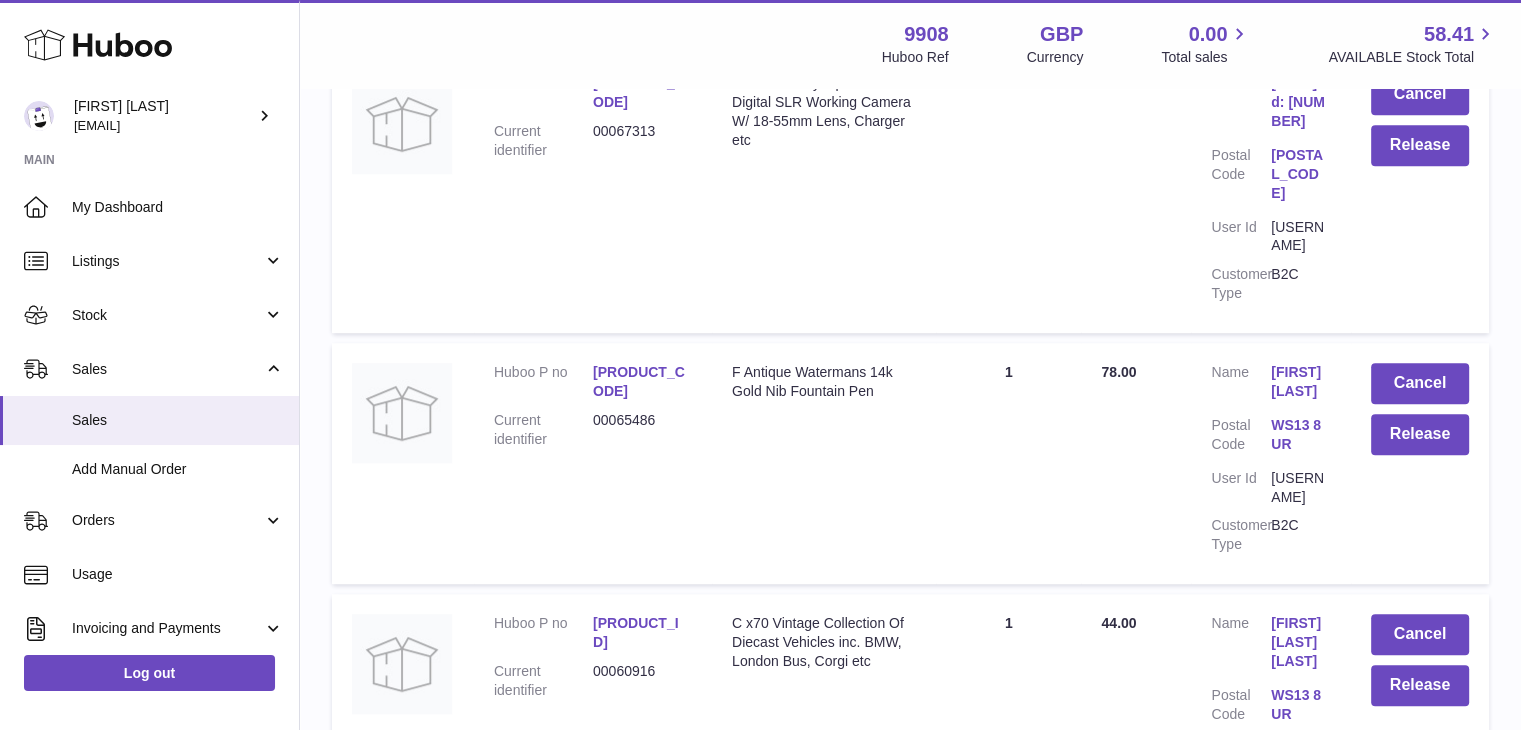 click on "Cancel" at bounding box center [1420, 1714] 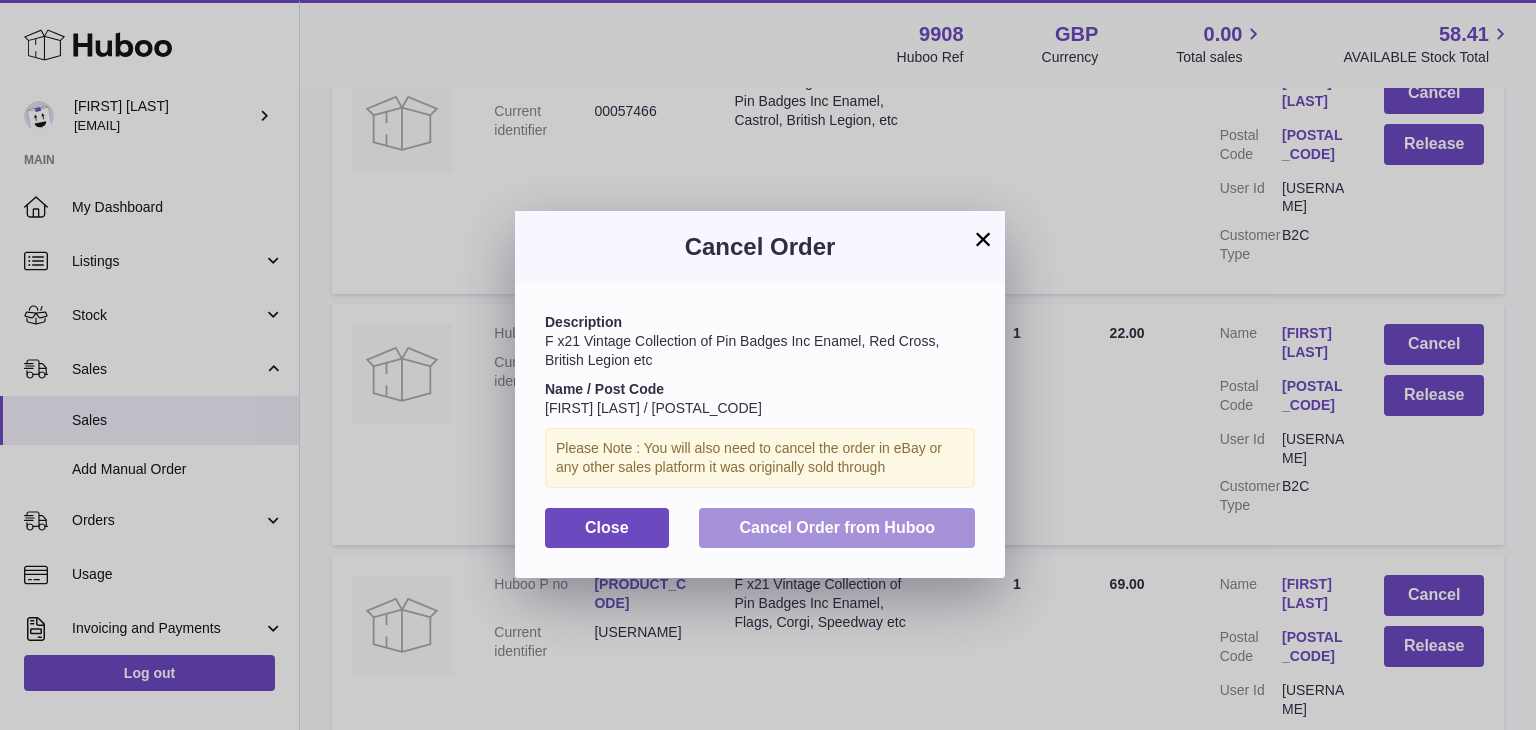 click on "Cancel Order from Huboo" at bounding box center [837, 527] 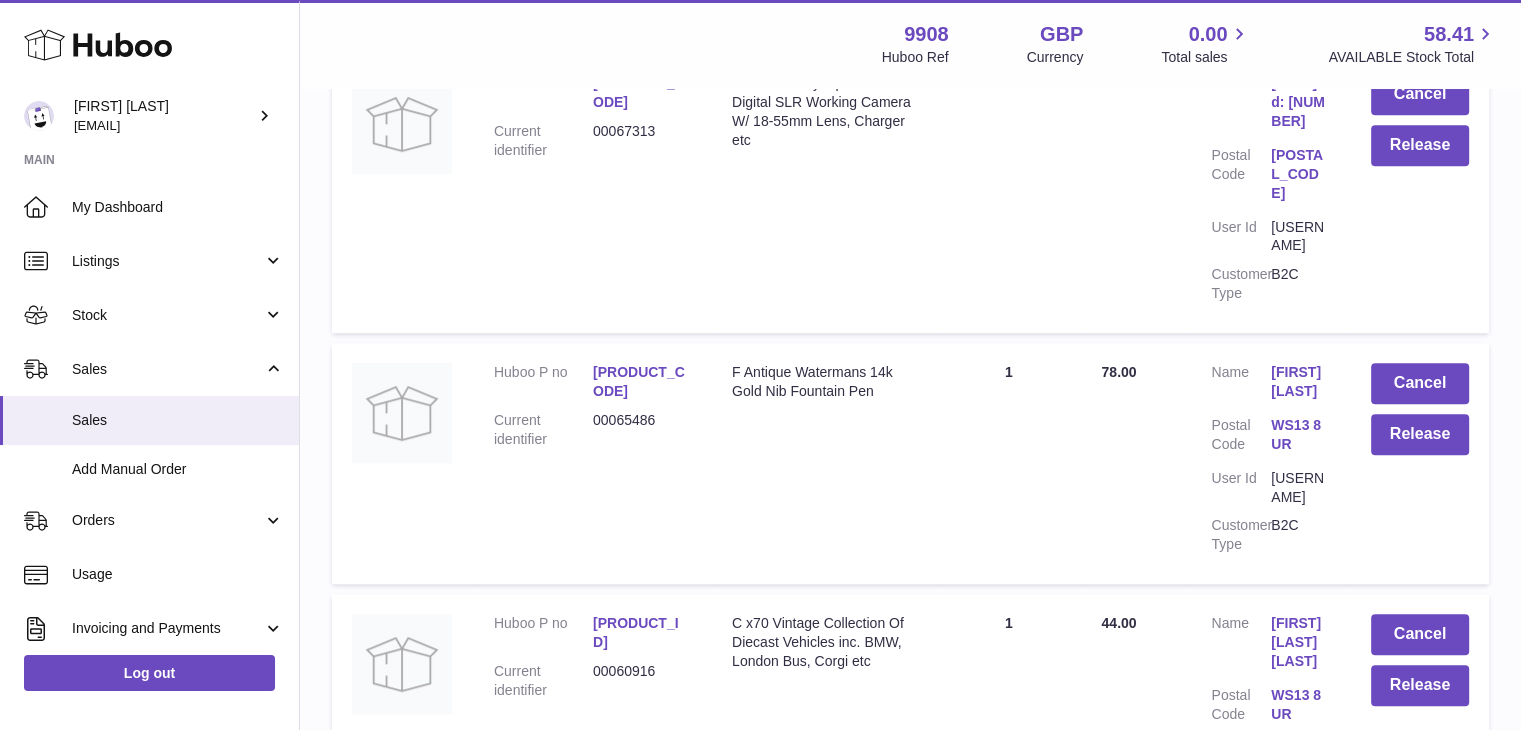 click on "Cancel" at bounding box center (1420, 1714) 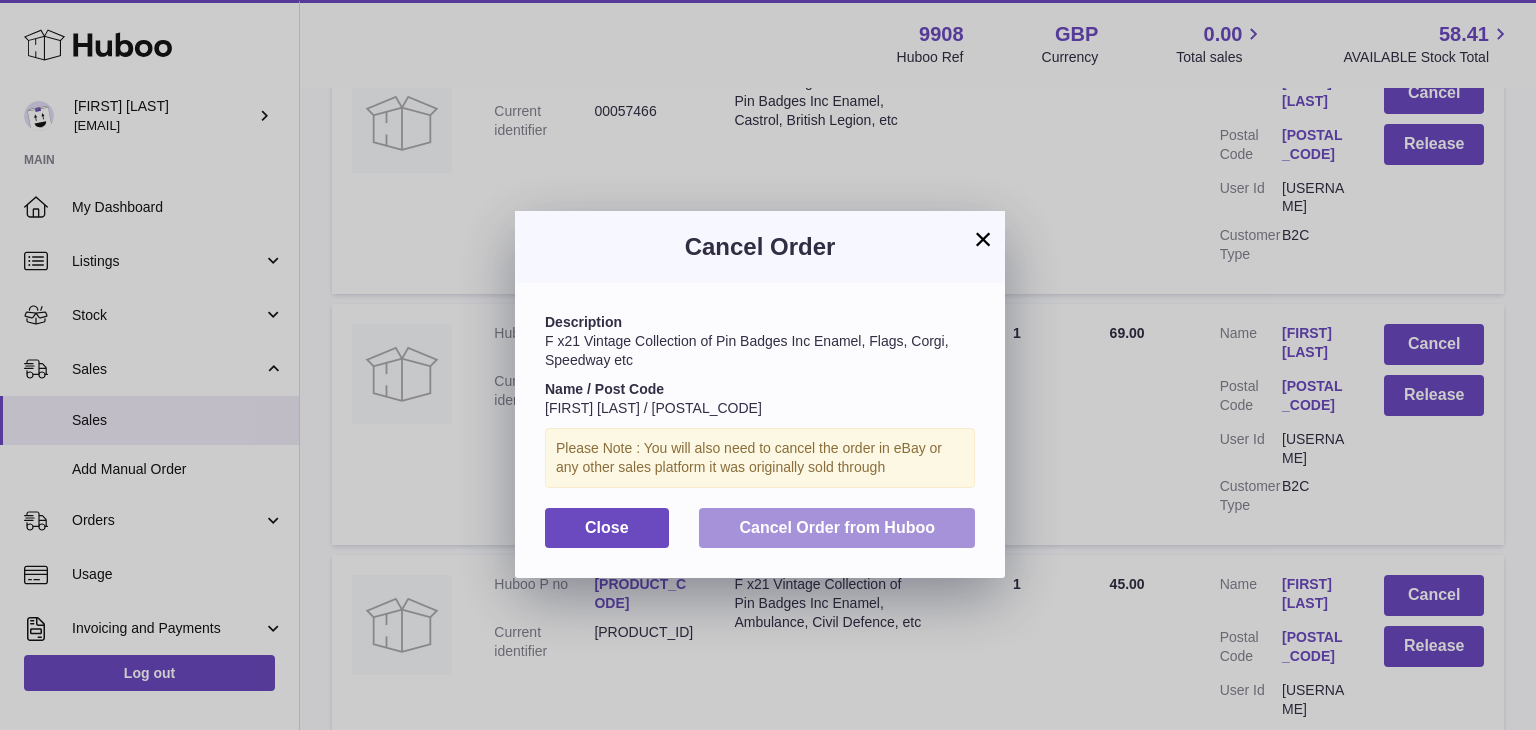click on "Cancel Order from Huboo" at bounding box center (837, 528) 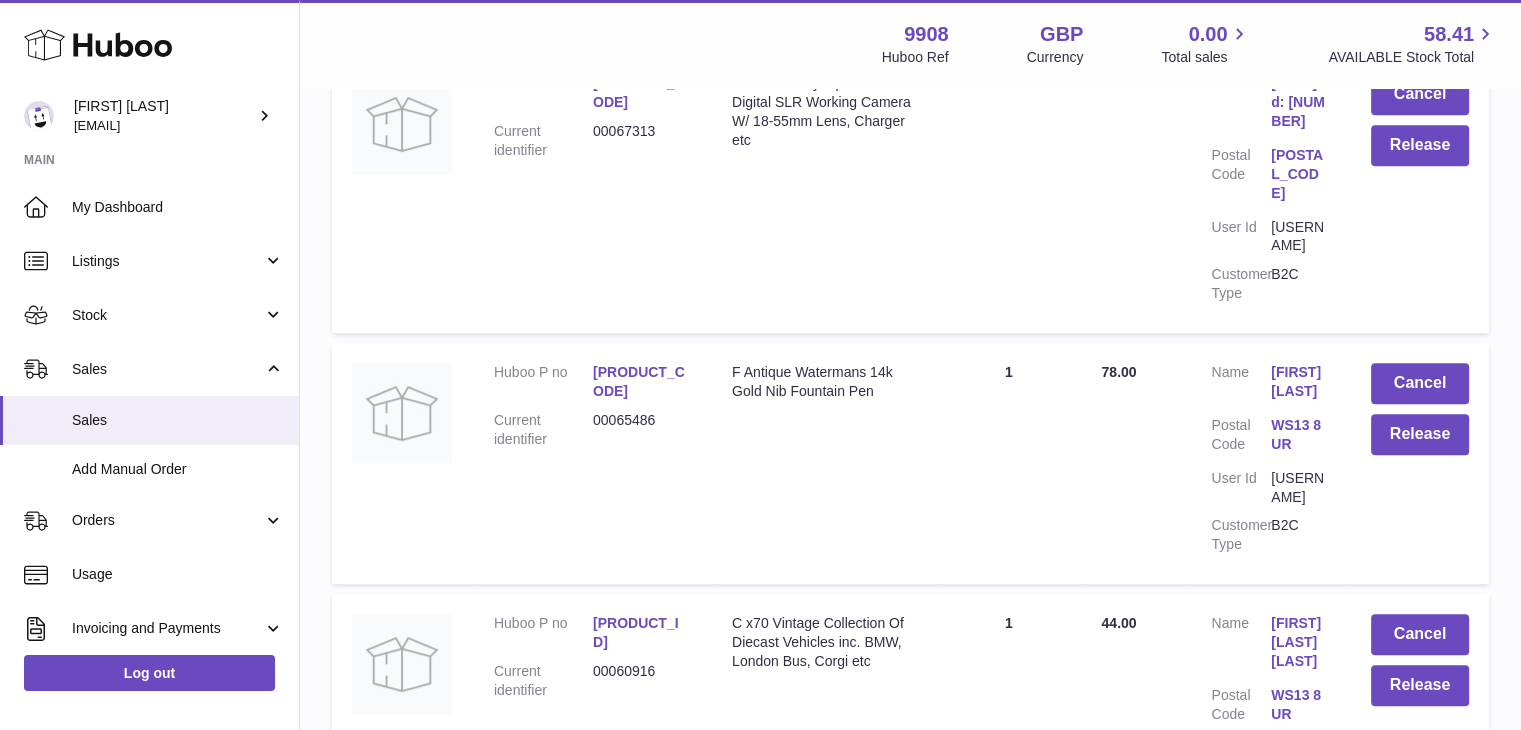 click on "Cancel" at bounding box center [1420, 1714] 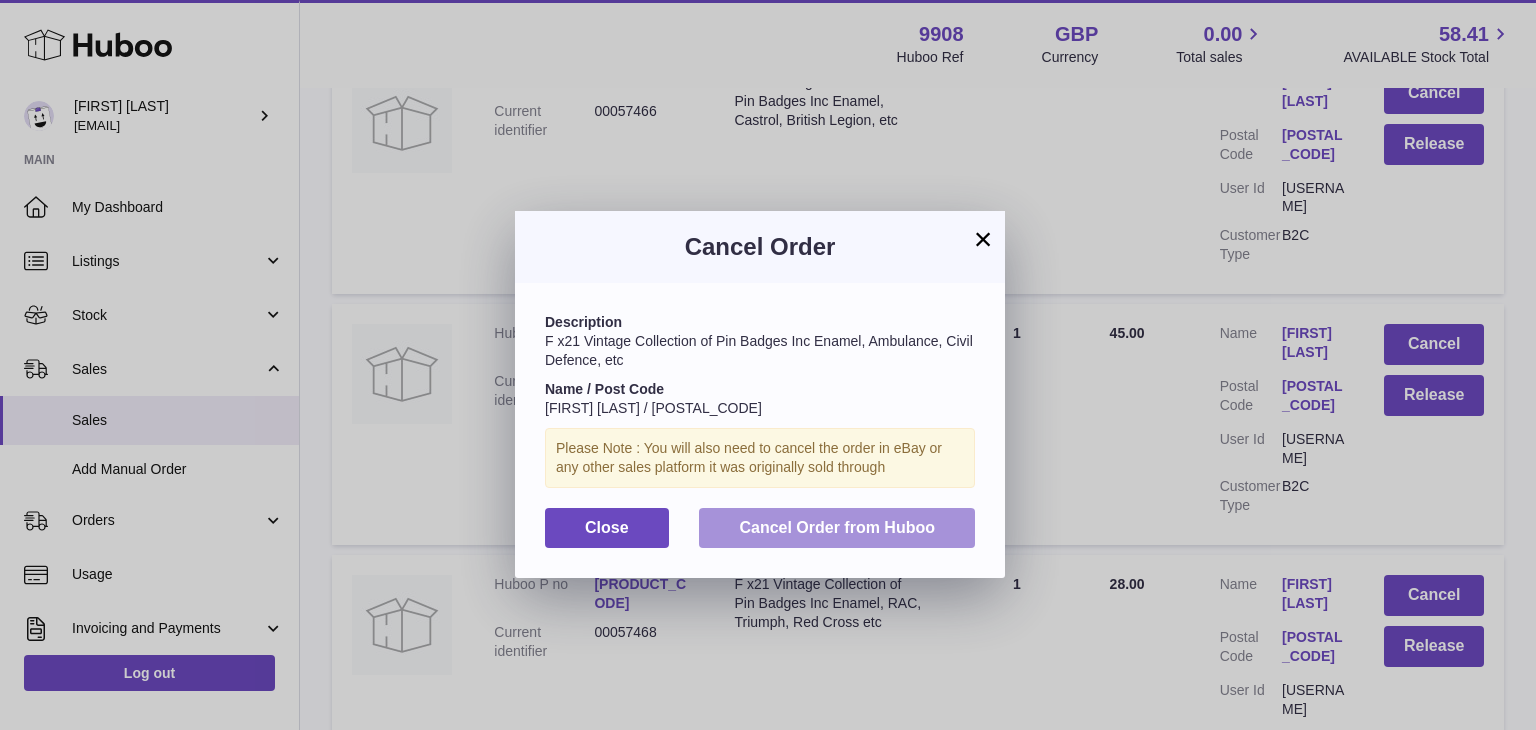 click on "Cancel Order from Huboo" at bounding box center (837, 527) 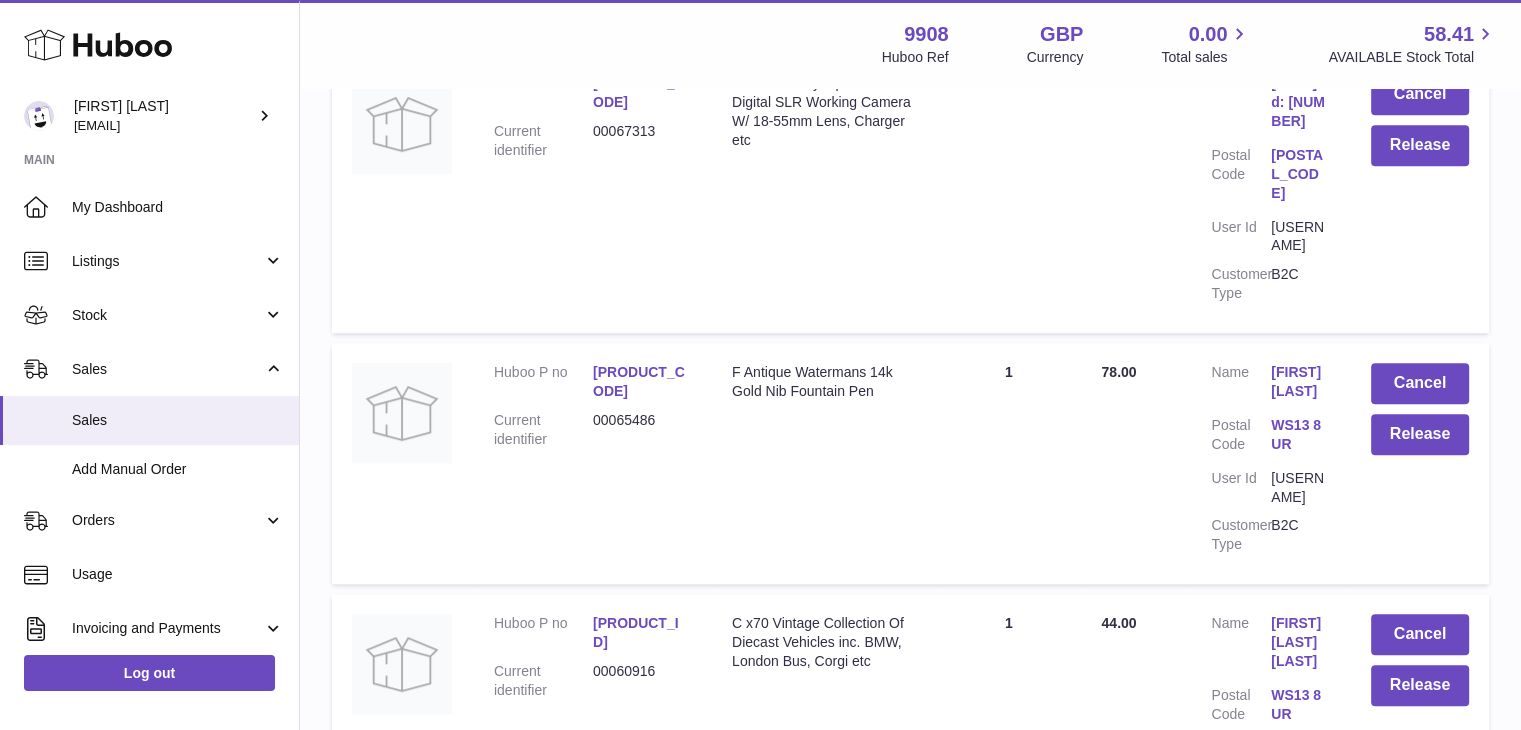 click on "Cancel" at bounding box center [1420, 1714] 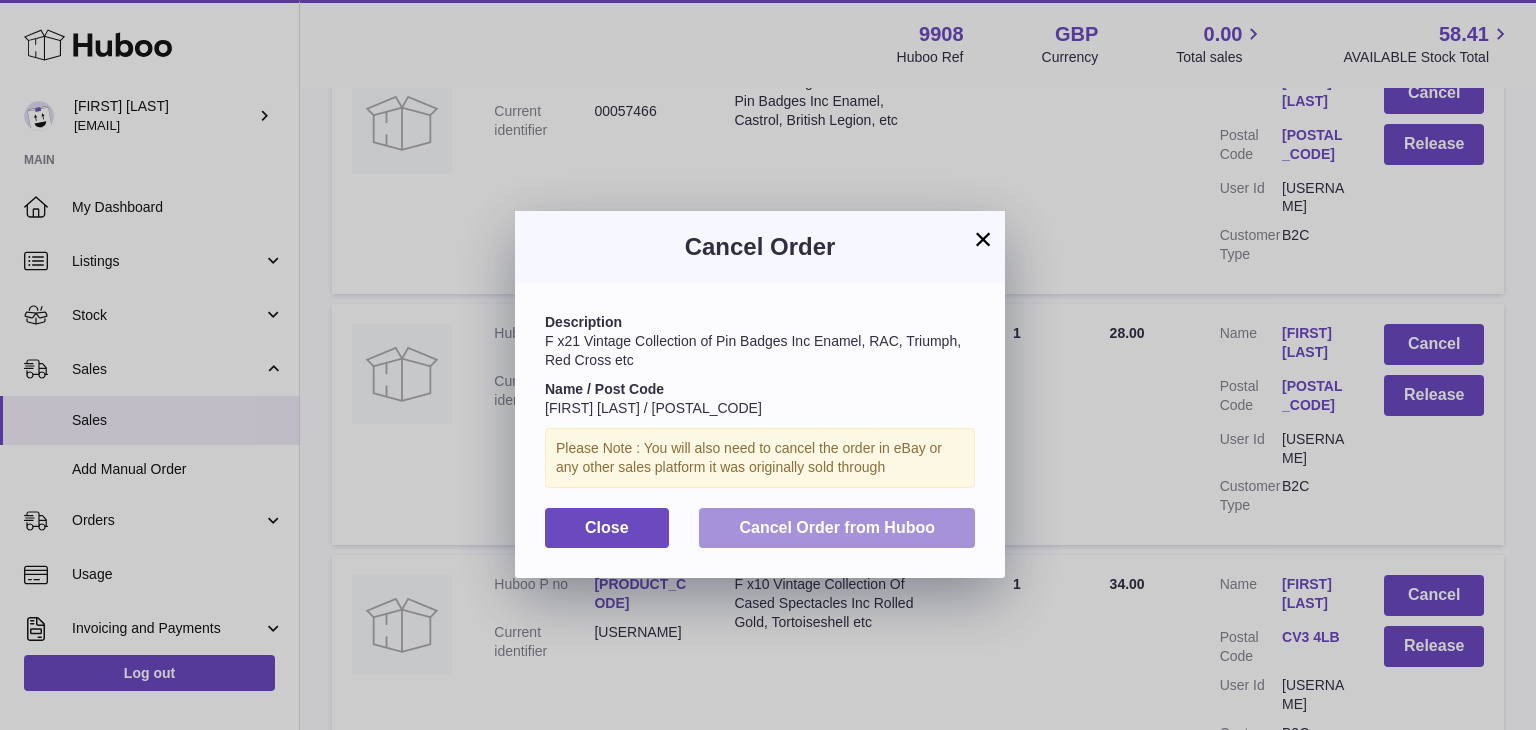 click on "Cancel Order from Huboo" at bounding box center [837, 527] 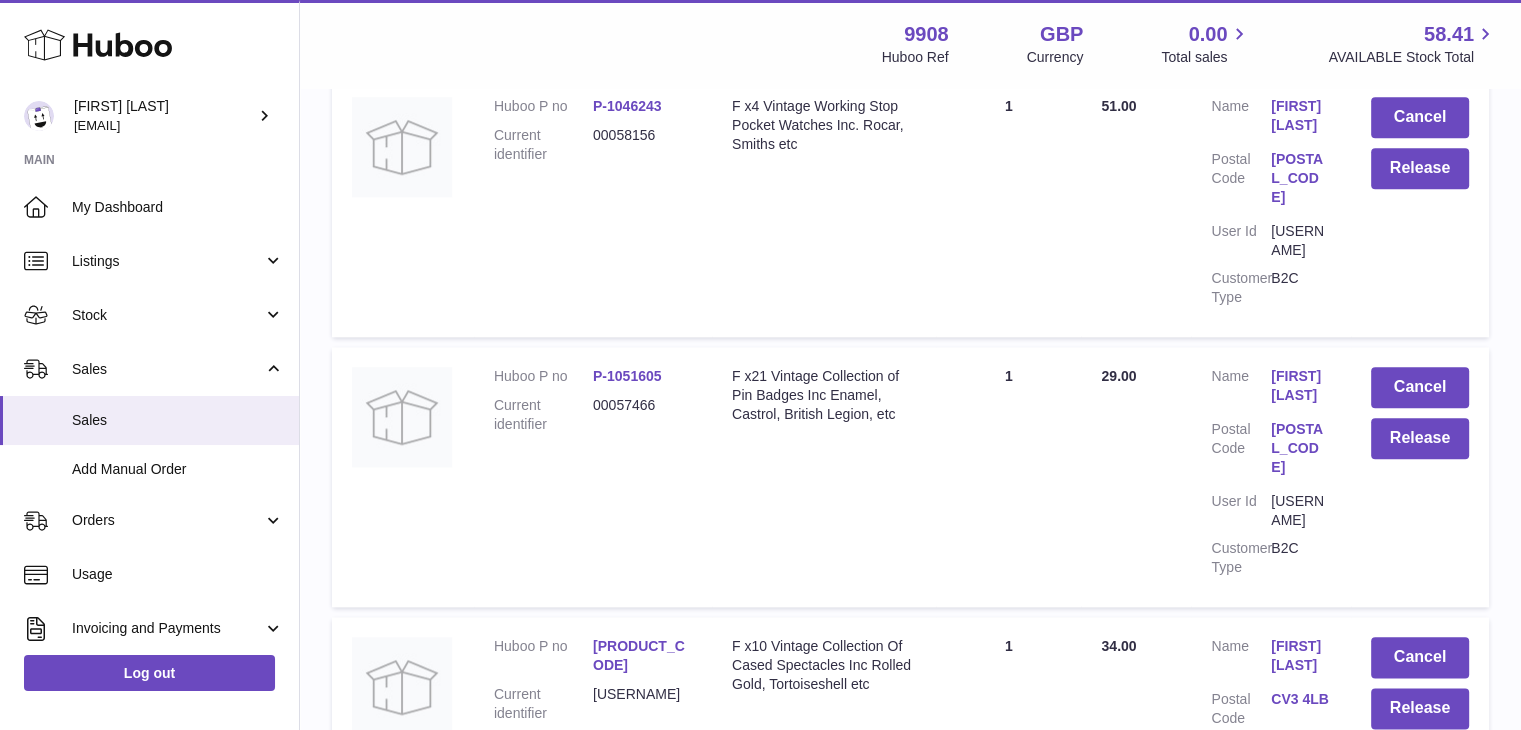 scroll, scrollTop: 24998, scrollLeft: 0, axis: vertical 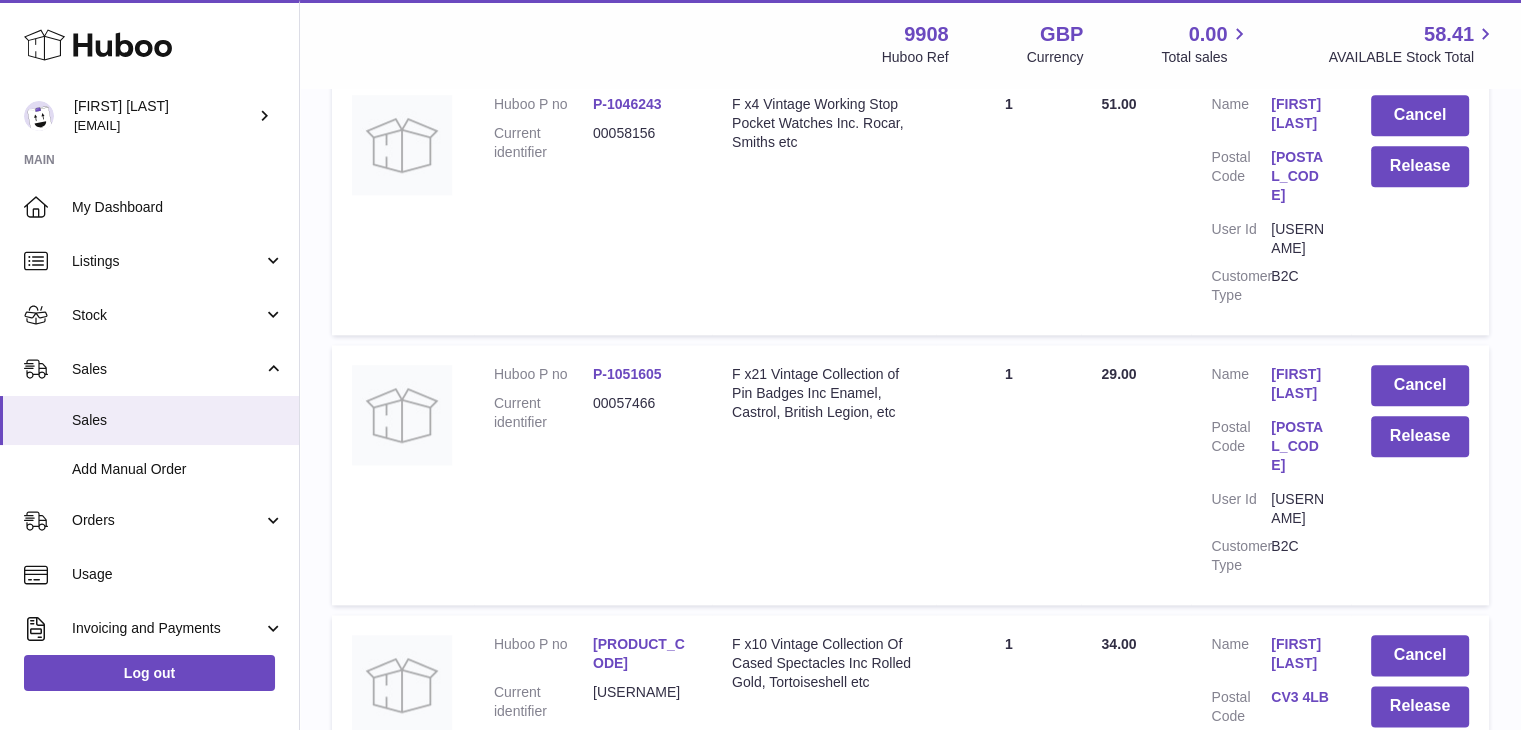click on "2" at bounding box center (1399, 2173) 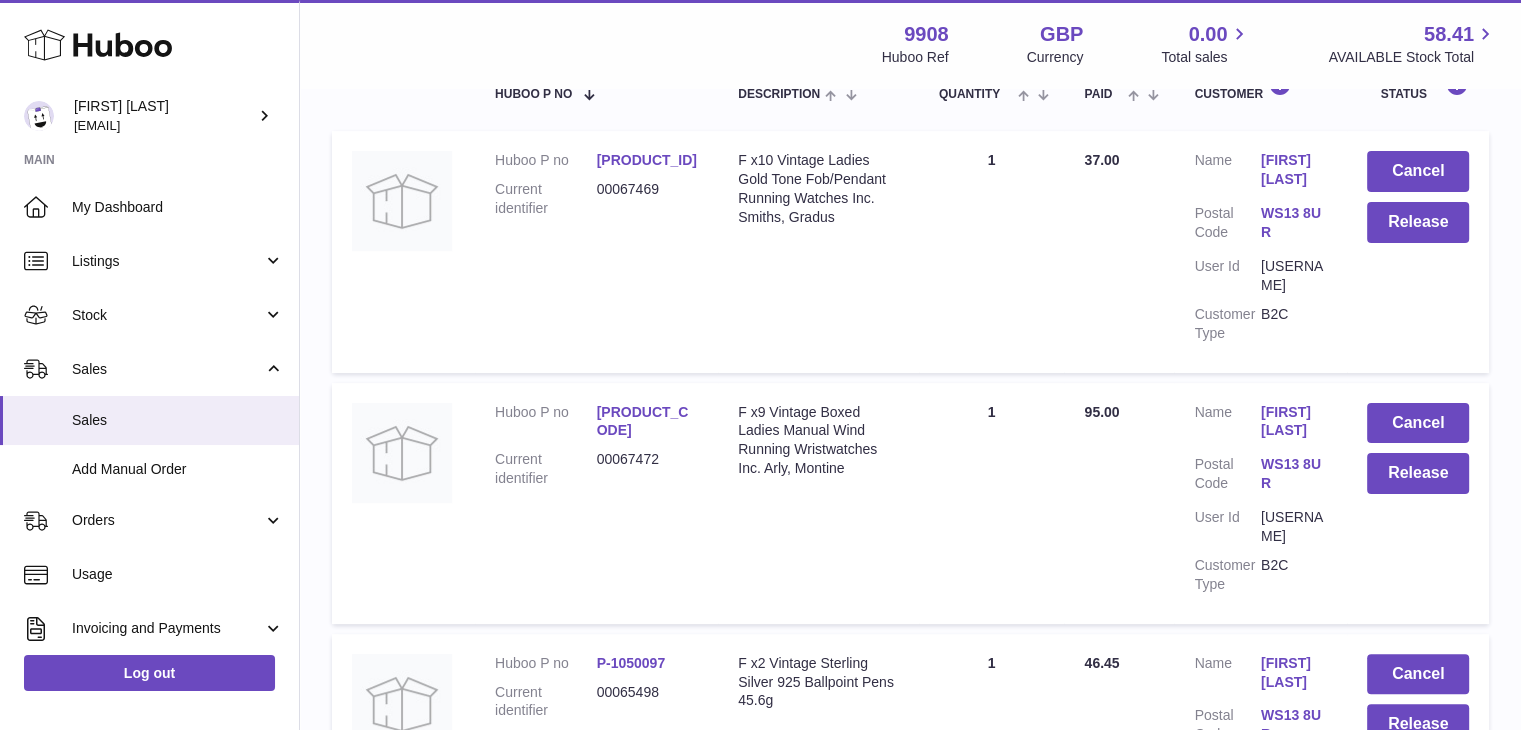 scroll, scrollTop: 374, scrollLeft: 0, axis: vertical 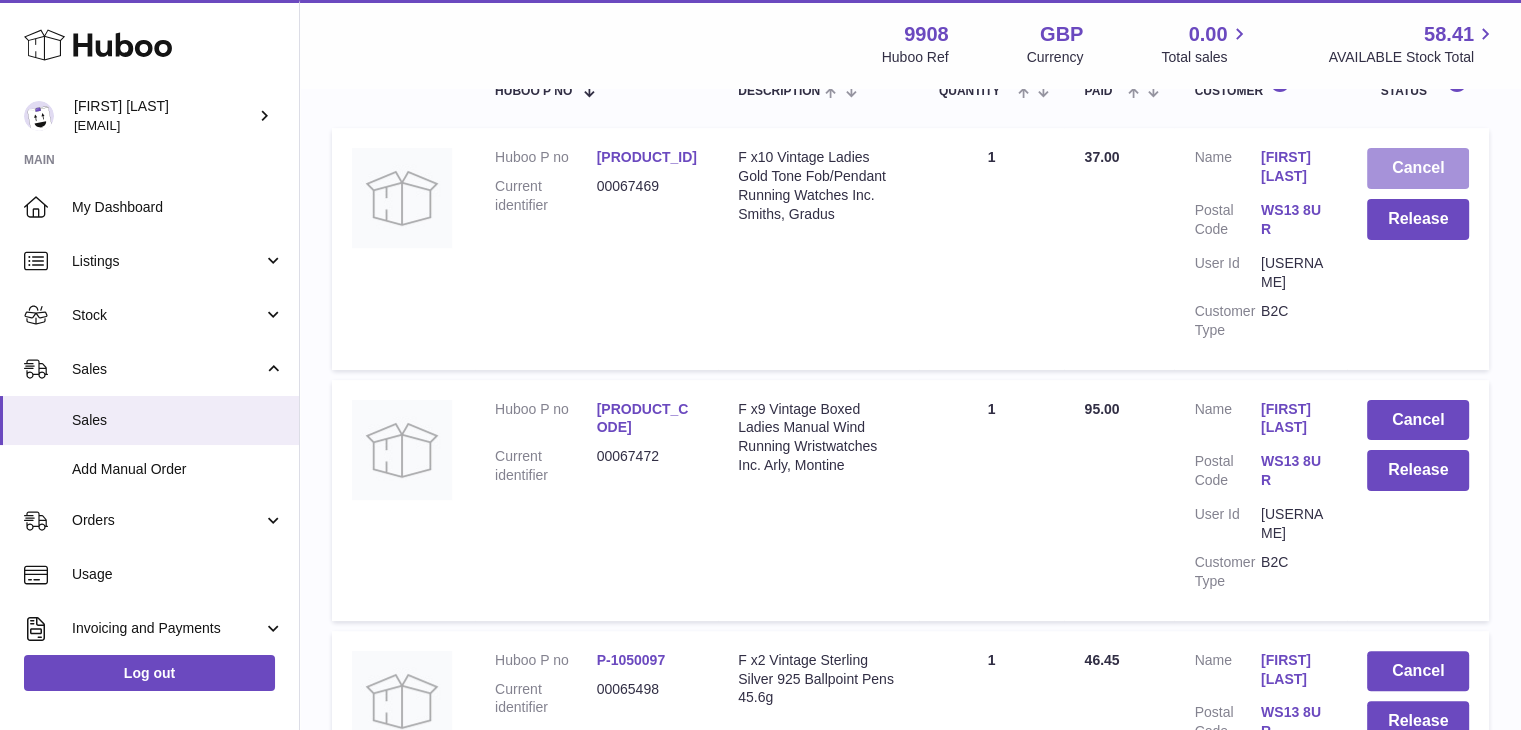 click on "Cancel" at bounding box center (1418, 168) 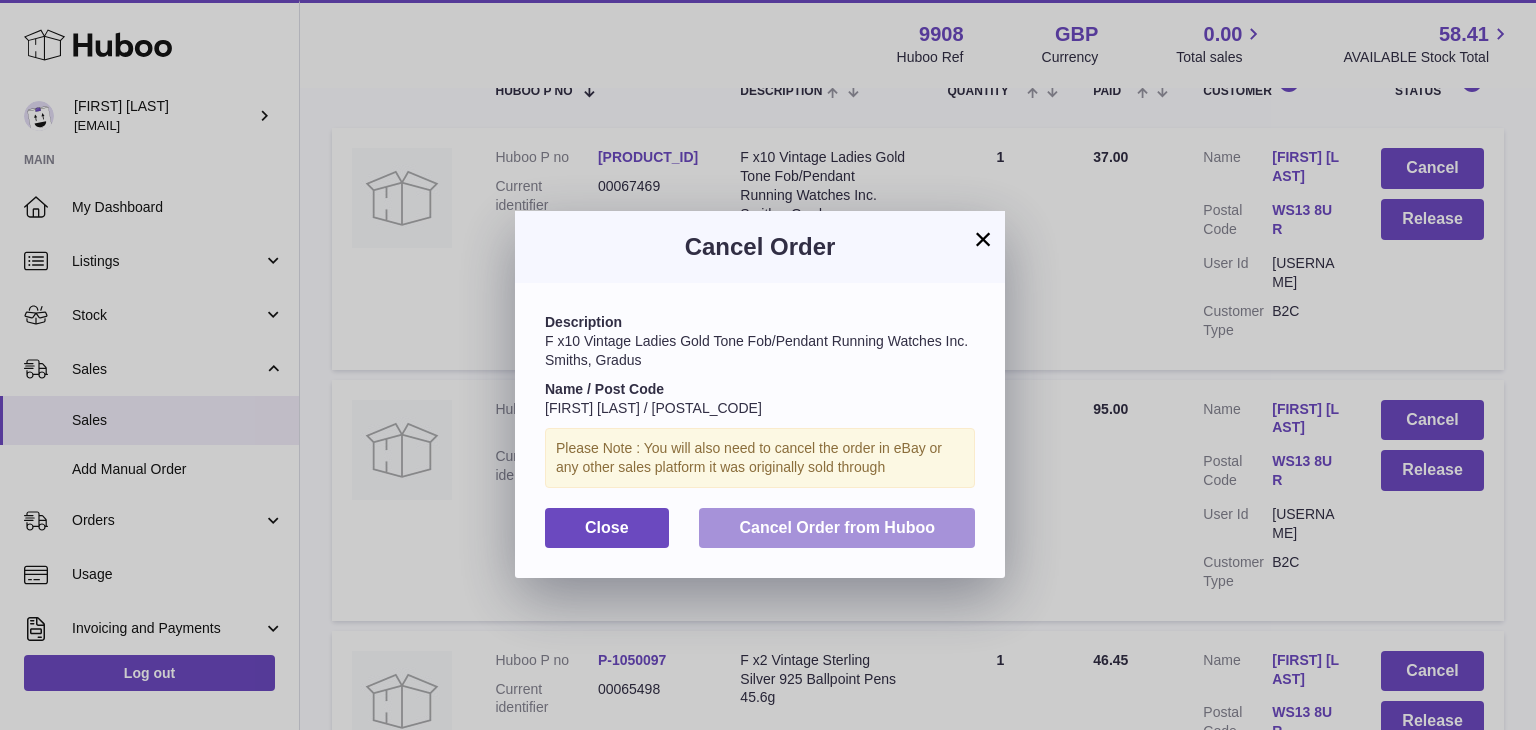 click on "Cancel Order from Huboo" at bounding box center [837, 528] 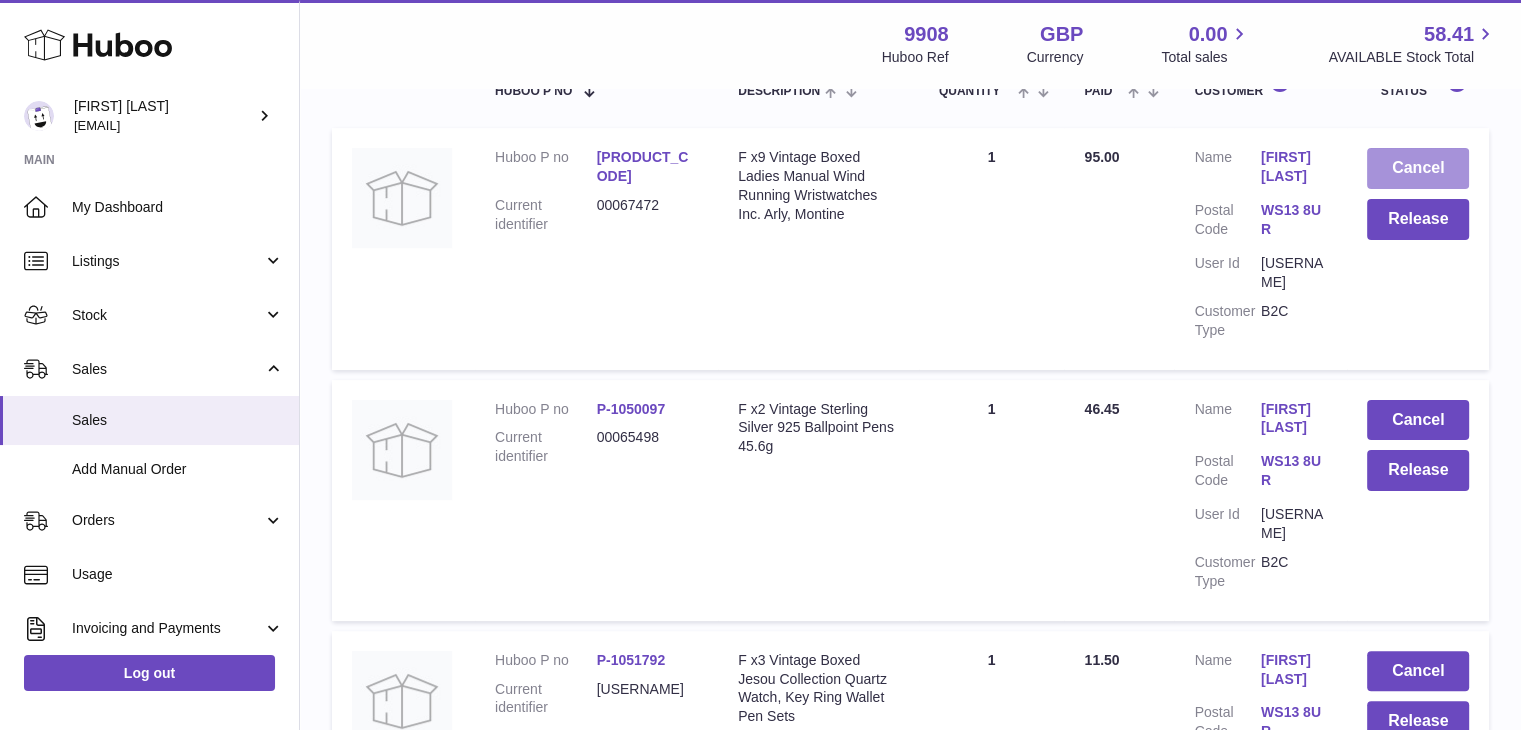 click on "Cancel" at bounding box center (1418, 168) 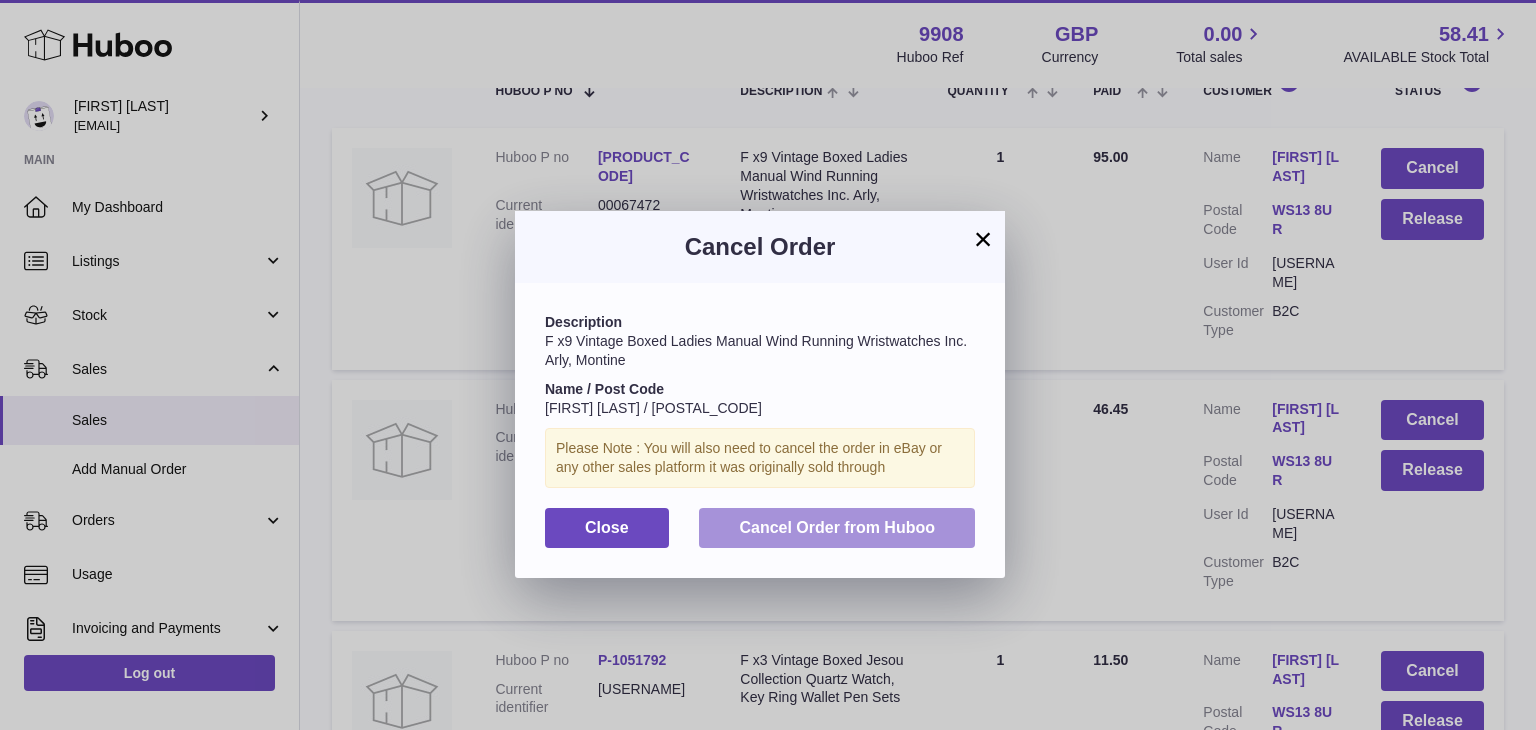 click on "Cancel Order from Huboo" at bounding box center [837, 527] 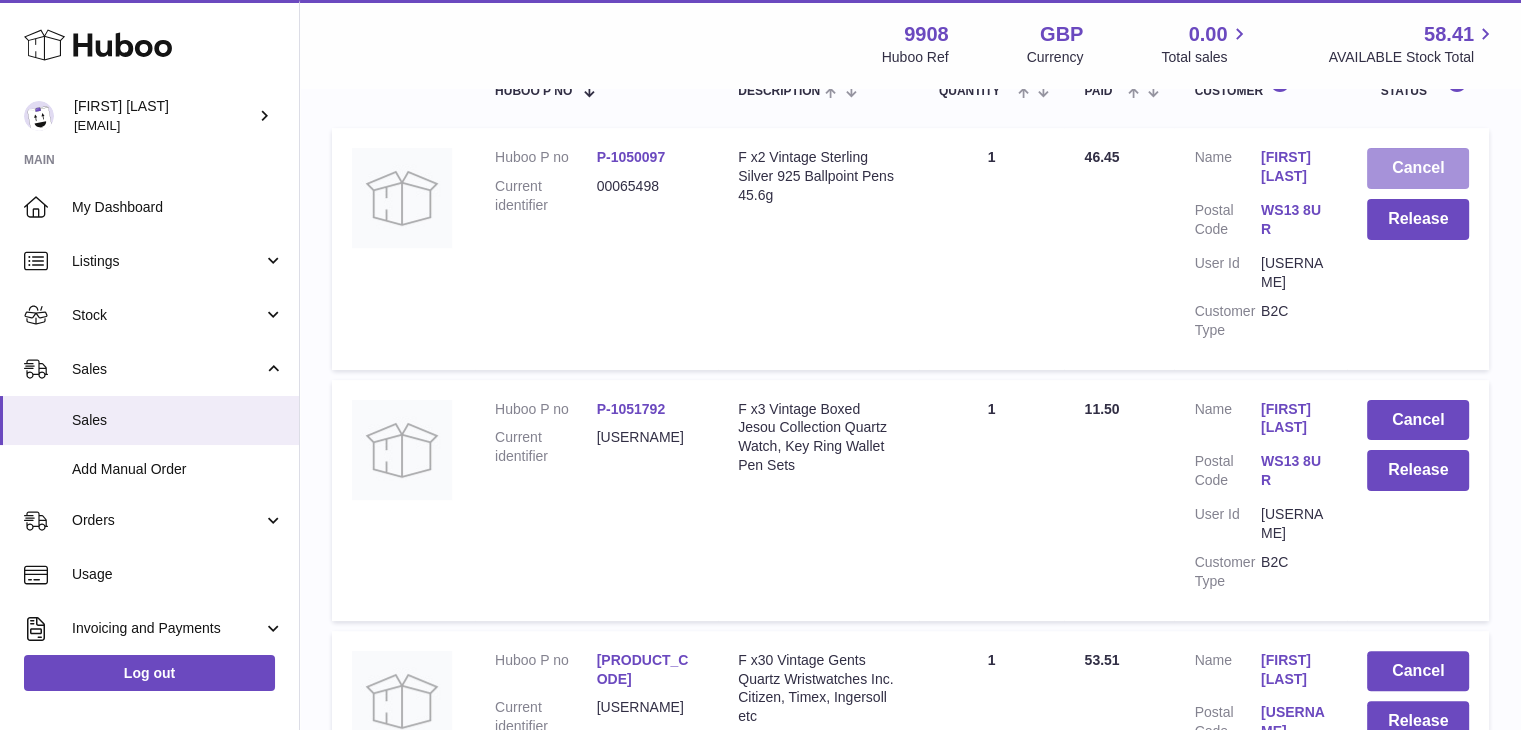 click on "Cancel" at bounding box center [1418, 168] 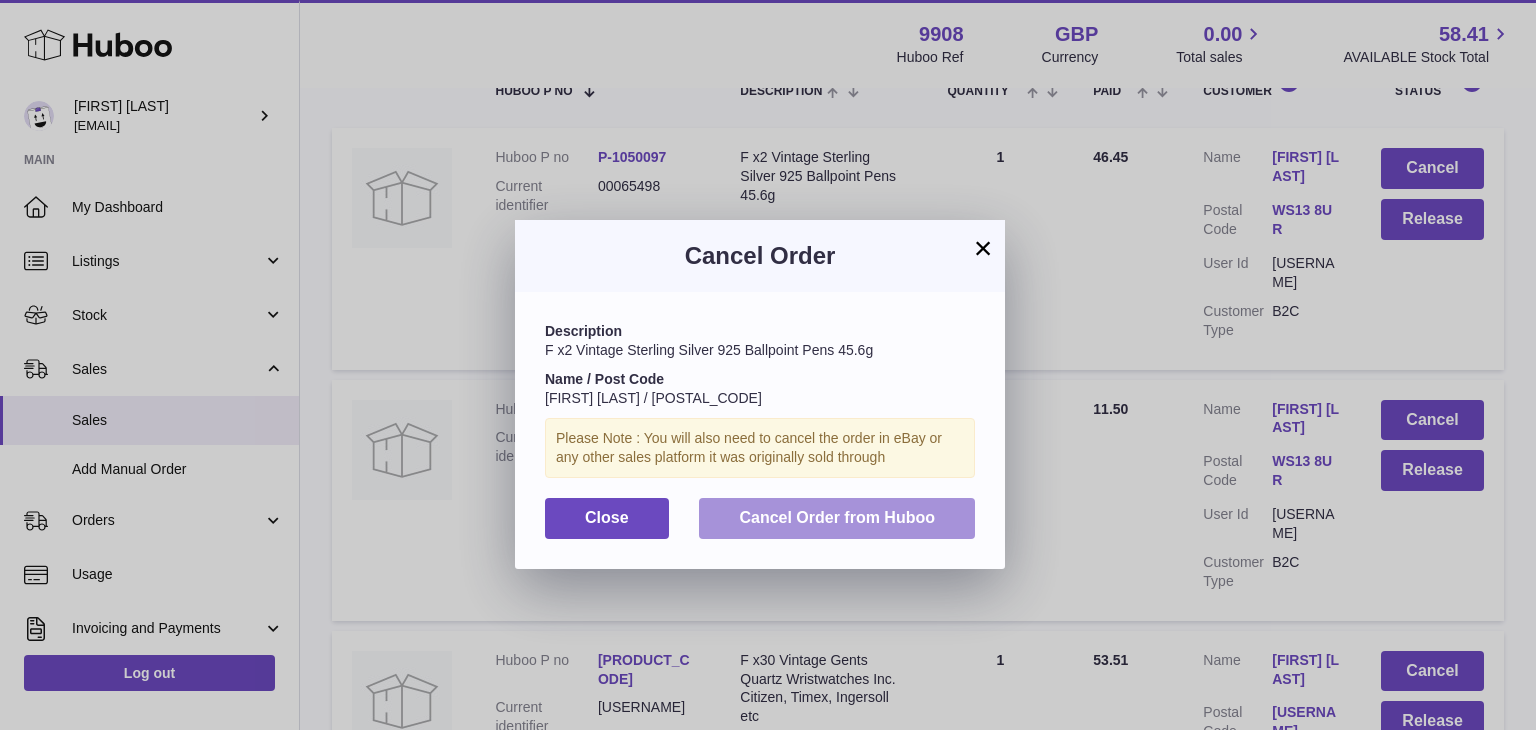 click on "Cancel Order from Huboo" at bounding box center (837, 517) 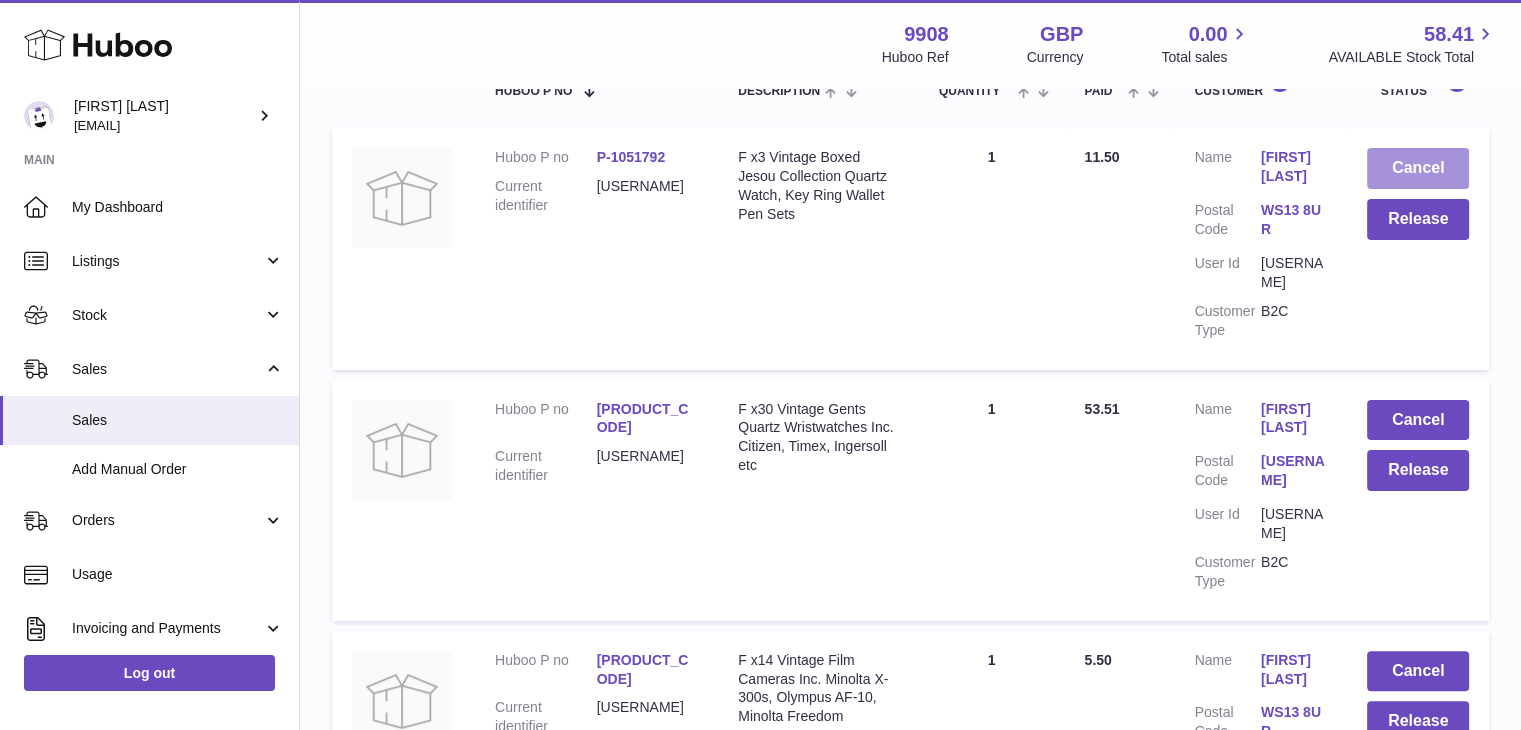 click on "Cancel" at bounding box center (1418, 168) 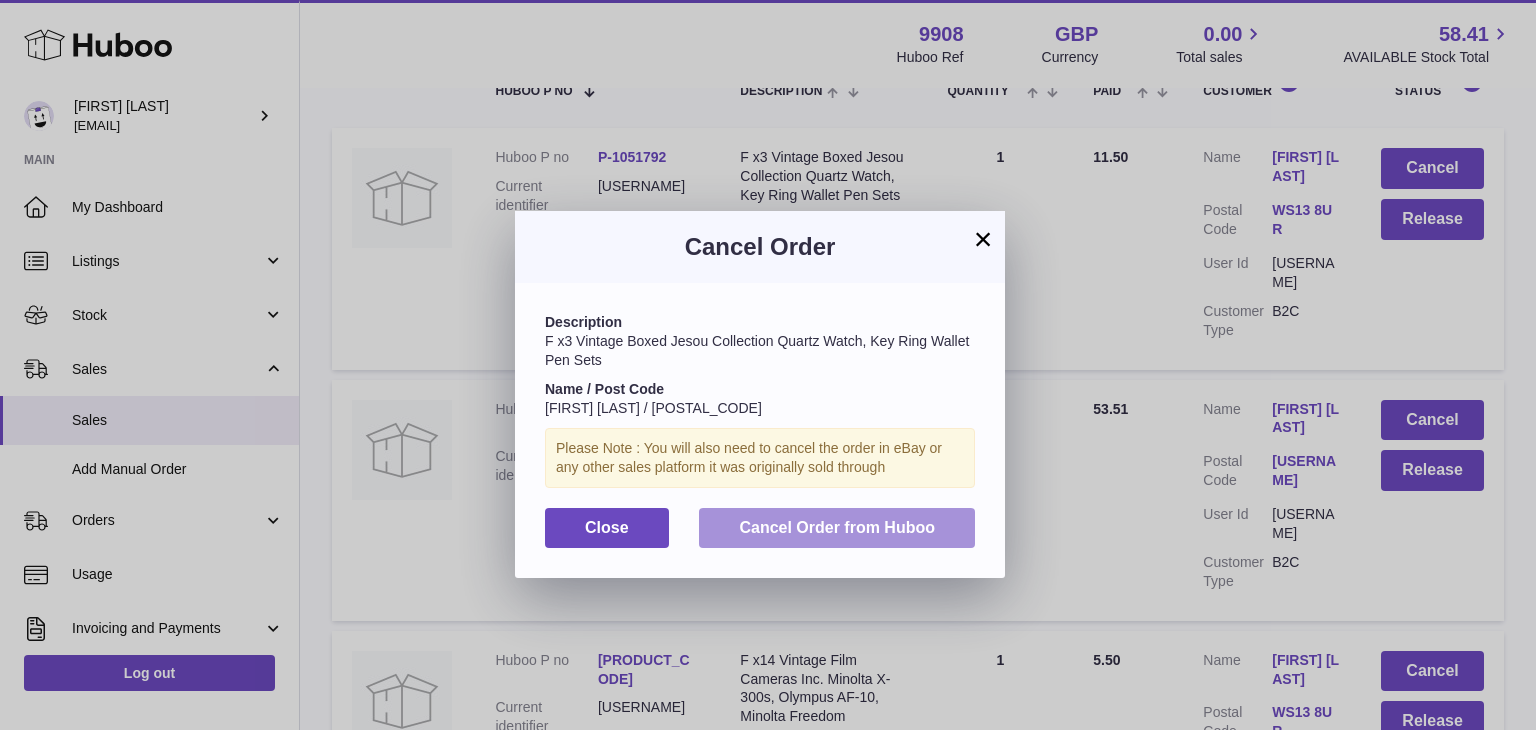 click on "Cancel Order from Huboo" at bounding box center [837, 527] 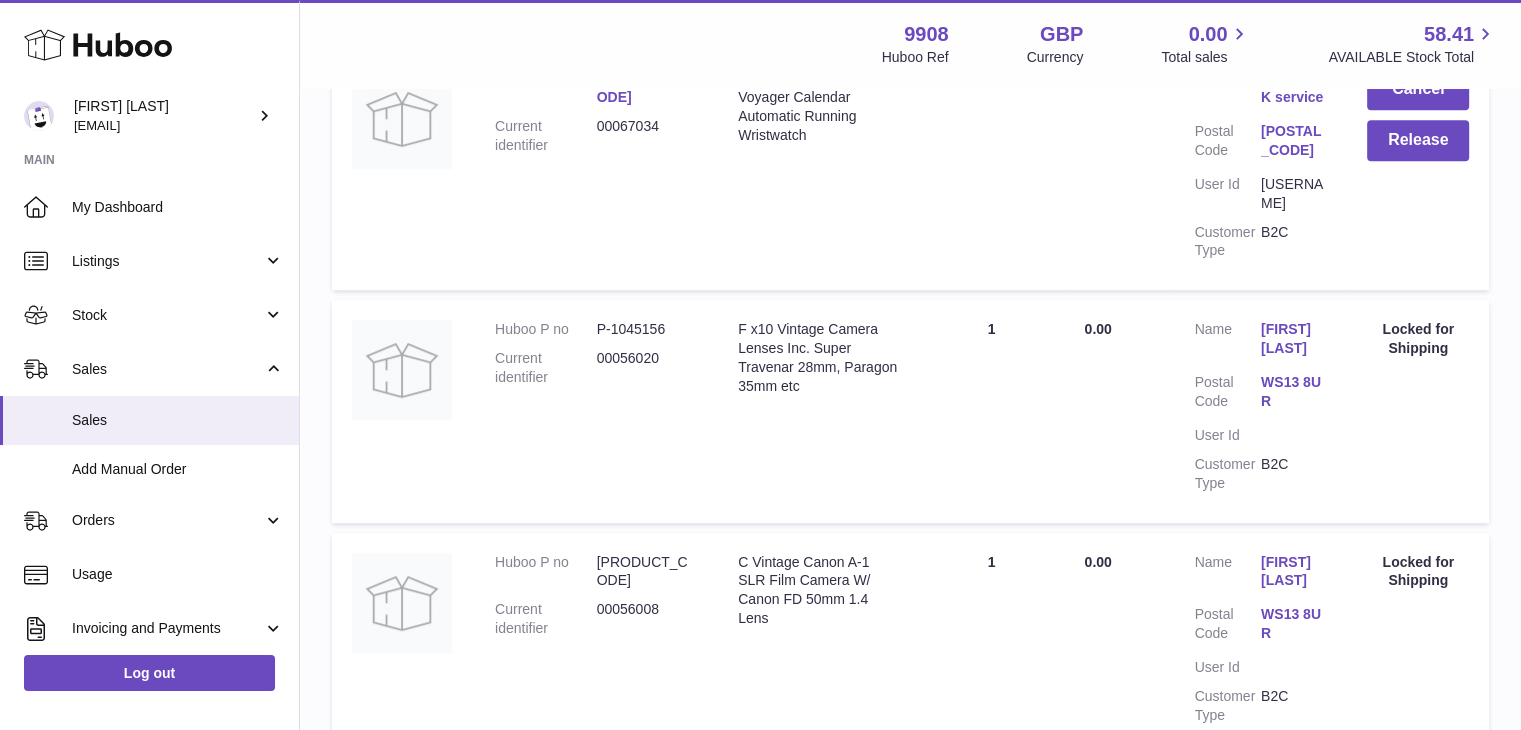 scroll, scrollTop: 24058, scrollLeft: 0, axis: vertical 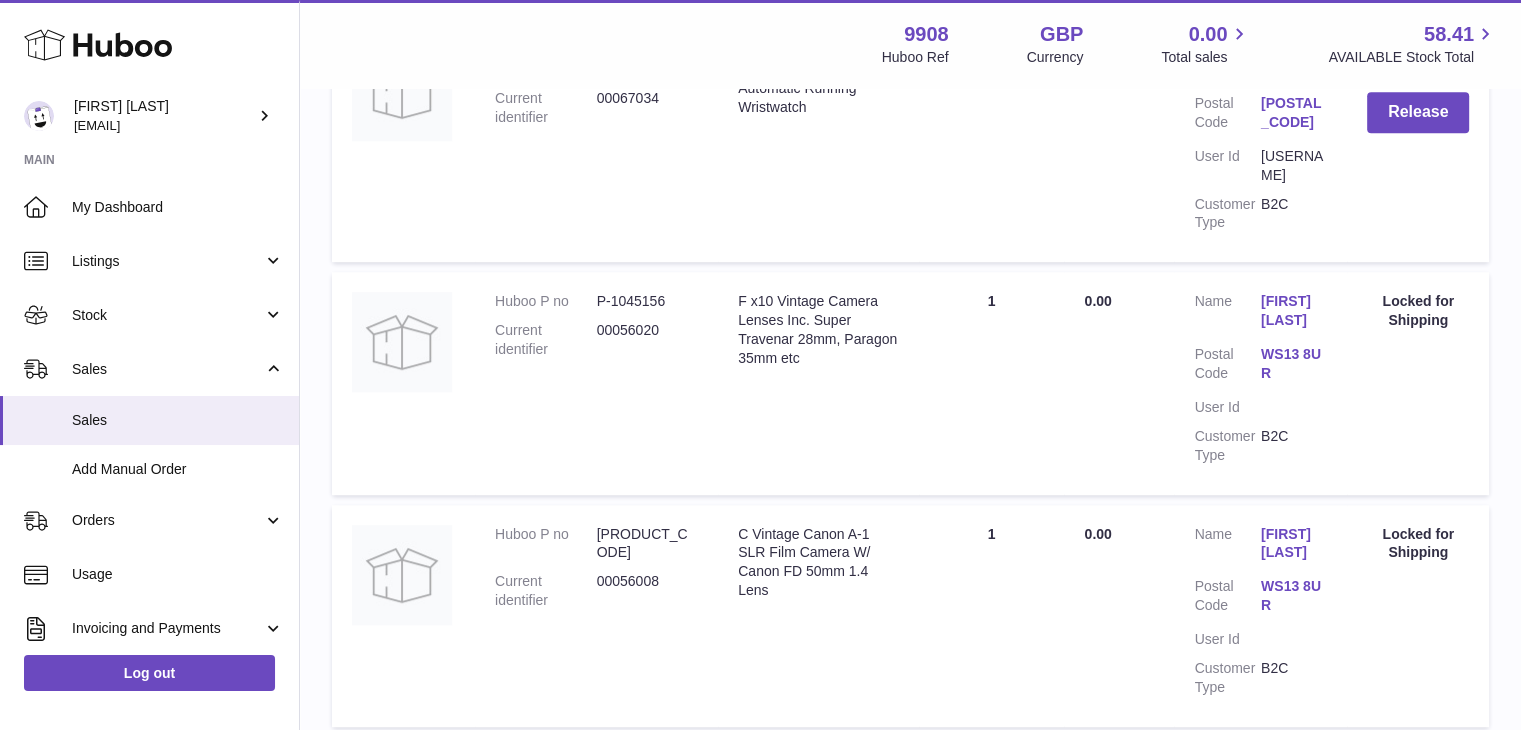 click on "1" at bounding box center [1363, 1452] 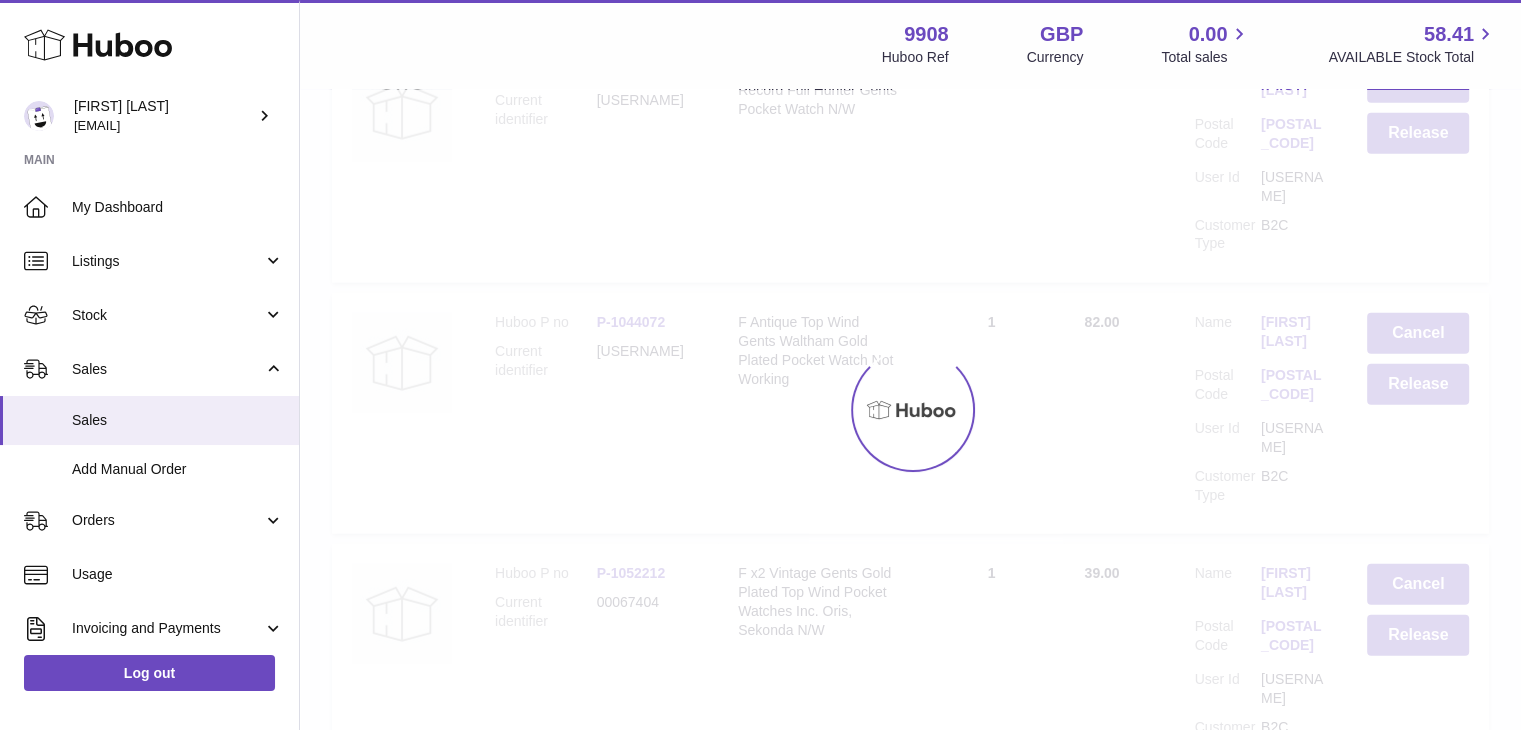 scroll, scrollTop: 90, scrollLeft: 0, axis: vertical 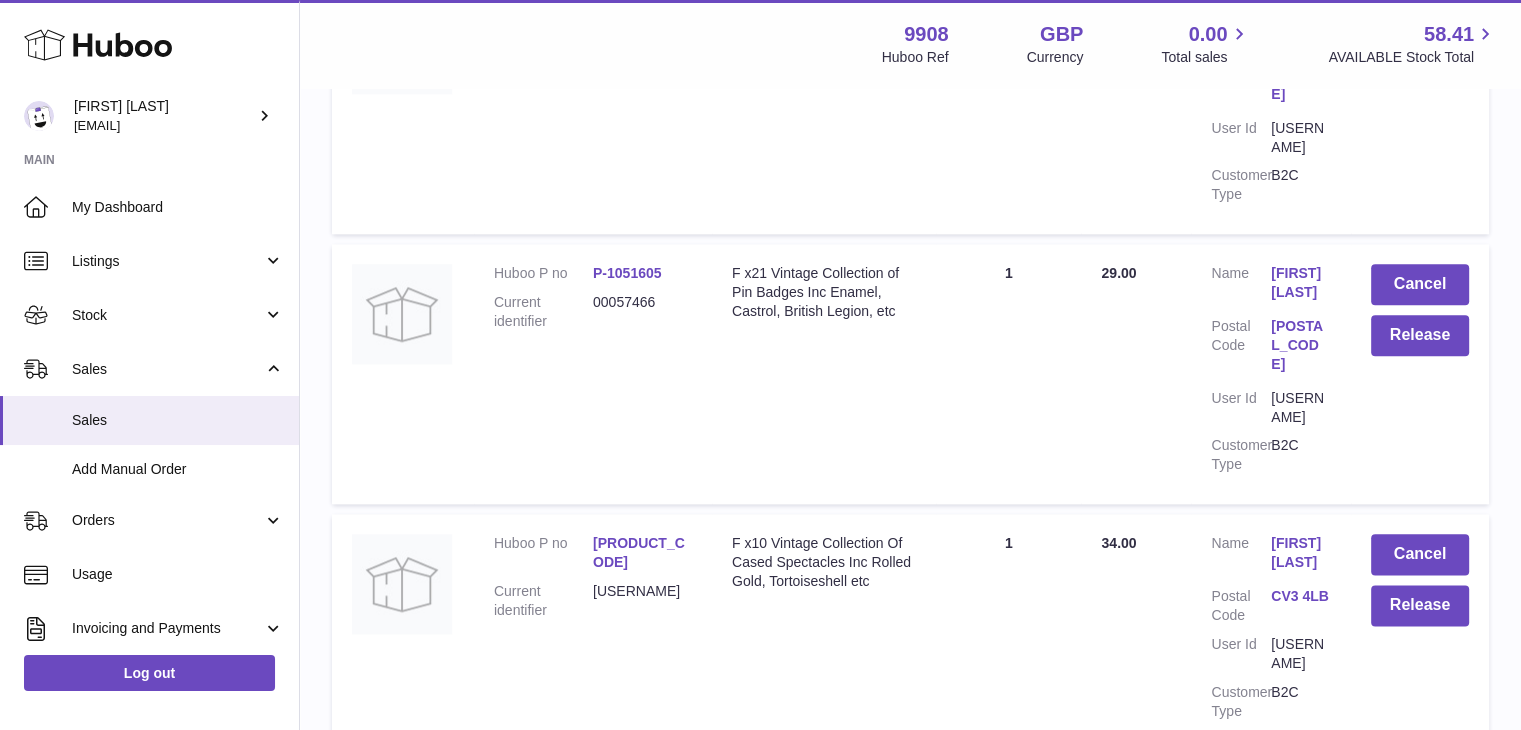 click on "Cancel" at bounding box center (1420, 1843) 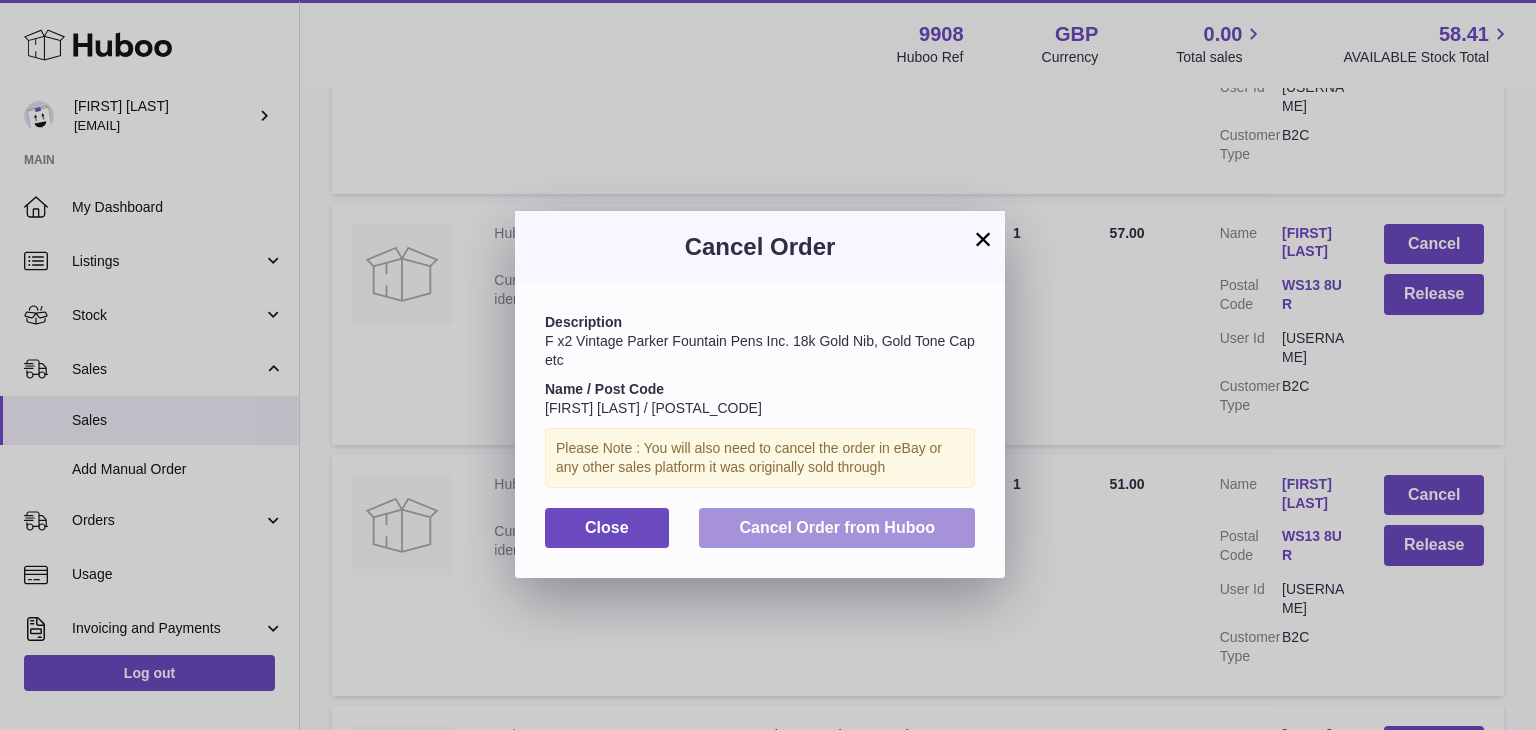 click on "Cancel Order from Huboo" at bounding box center (837, 527) 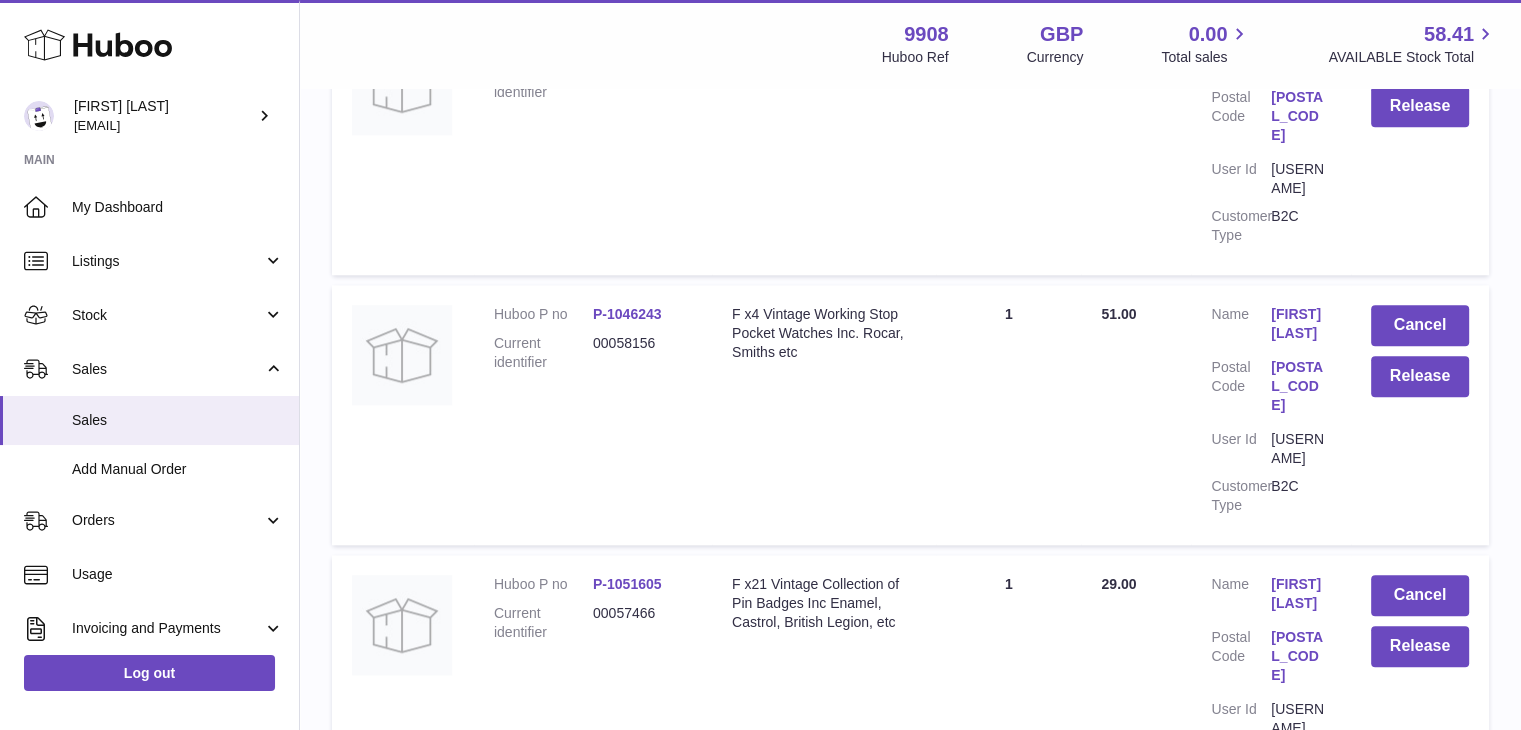click on "Cancel" at bounding box center [1420, 1903] 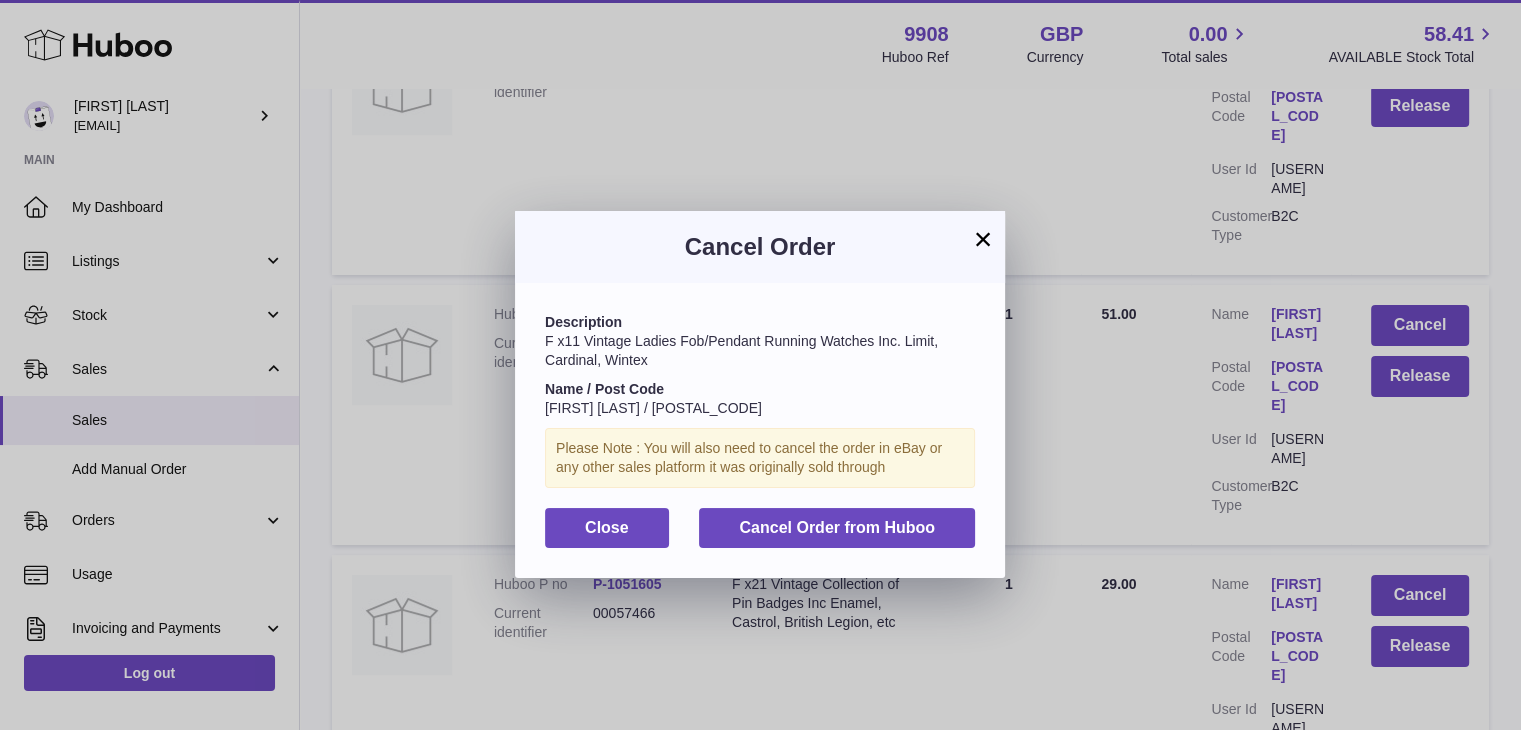 scroll, scrollTop: 24783, scrollLeft: 0, axis: vertical 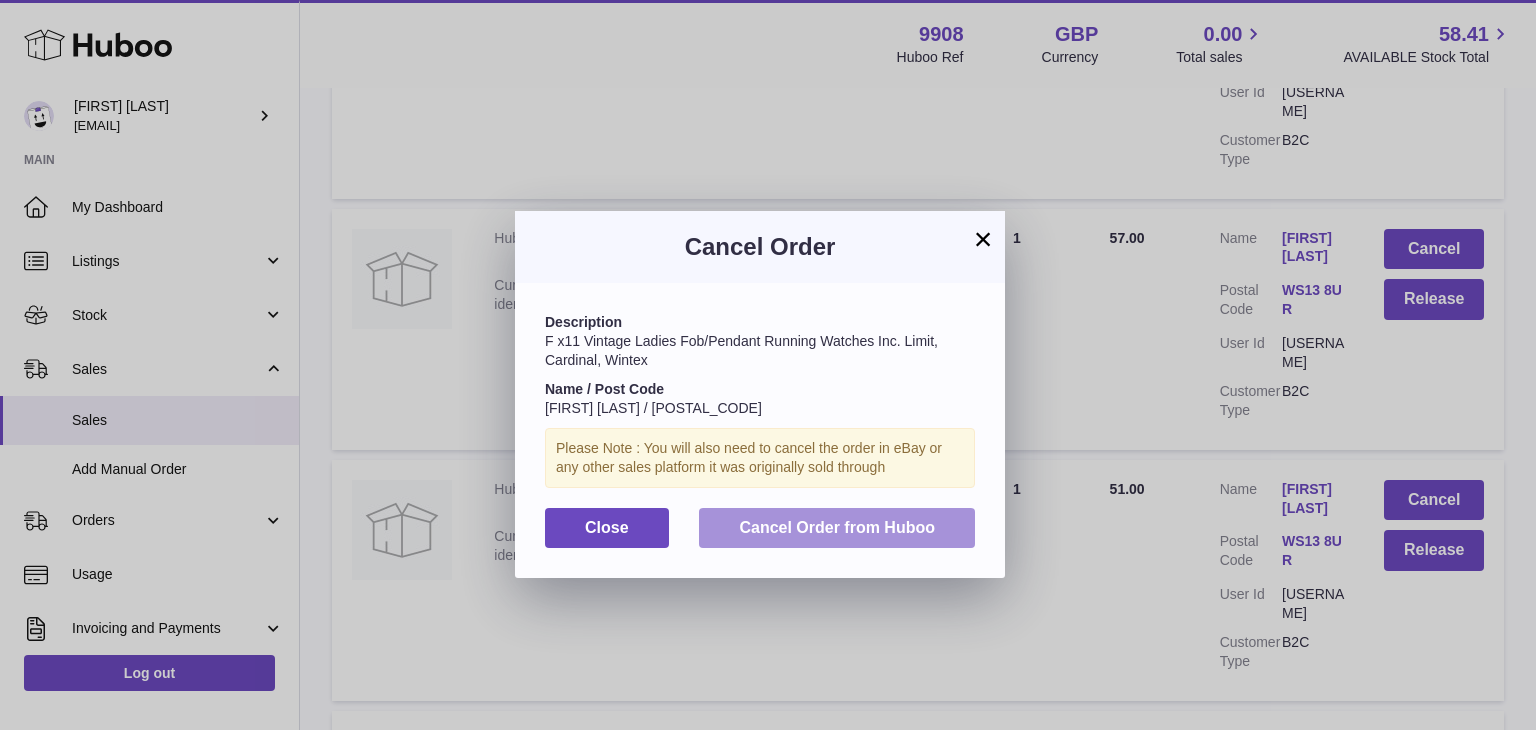click on "Cancel Order from Huboo" at bounding box center [837, 527] 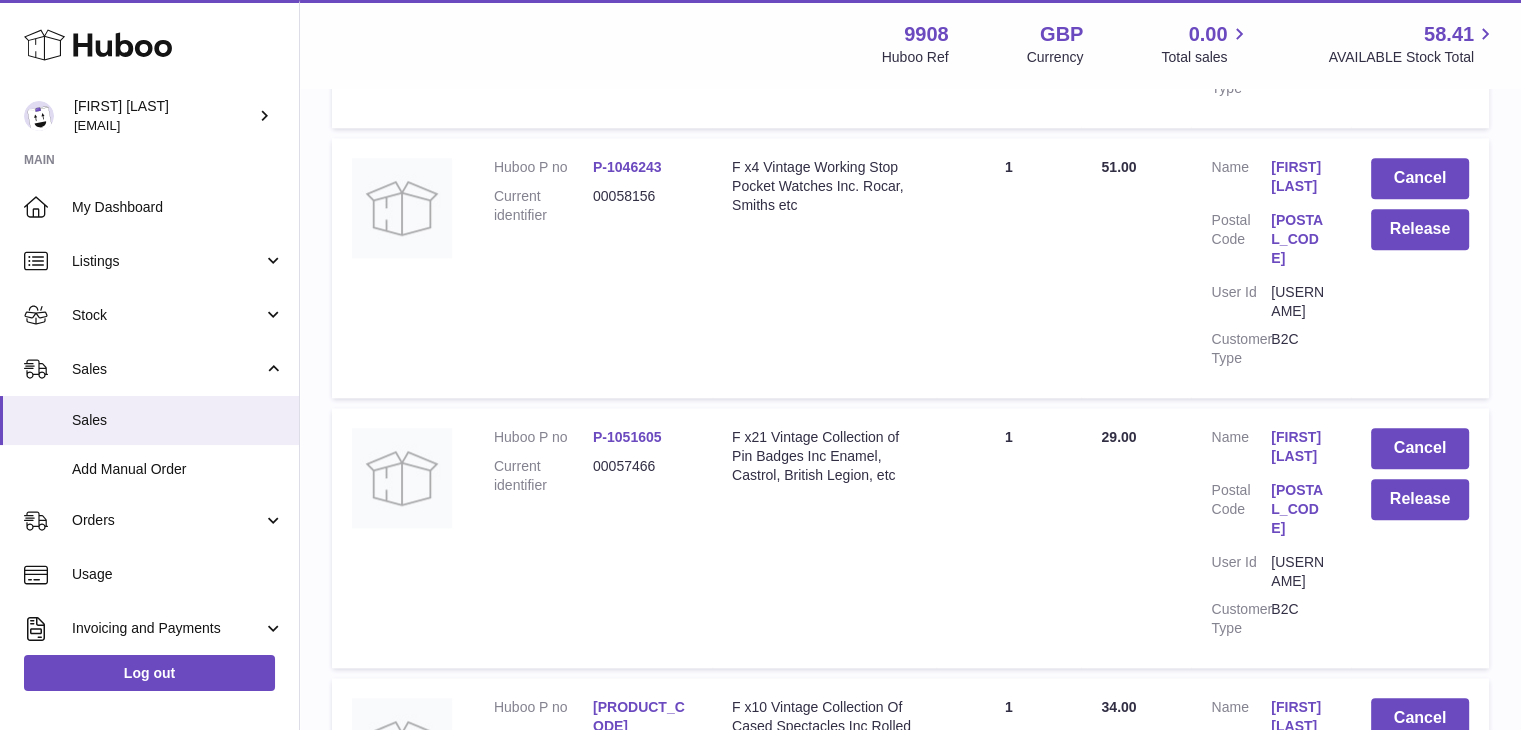 scroll, scrollTop: 24937, scrollLeft: 0, axis: vertical 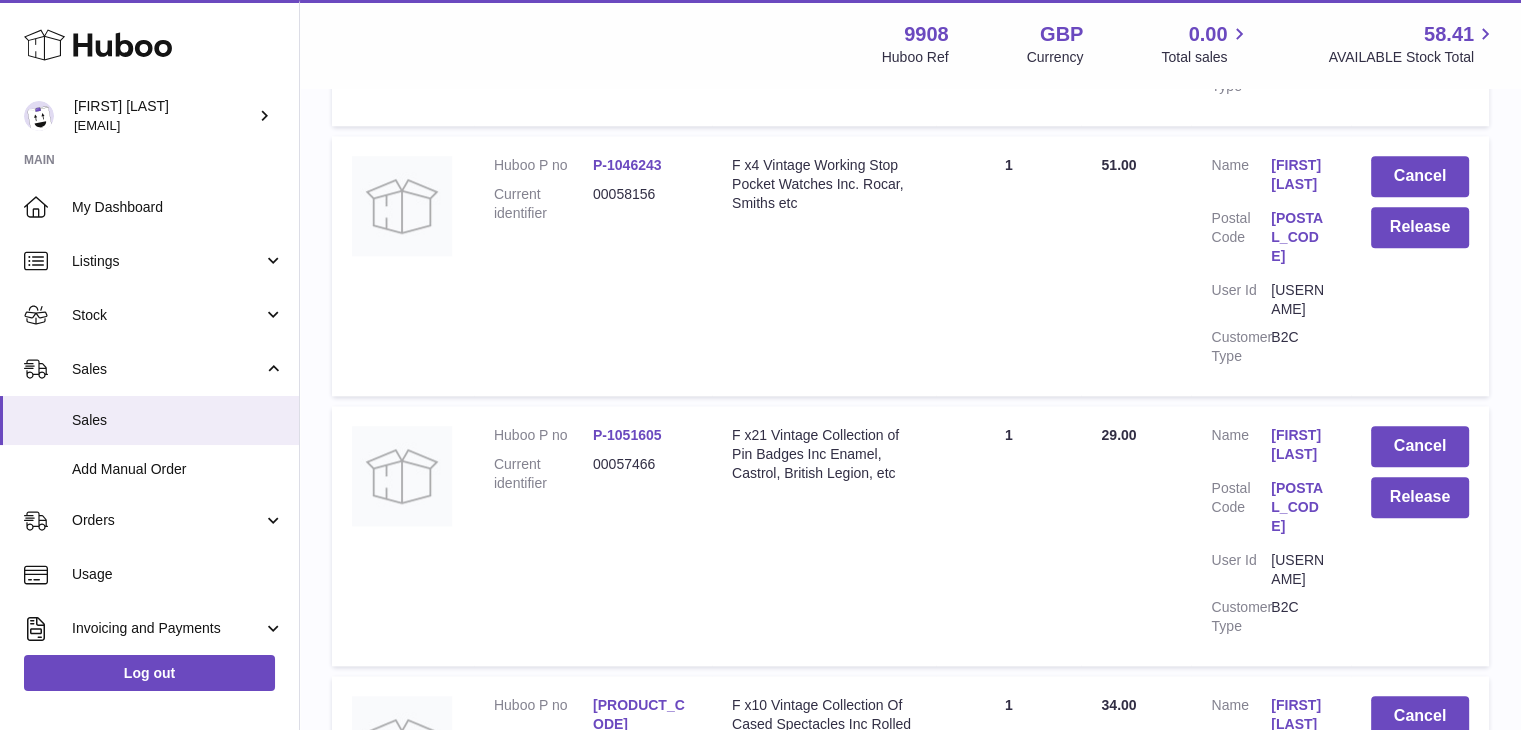 click on "2" at bounding box center (1399, 2234) 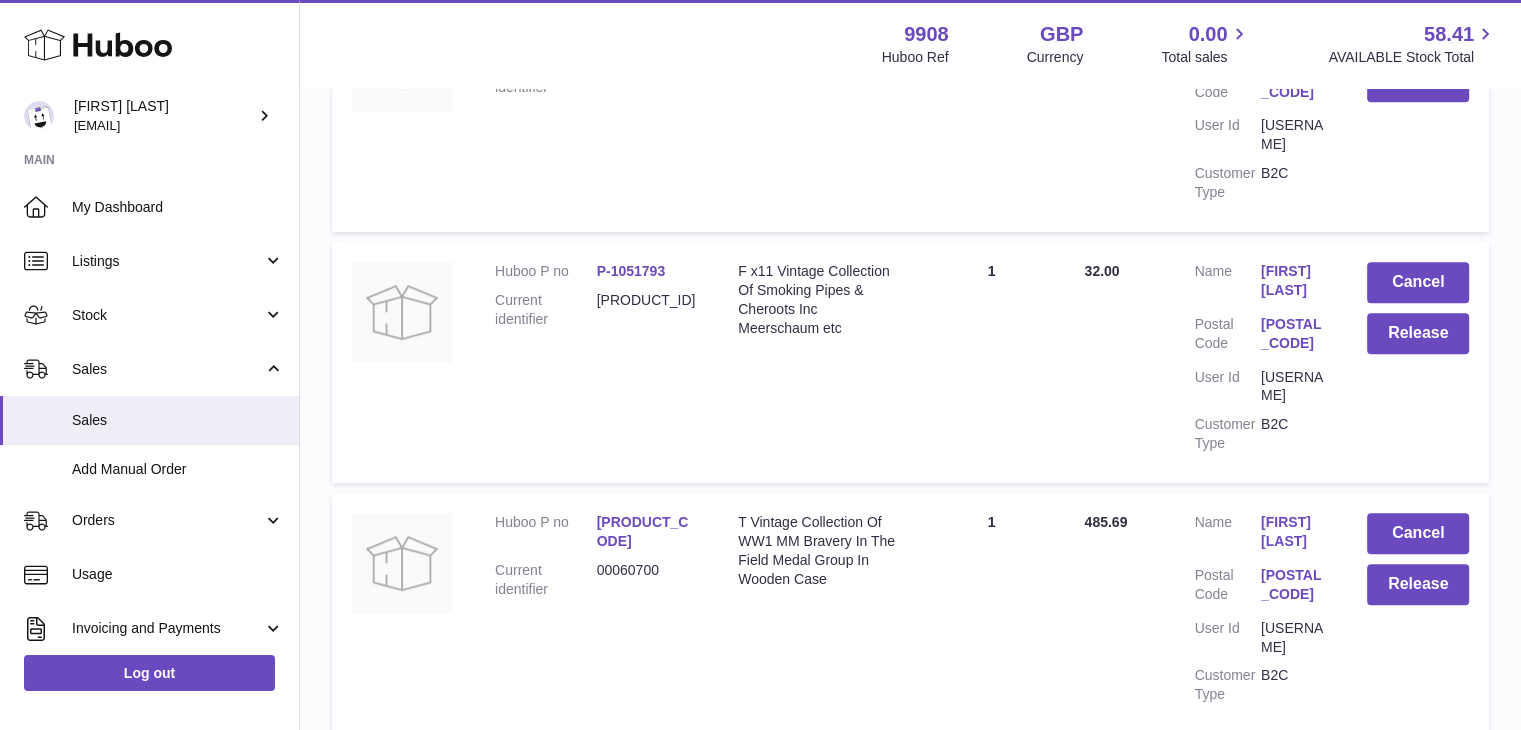 scroll, scrollTop: 1512, scrollLeft: 0, axis: vertical 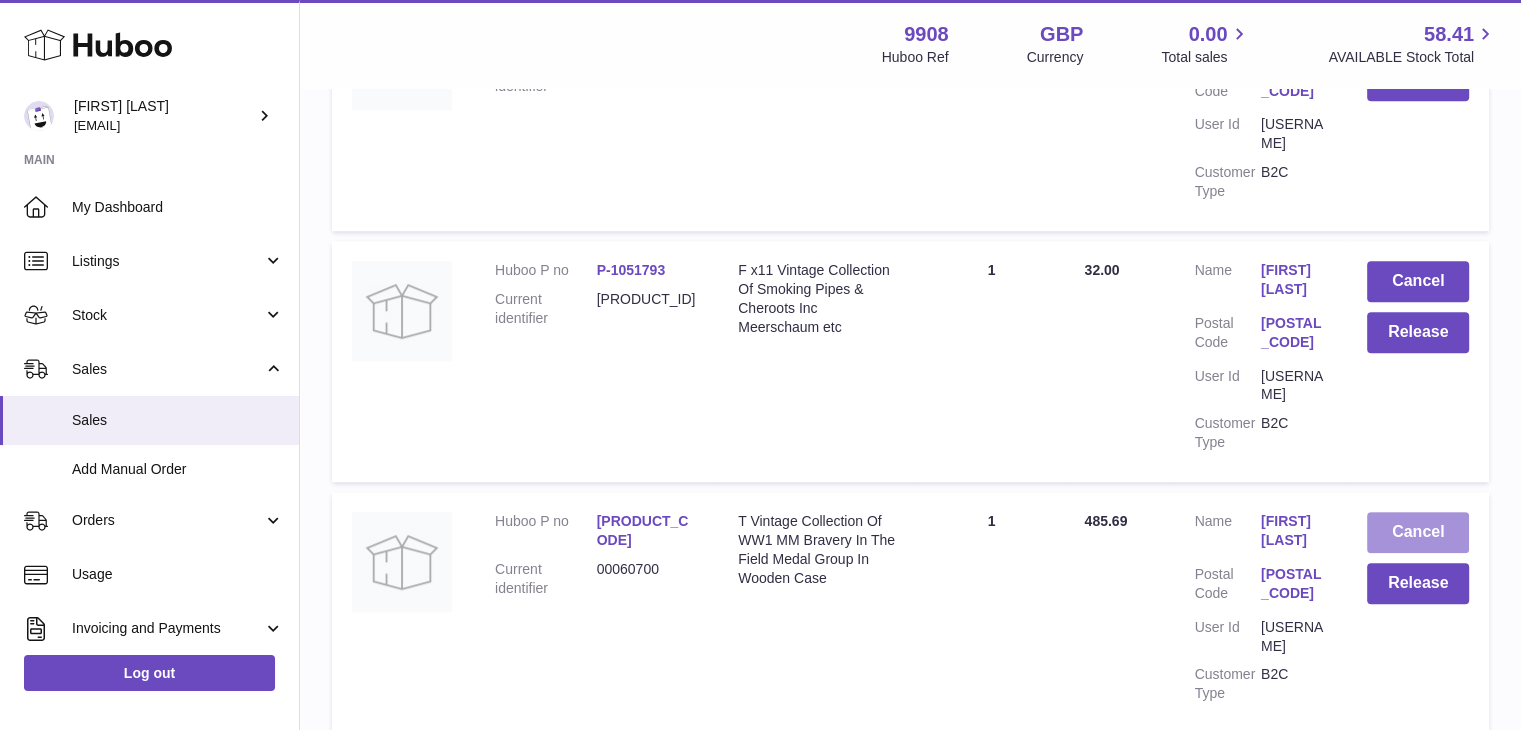 click on "Cancel" at bounding box center (1418, 532) 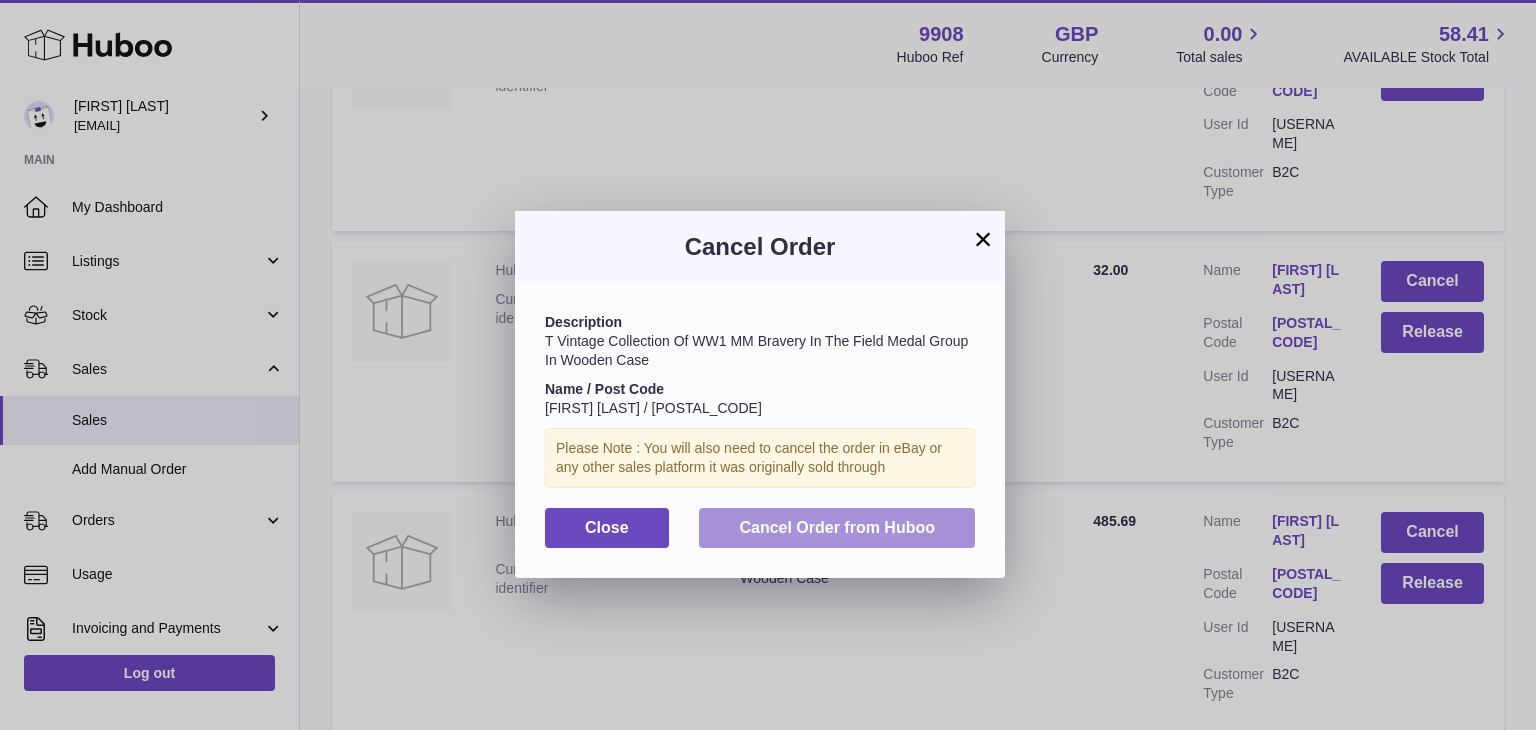 click on "Cancel Order from Huboo" at bounding box center [837, 527] 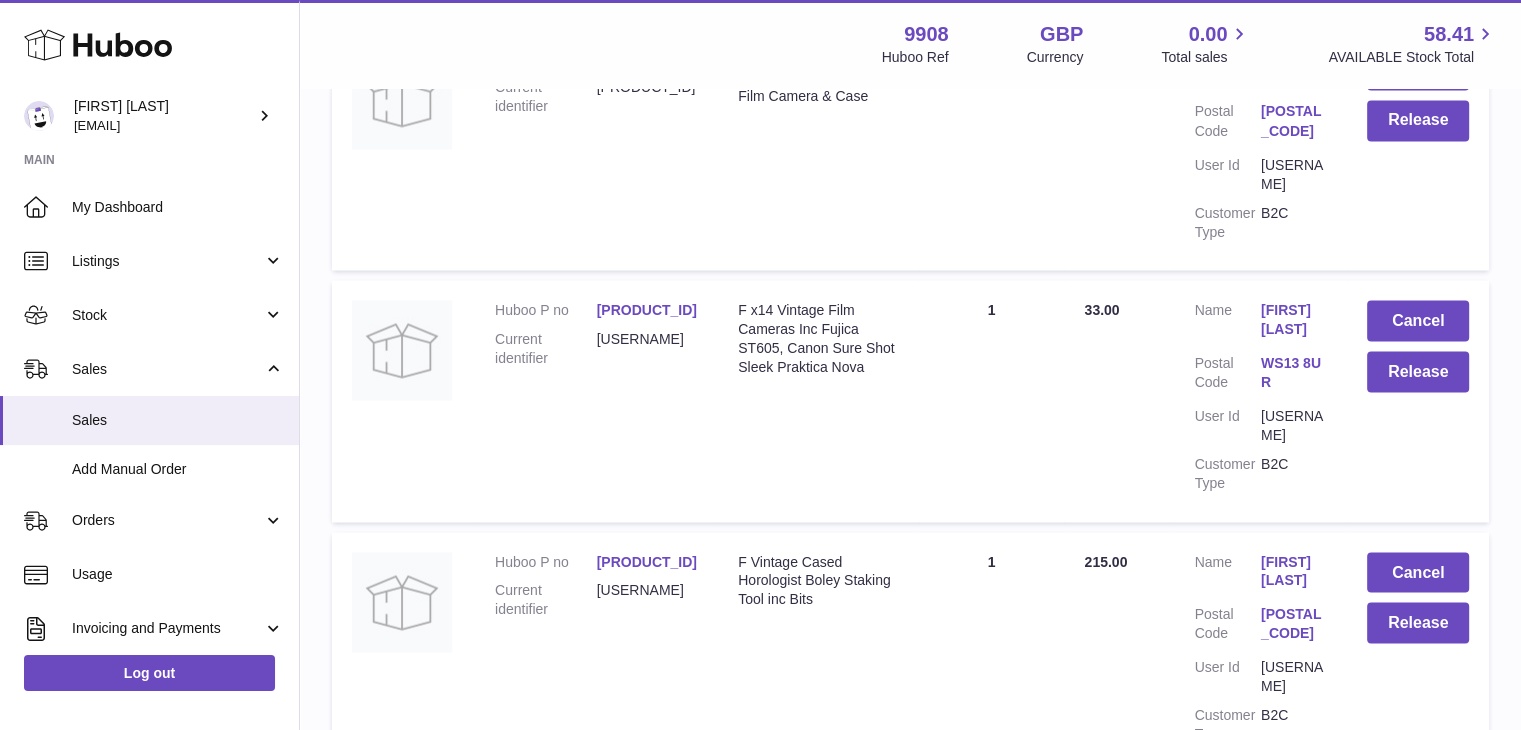 scroll, scrollTop: 3678, scrollLeft: 0, axis: vertical 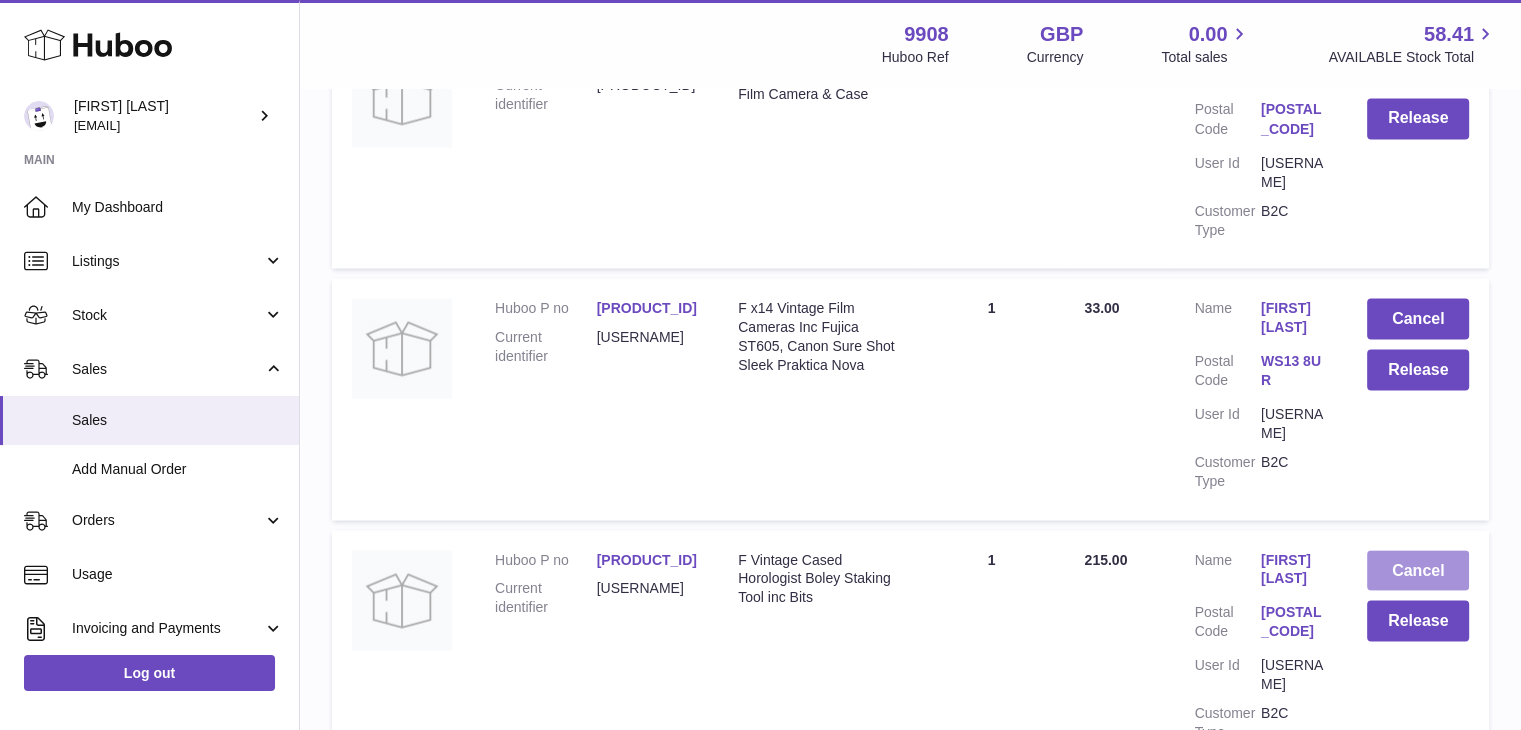 click on "Cancel" at bounding box center (1418, 570) 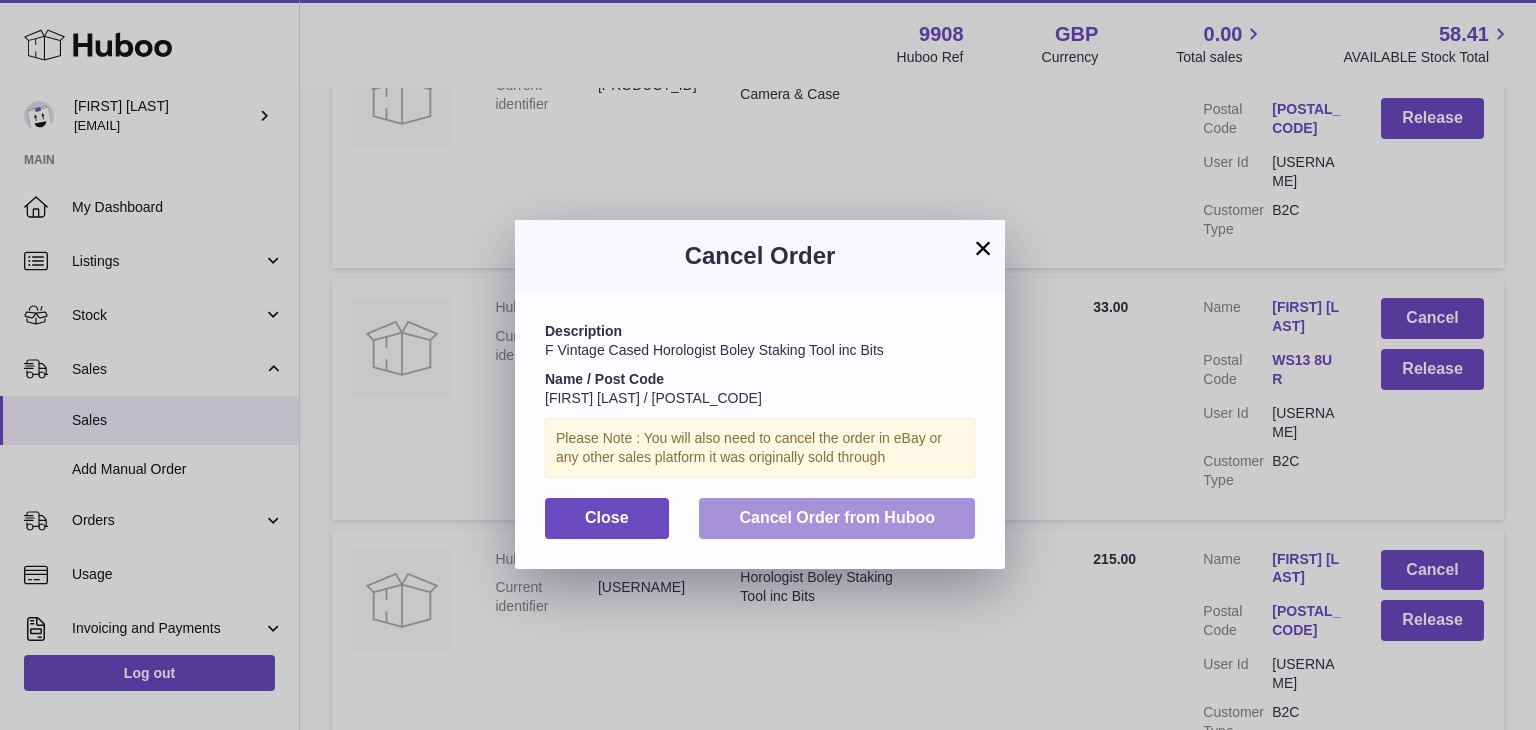 click on "Cancel Order from Huboo" at bounding box center (837, 517) 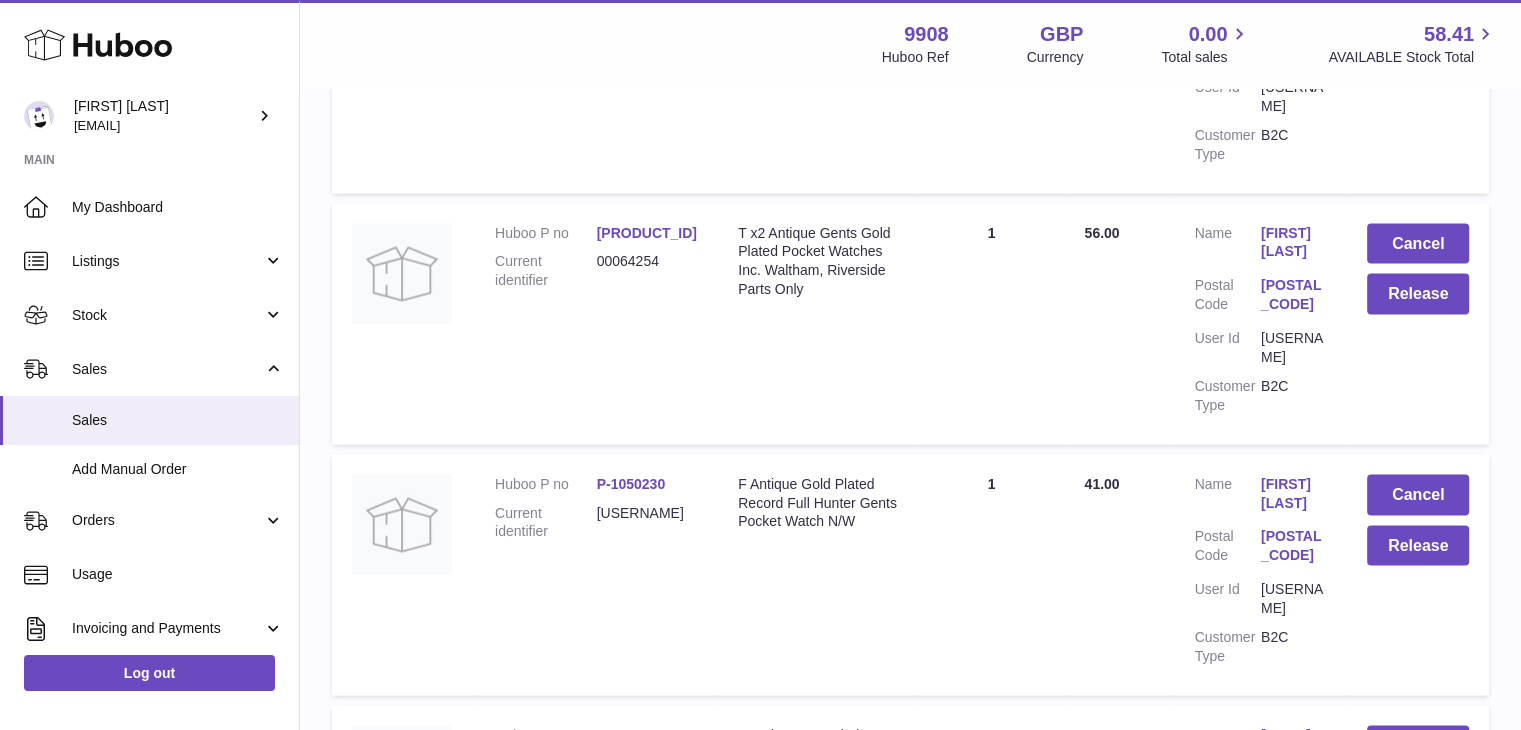 scroll, scrollTop: 4003, scrollLeft: 0, axis: vertical 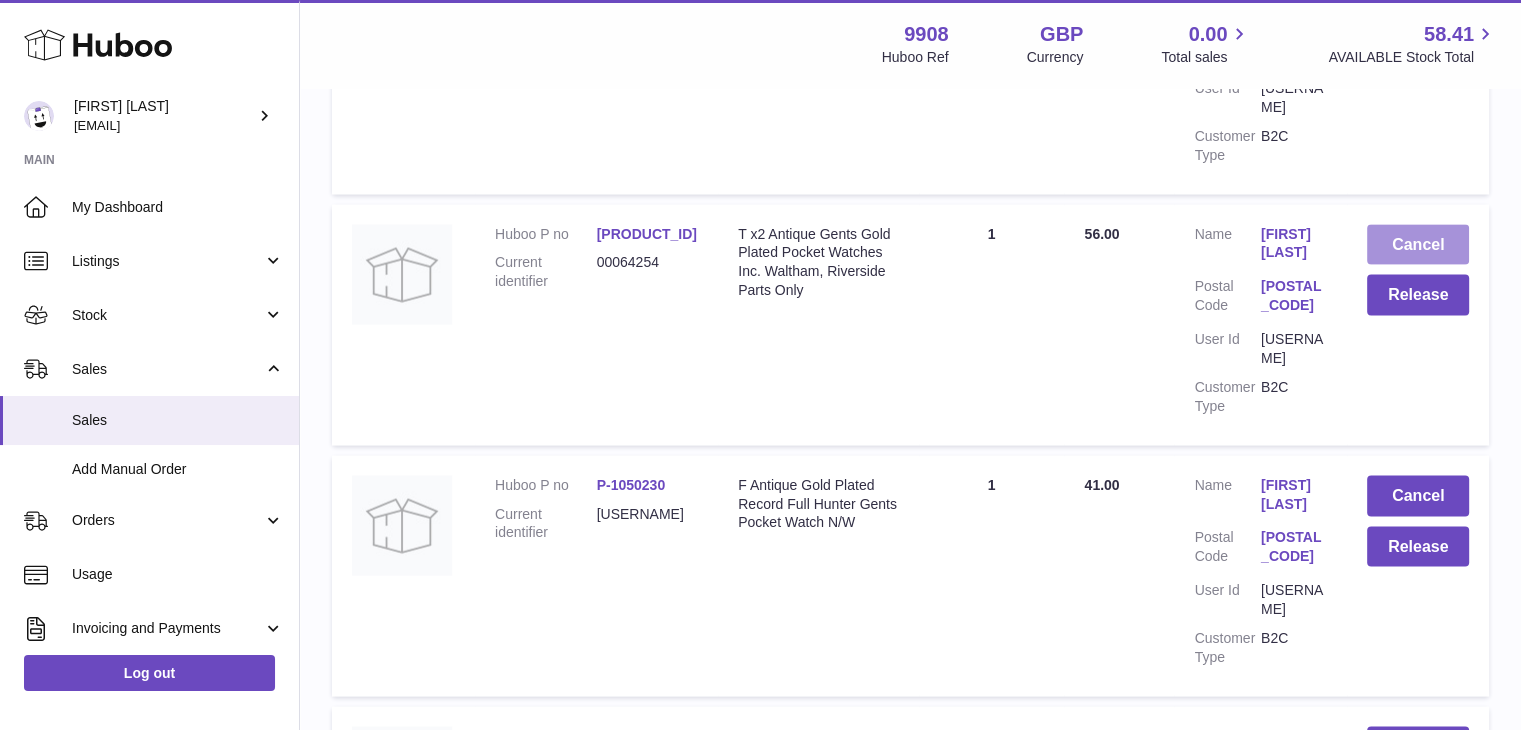 click on "Cancel" at bounding box center [1418, 245] 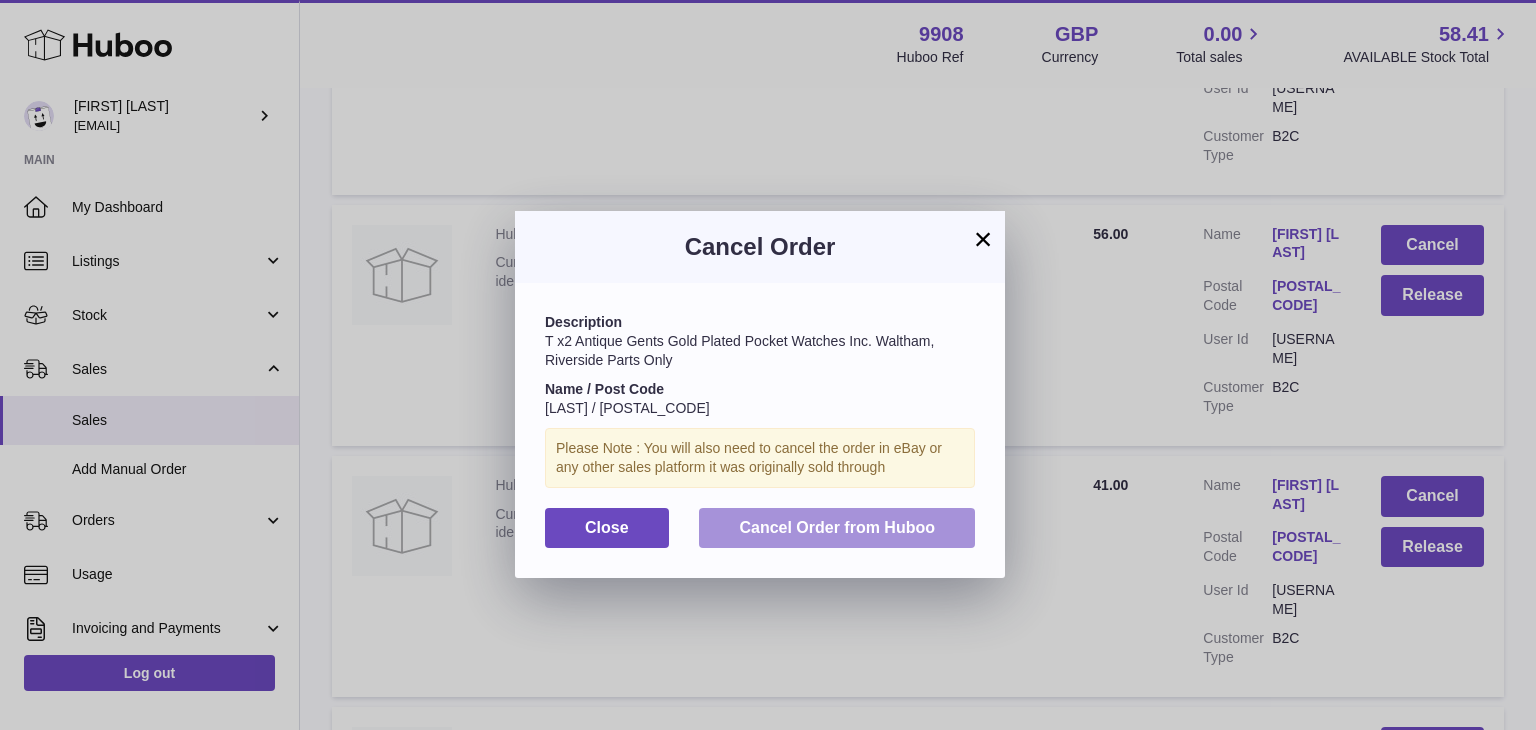 click on "Cancel Order from Huboo" at bounding box center [837, 527] 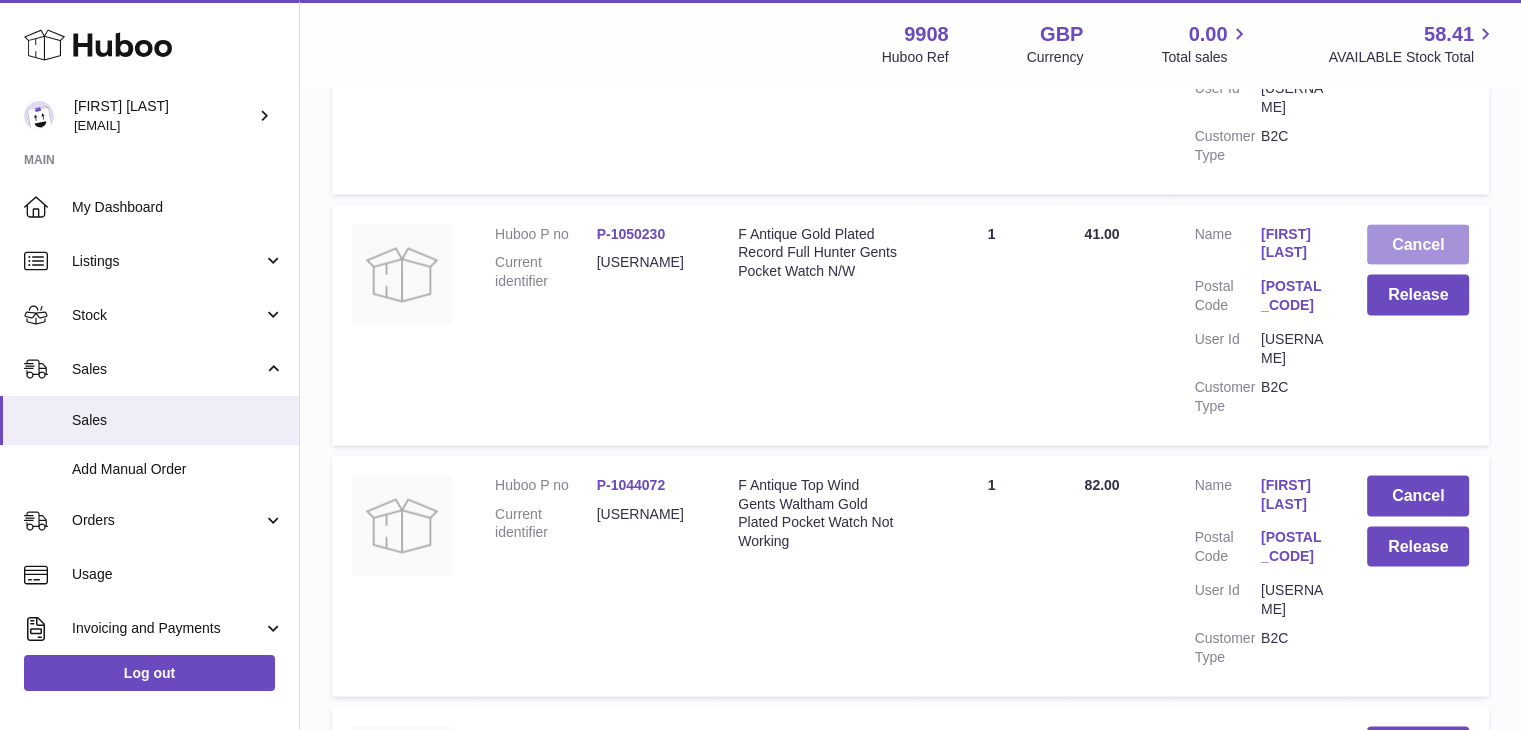 click on "Cancel" at bounding box center (1418, 245) 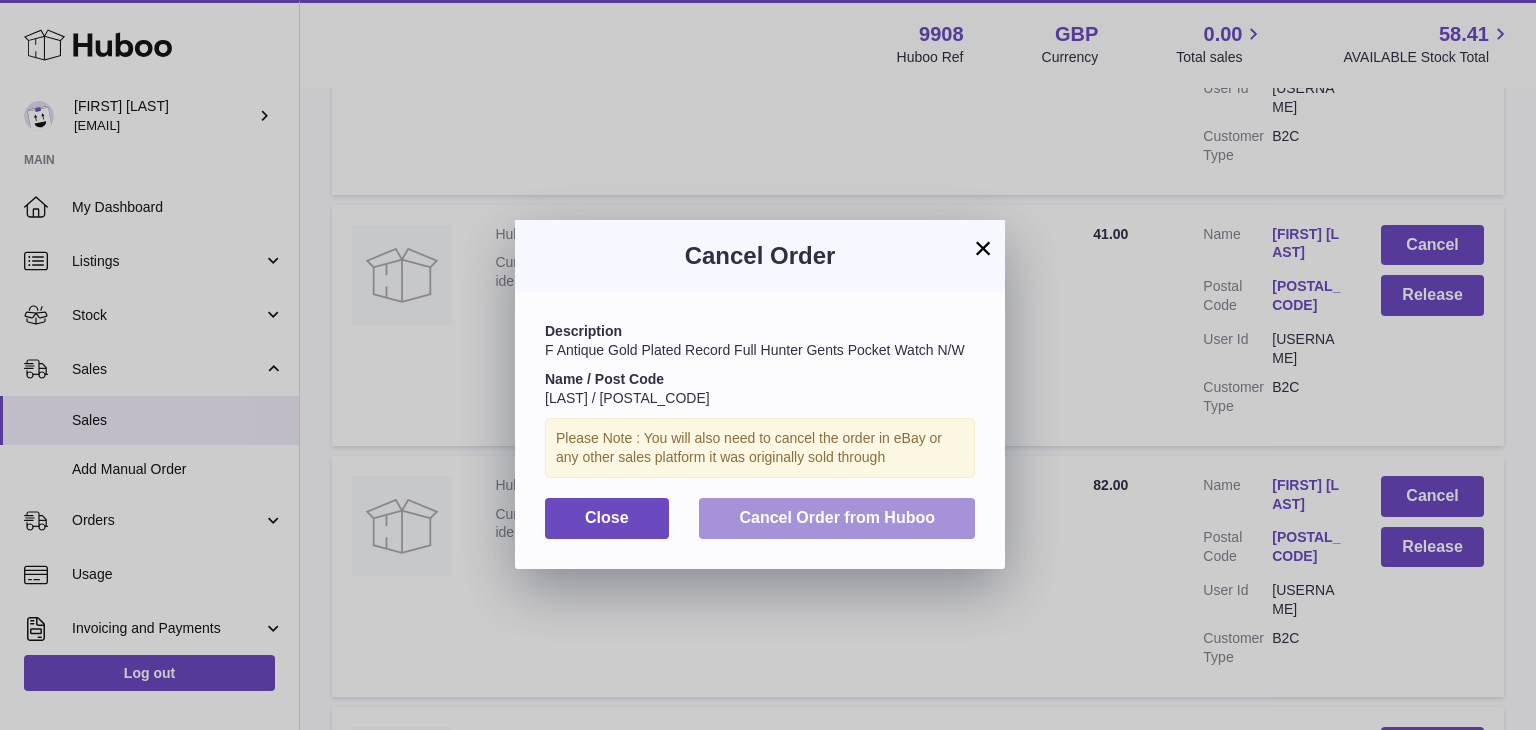 click on "Cancel Order from Huboo" at bounding box center (837, 517) 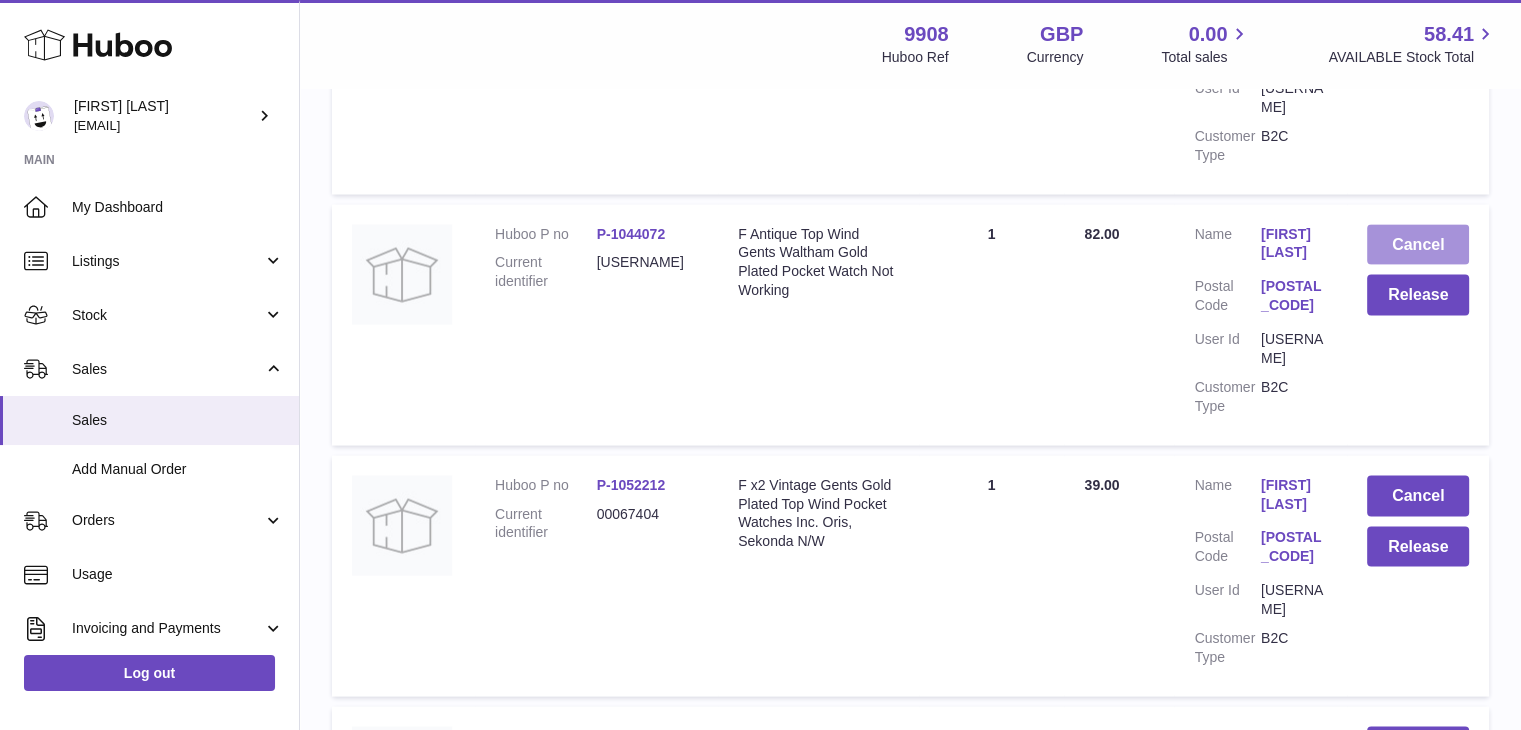 click on "Cancel" at bounding box center (1418, 245) 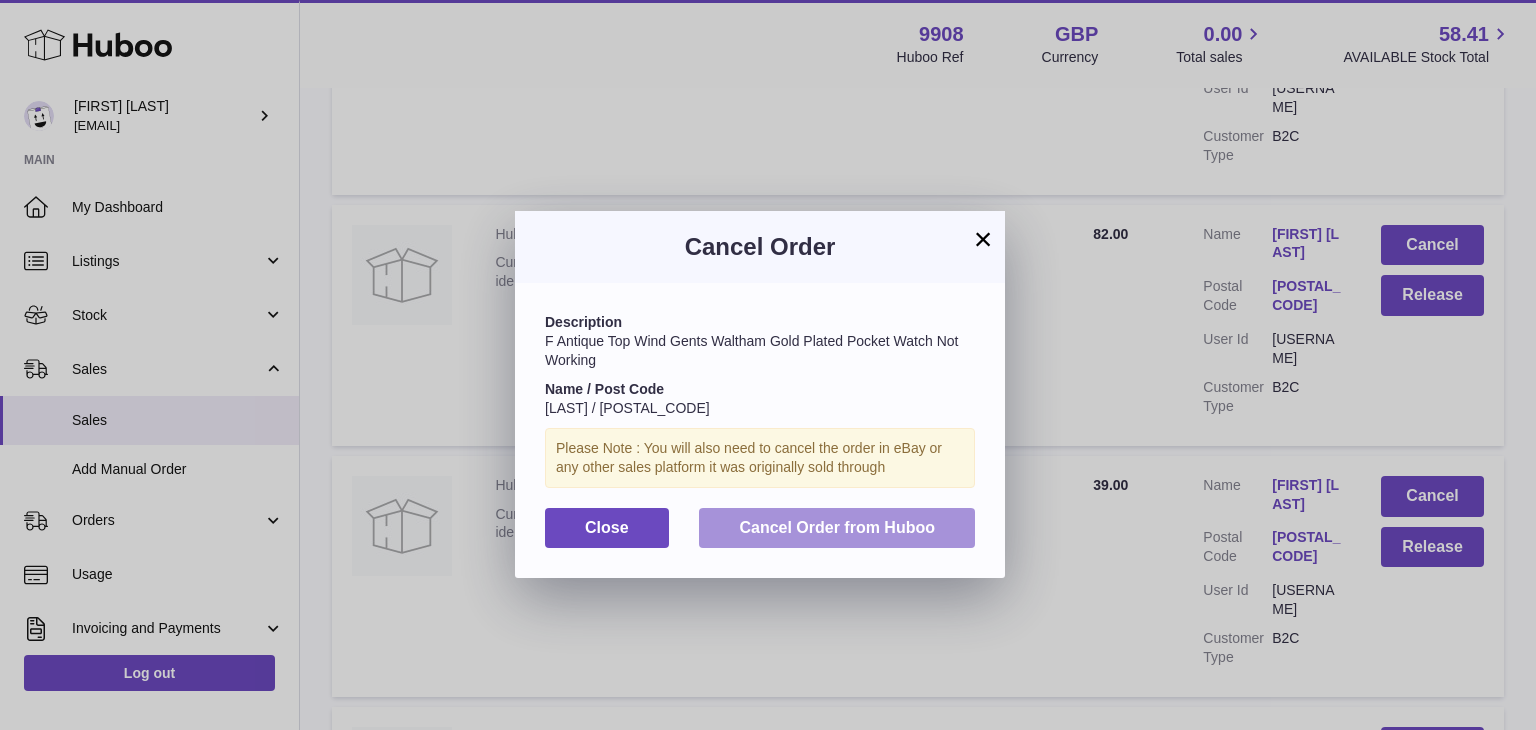 click on "Cancel Order from Huboo" at bounding box center [837, 527] 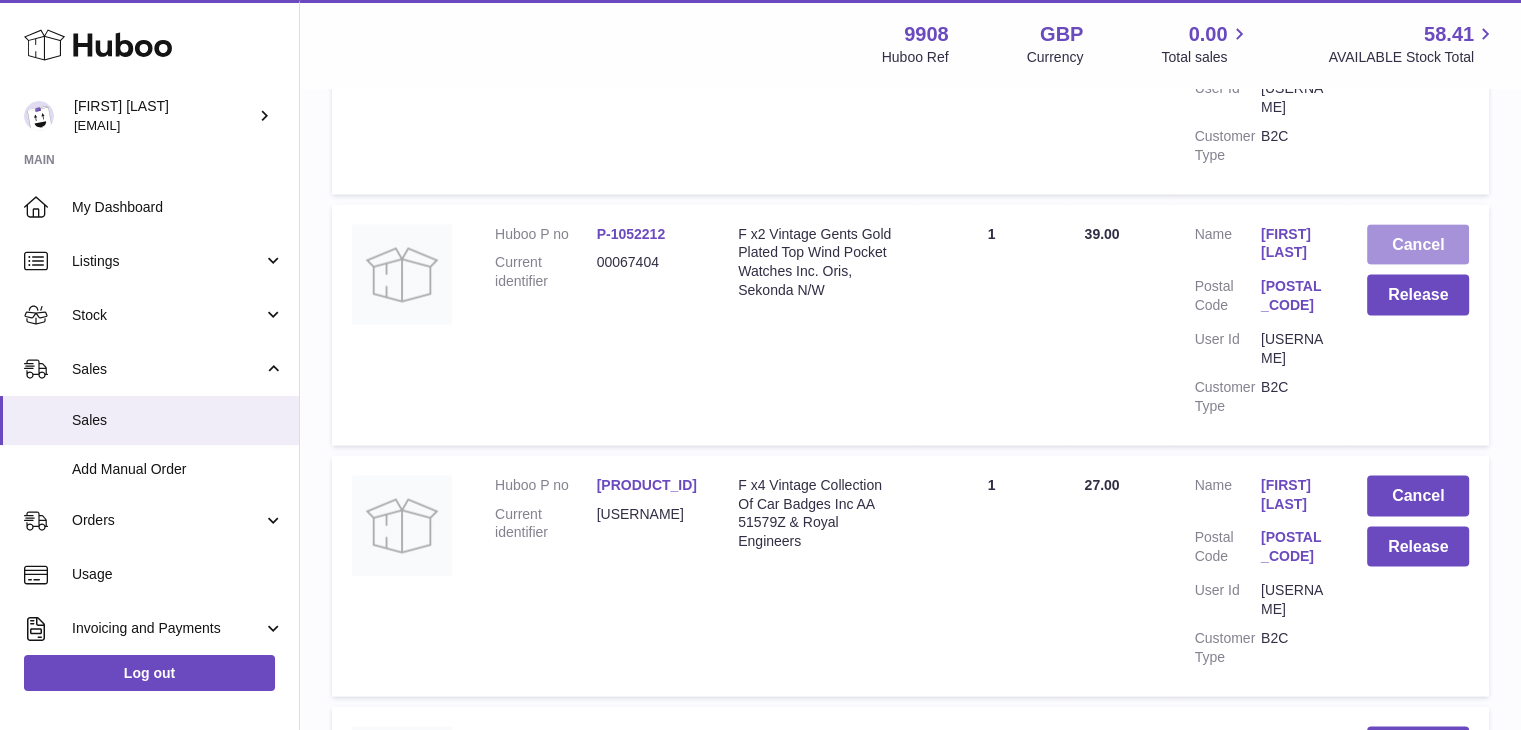 click on "Cancel" at bounding box center (1418, 245) 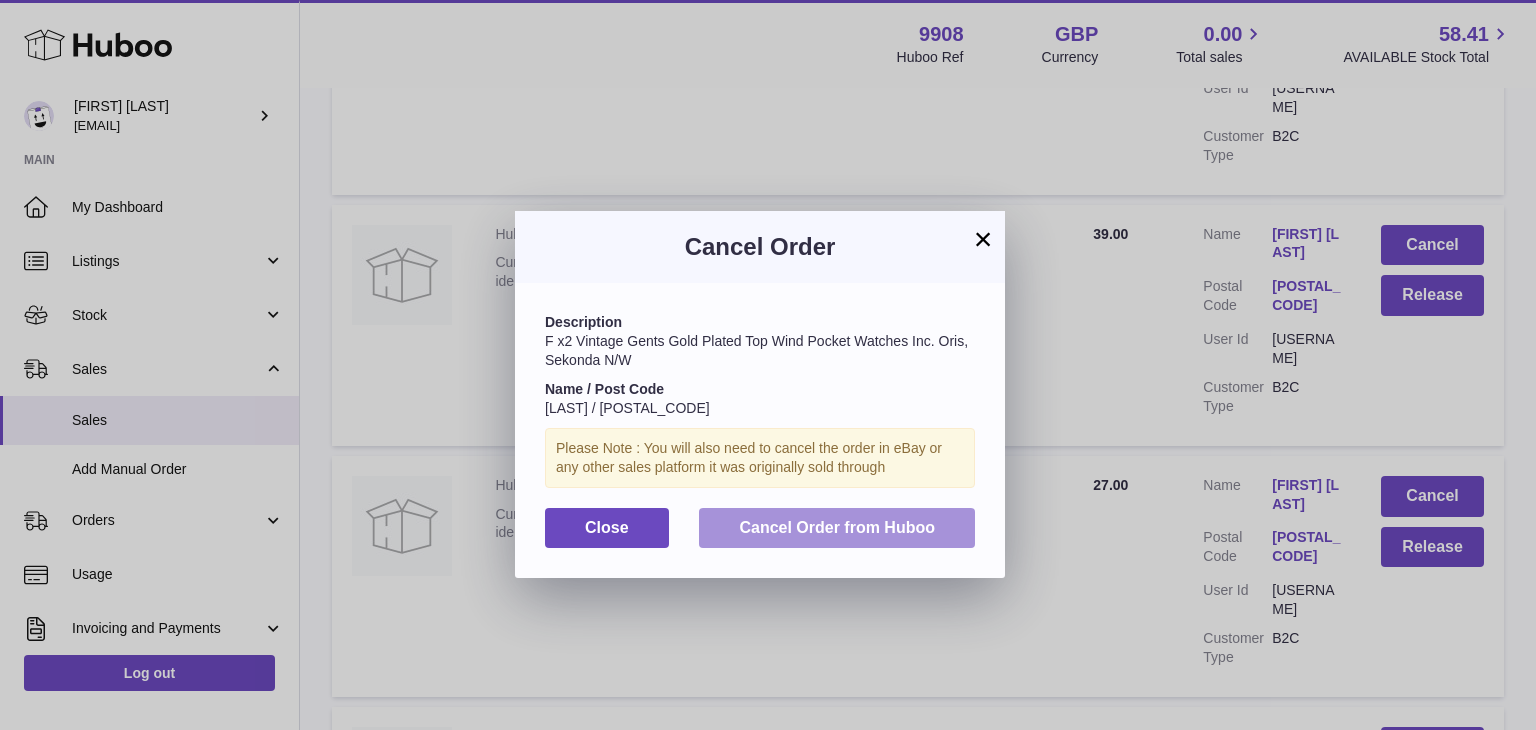 click on "Cancel Order from Huboo" at bounding box center [837, 527] 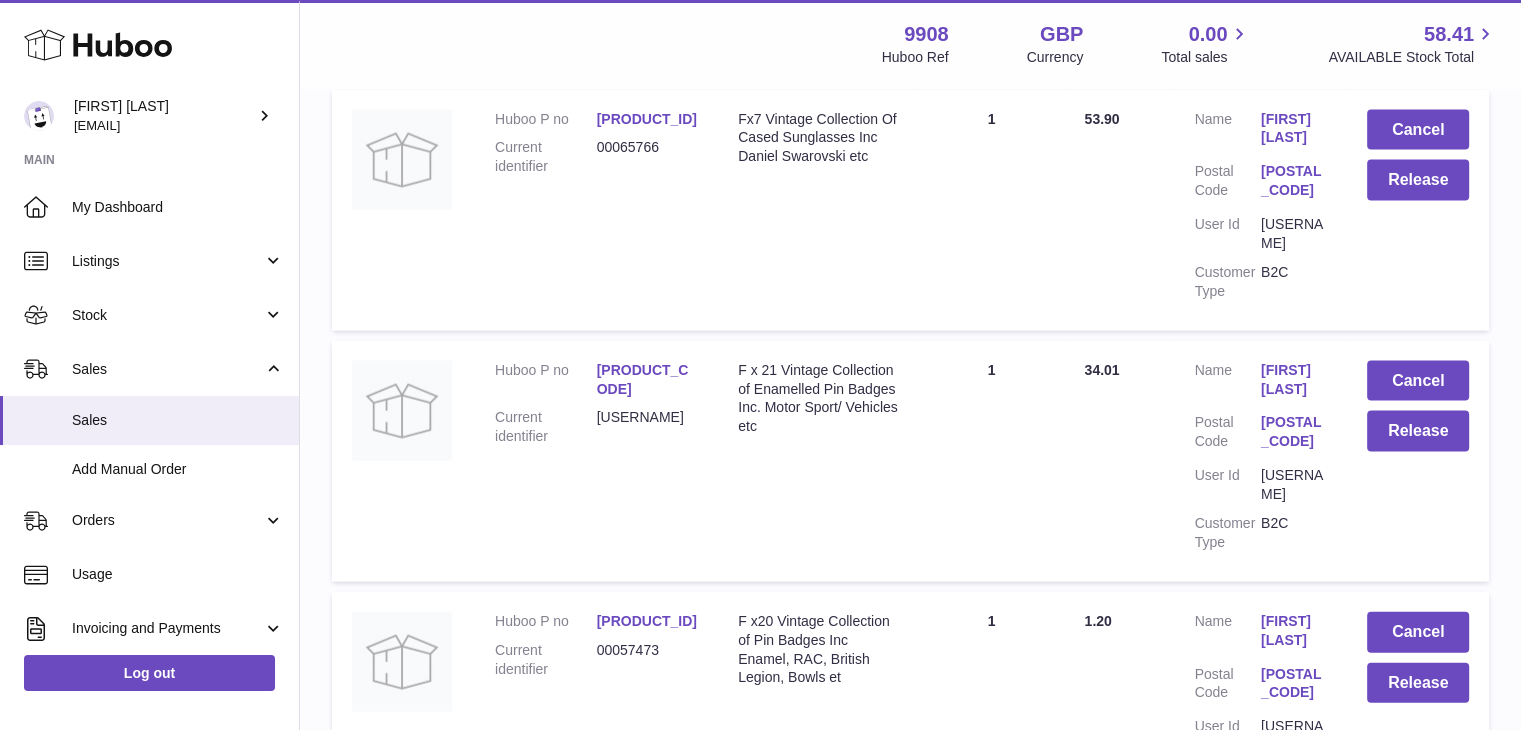 scroll, scrollTop: 11778, scrollLeft: 0, axis: vertical 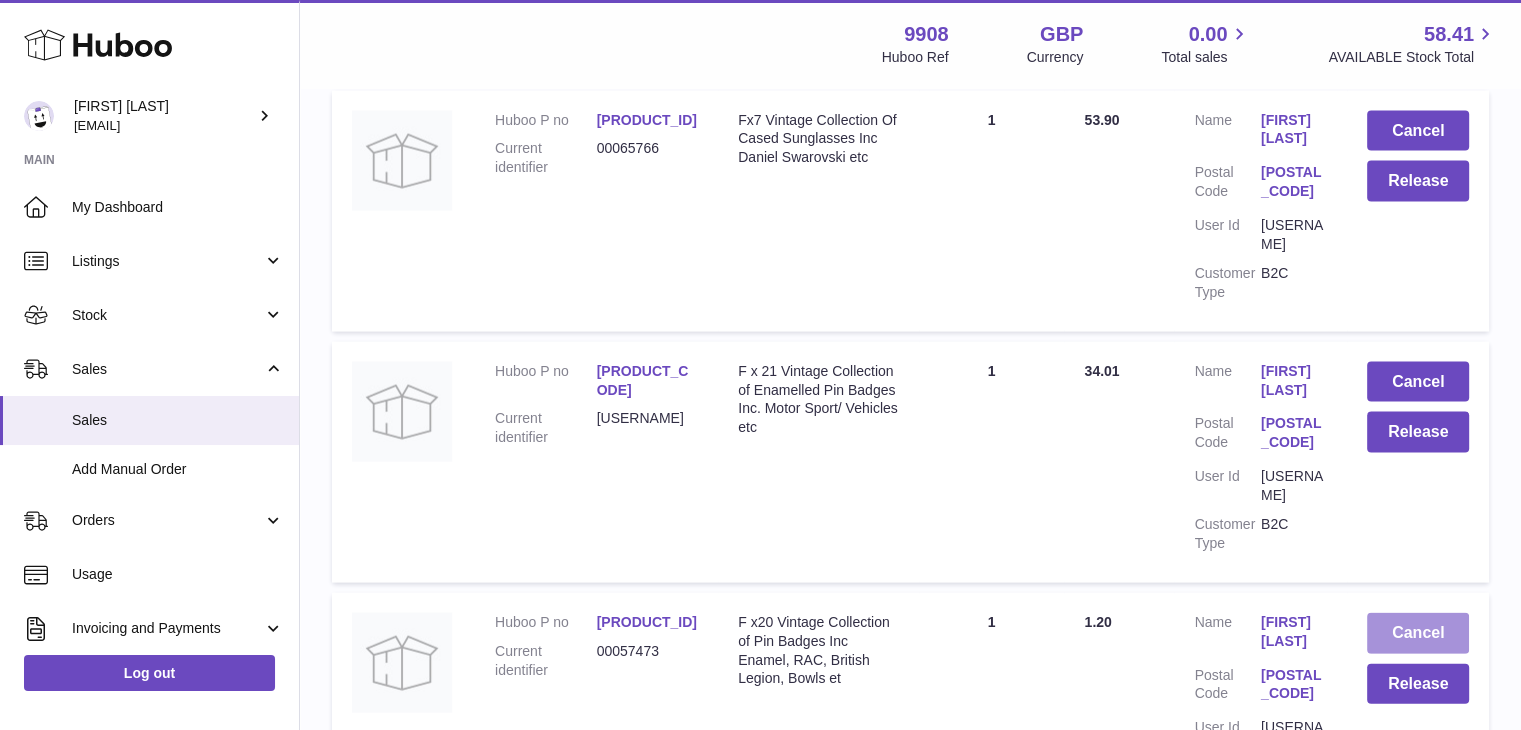 click on "Cancel" at bounding box center (1418, 633) 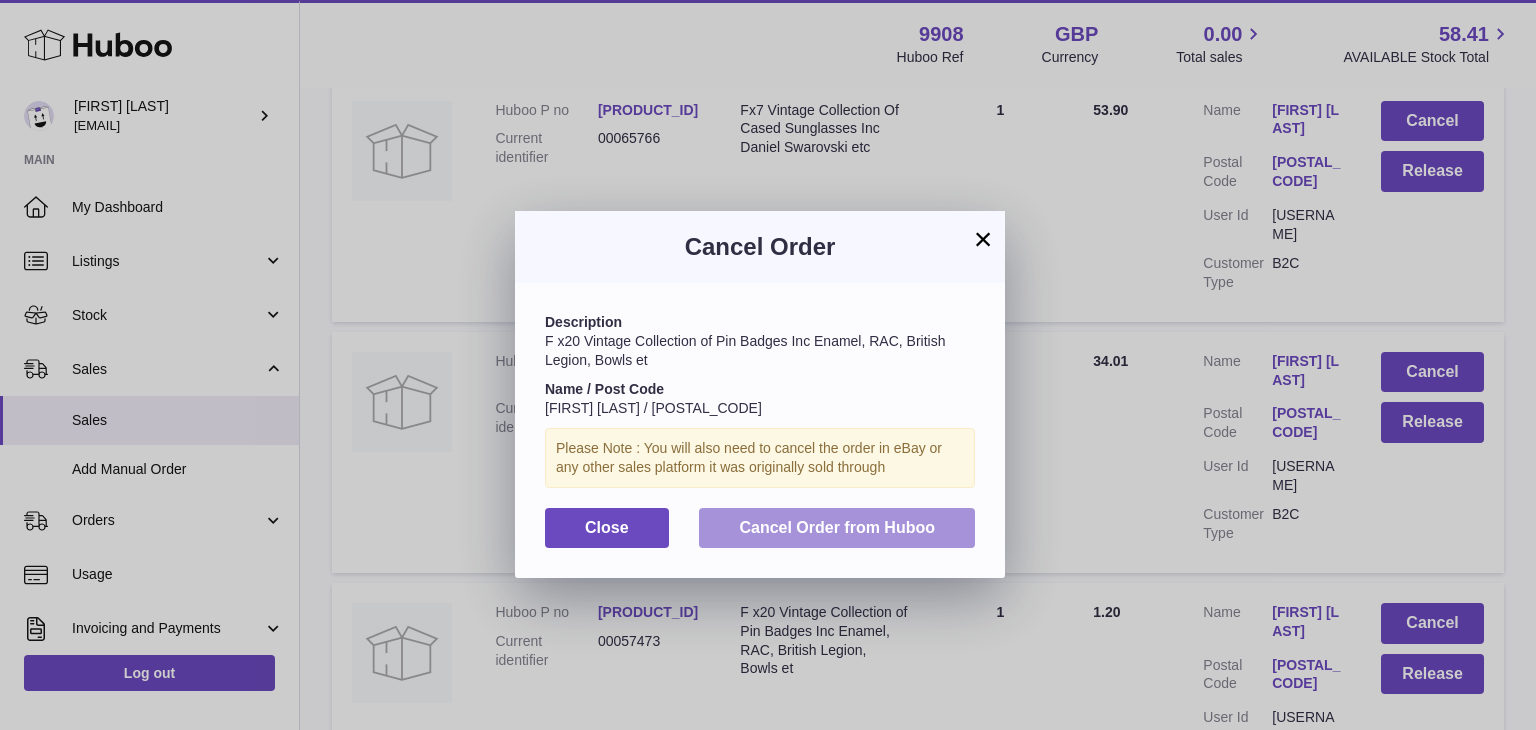 click on "Cancel Order from Huboo" at bounding box center (837, 527) 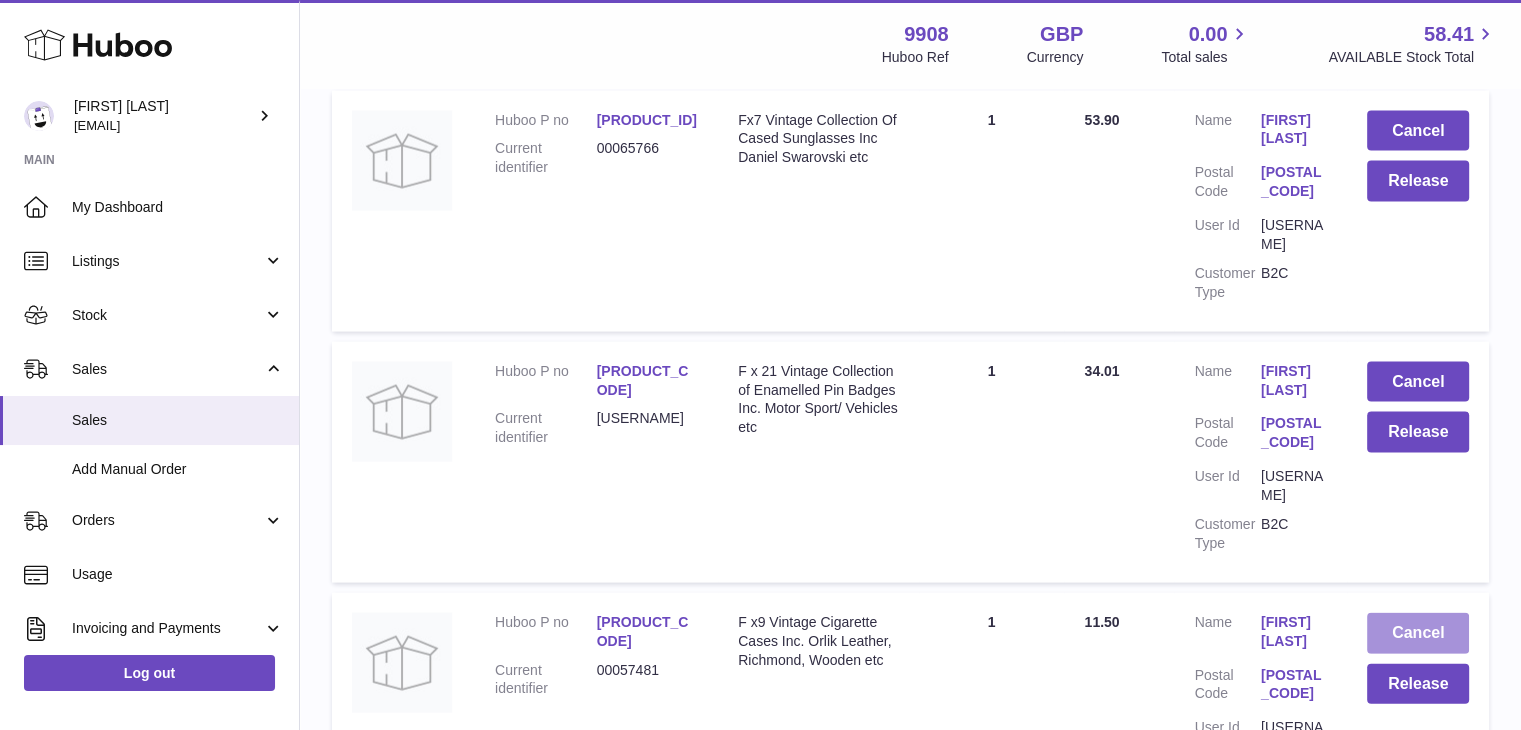 click on "Cancel" at bounding box center (1418, 633) 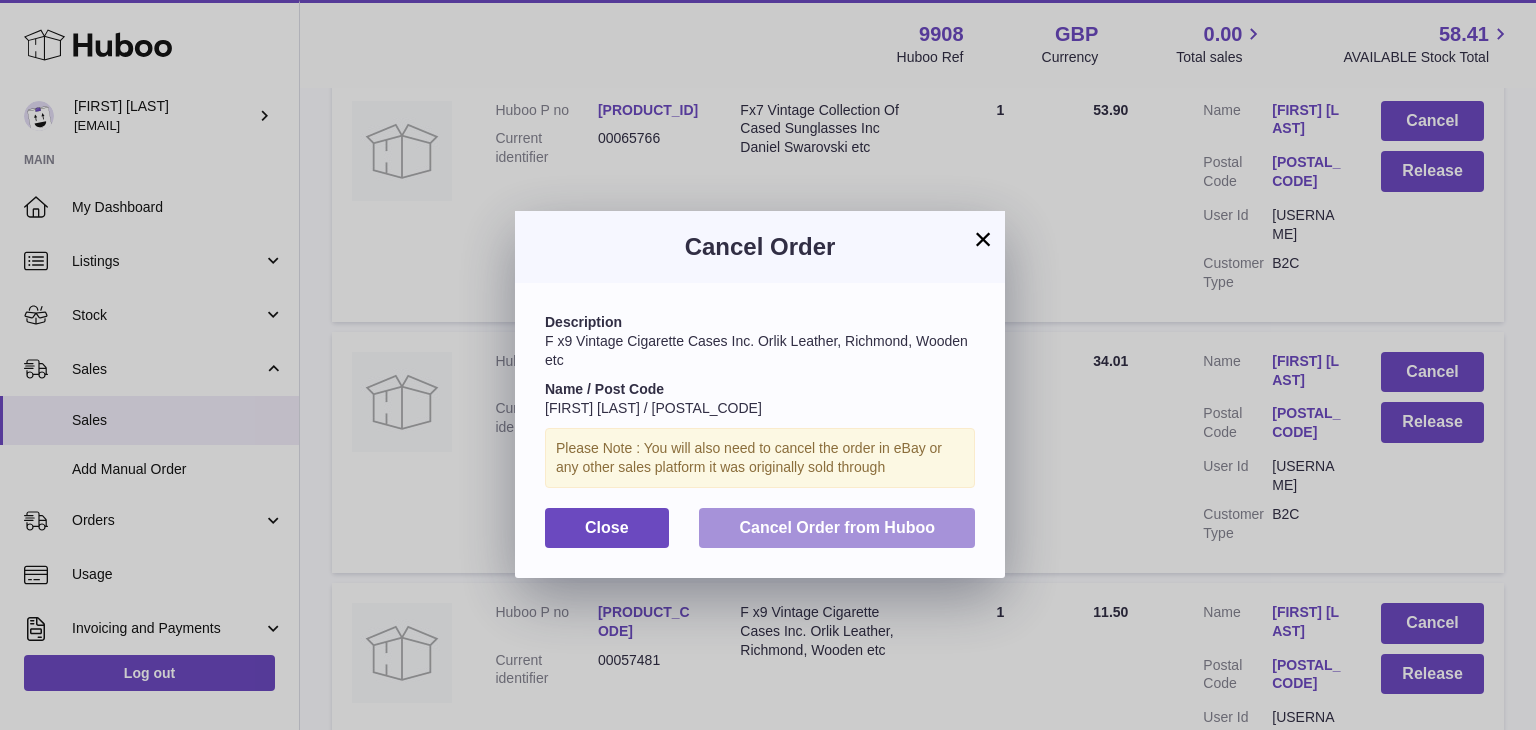 click on "Cancel Order from Huboo" at bounding box center [837, 527] 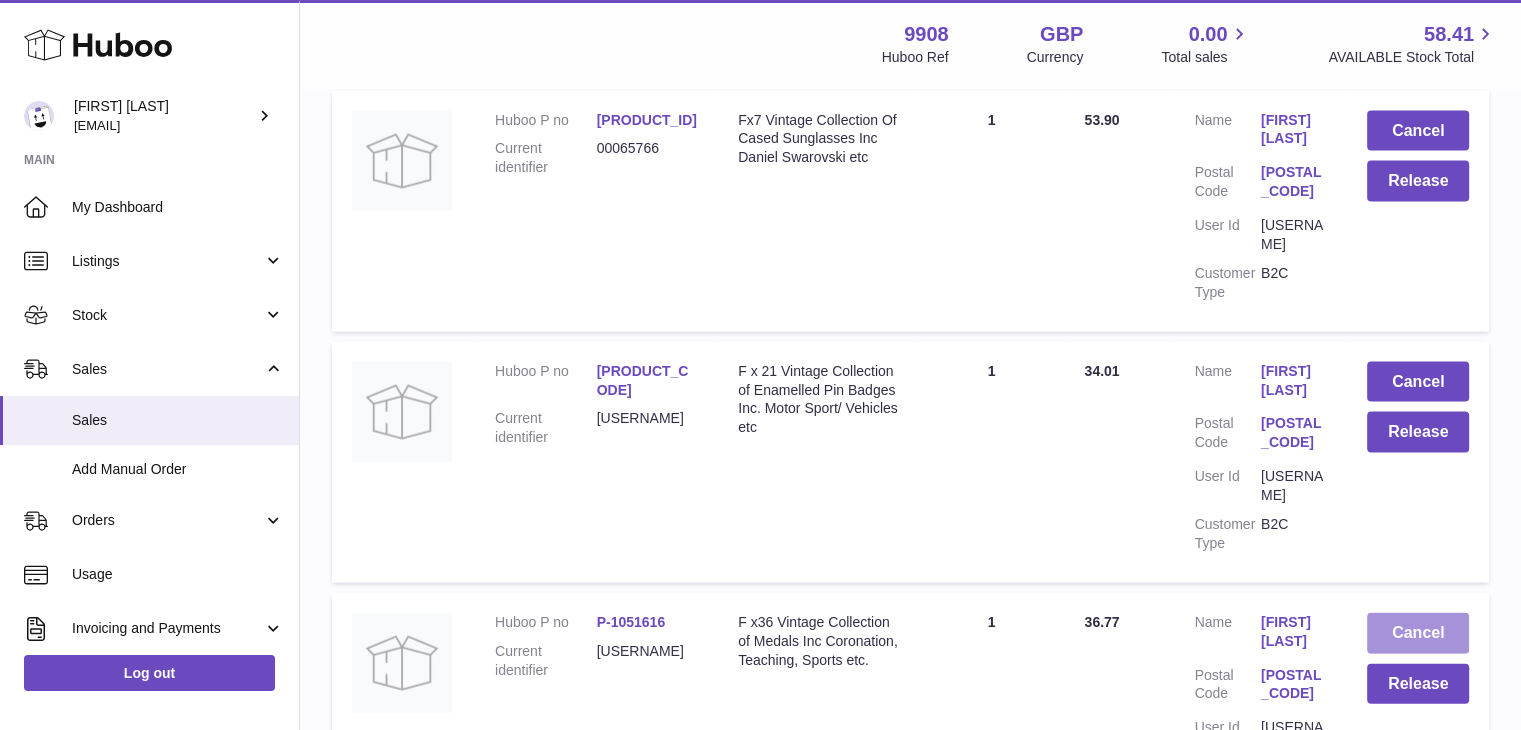 click on "Cancel" at bounding box center (1418, 633) 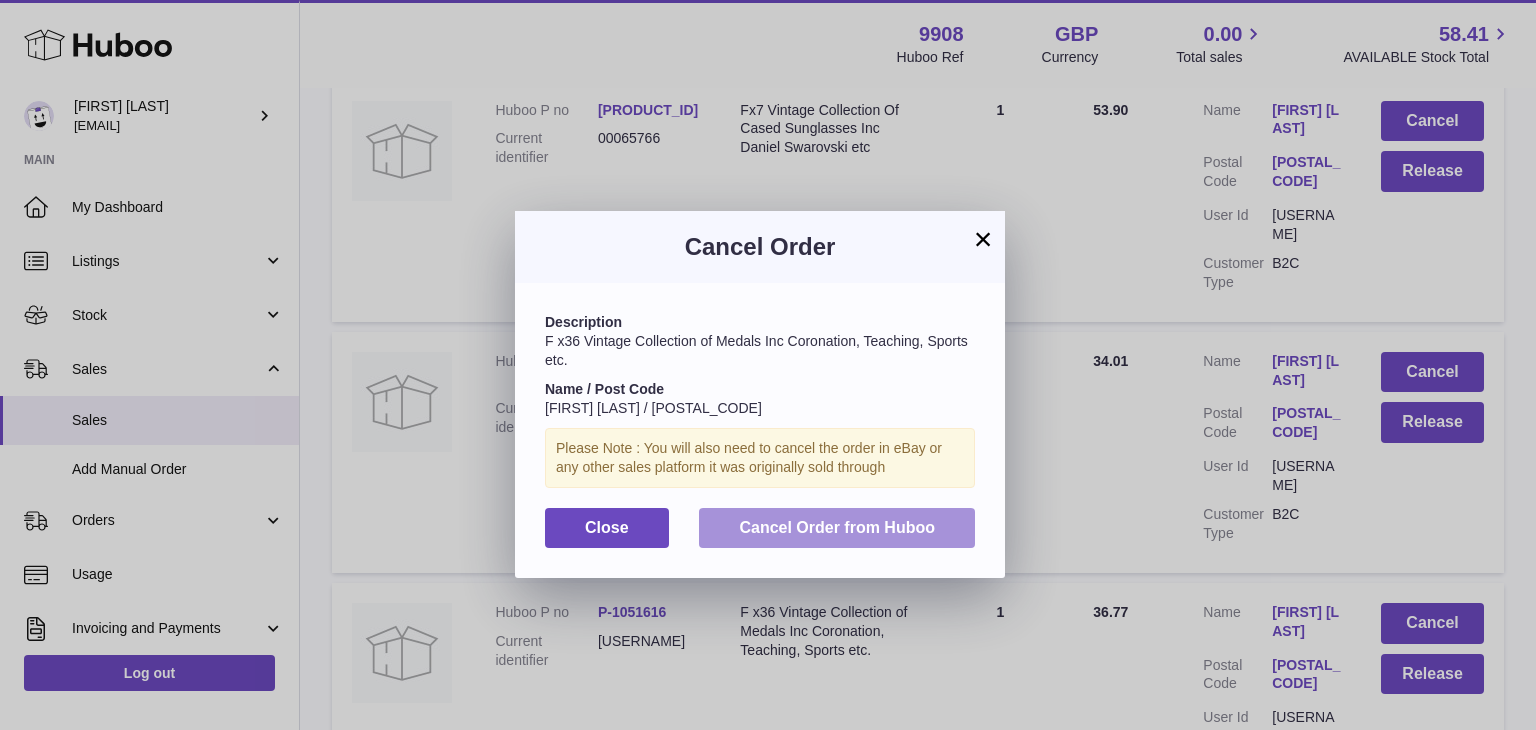 click on "Cancel Order from Huboo" at bounding box center (837, 528) 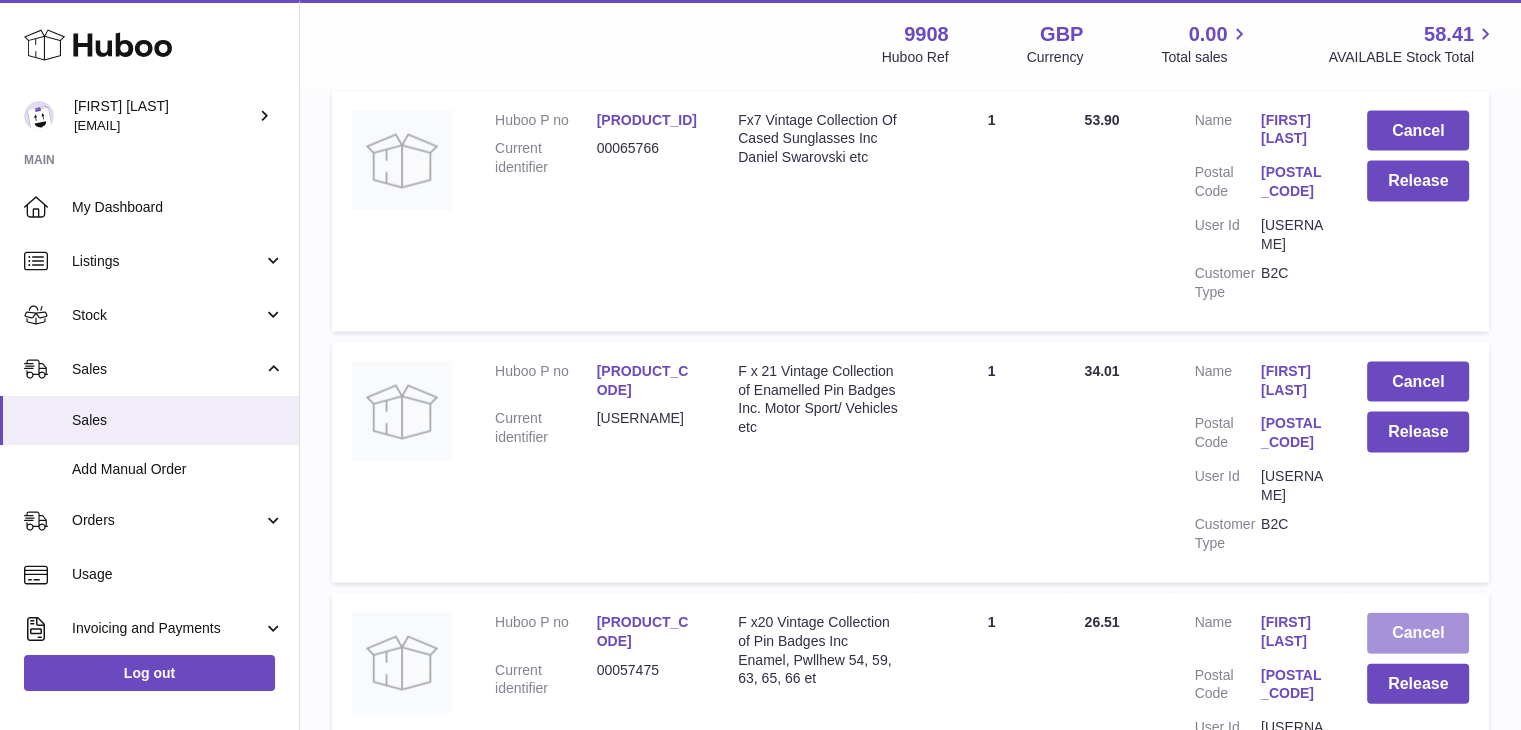 click on "Cancel" at bounding box center [1418, 633] 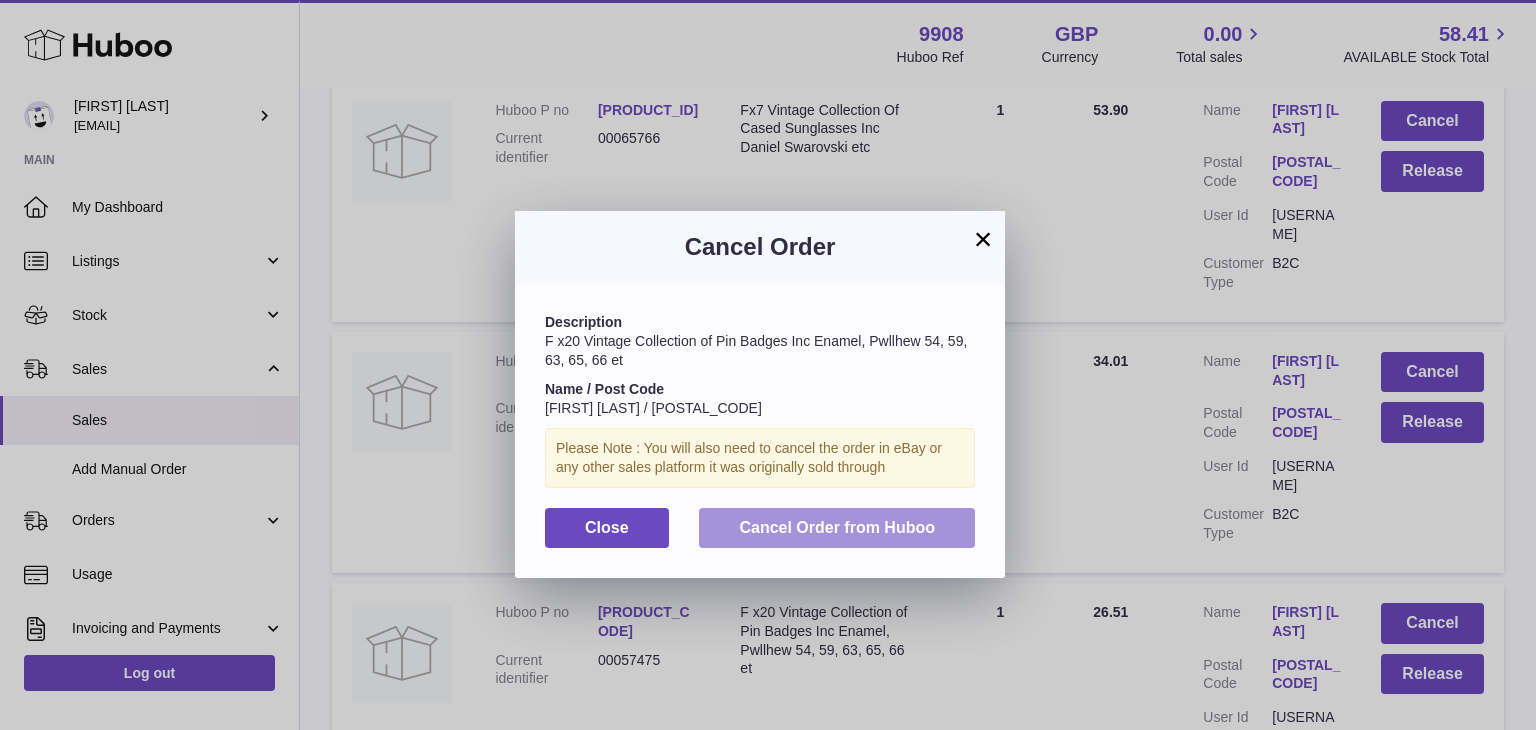click on "Cancel Order from Huboo" at bounding box center [837, 527] 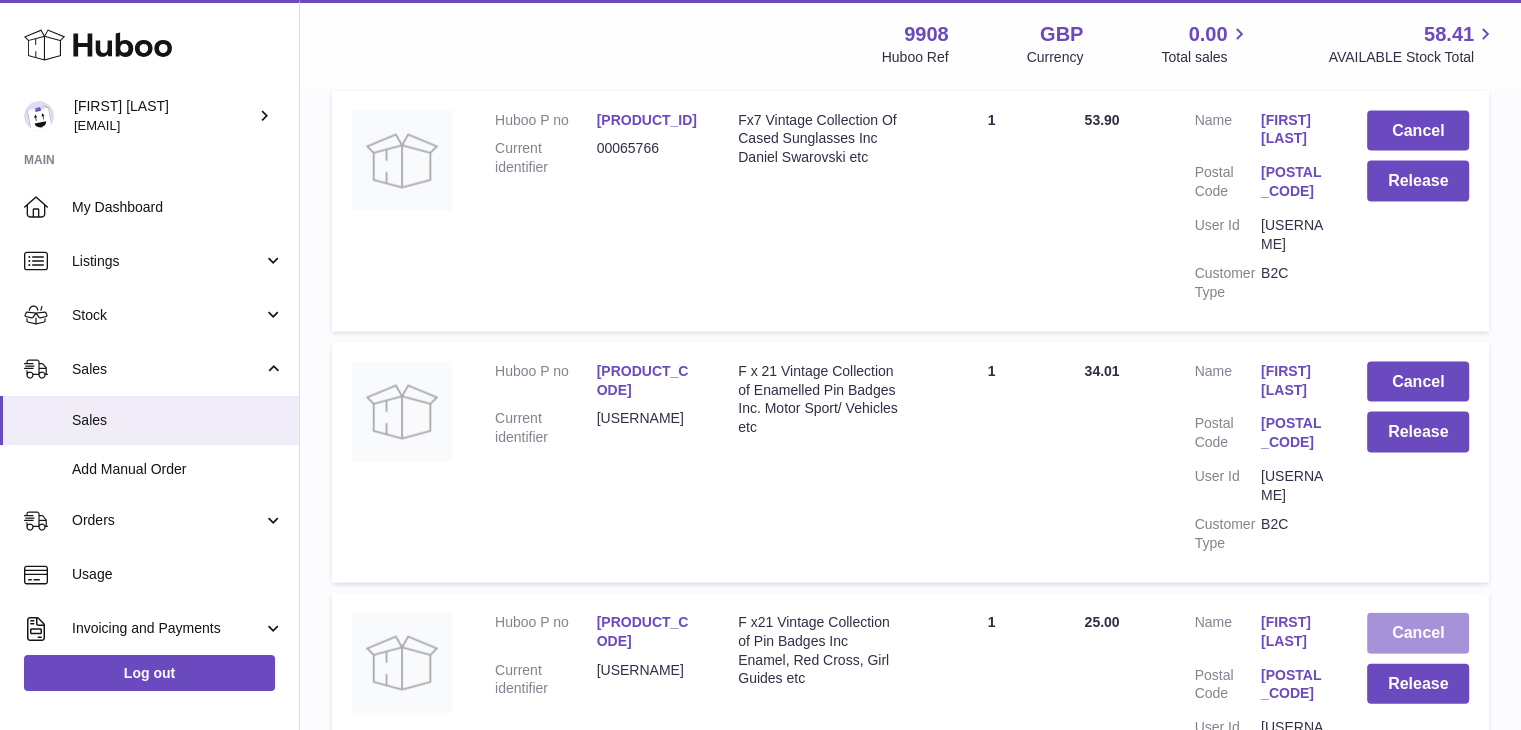 click on "Cancel" at bounding box center [1418, 633] 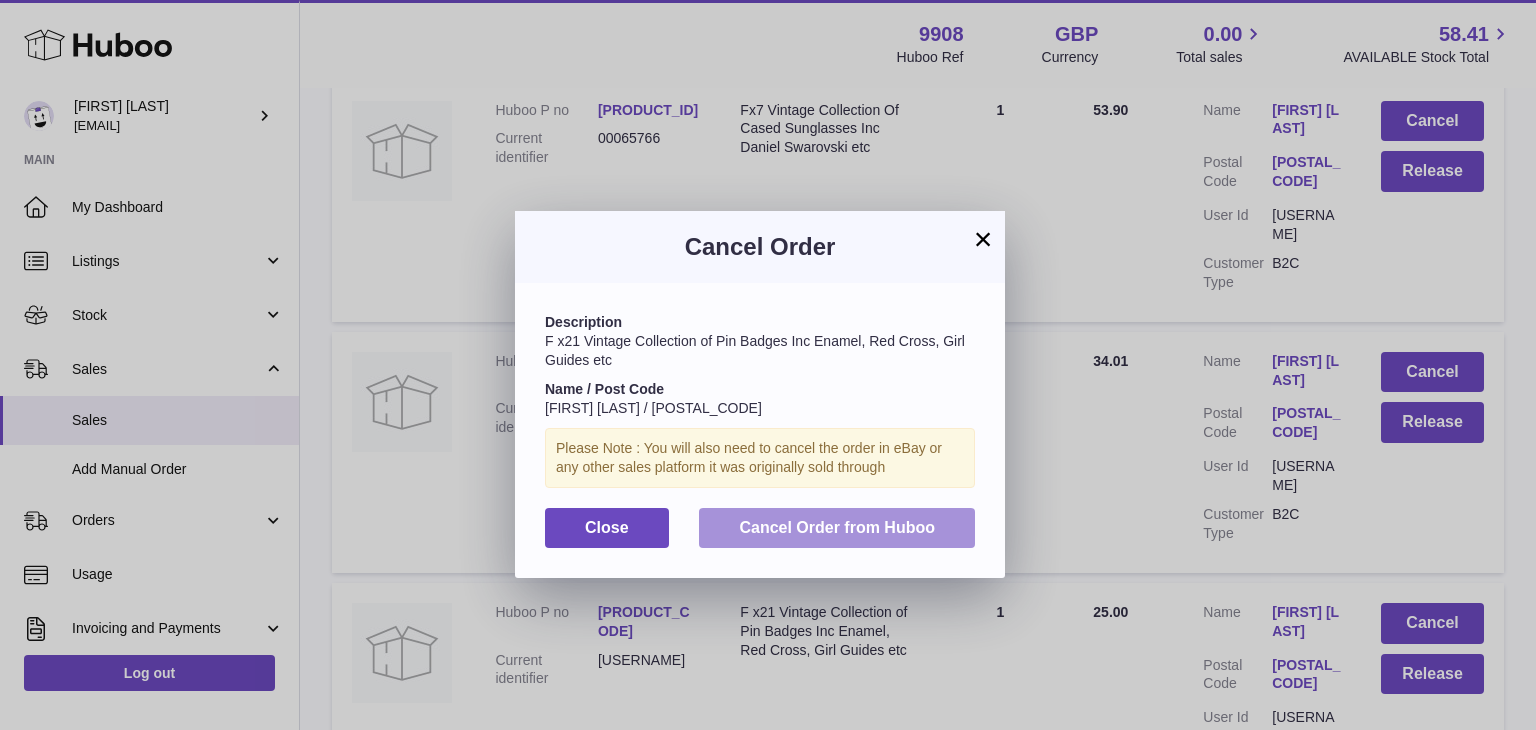 click on "Cancel Order from Huboo" at bounding box center (837, 527) 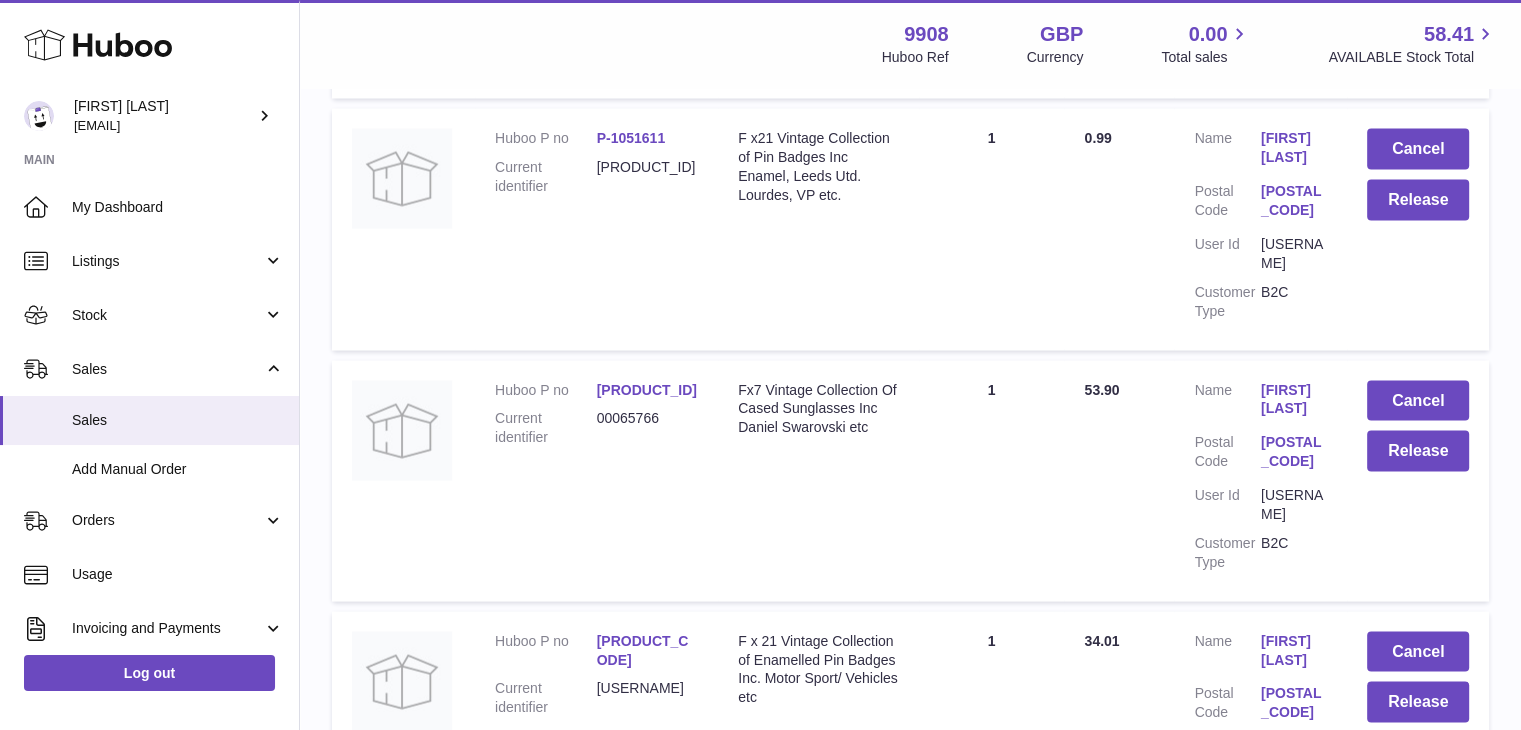scroll, scrollTop: 11507, scrollLeft: 0, axis: vertical 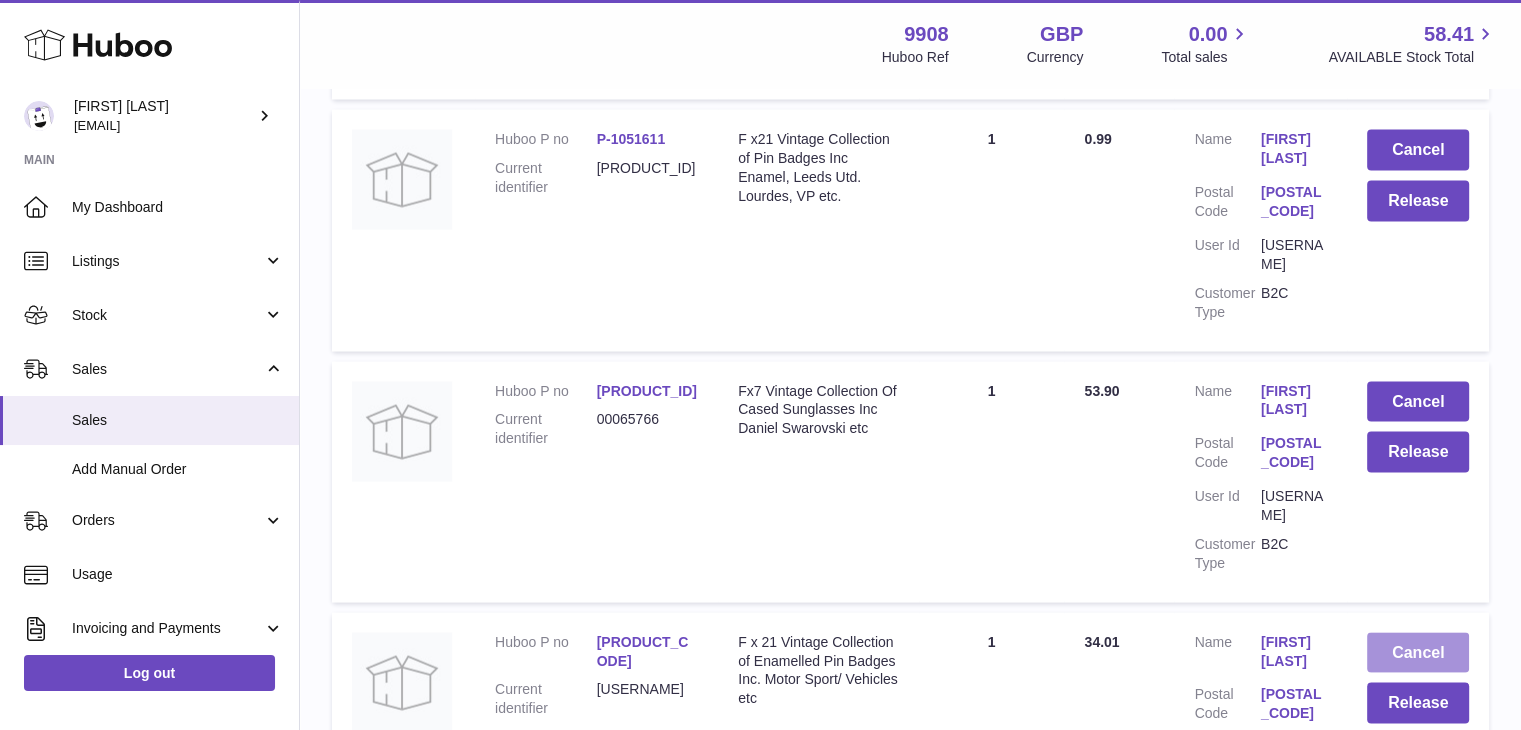 click on "Cancel" at bounding box center (1418, 653) 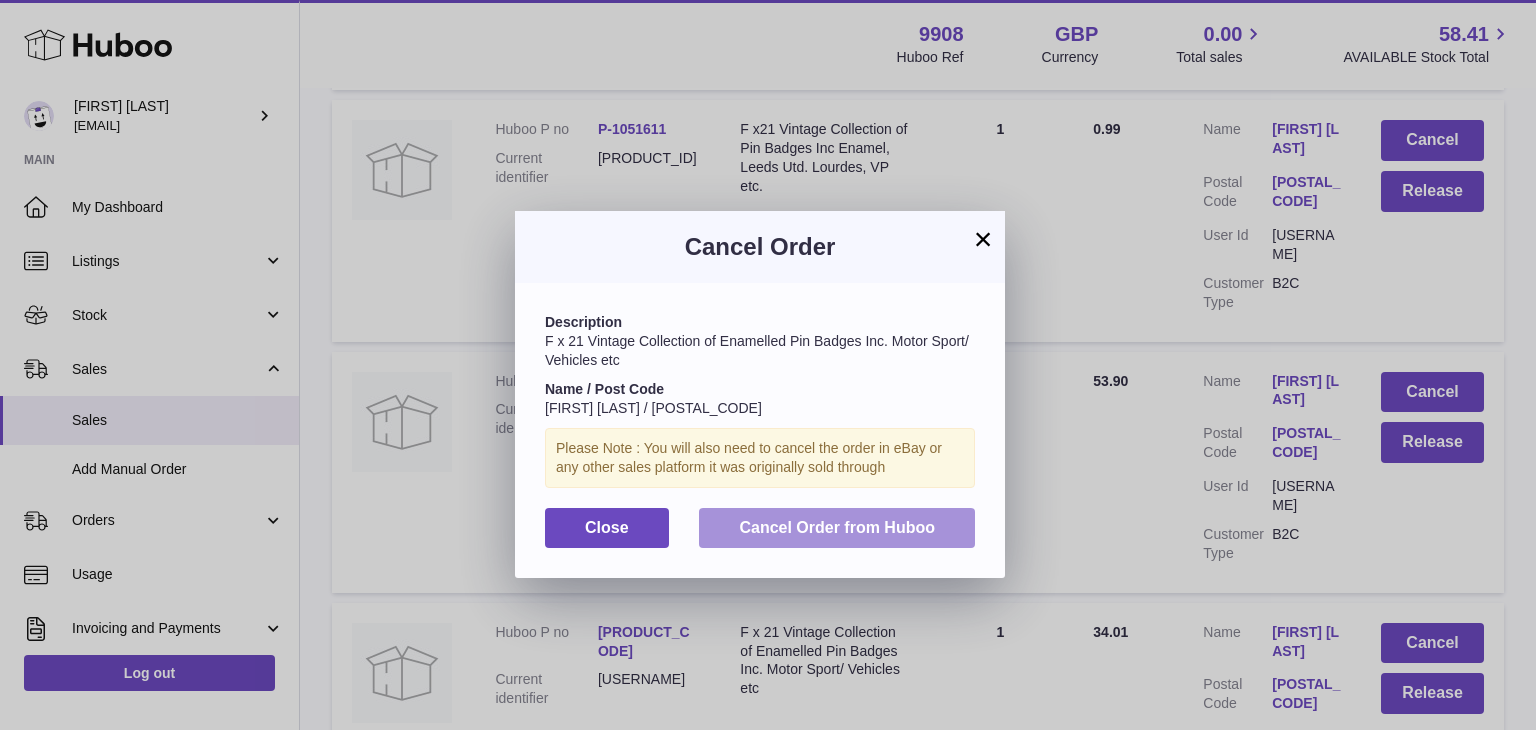 click on "Cancel Order from Huboo" at bounding box center (837, 527) 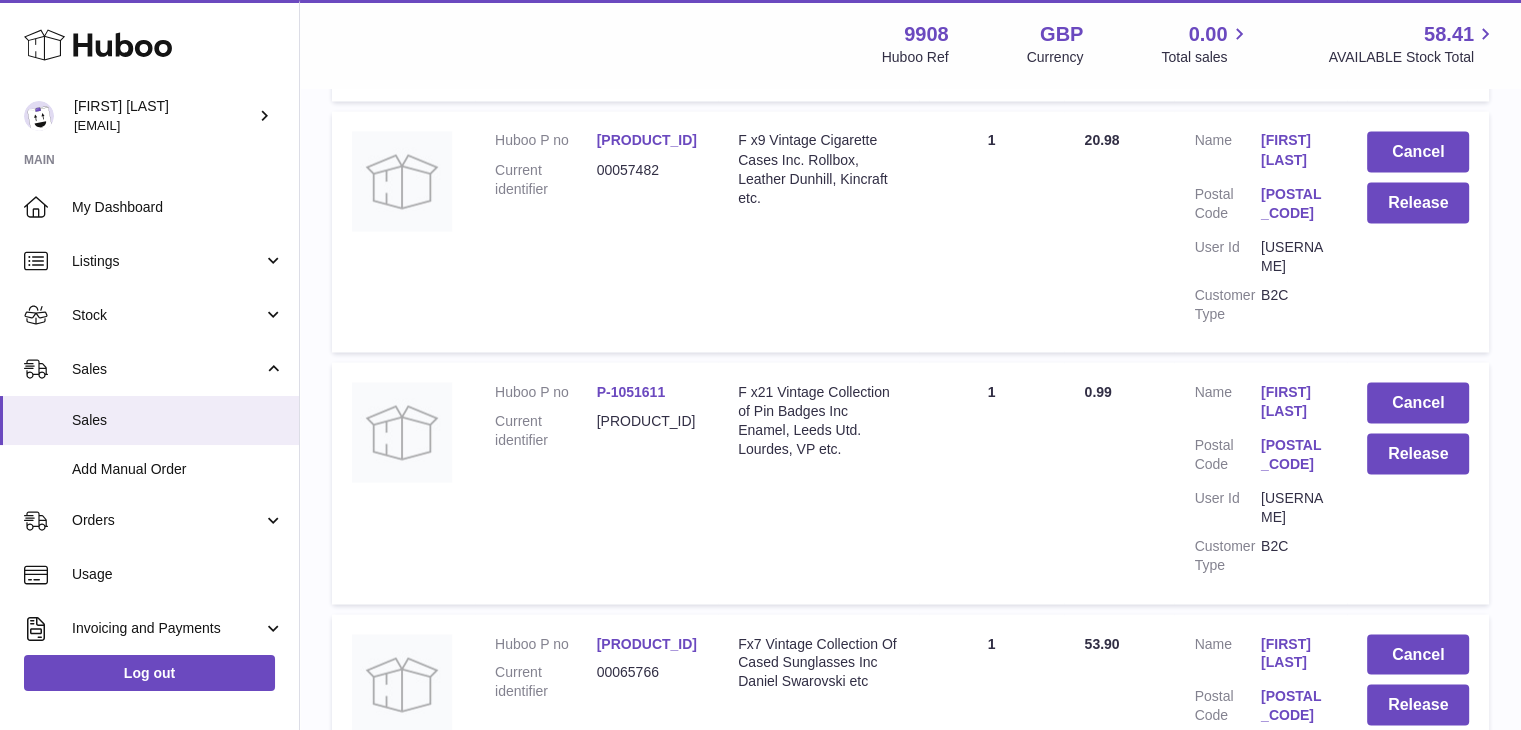scroll, scrollTop: 11122, scrollLeft: 0, axis: vertical 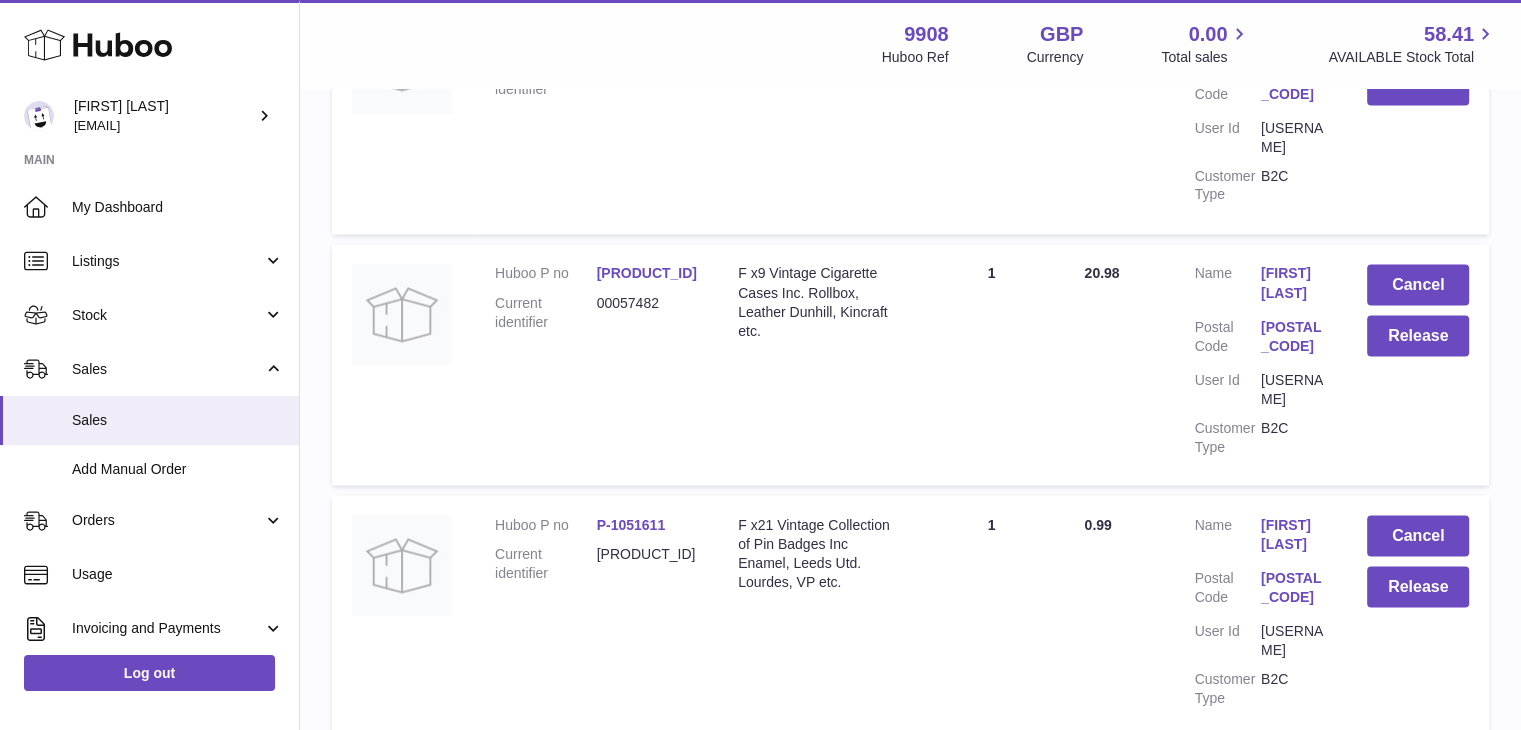 click on "Cancel" at bounding box center (1418, 787) 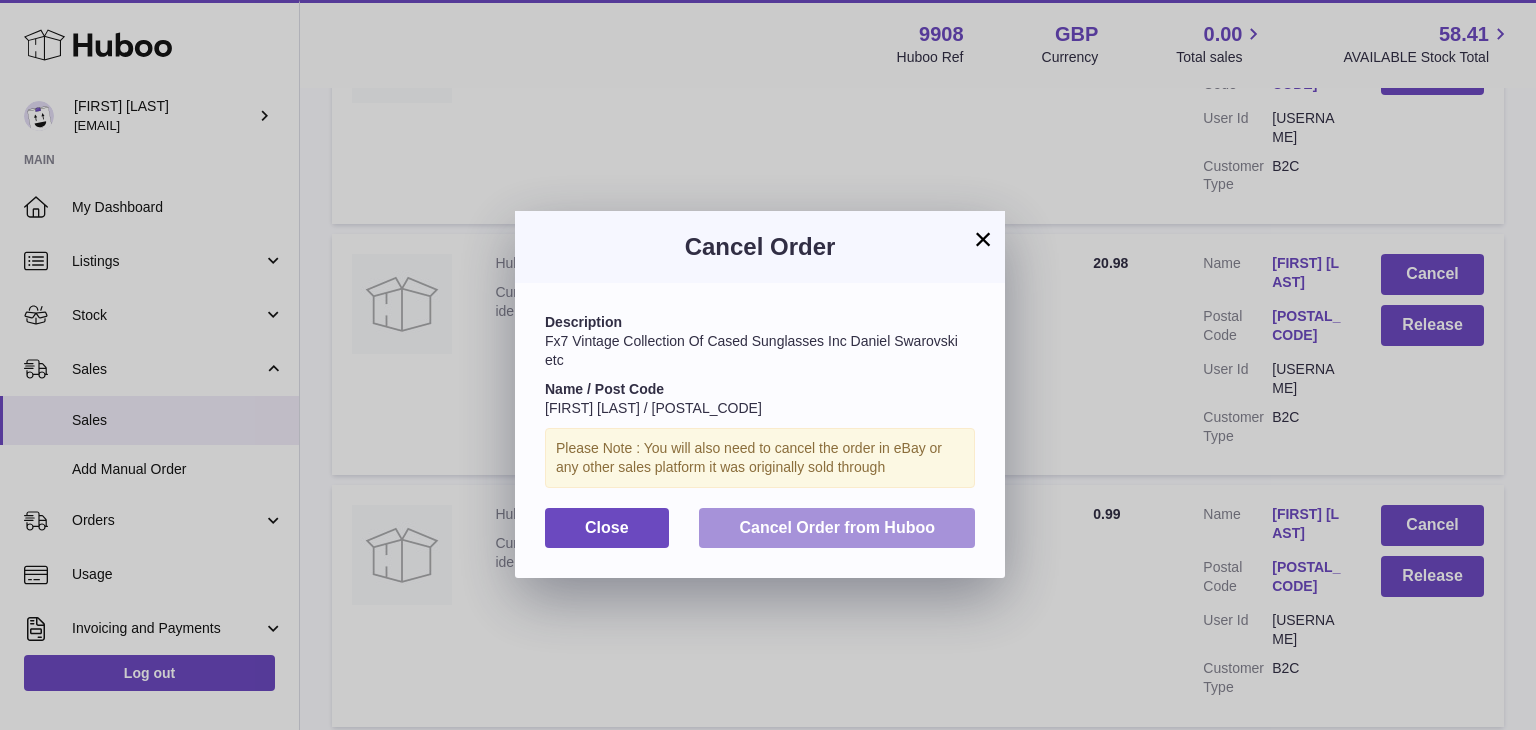 click on "Cancel Order from Huboo" at bounding box center (837, 527) 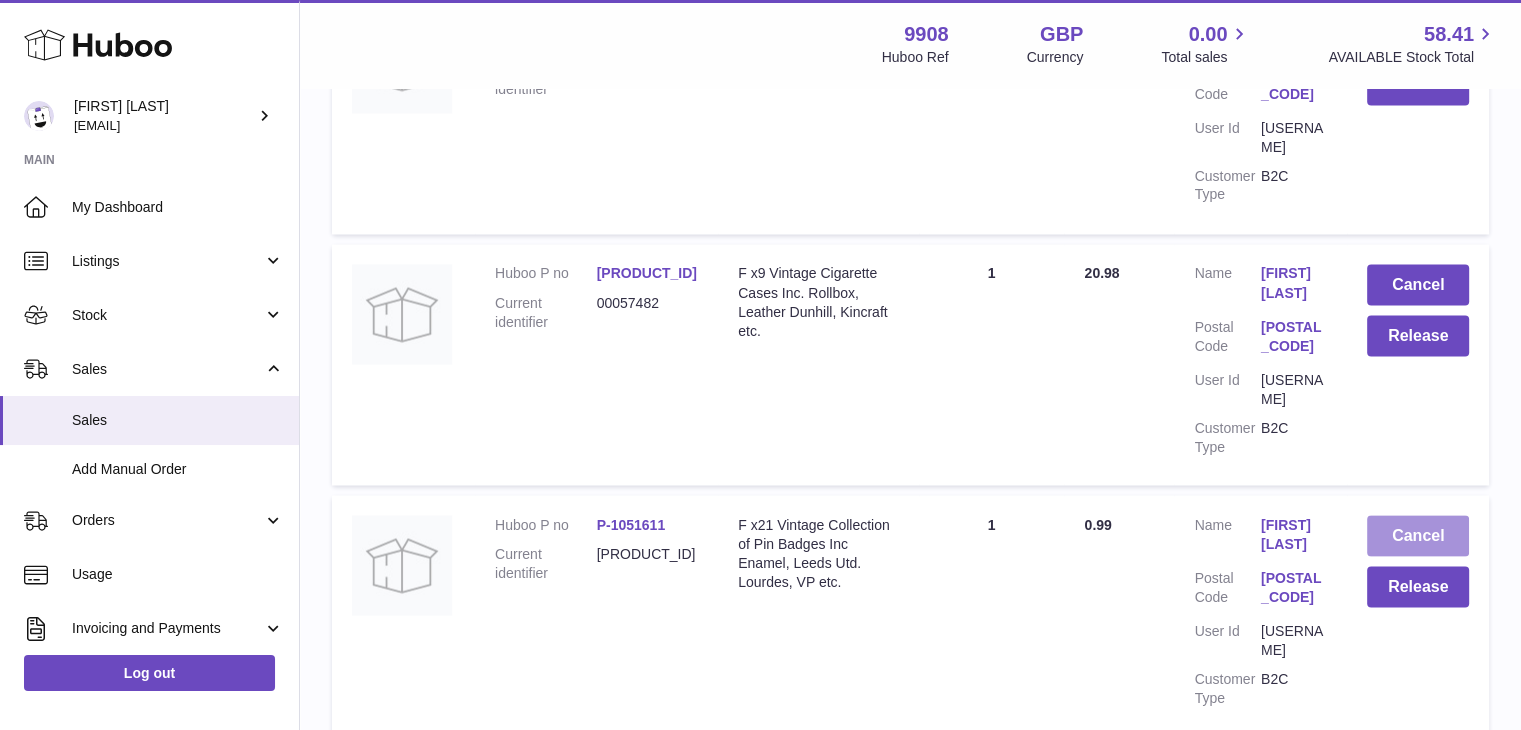 click on "Cancel" at bounding box center (1418, 535) 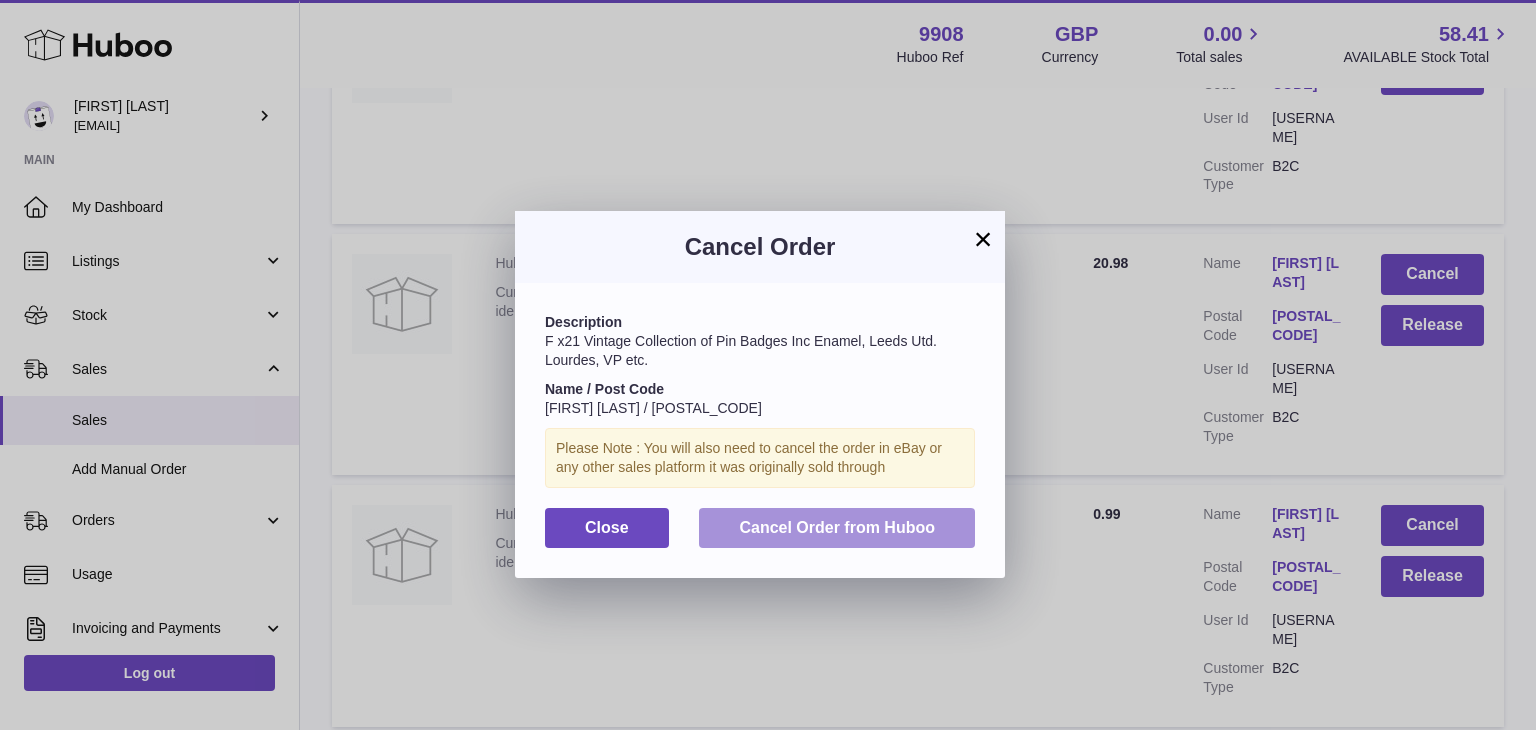 click on "Cancel Order from Huboo" at bounding box center [837, 527] 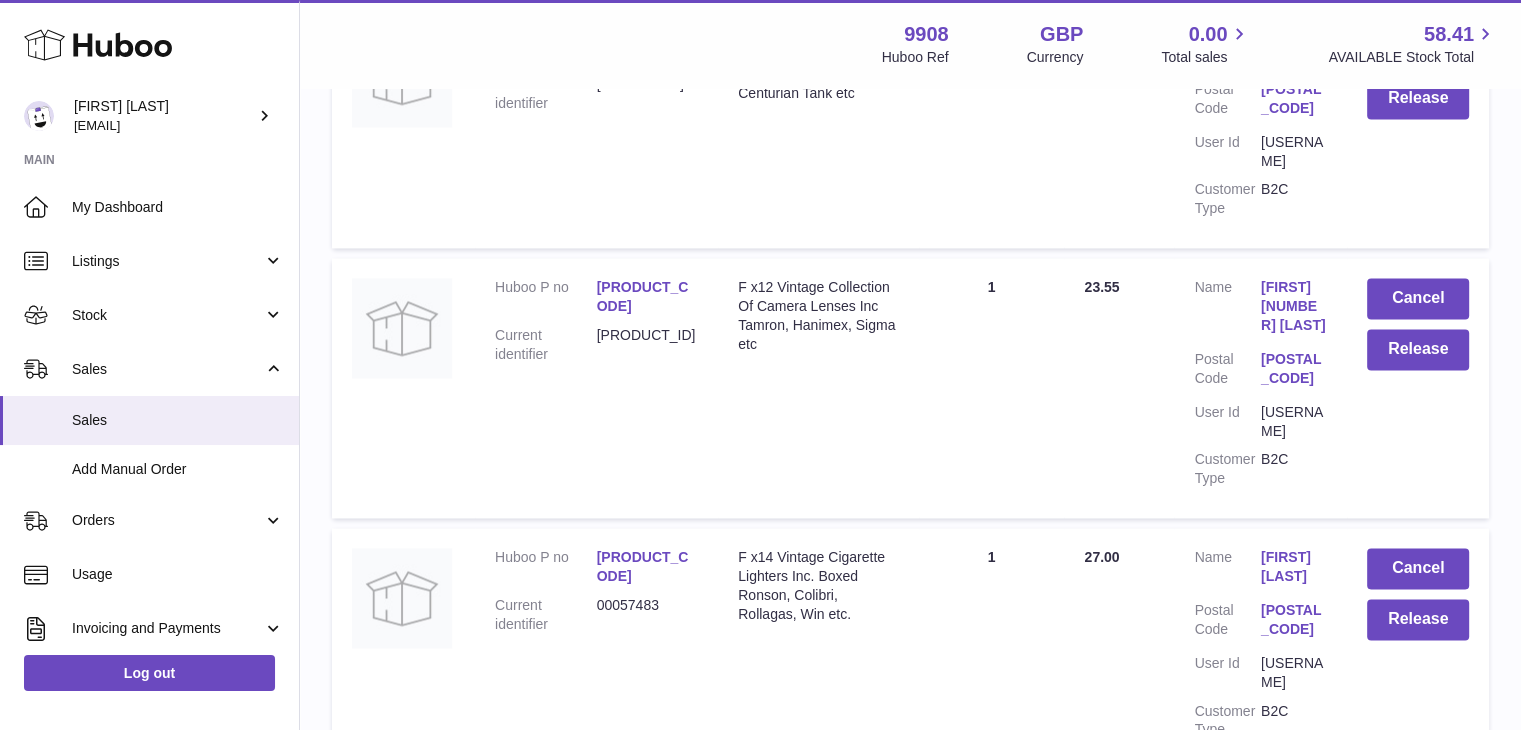 scroll, scrollTop: 10576, scrollLeft: 0, axis: vertical 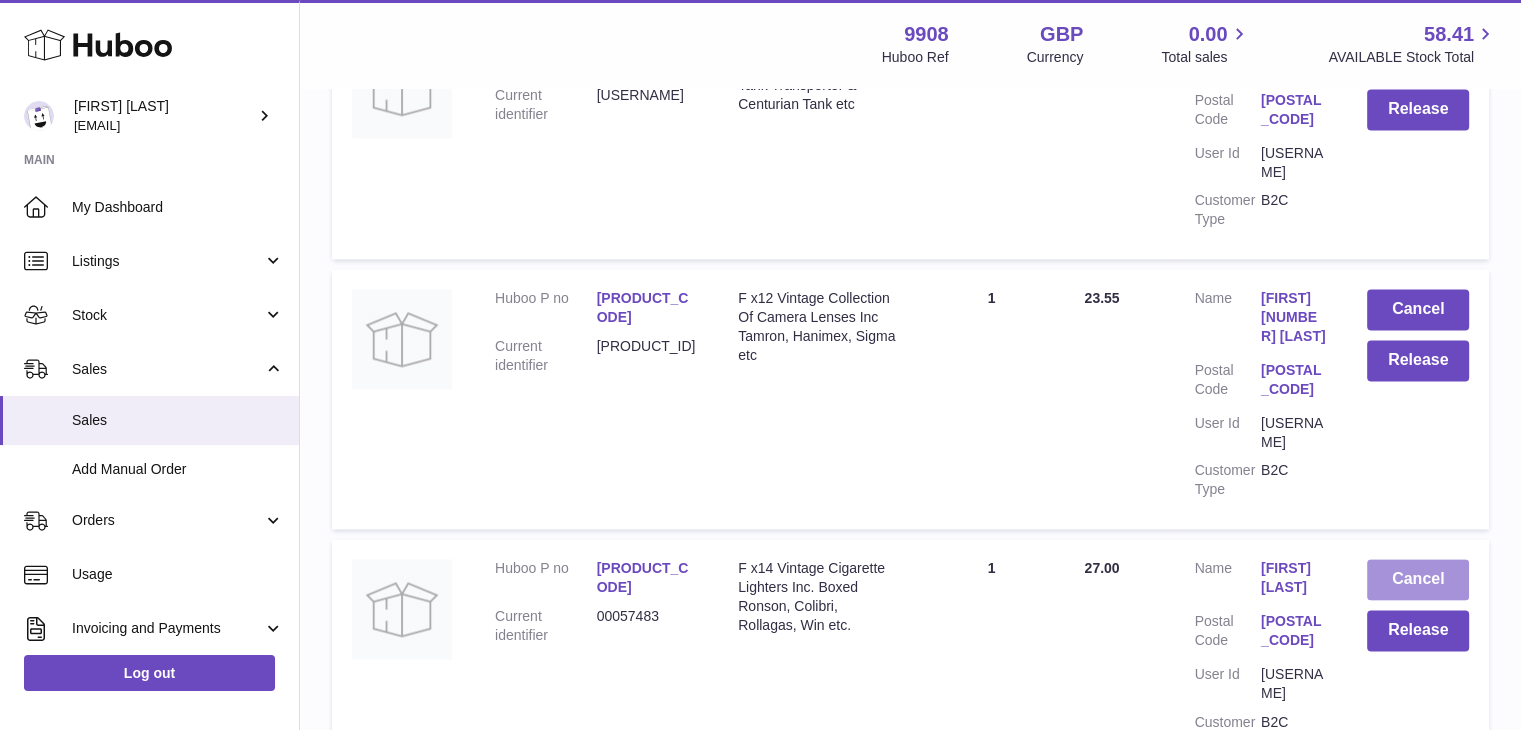 click on "Cancel" at bounding box center (1418, 579) 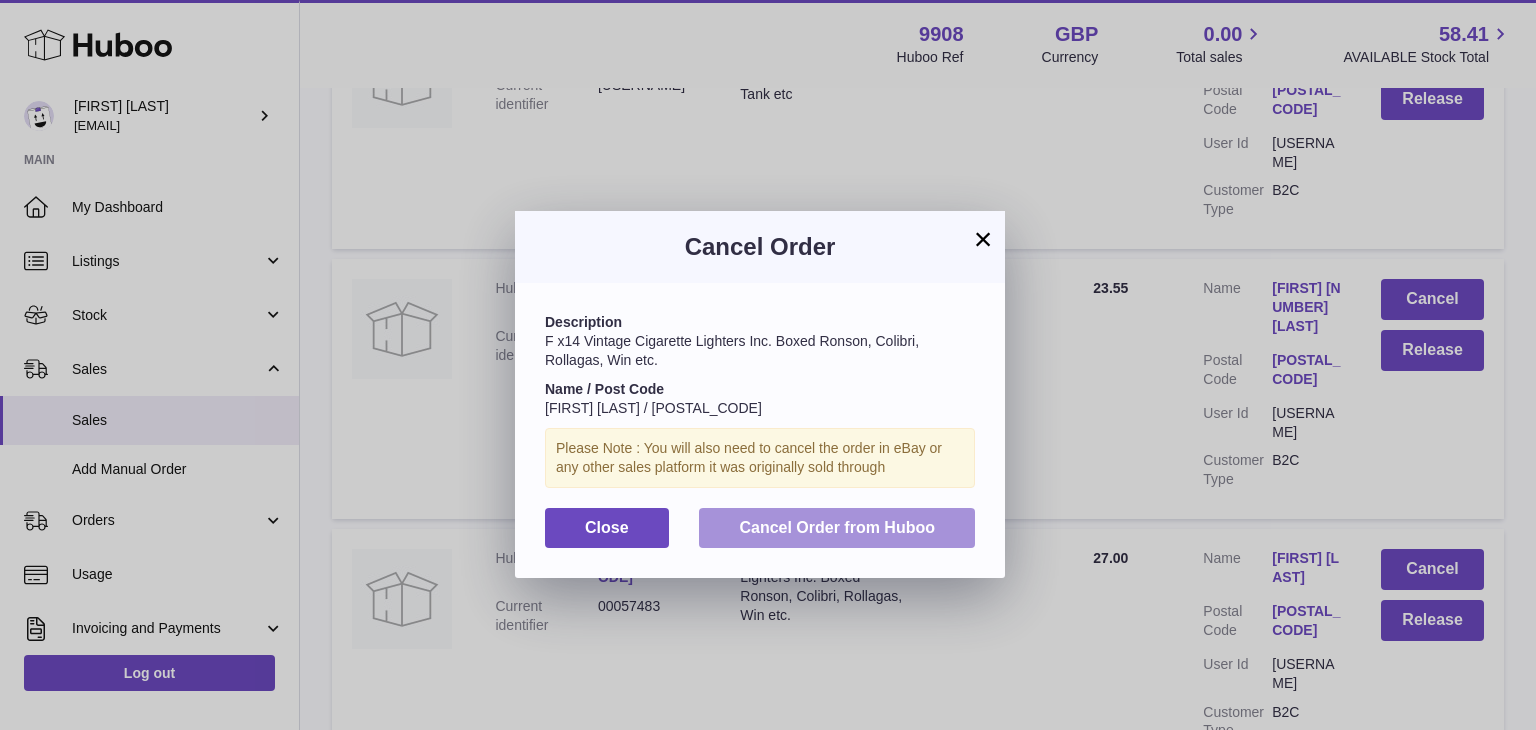 click on "Cancel Order from Huboo" at bounding box center (837, 527) 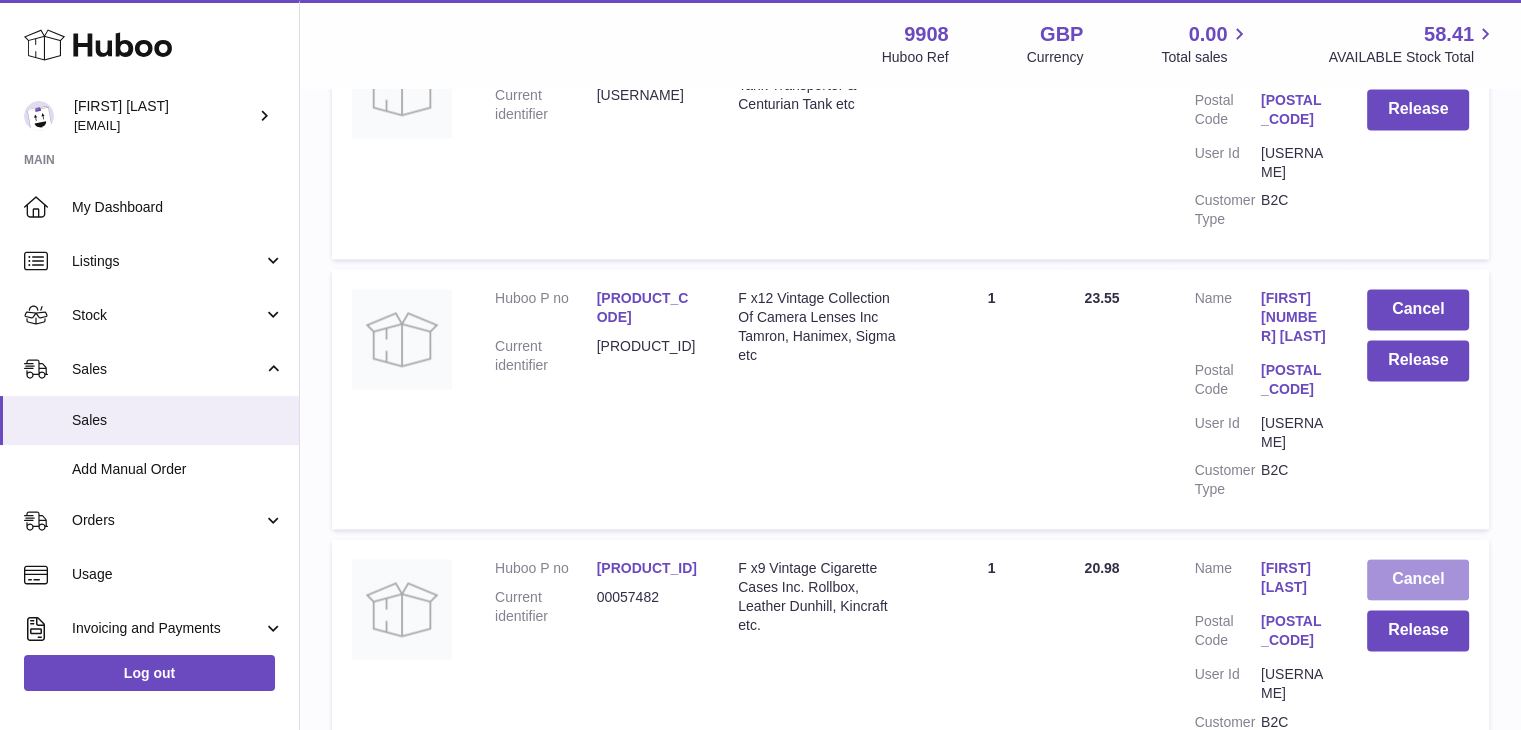 click on "Cancel" at bounding box center [1418, 579] 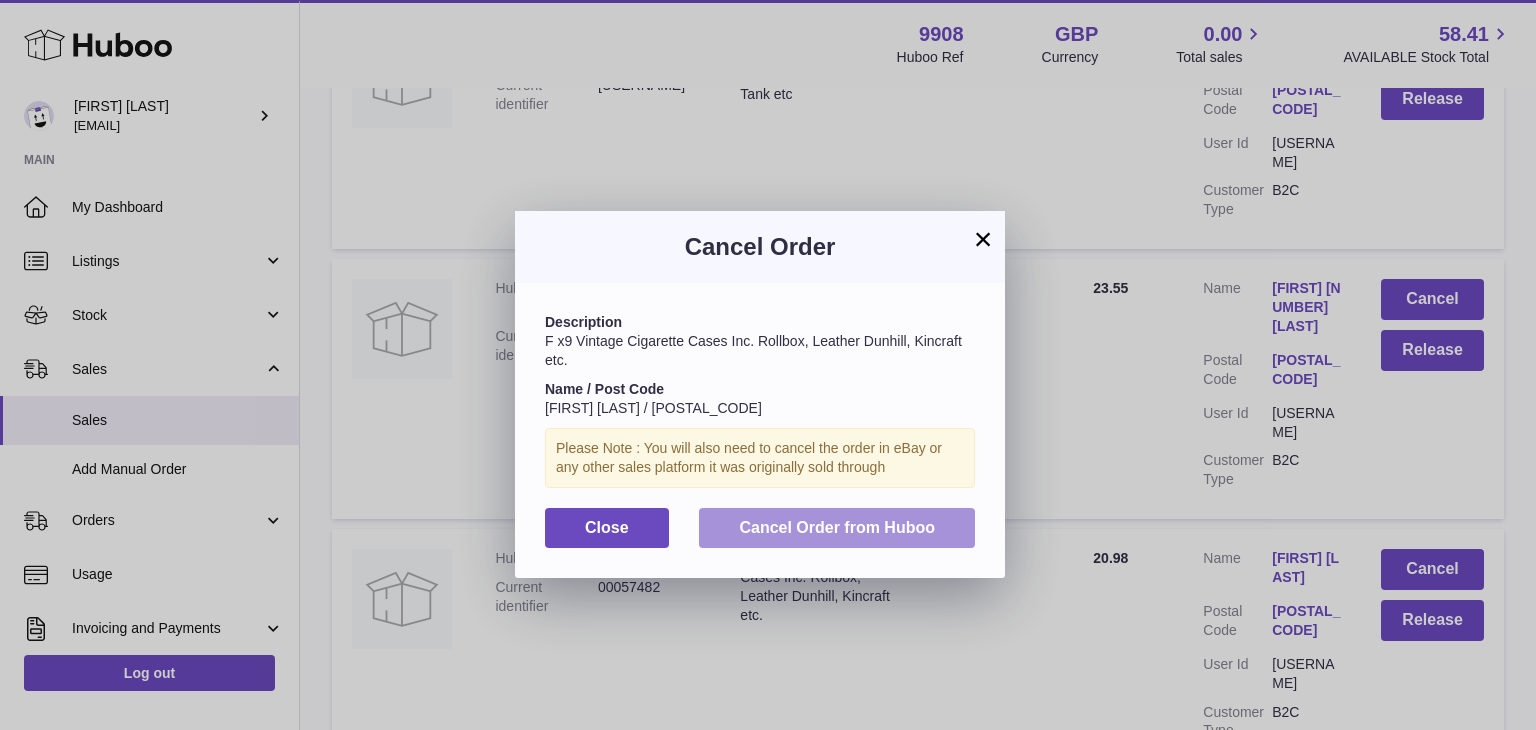 click on "Cancel Order from Huboo" at bounding box center (837, 528) 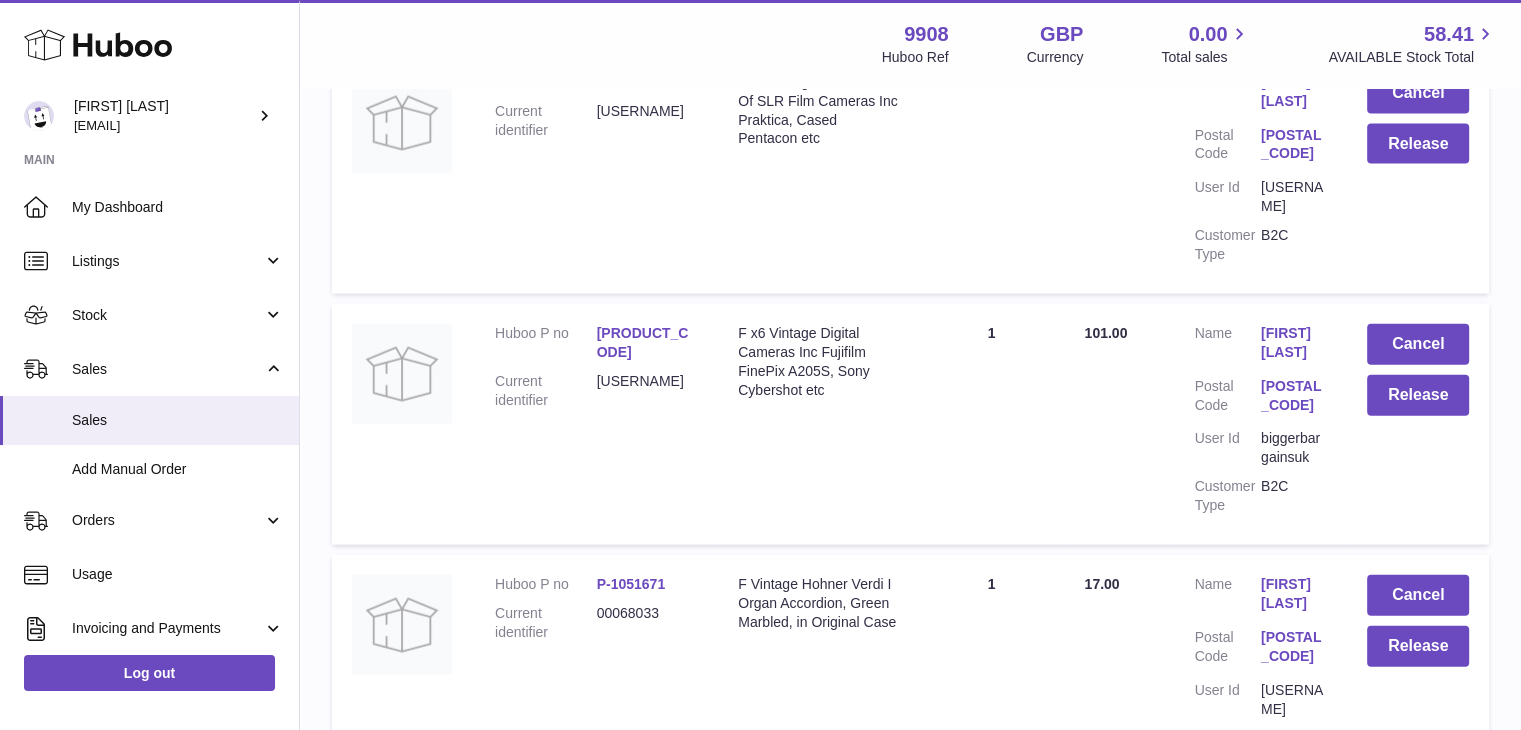 scroll, scrollTop: 12047, scrollLeft: 0, axis: vertical 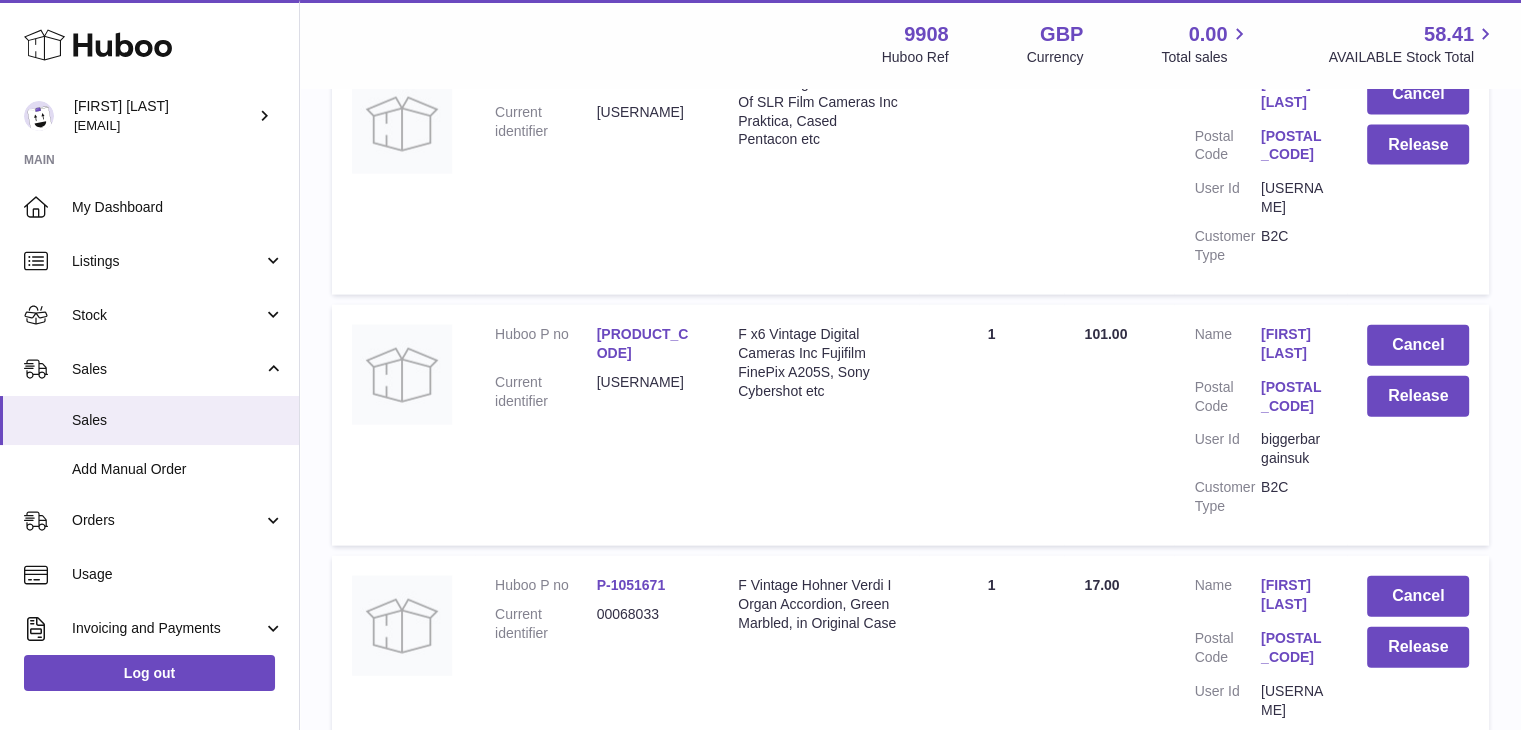 click on "Cancel" at bounding box center [1418, 847] 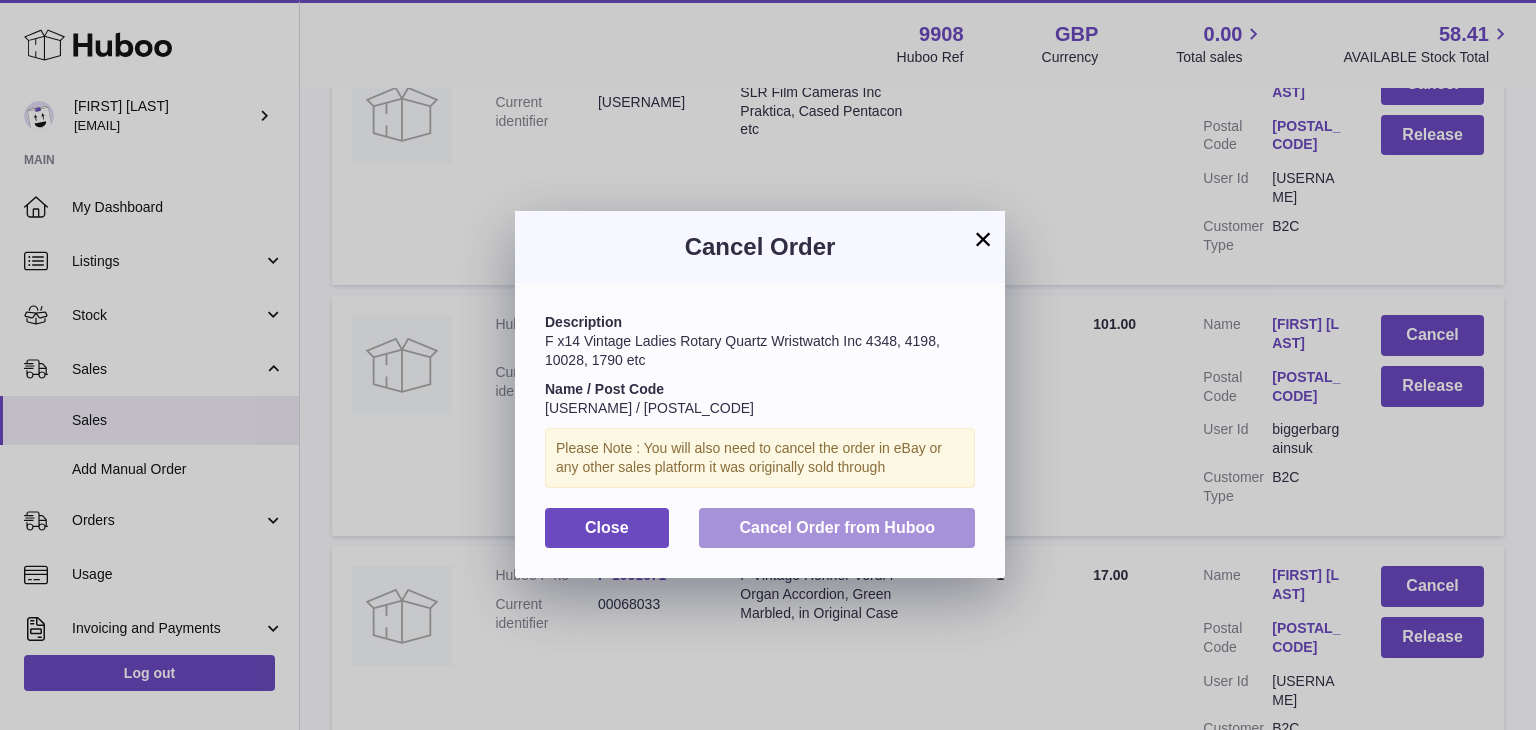 click on "Cancel Order from Huboo" at bounding box center [837, 528] 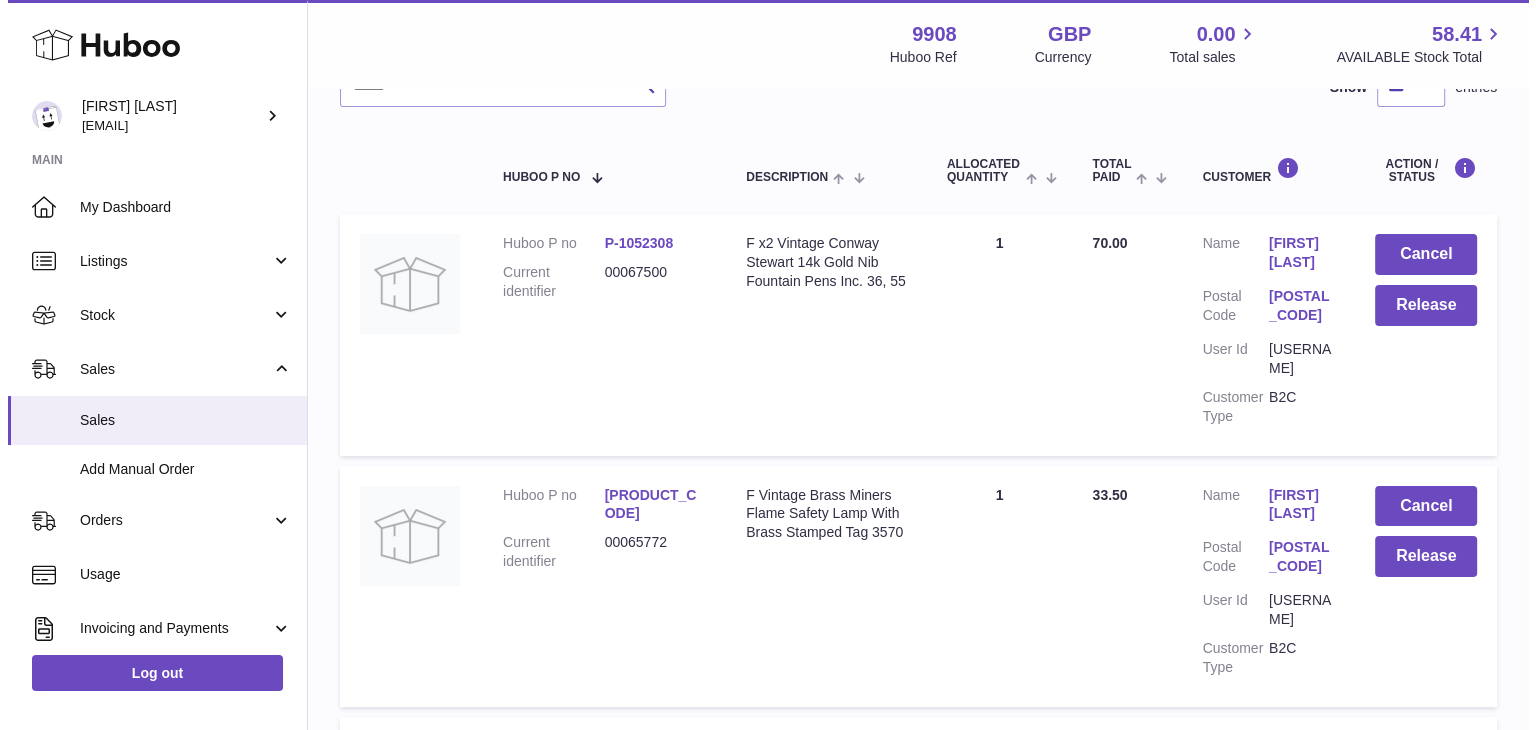 scroll, scrollTop: 0, scrollLeft: 0, axis: both 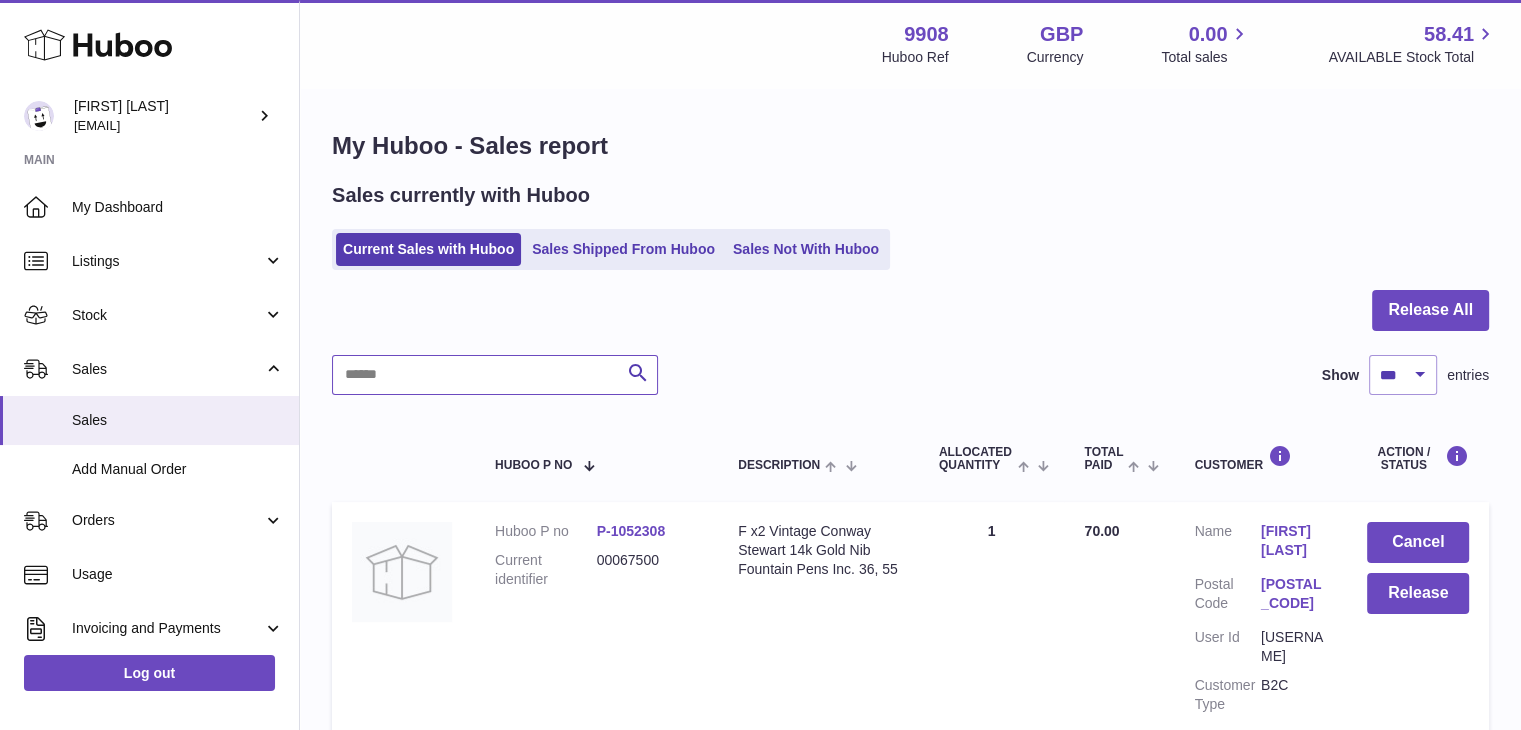 click at bounding box center (495, 375) 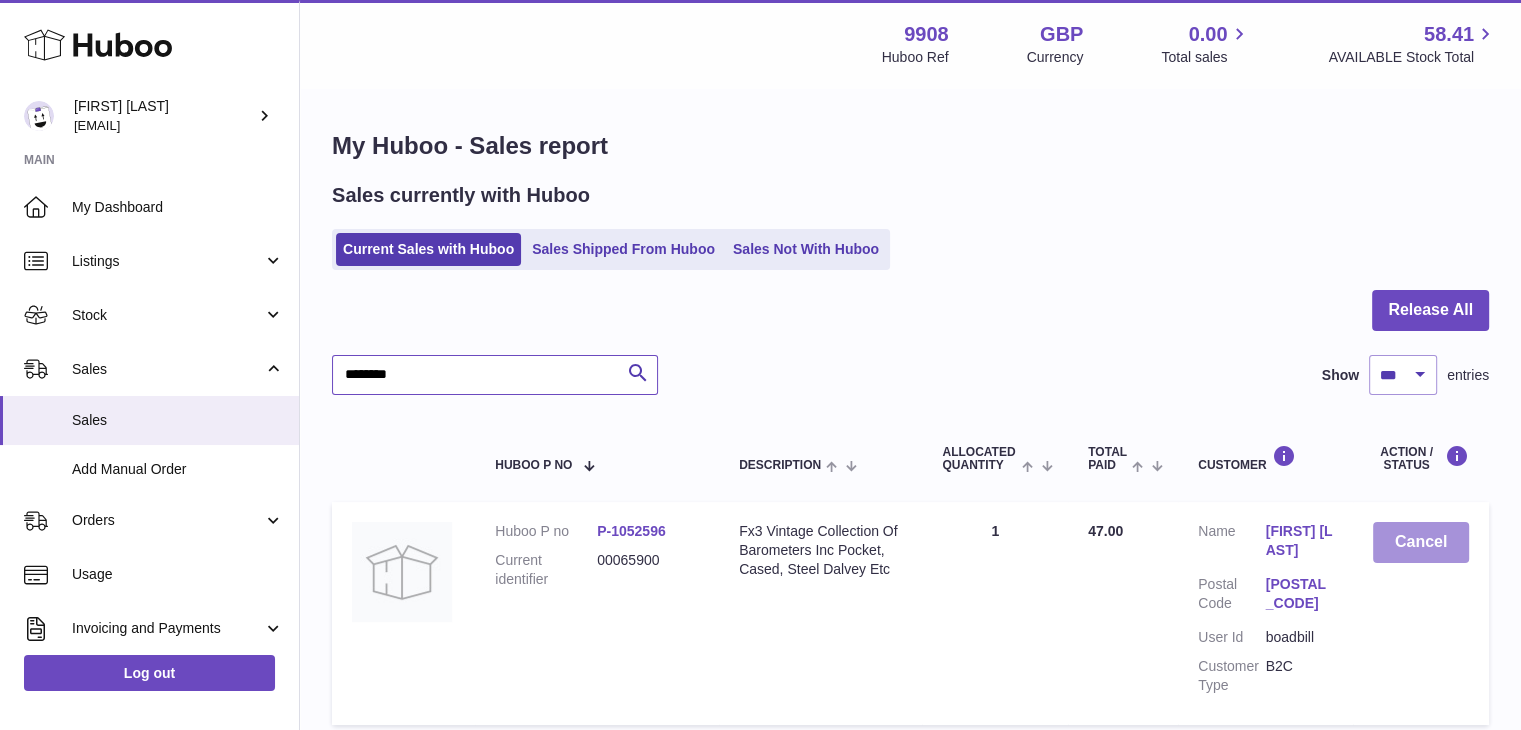 type on "********" 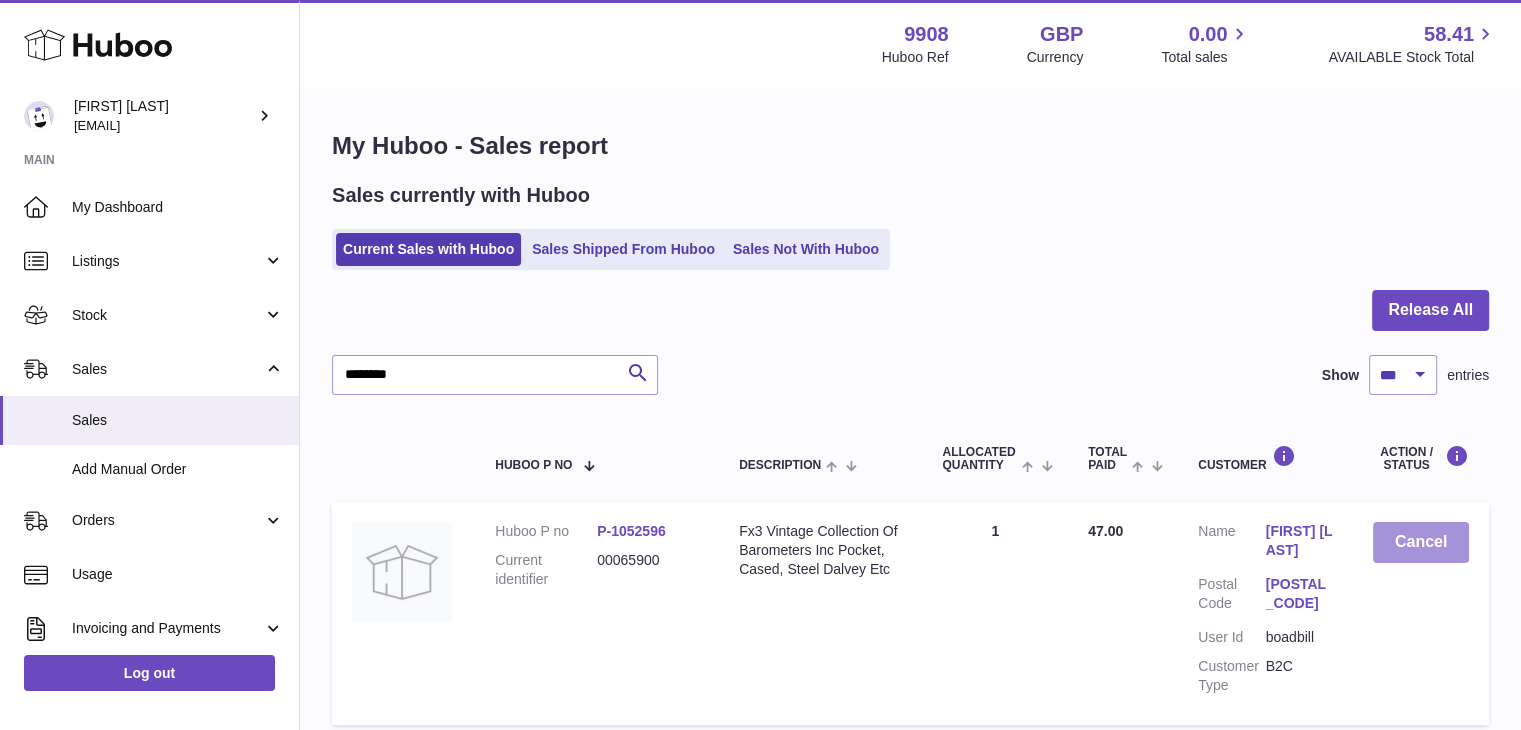 click on "Cancel" at bounding box center (1421, 542) 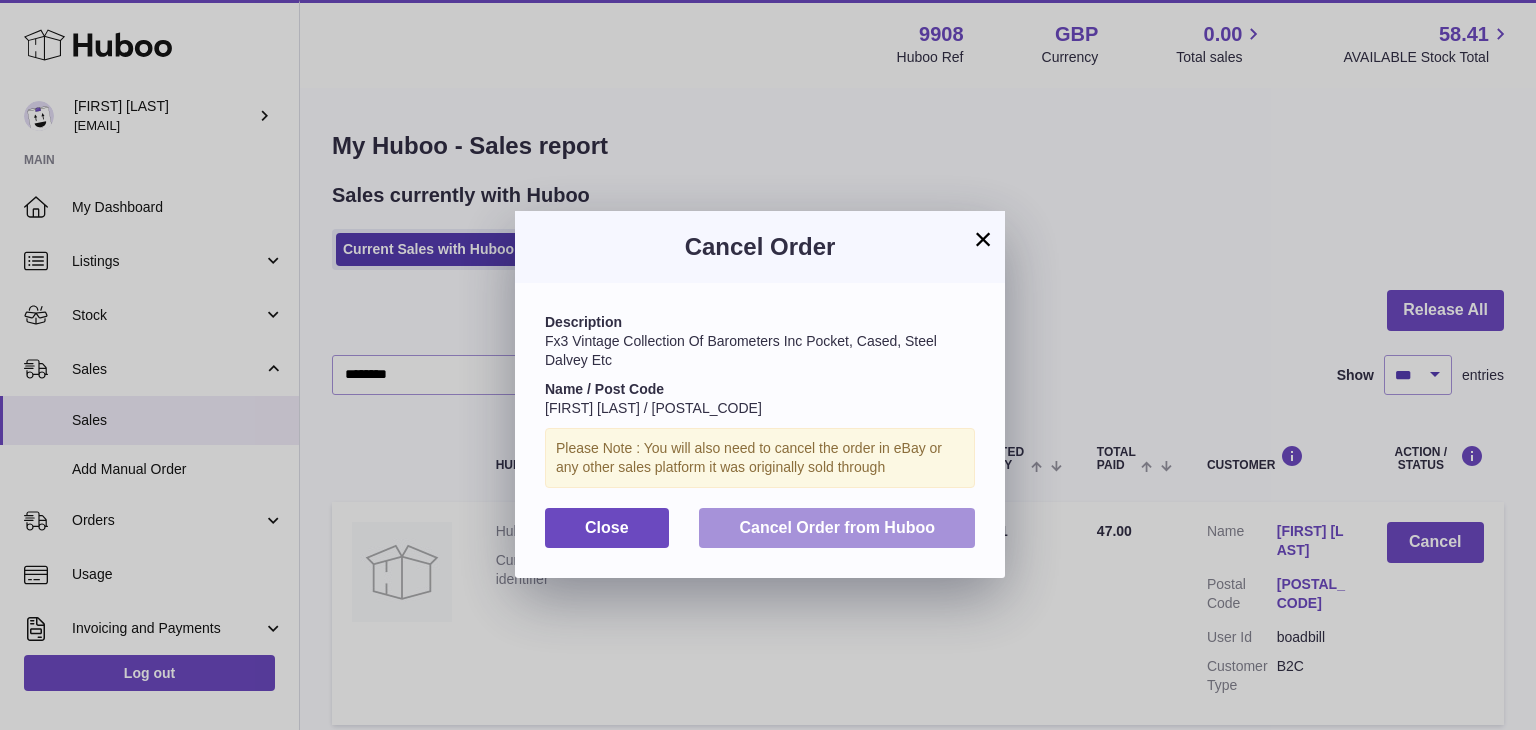 click on "Cancel Order from Huboo" at bounding box center [837, 527] 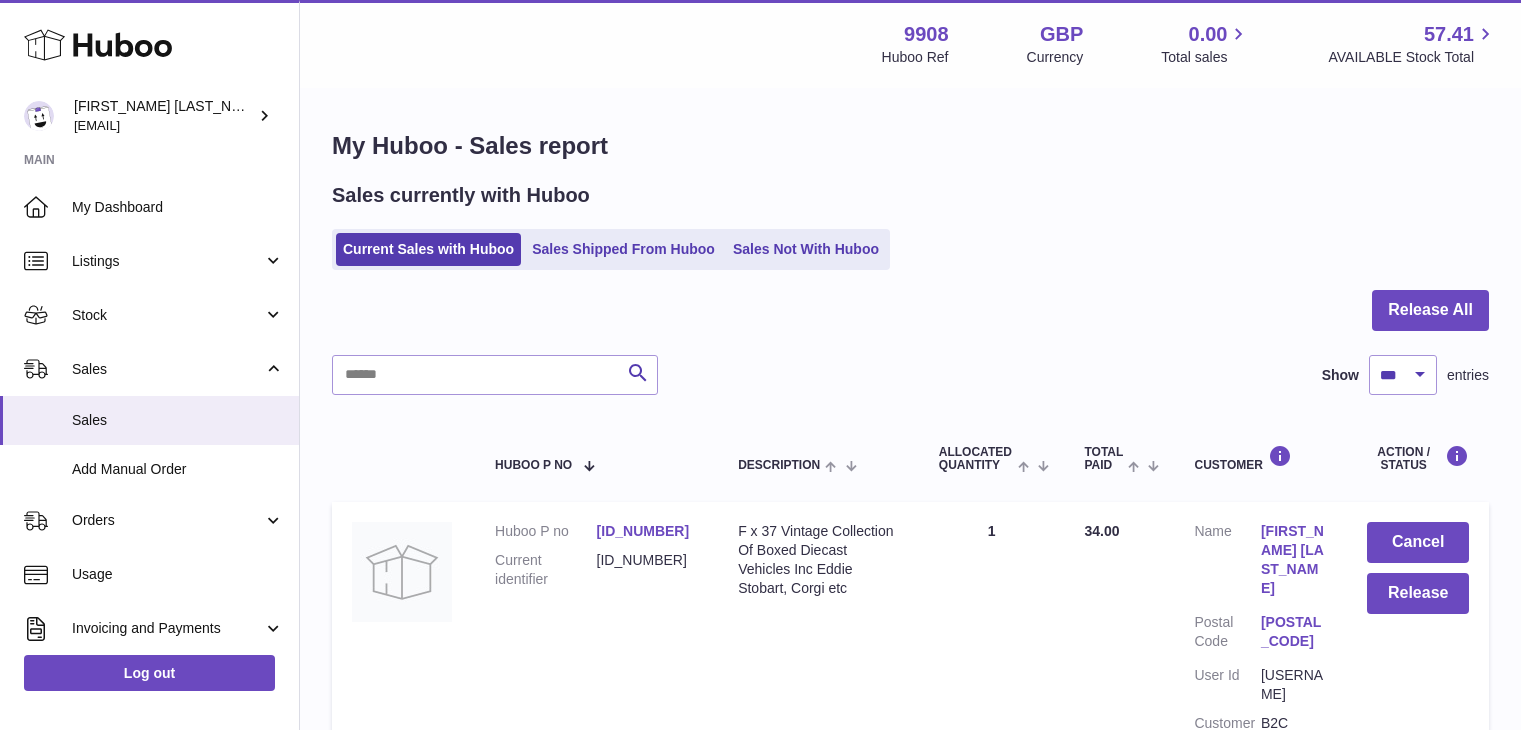 select on "***" 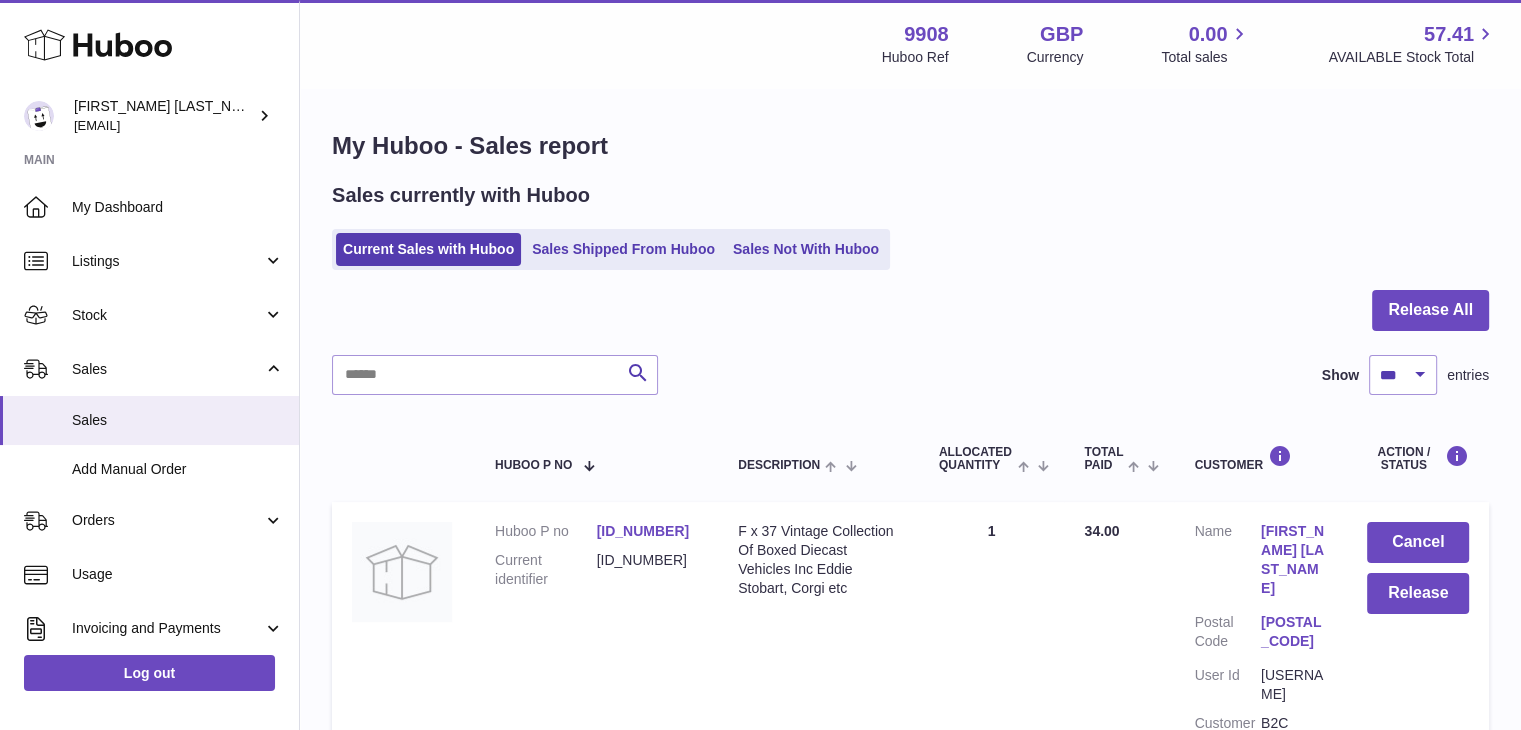 scroll, scrollTop: 0, scrollLeft: 0, axis: both 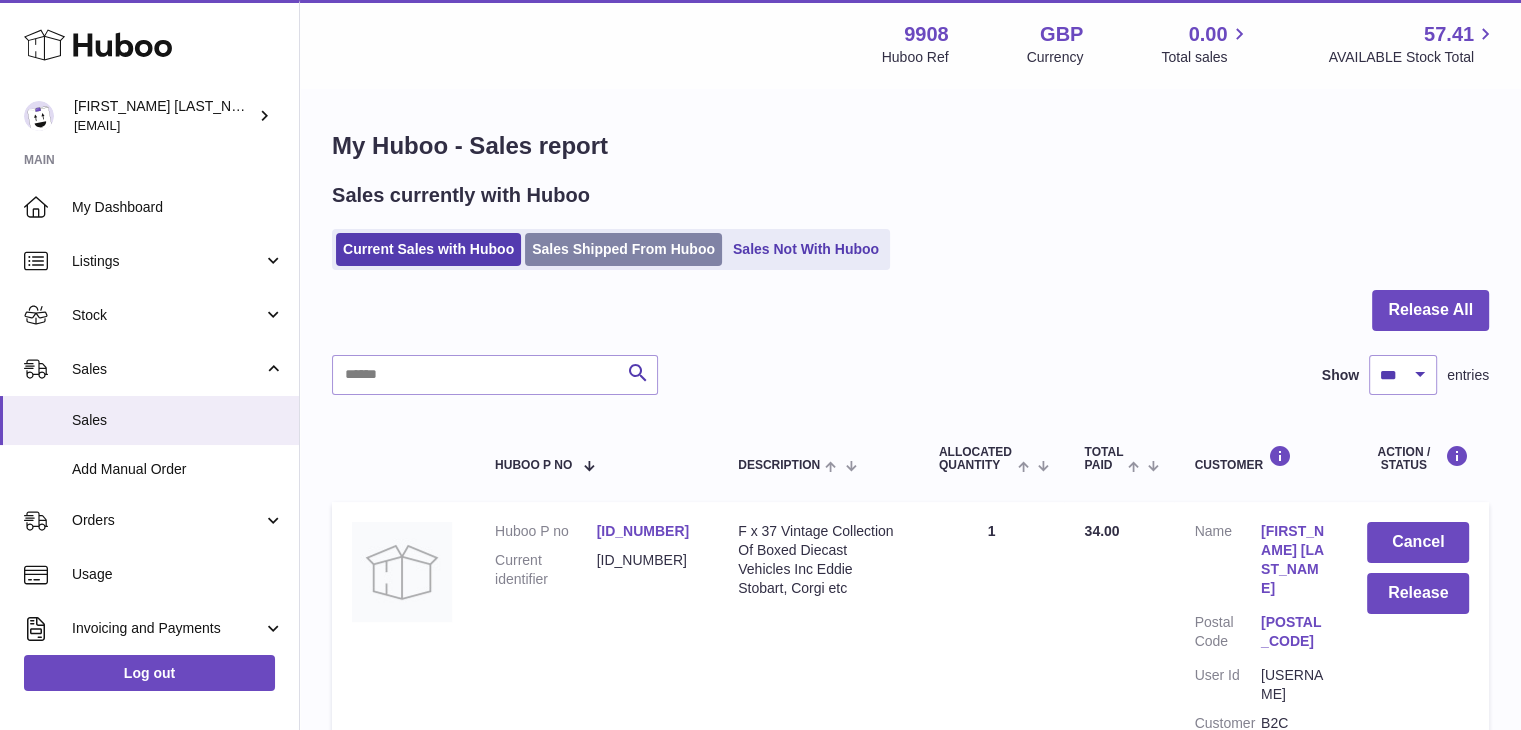 drag, startPoint x: 0, startPoint y: 0, endPoint x: 644, endPoint y: 238, distance: 686.57117 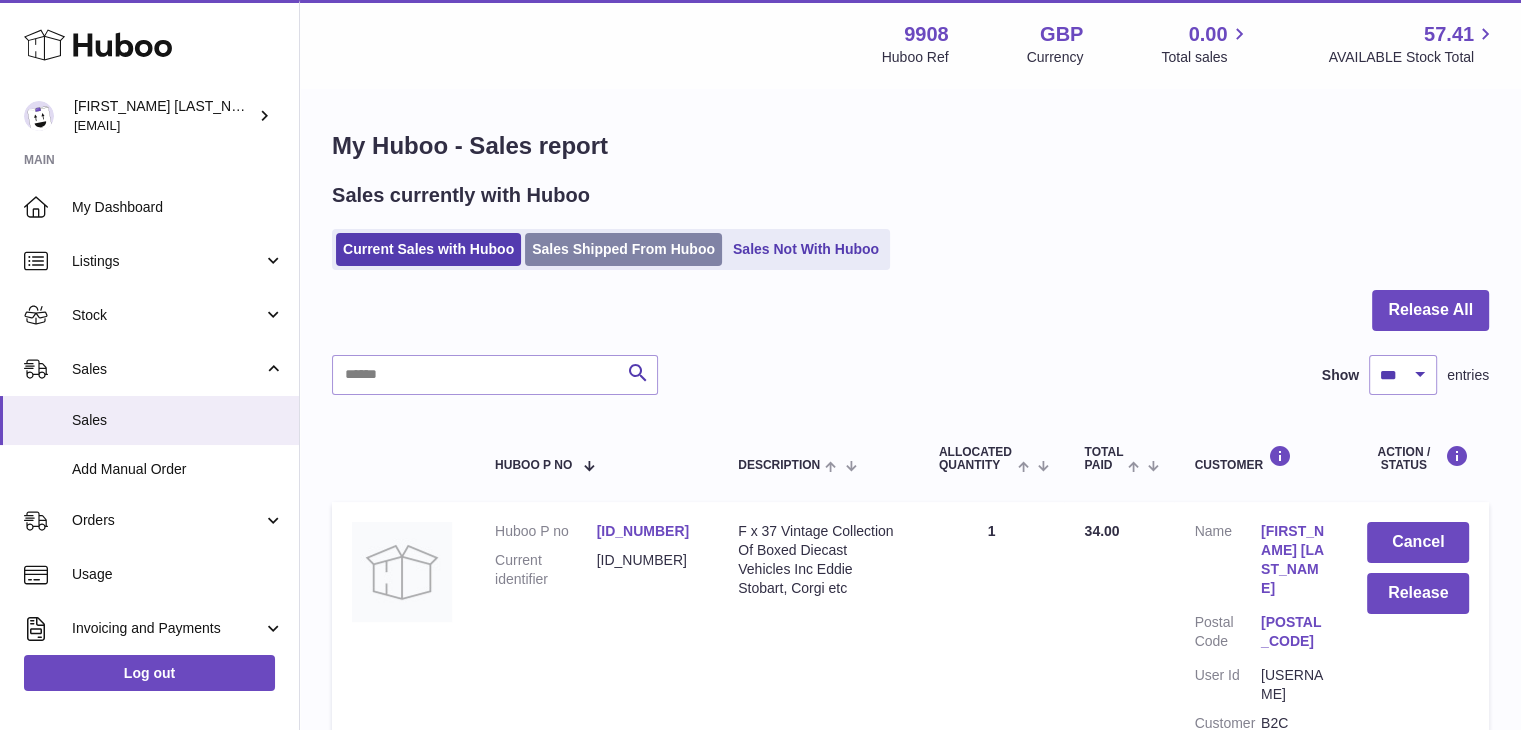 click on "Sales Shipped From Huboo" at bounding box center [623, 249] 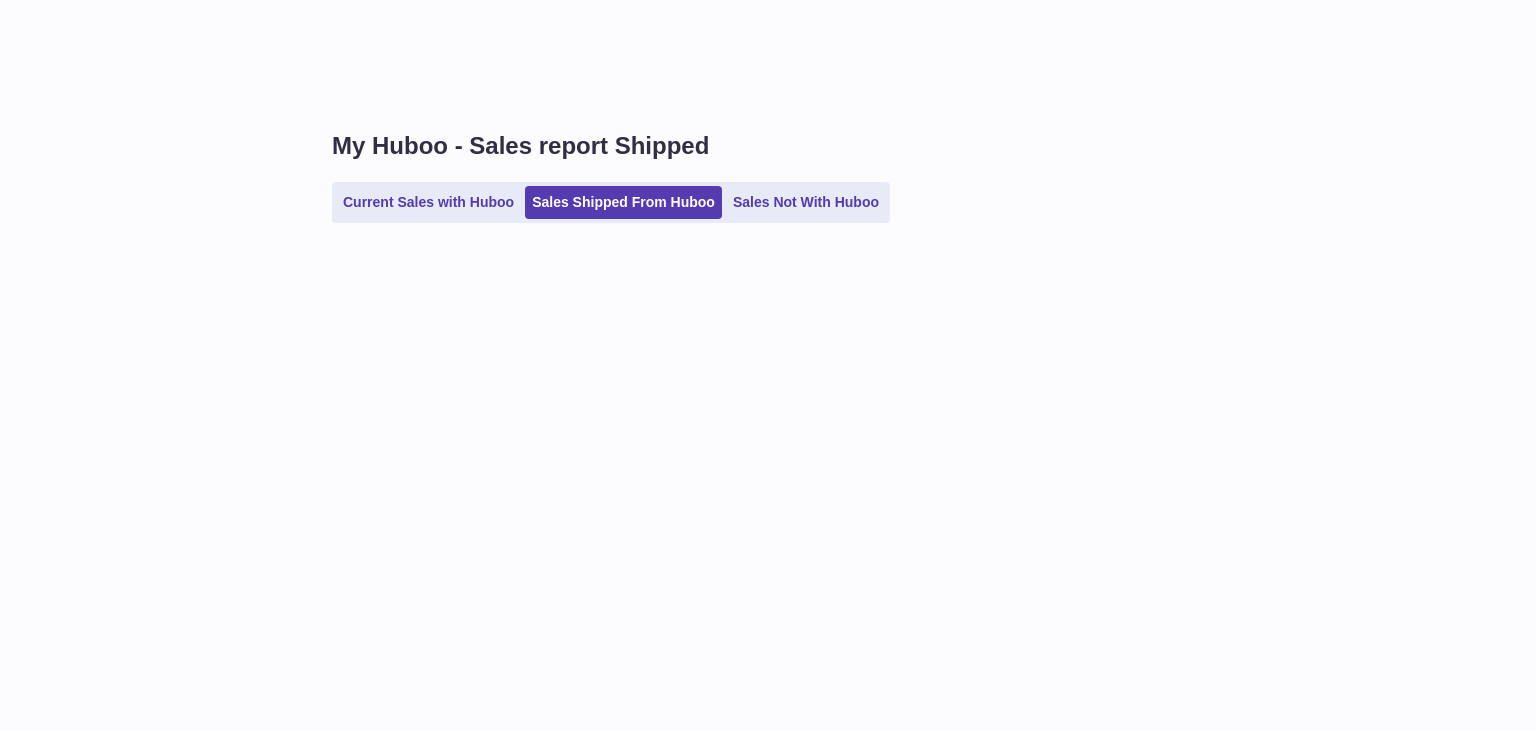 scroll, scrollTop: 0, scrollLeft: 0, axis: both 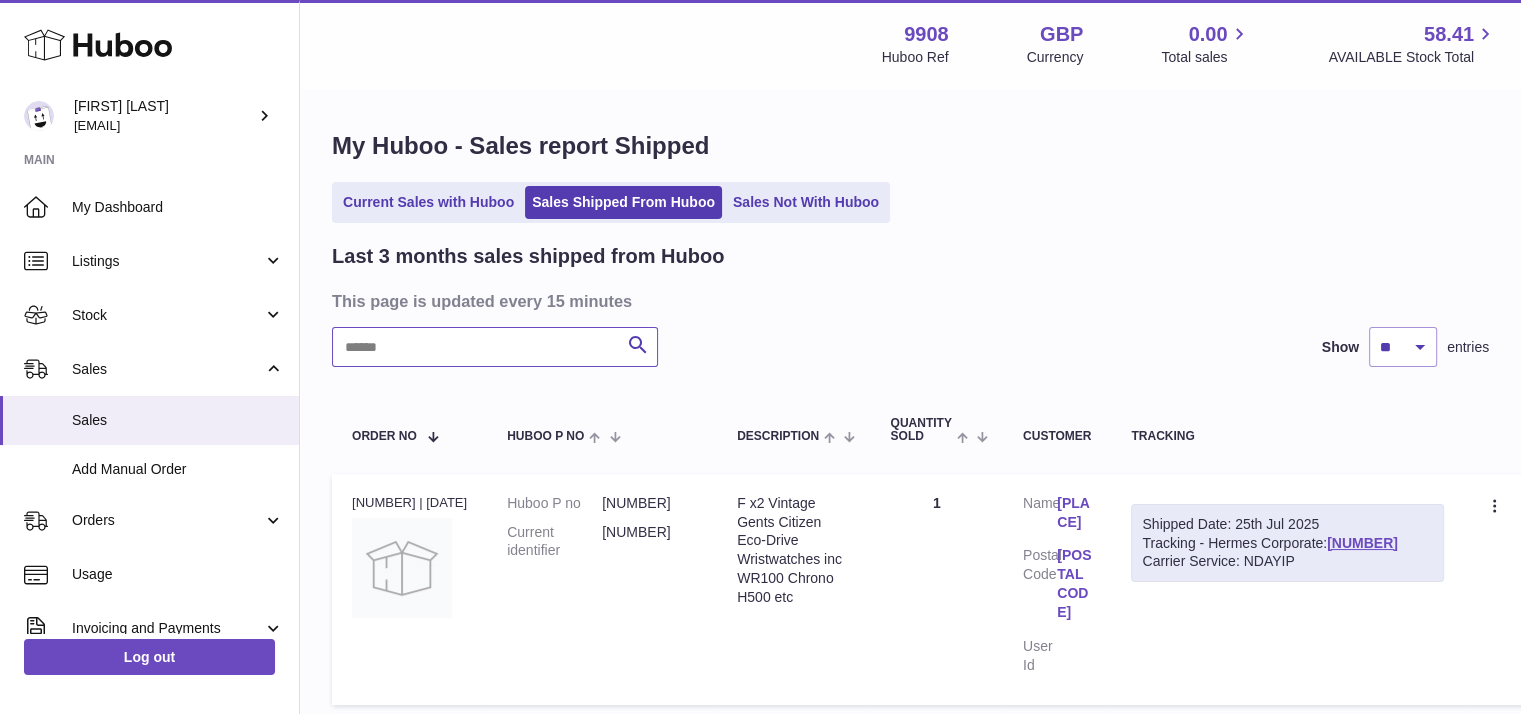 click at bounding box center (495, 347) 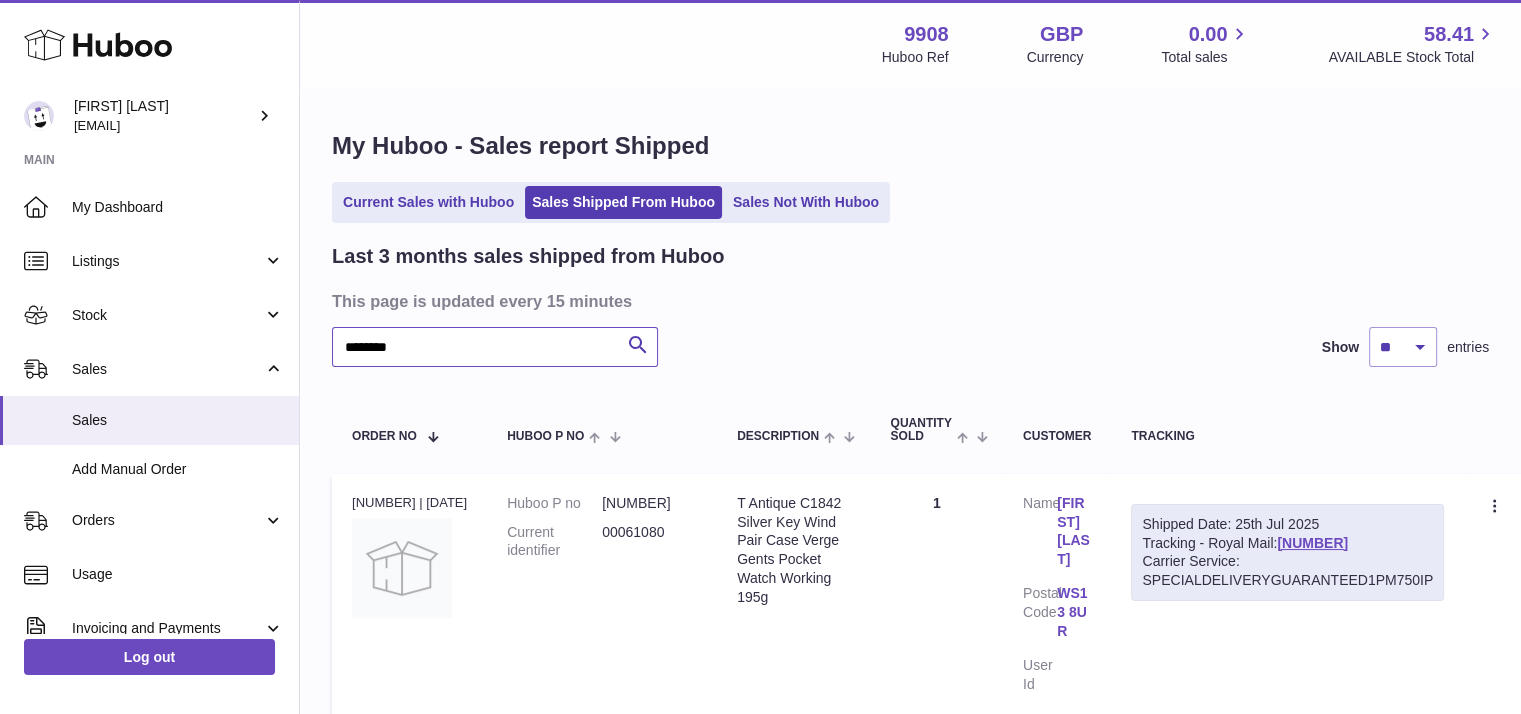 type on "********" 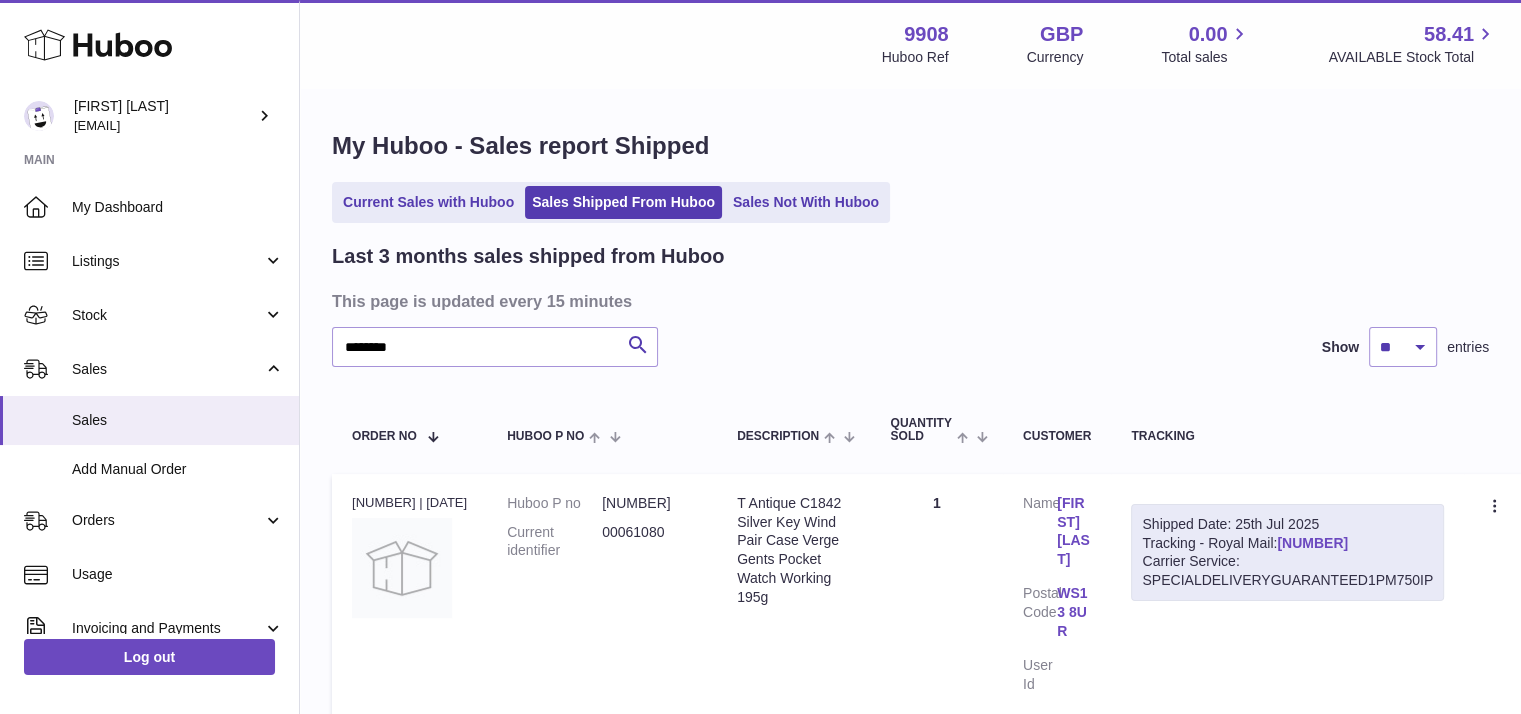 drag, startPoint x: 1424, startPoint y: 545, endPoint x: 1291, endPoint y: 539, distance: 133.13527 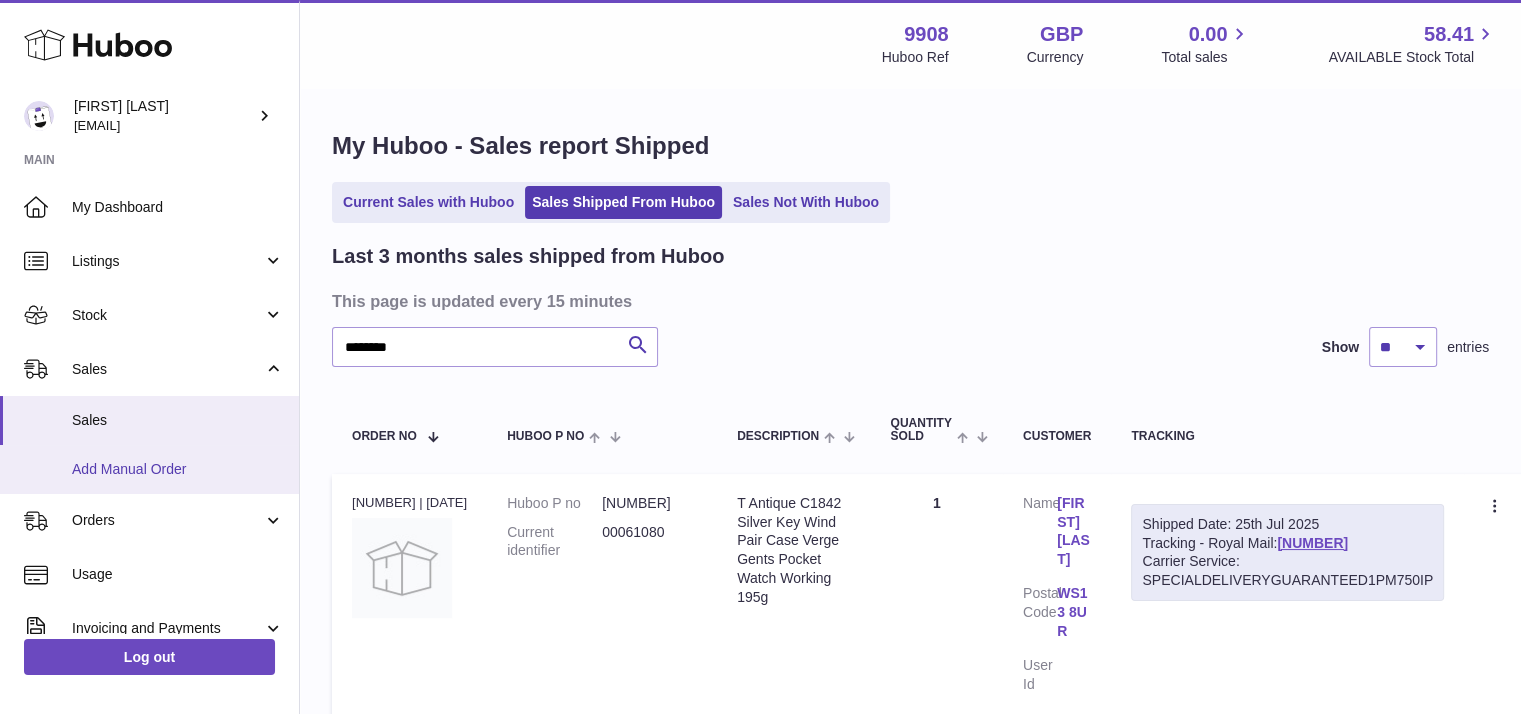click on "Add Manual Order" at bounding box center [178, 469] 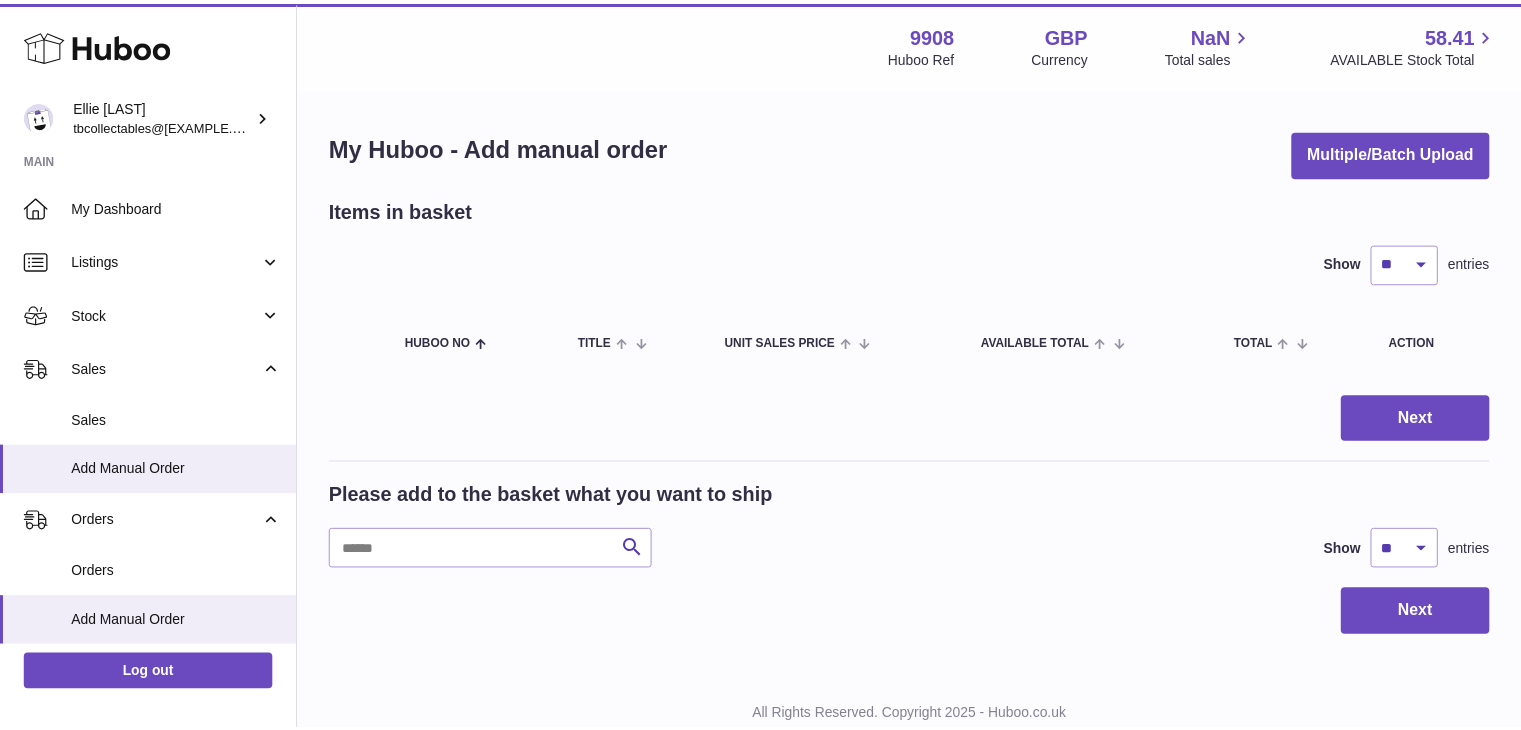scroll, scrollTop: 0, scrollLeft: 0, axis: both 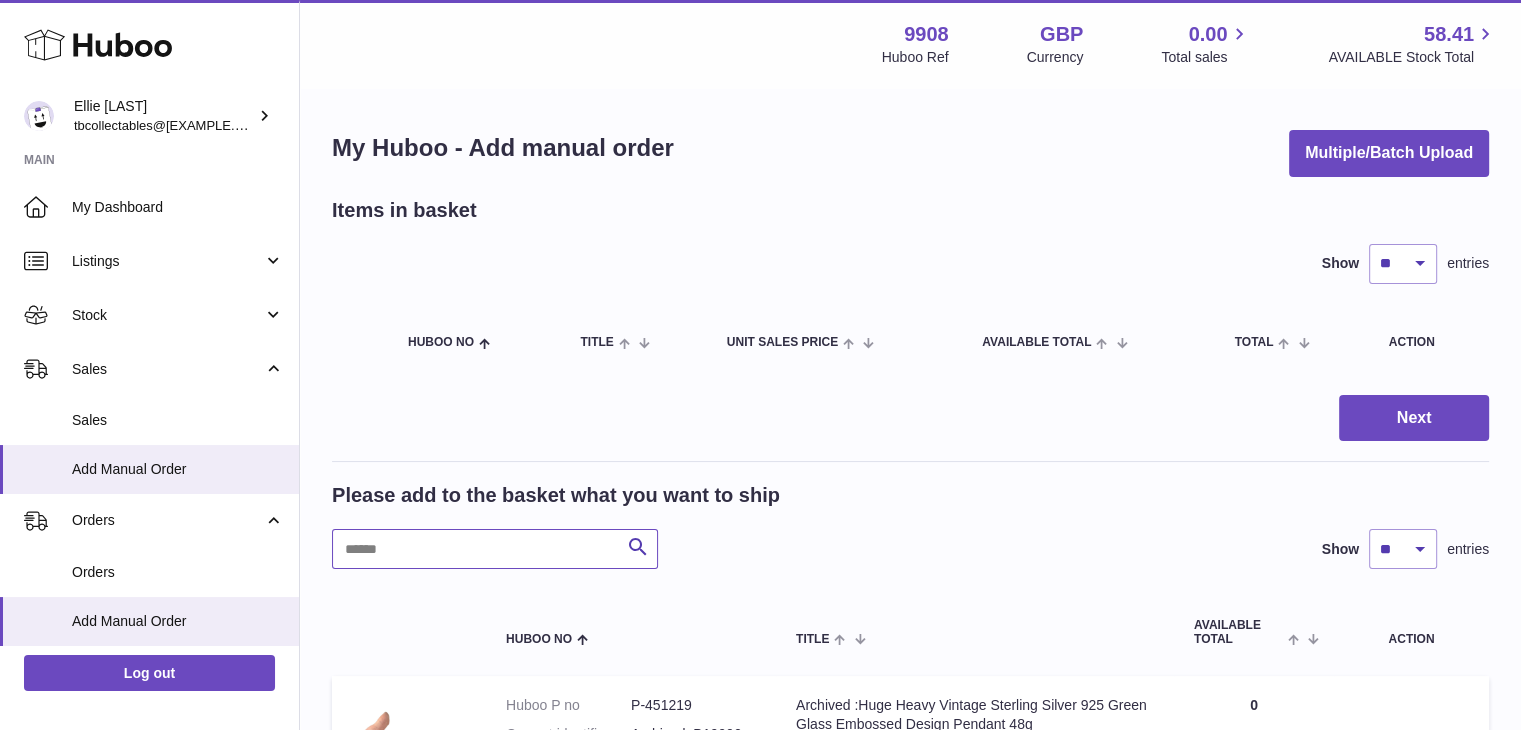 click at bounding box center [495, 549] 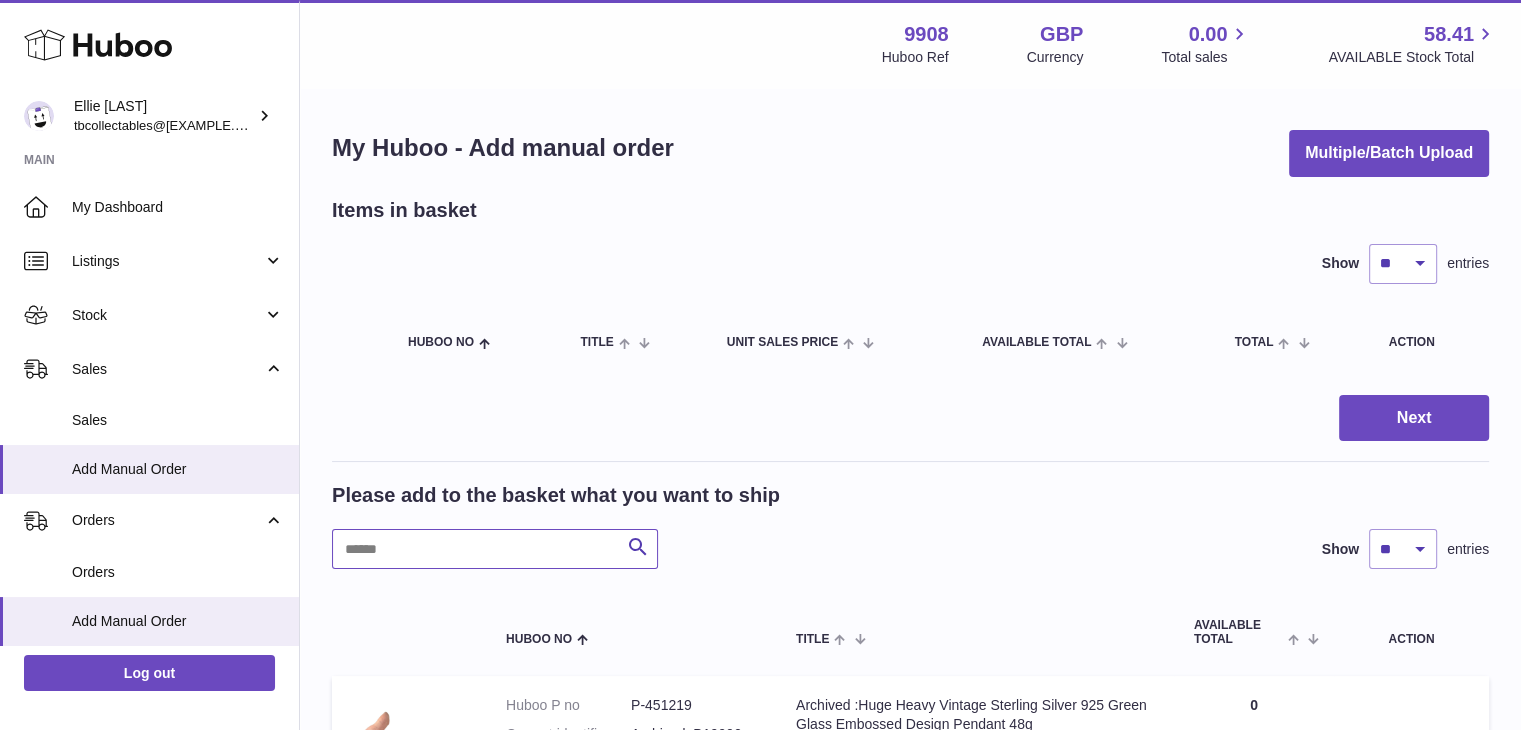paste on "********" 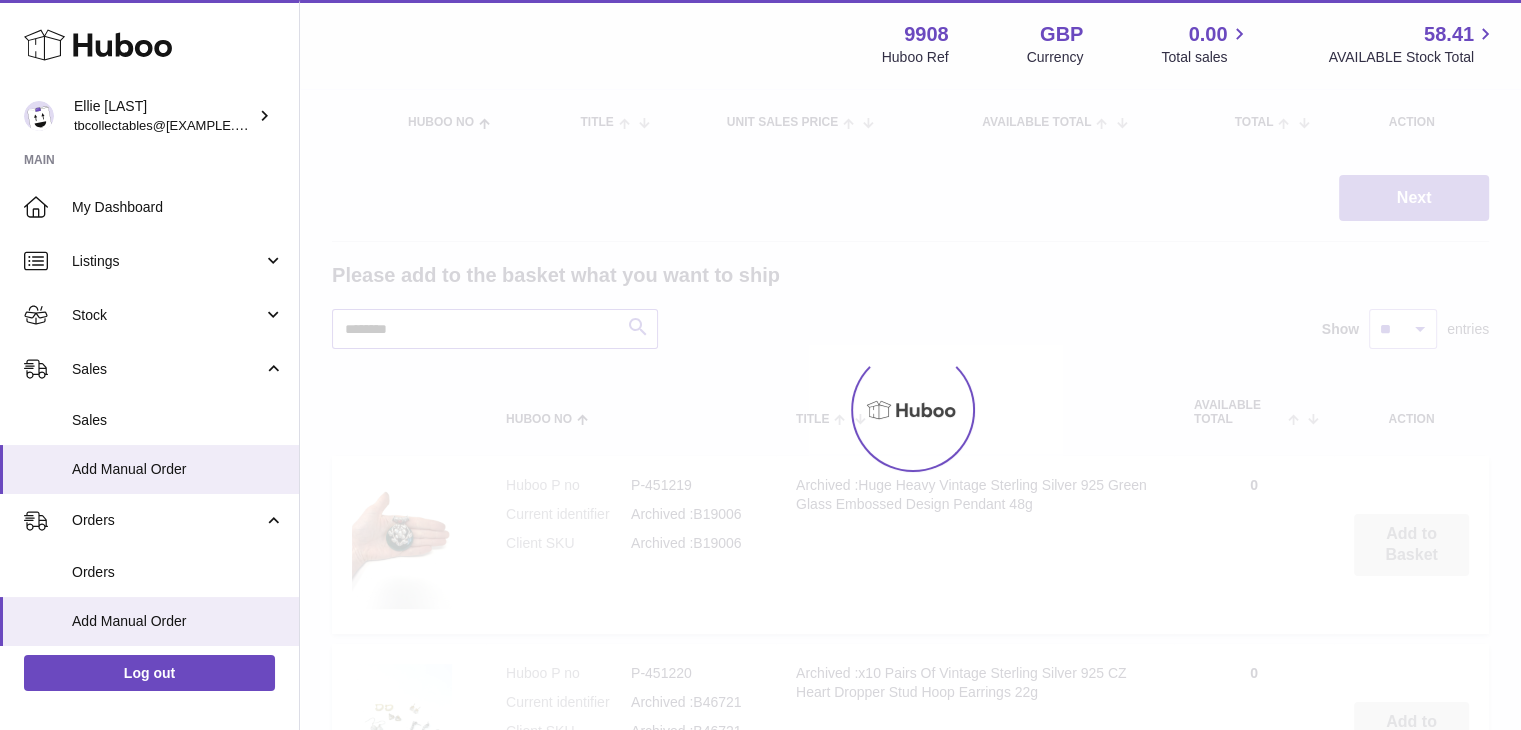scroll, scrollTop: 220, scrollLeft: 0, axis: vertical 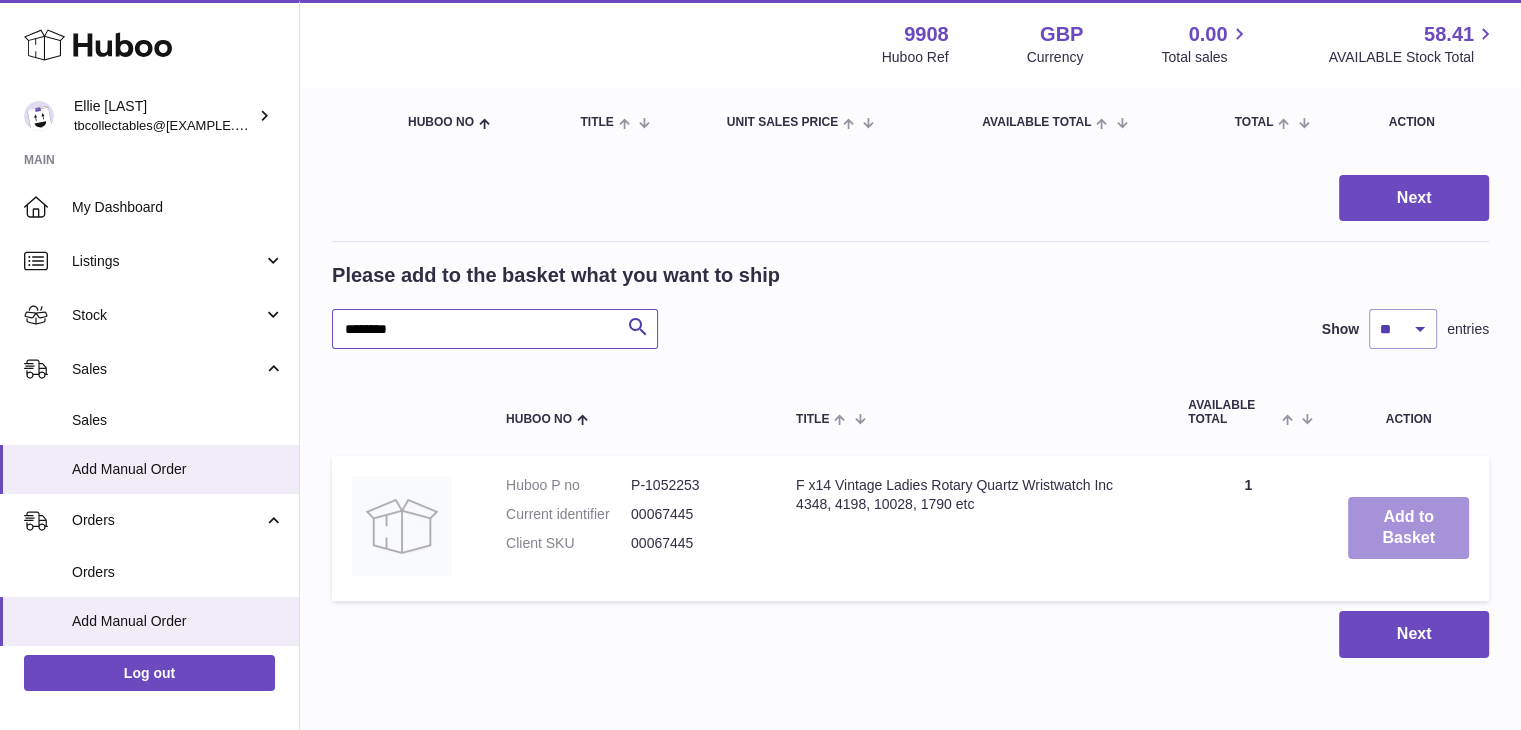 type on "********" 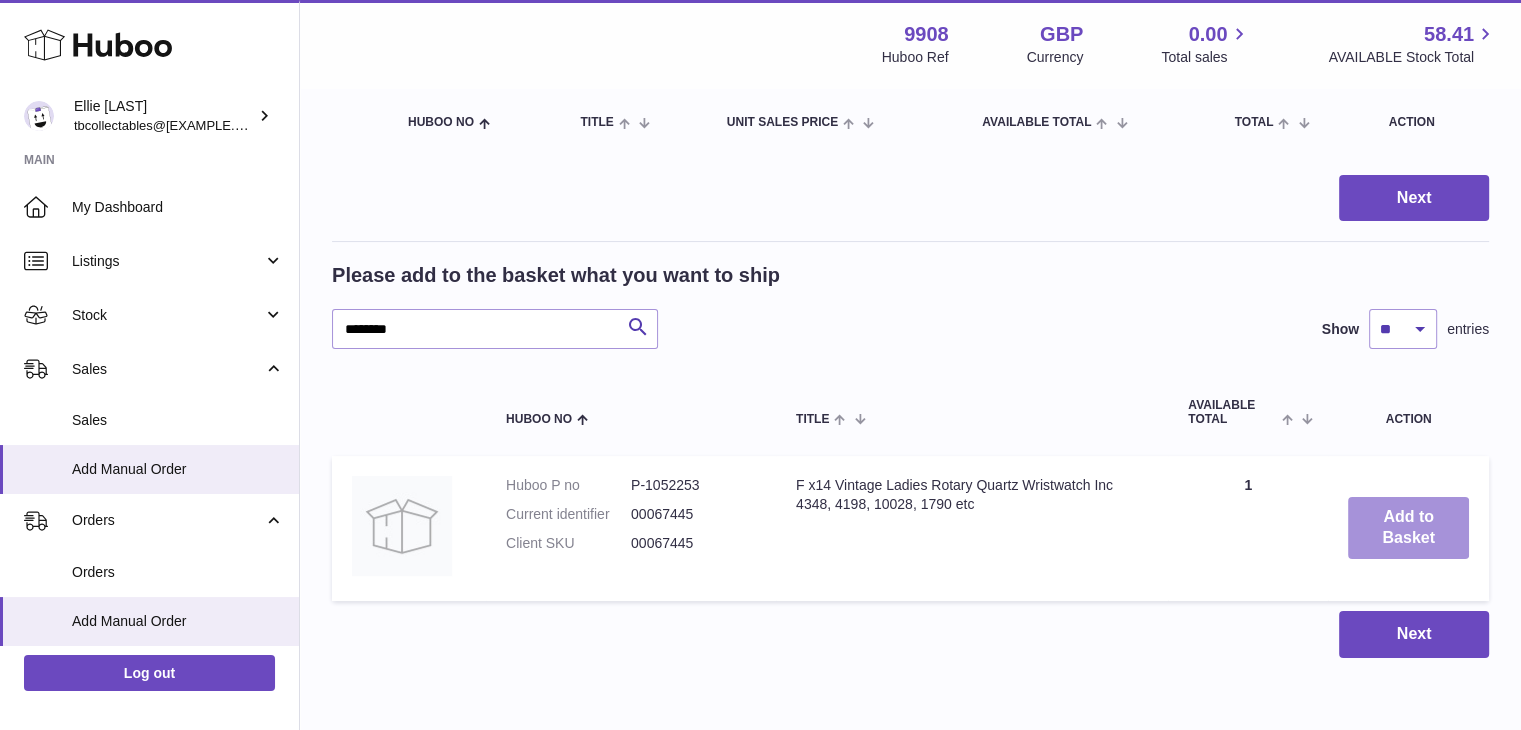 click on "Add to Basket" at bounding box center [1408, 528] 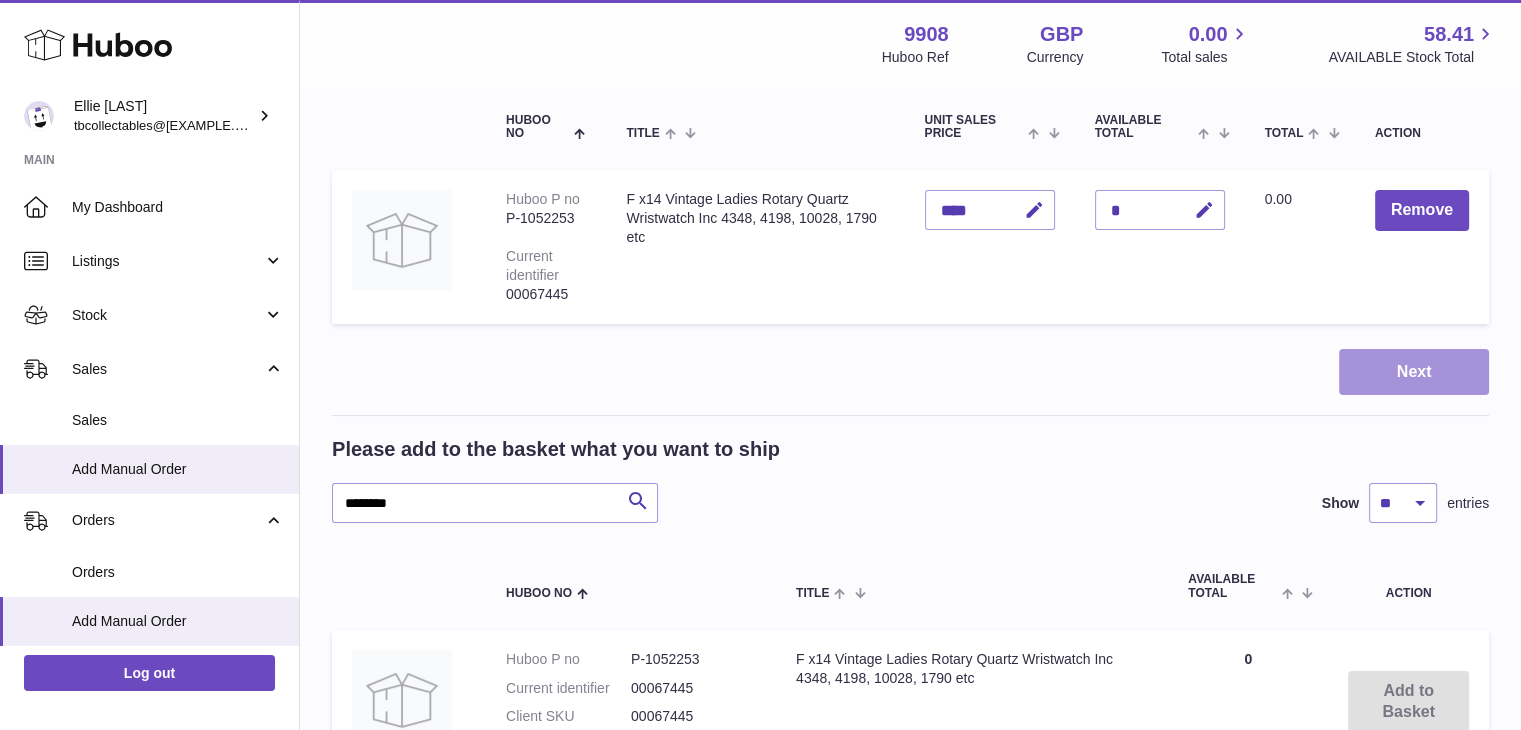 click on "Next" at bounding box center (1414, 372) 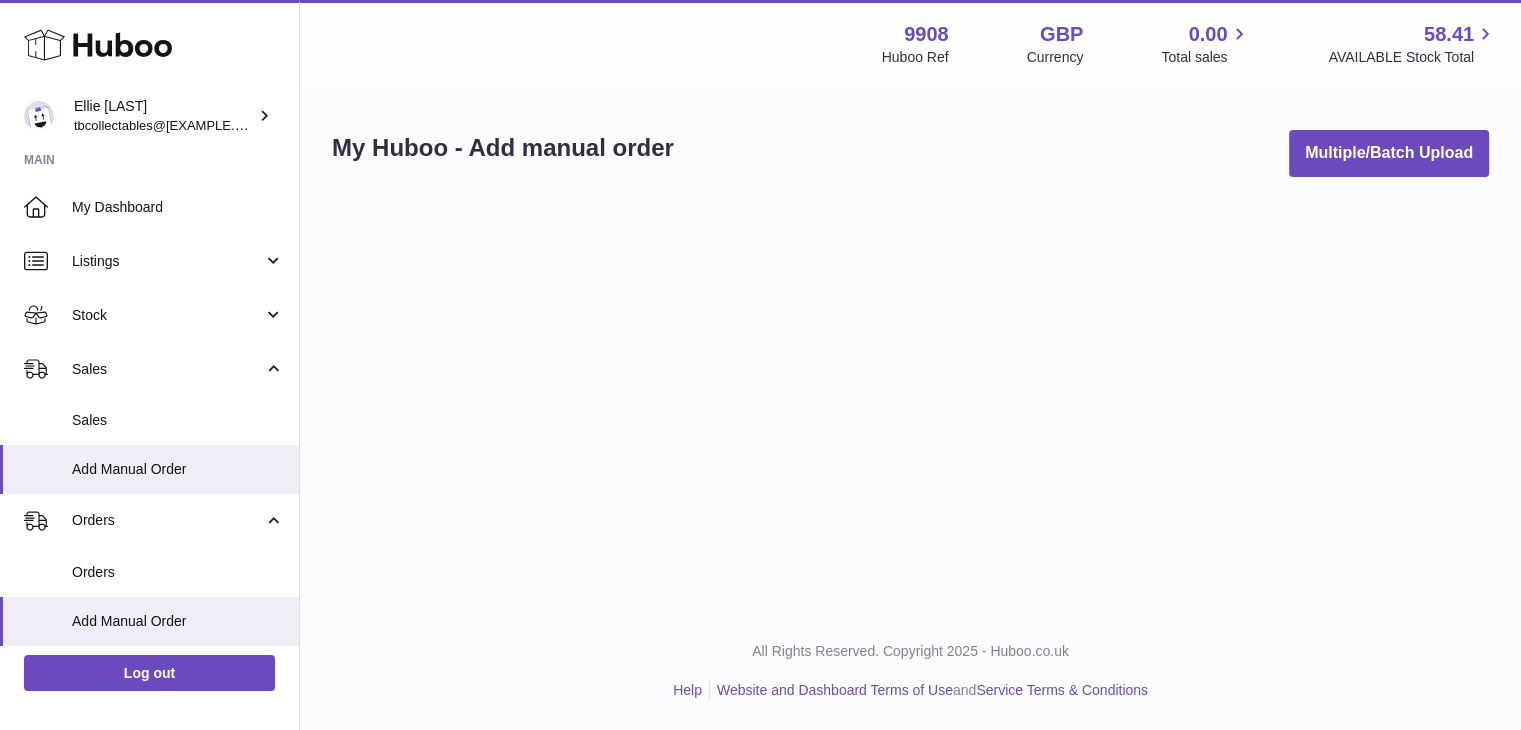 scroll, scrollTop: 0, scrollLeft: 0, axis: both 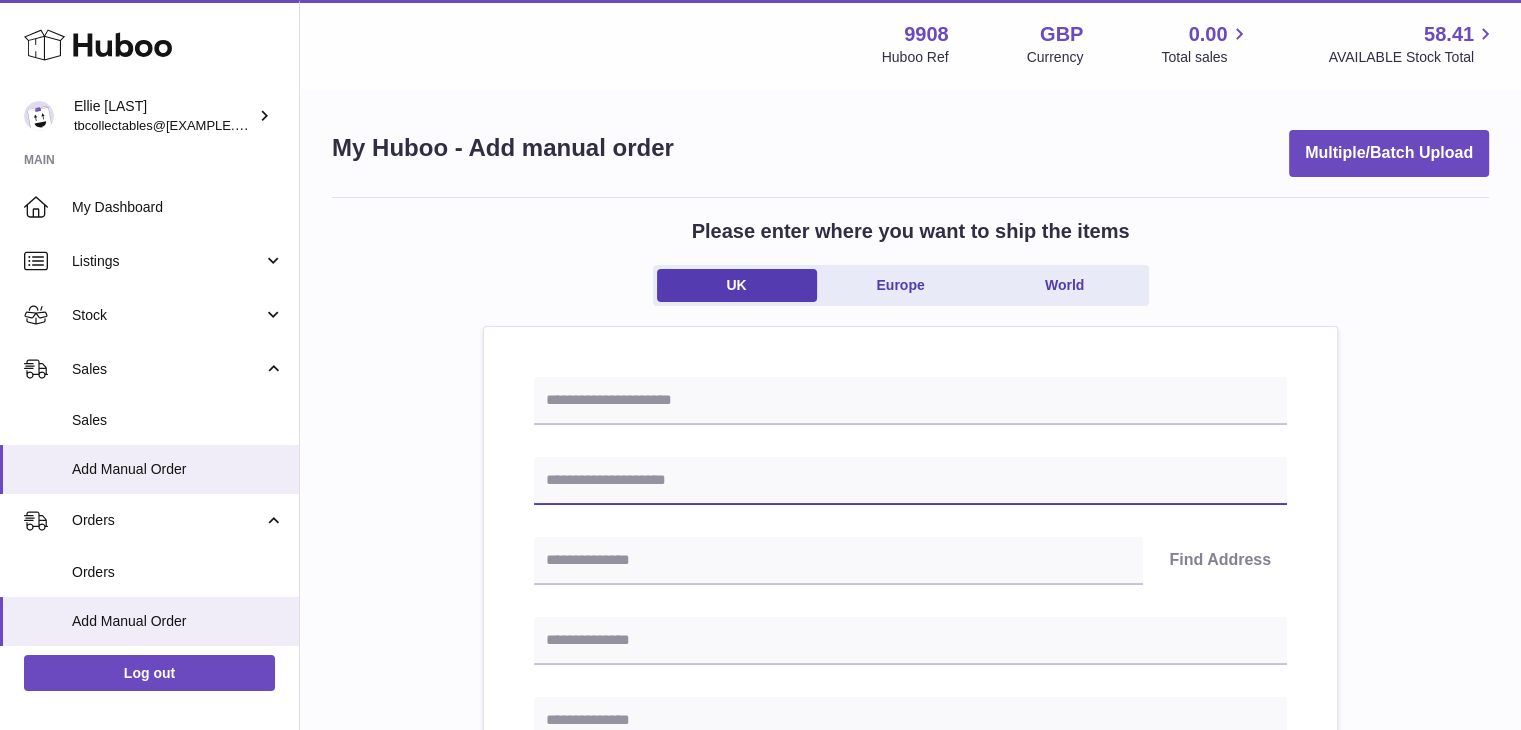 click at bounding box center [910, 481] 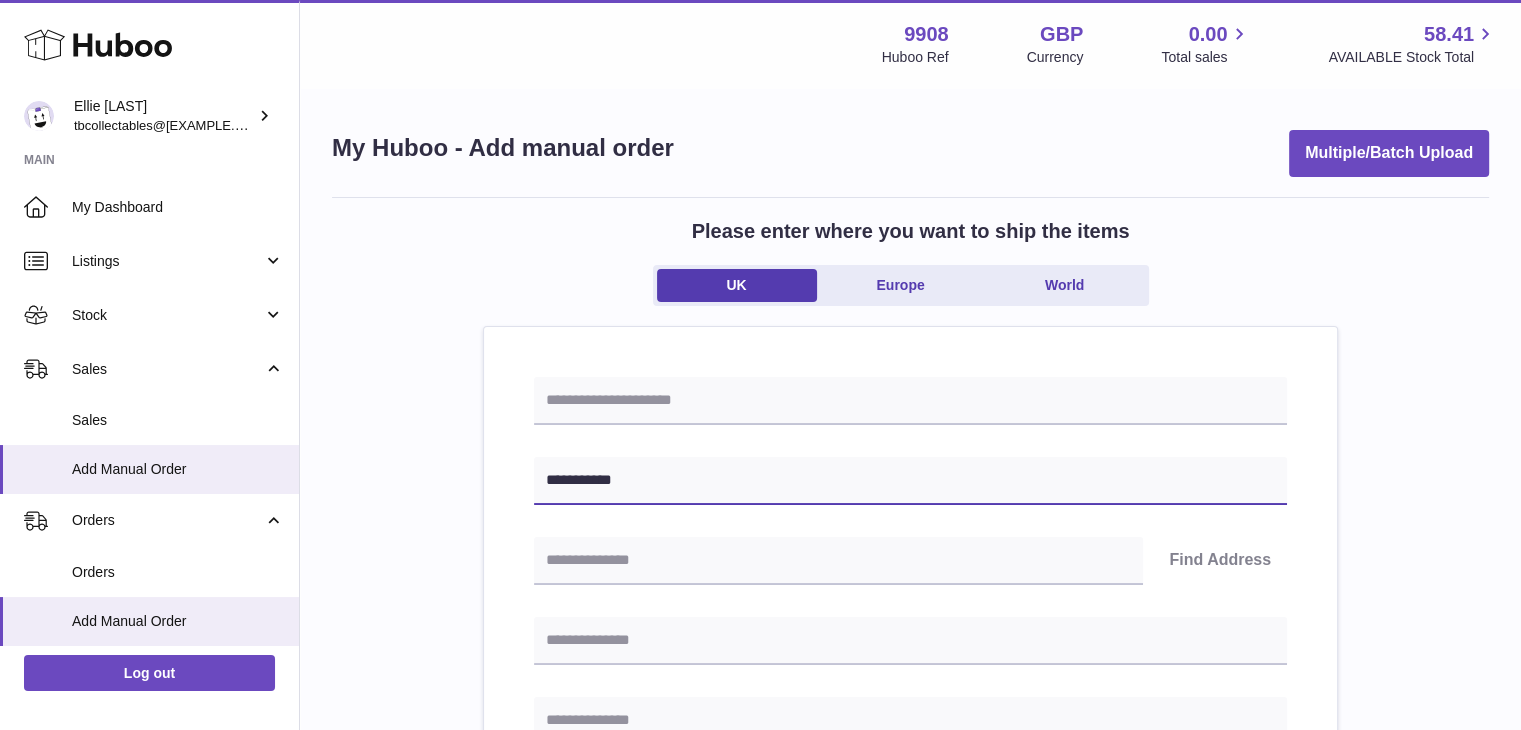 type on "**********" 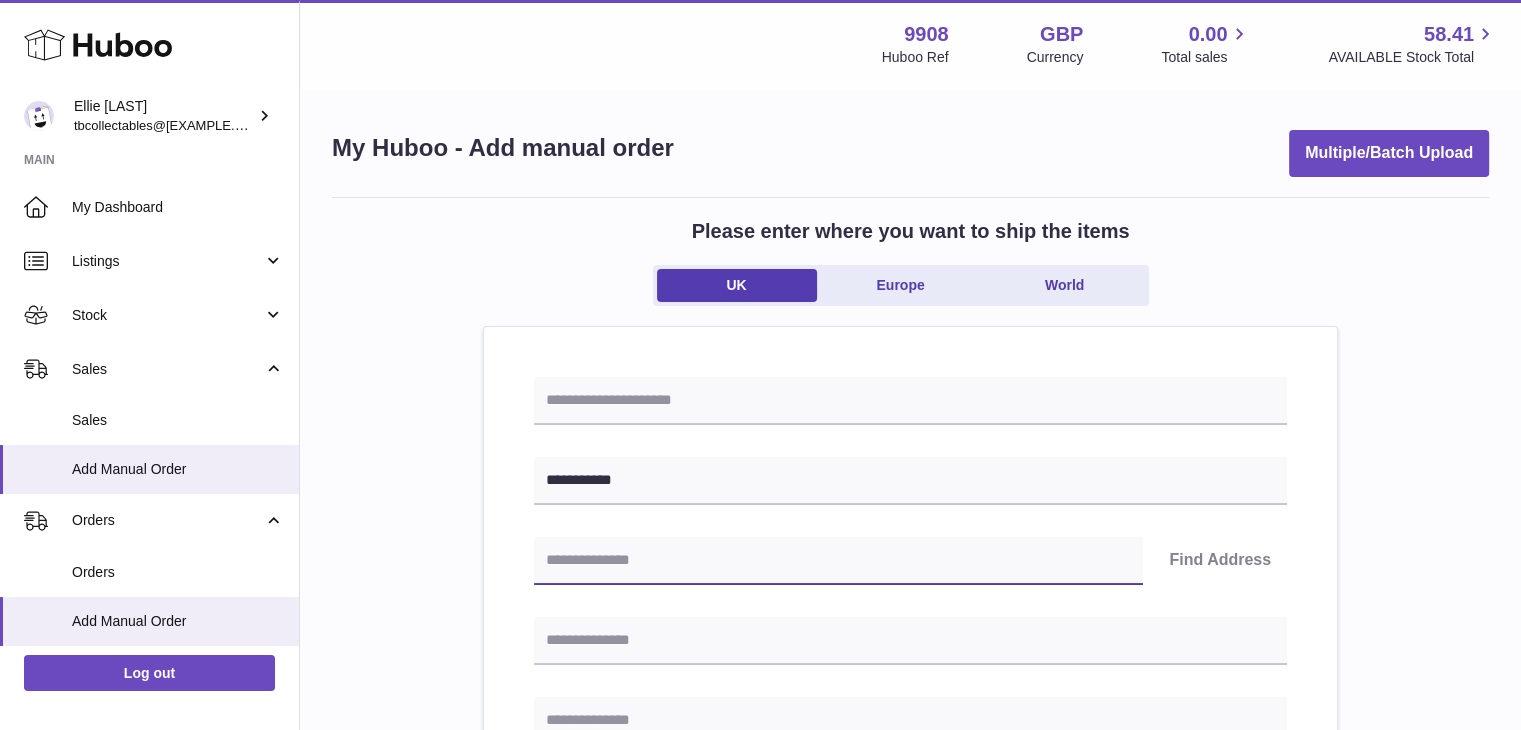 click at bounding box center (838, 561) 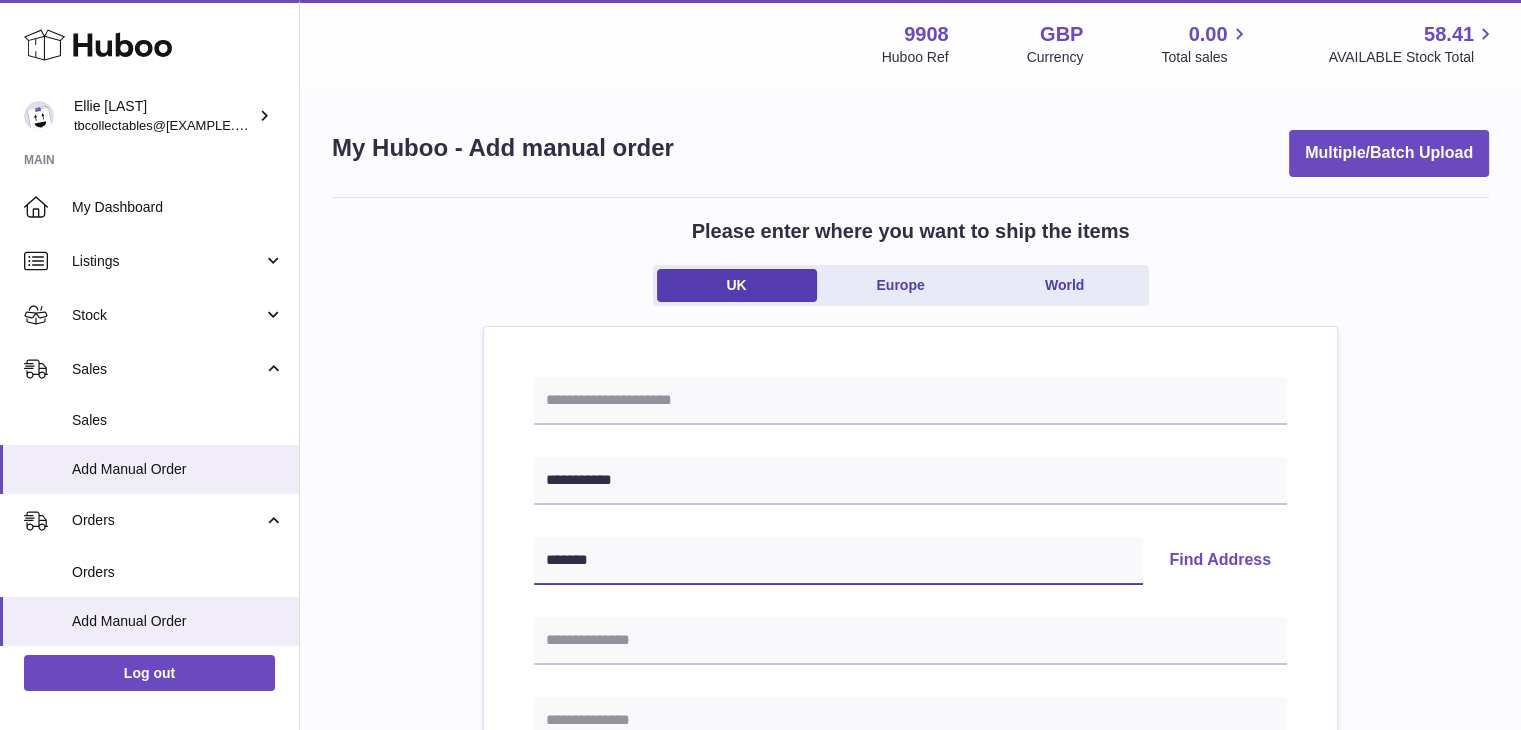 type on "*******" 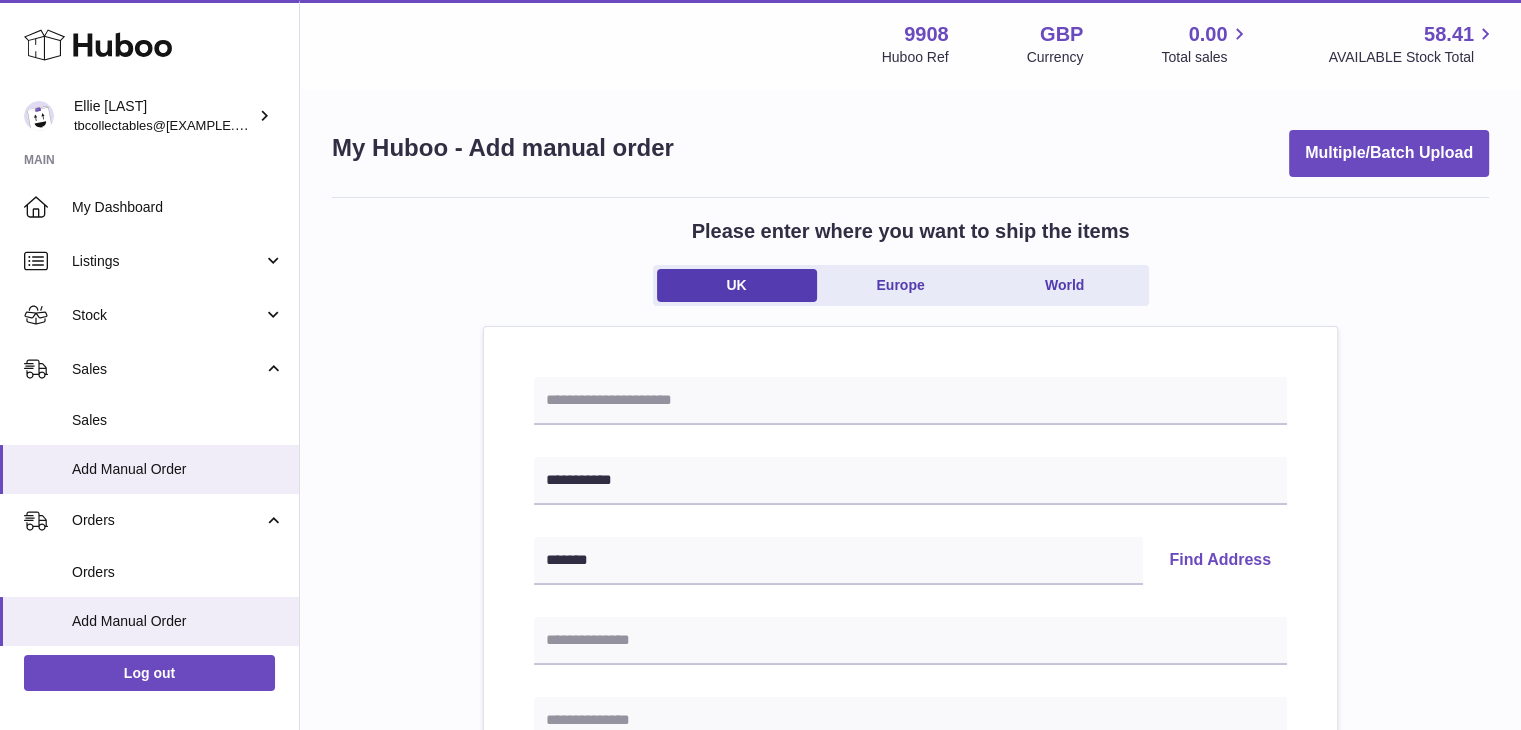 click on "Find Address" at bounding box center (1220, 561) 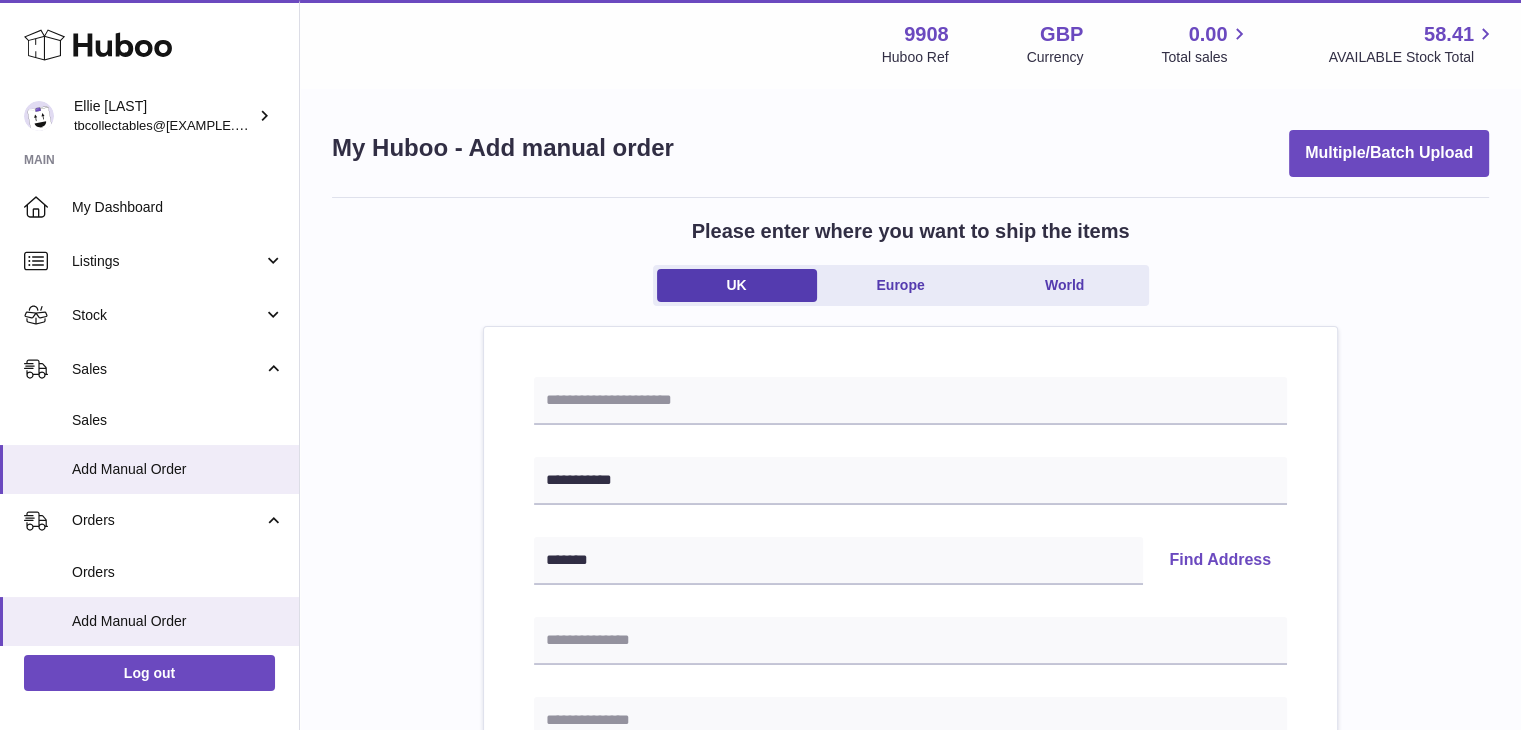 scroll, scrollTop: 160, scrollLeft: 0, axis: vertical 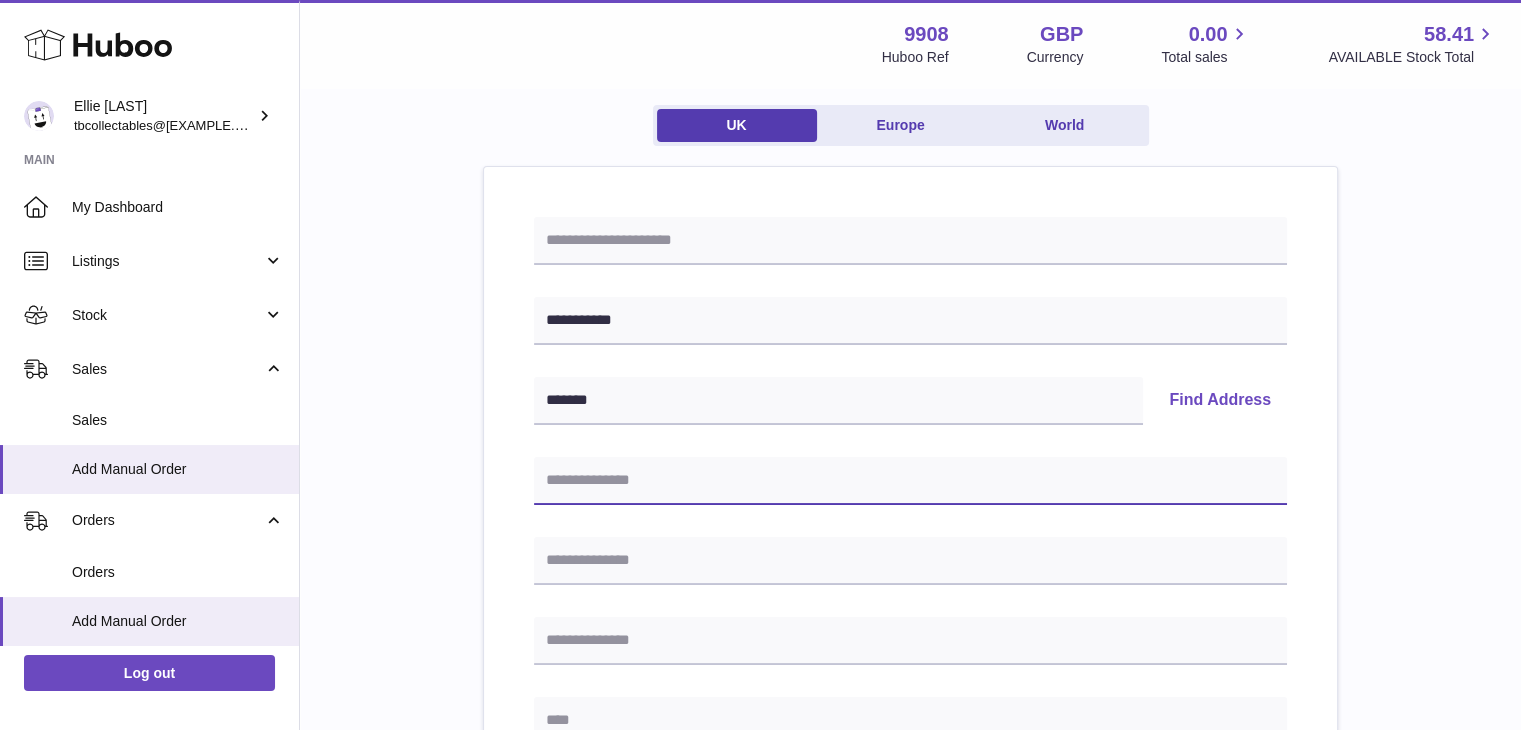click at bounding box center [910, 481] 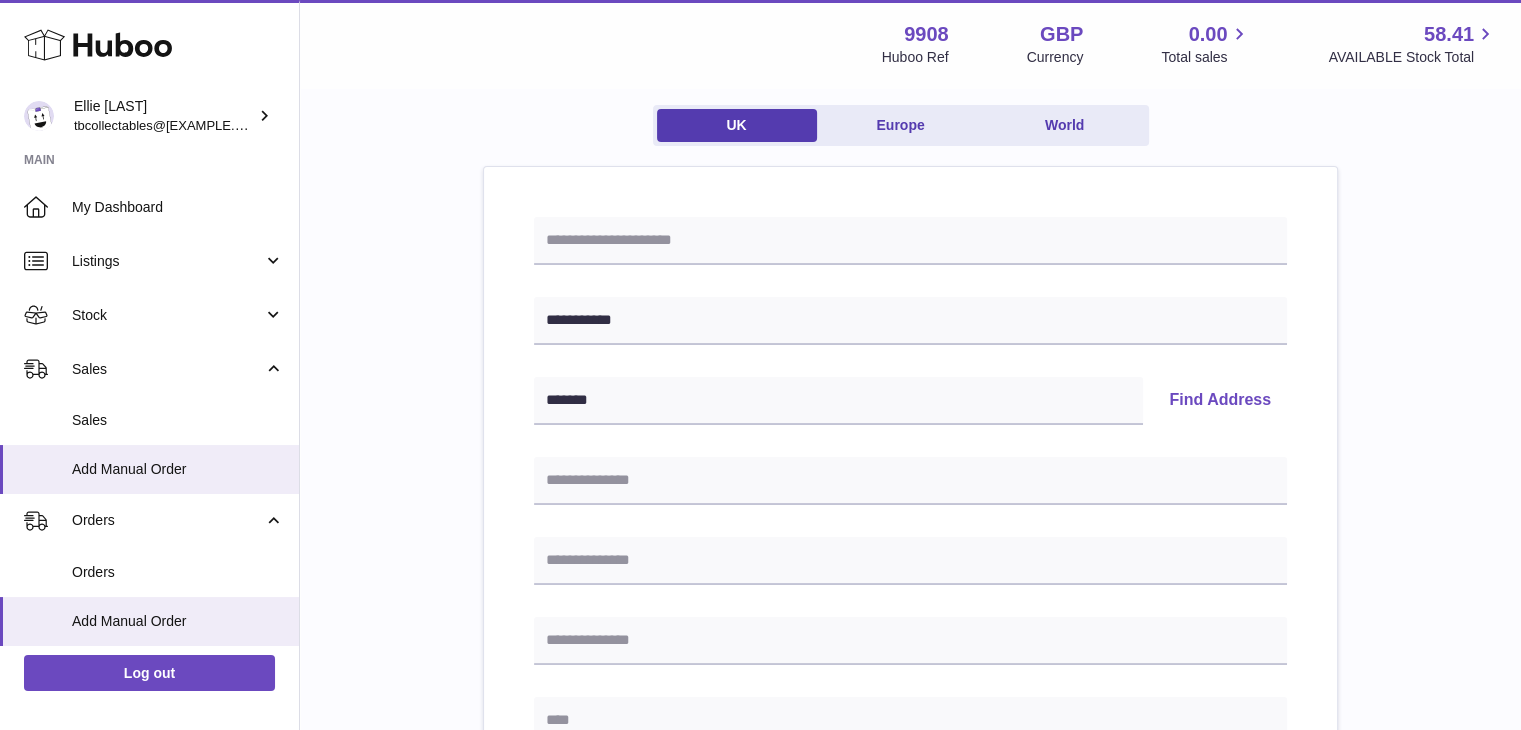 click on "Find Address" at bounding box center (1220, 401) 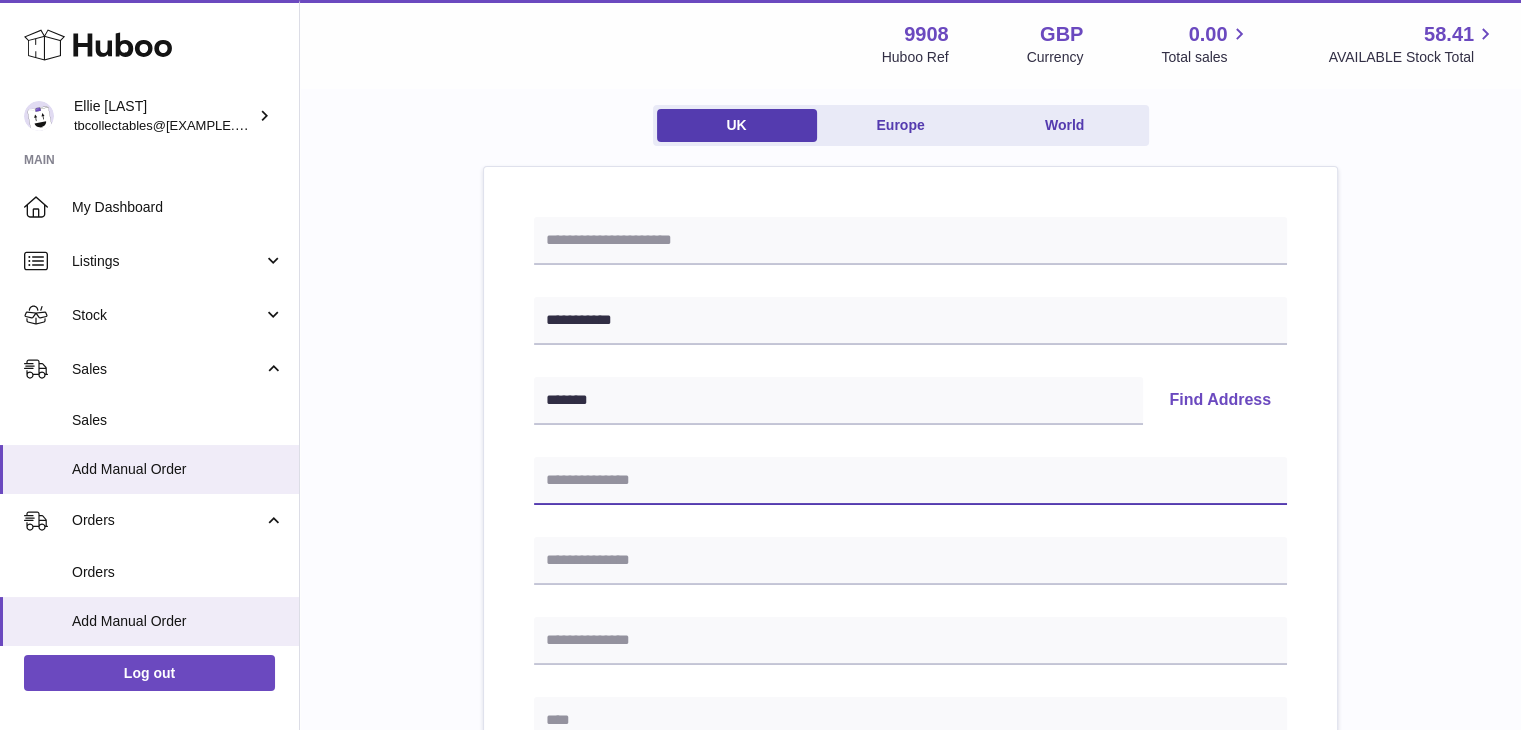 click at bounding box center (910, 481) 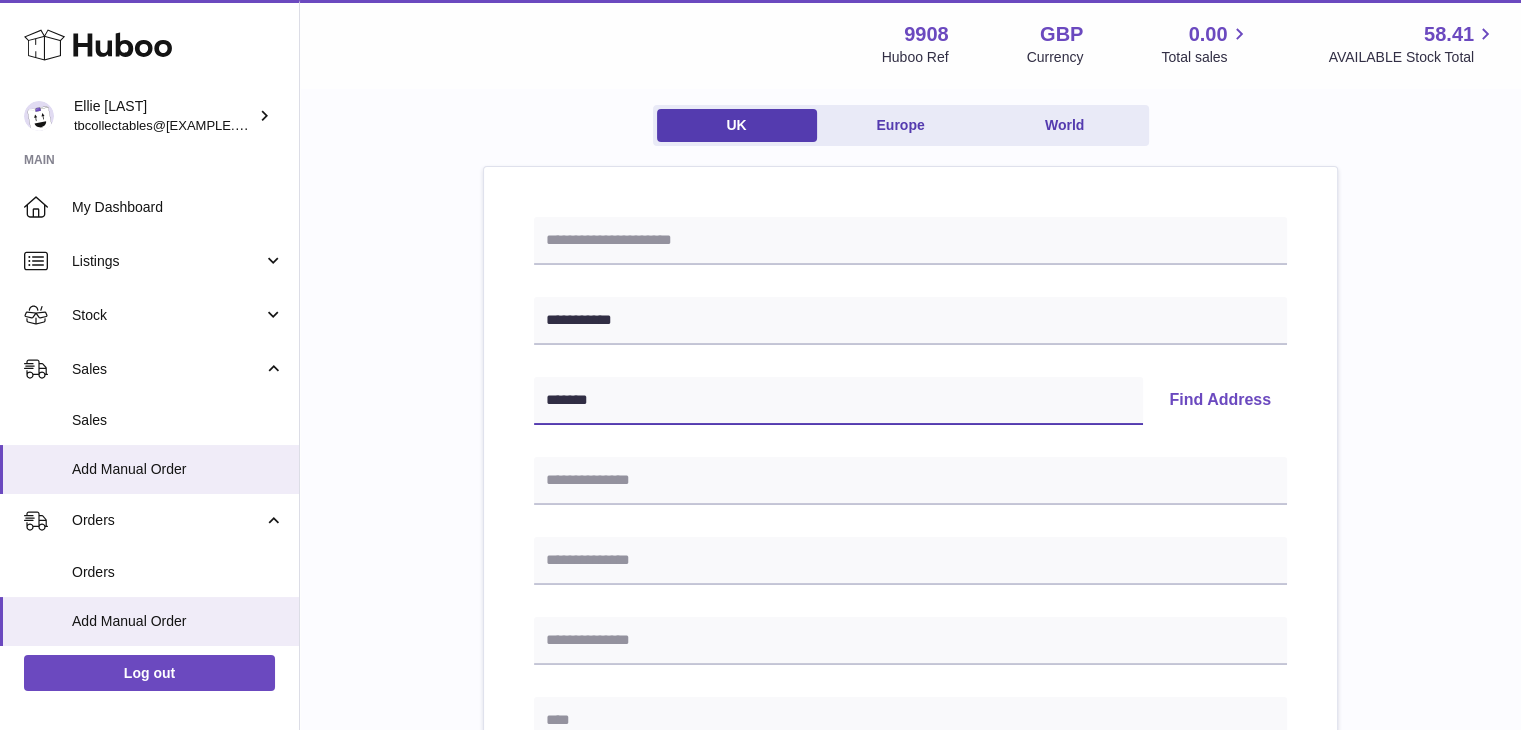 click on "*******" at bounding box center [838, 401] 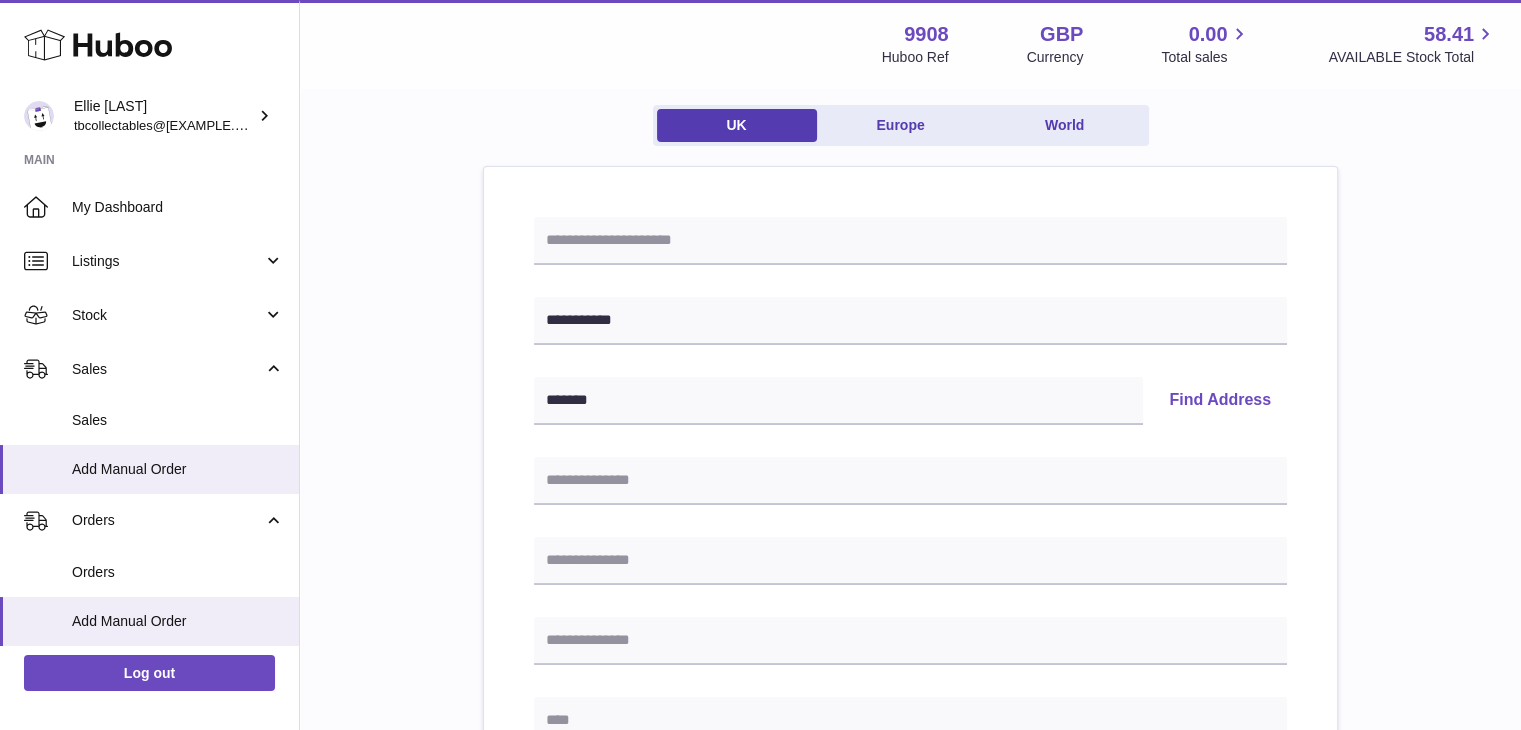 click on "Find Address" at bounding box center (1220, 401) 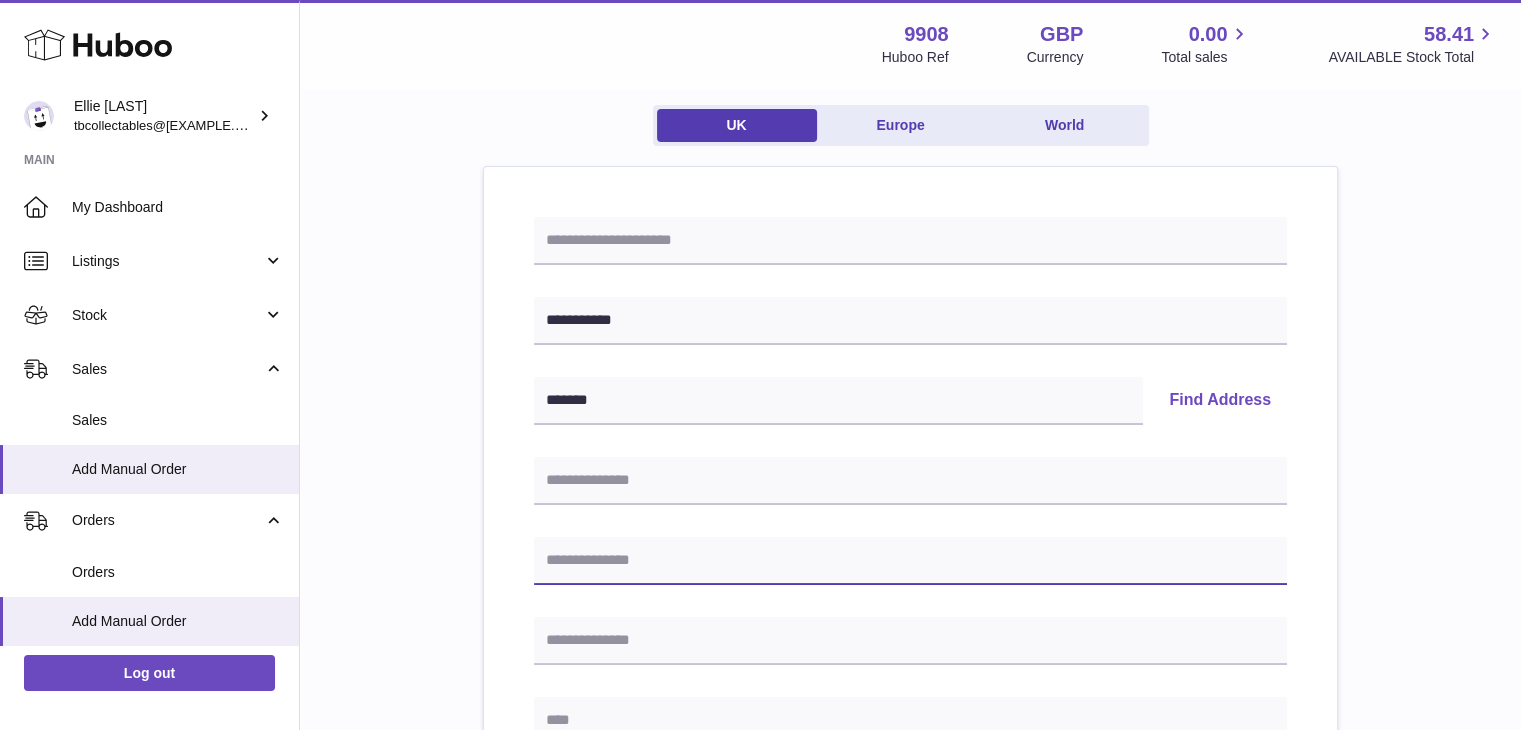 click at bounding box center (910, 561) 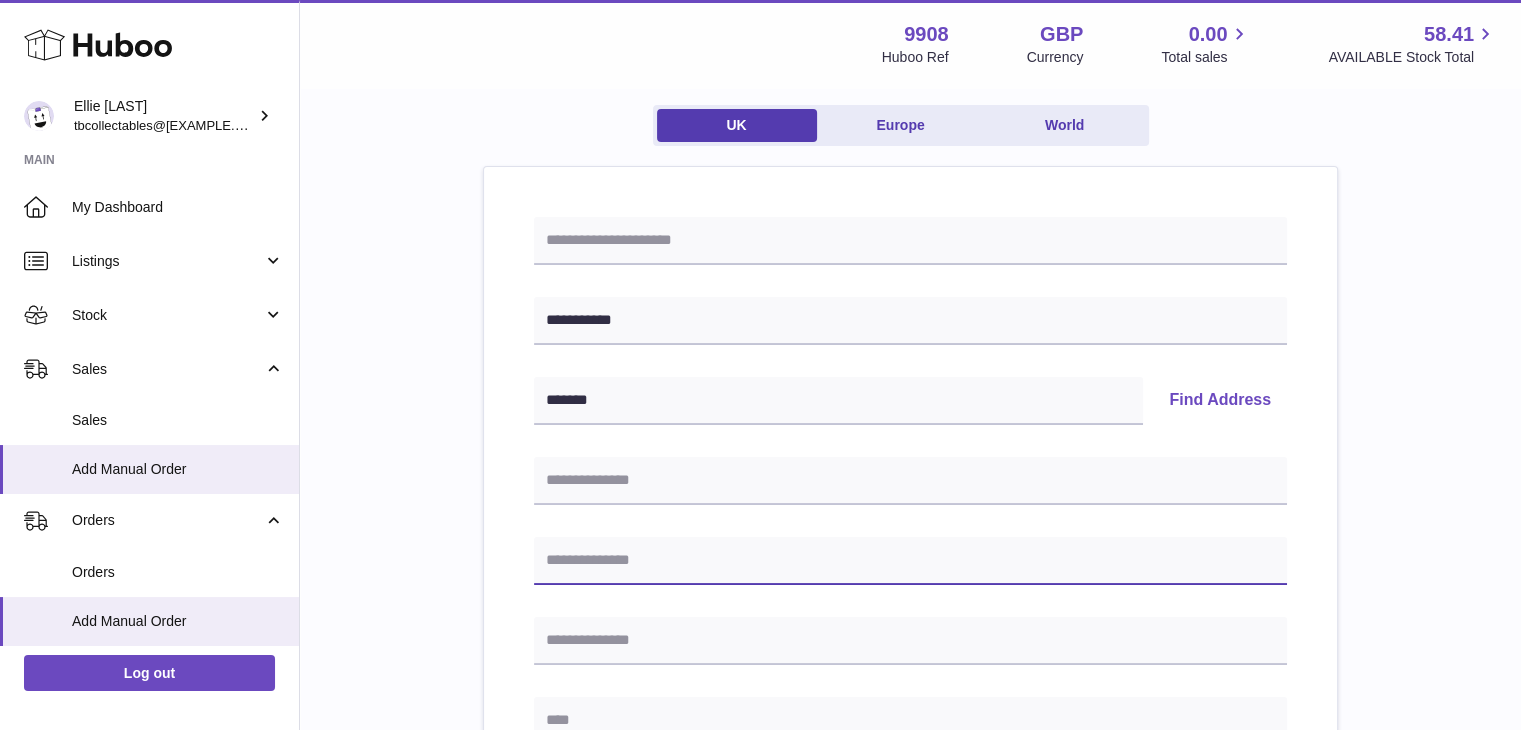 paste on "**********" 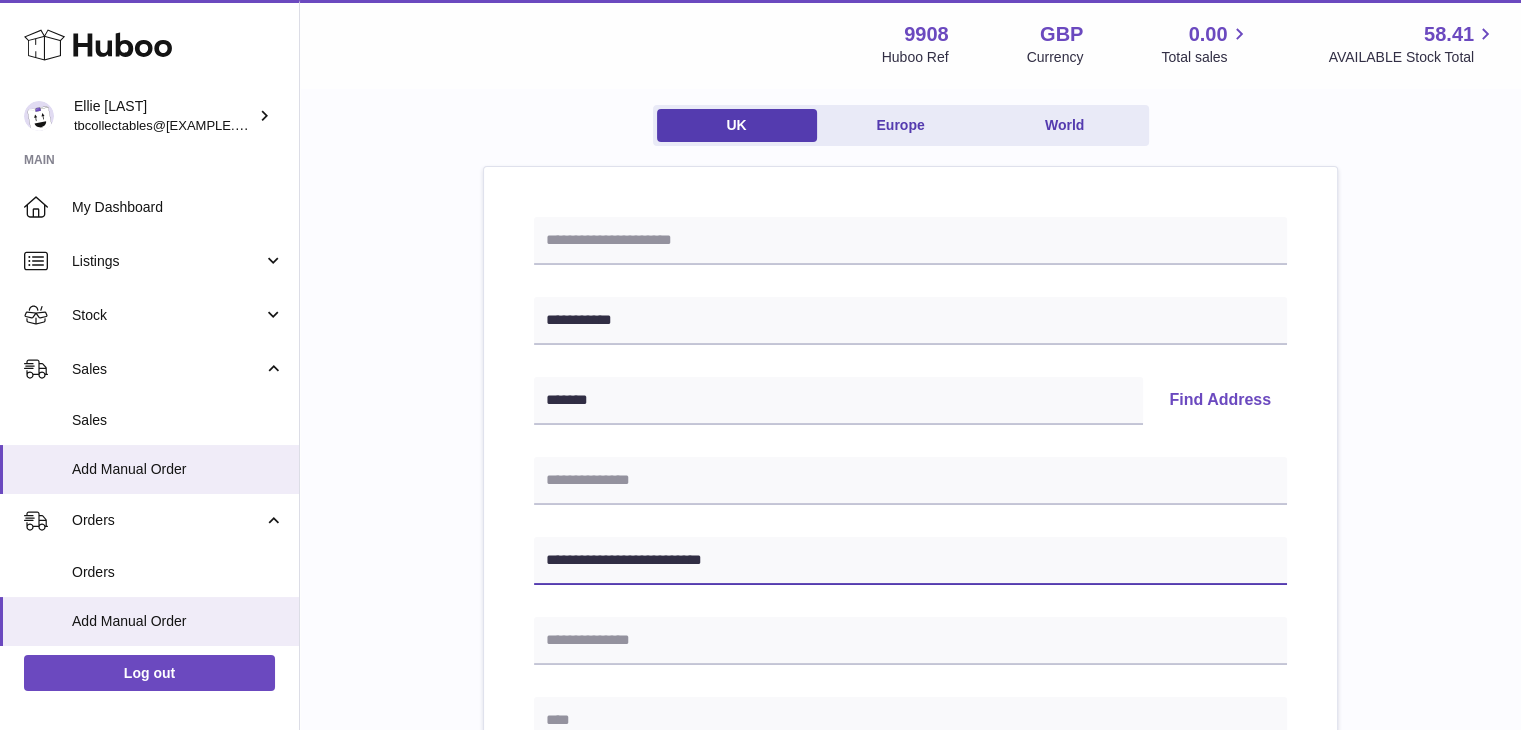 type on "**********" 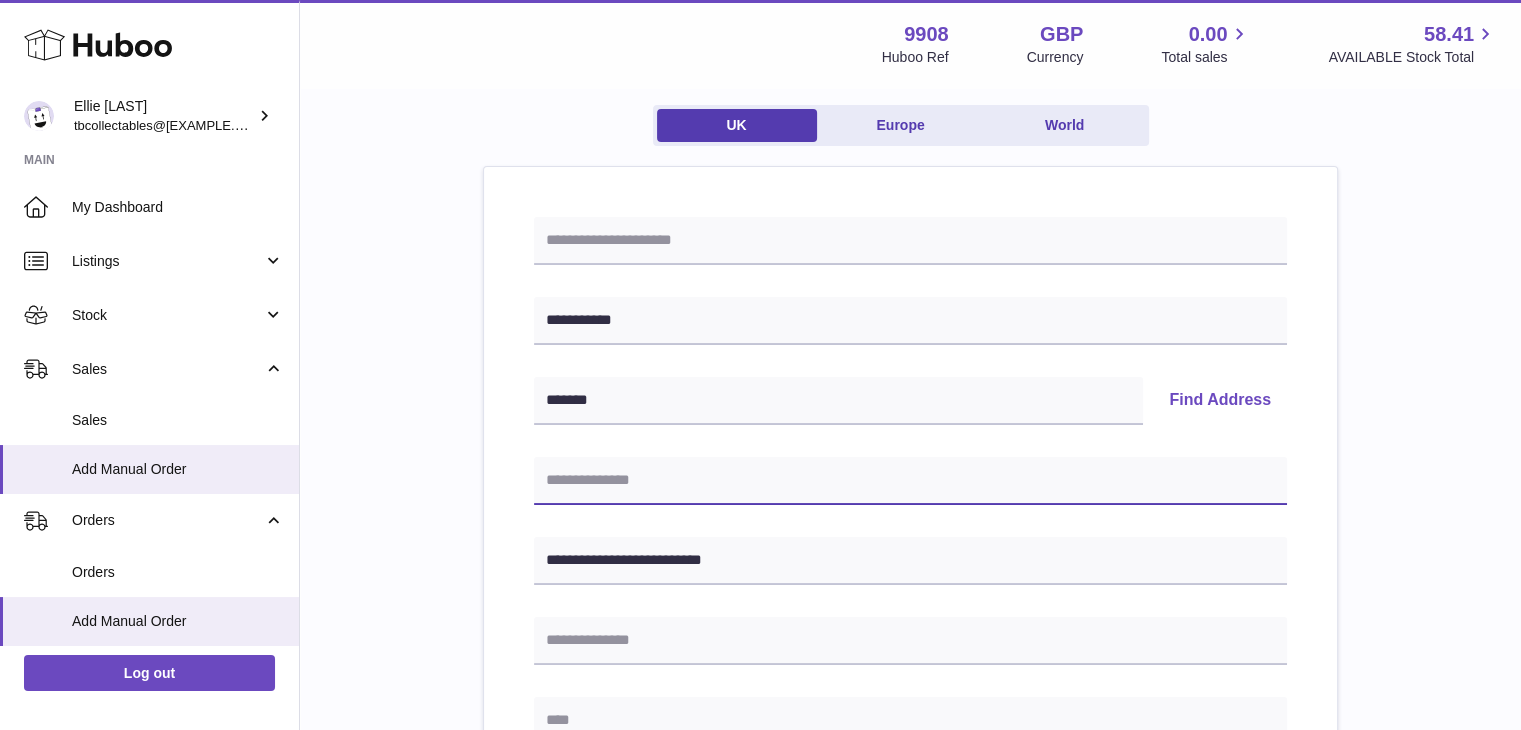 click at bounding box center (910, 481) 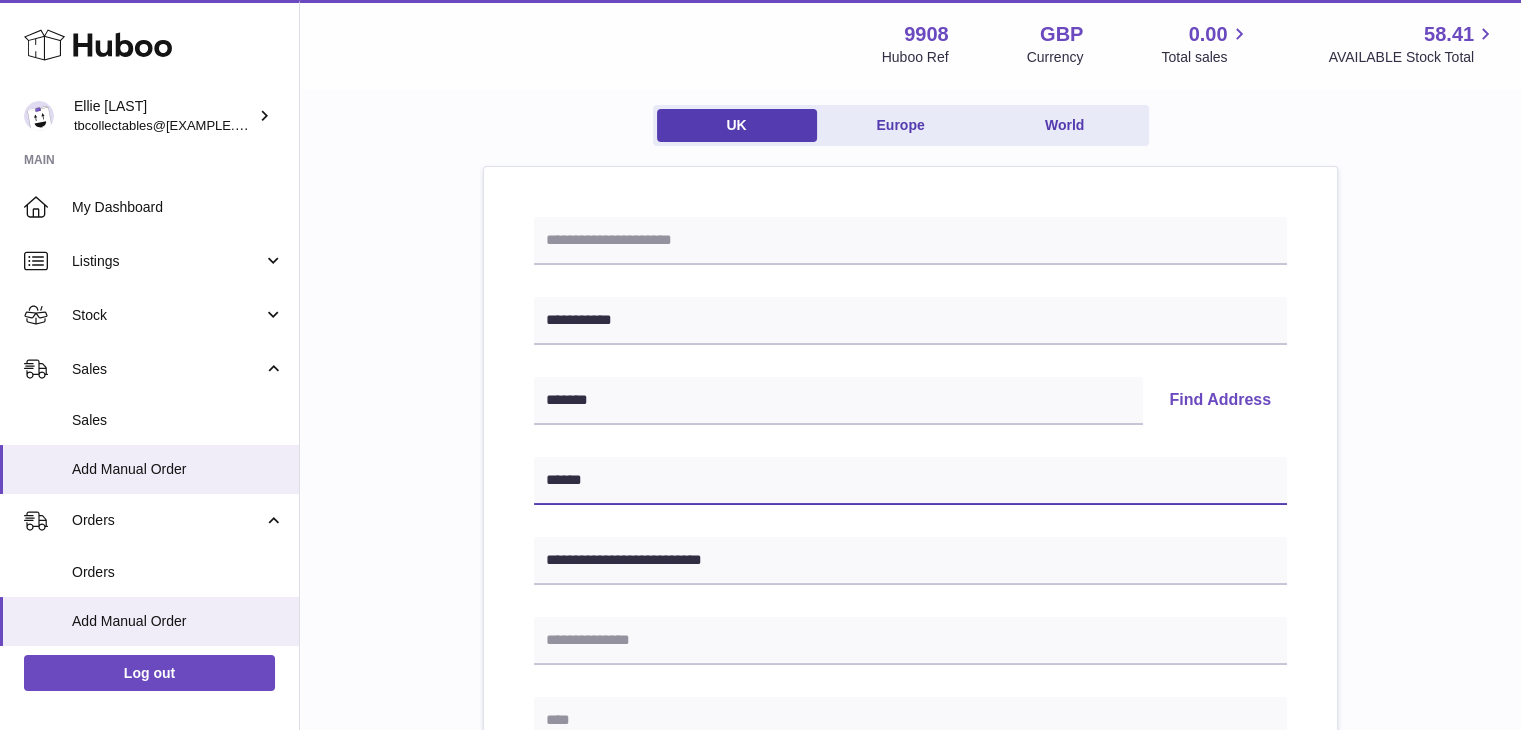 click on "******" at bounding box center [910, 481] 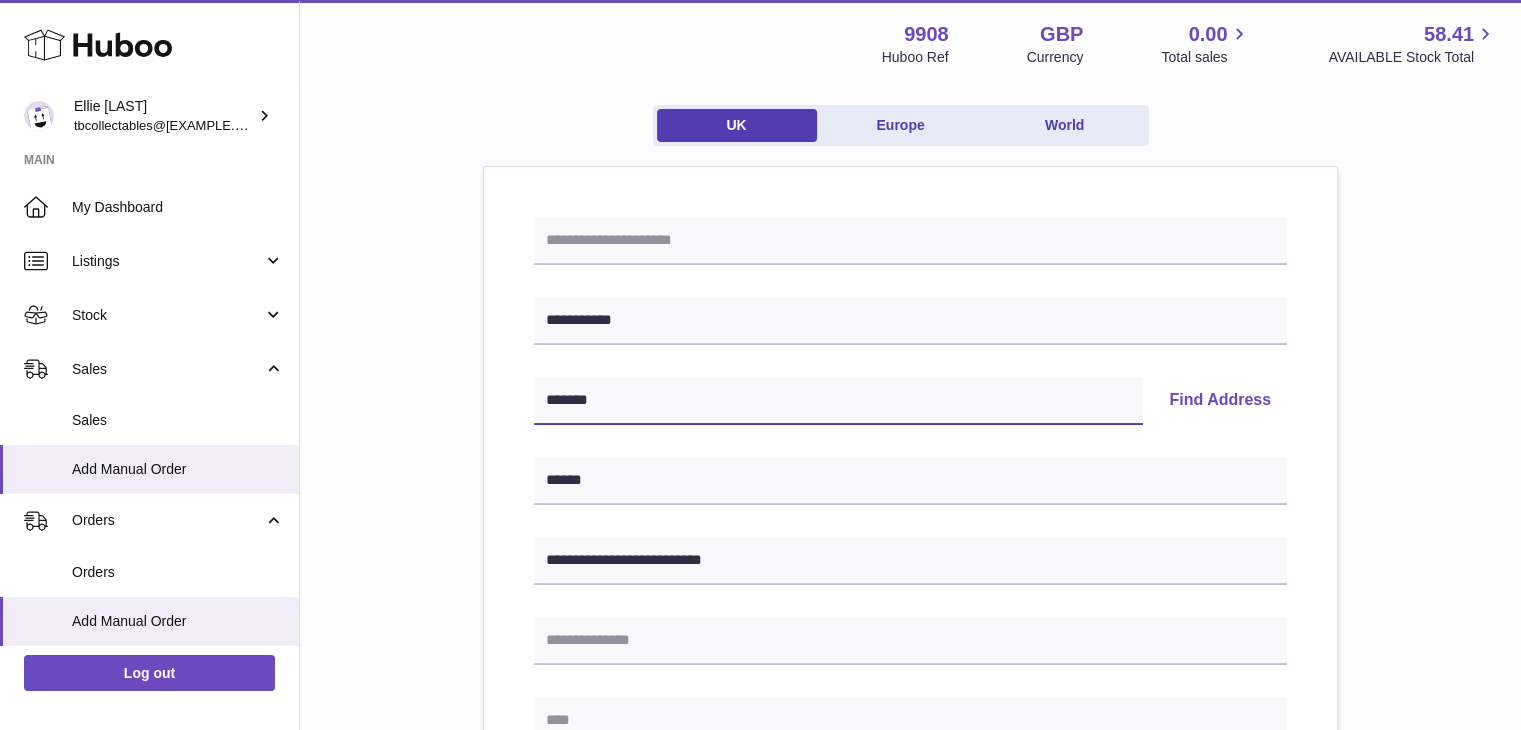 click on "*******" at bounding box center (838, 401) 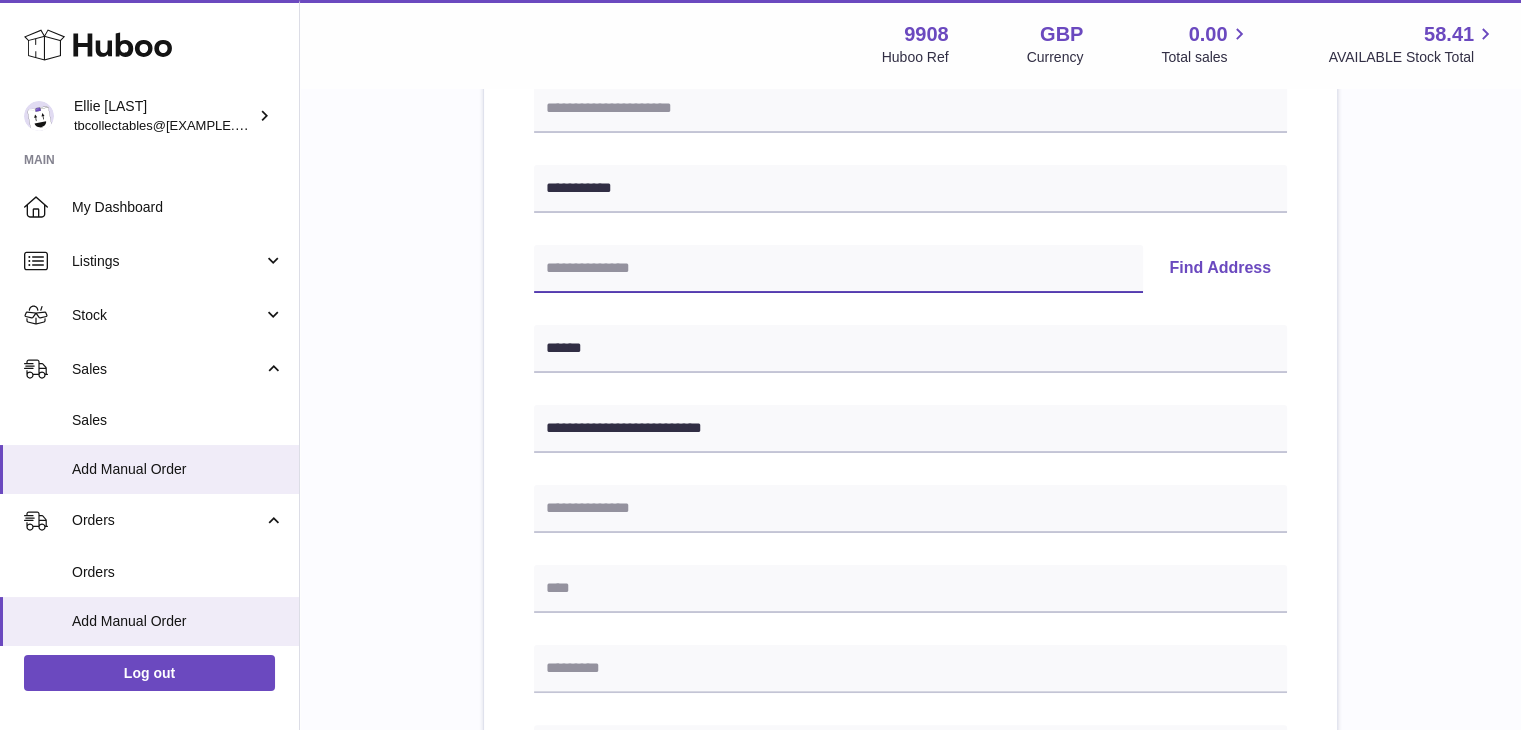 scroll, scrollTop: 318, scrollLeft: 0, axis: vertical 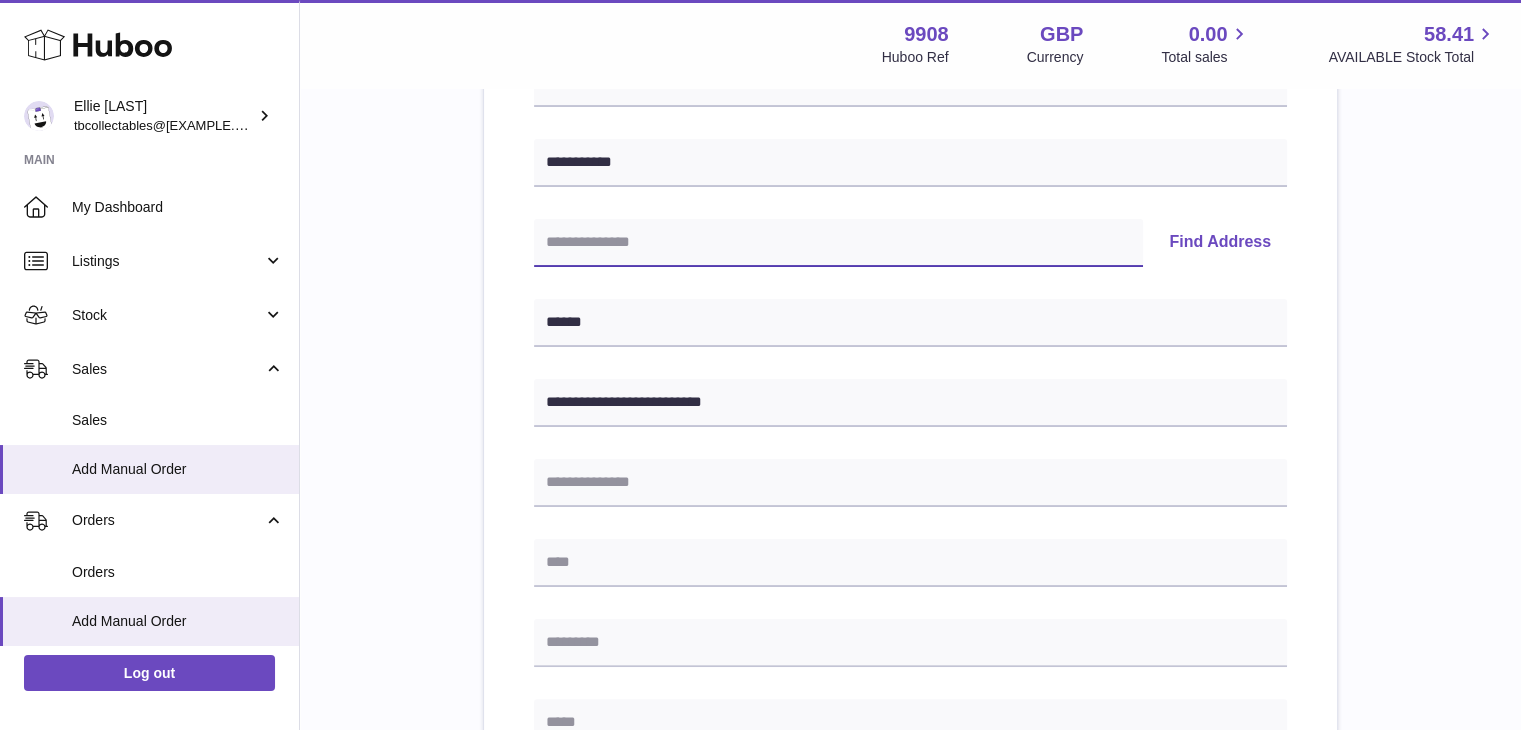 type 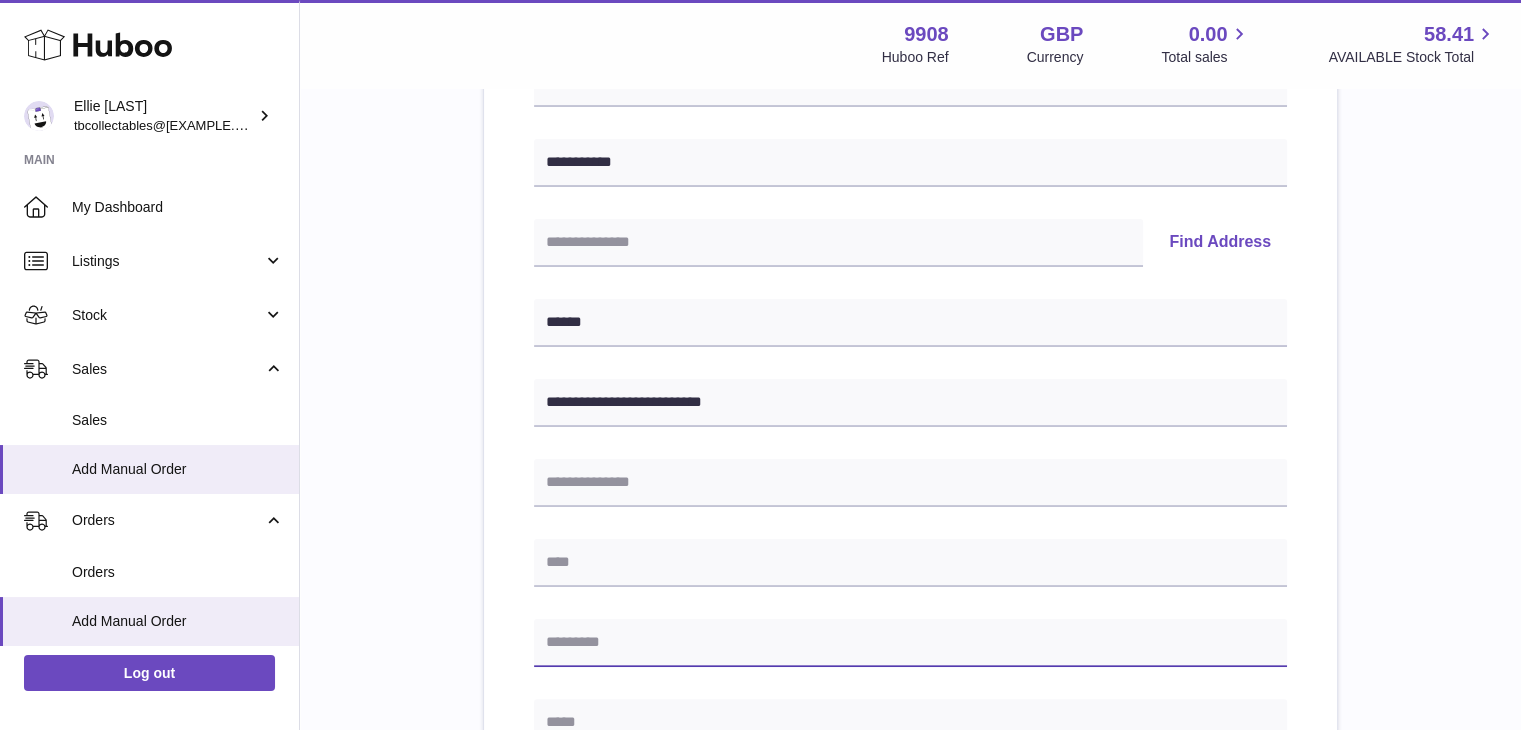 click at bounding box center [910, 643] 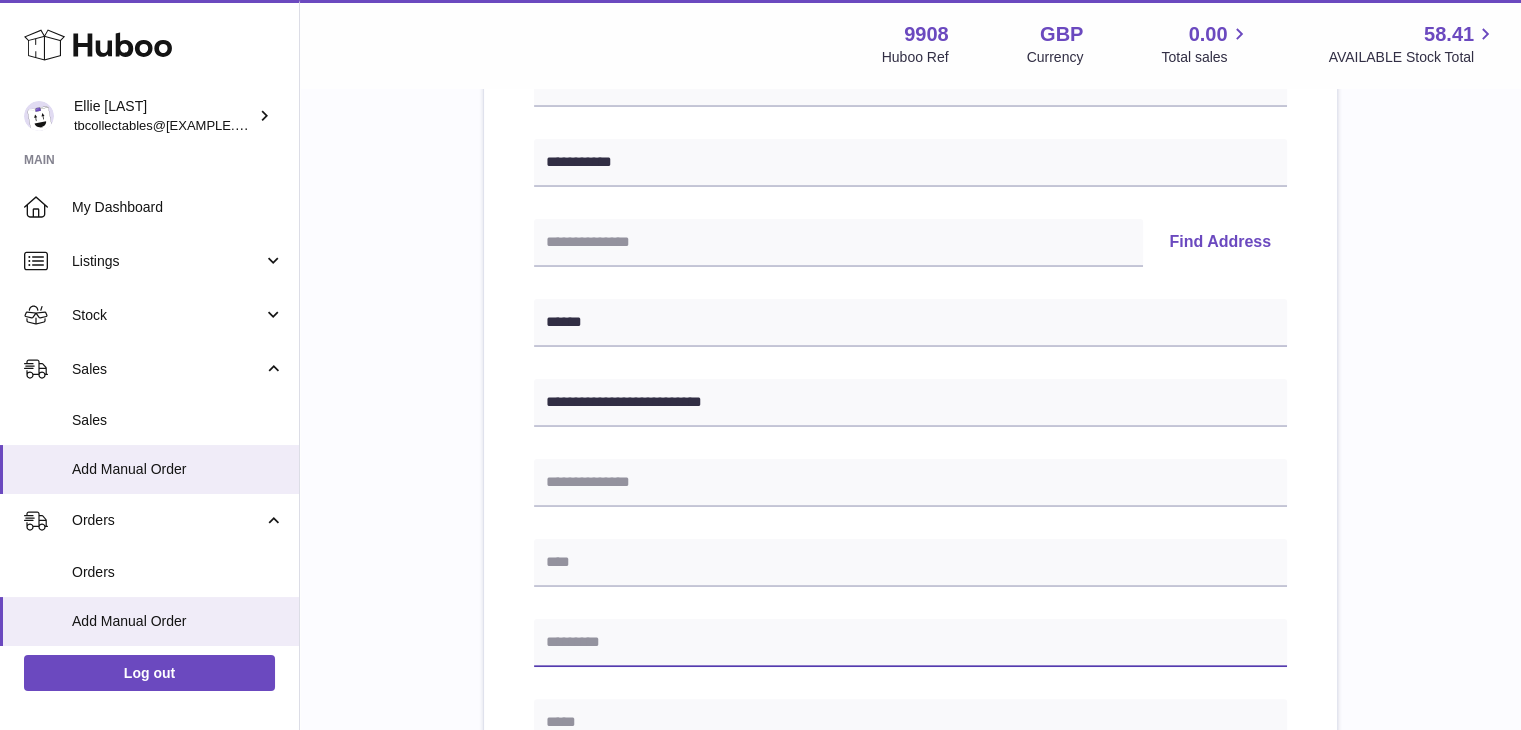 paste on "*******" 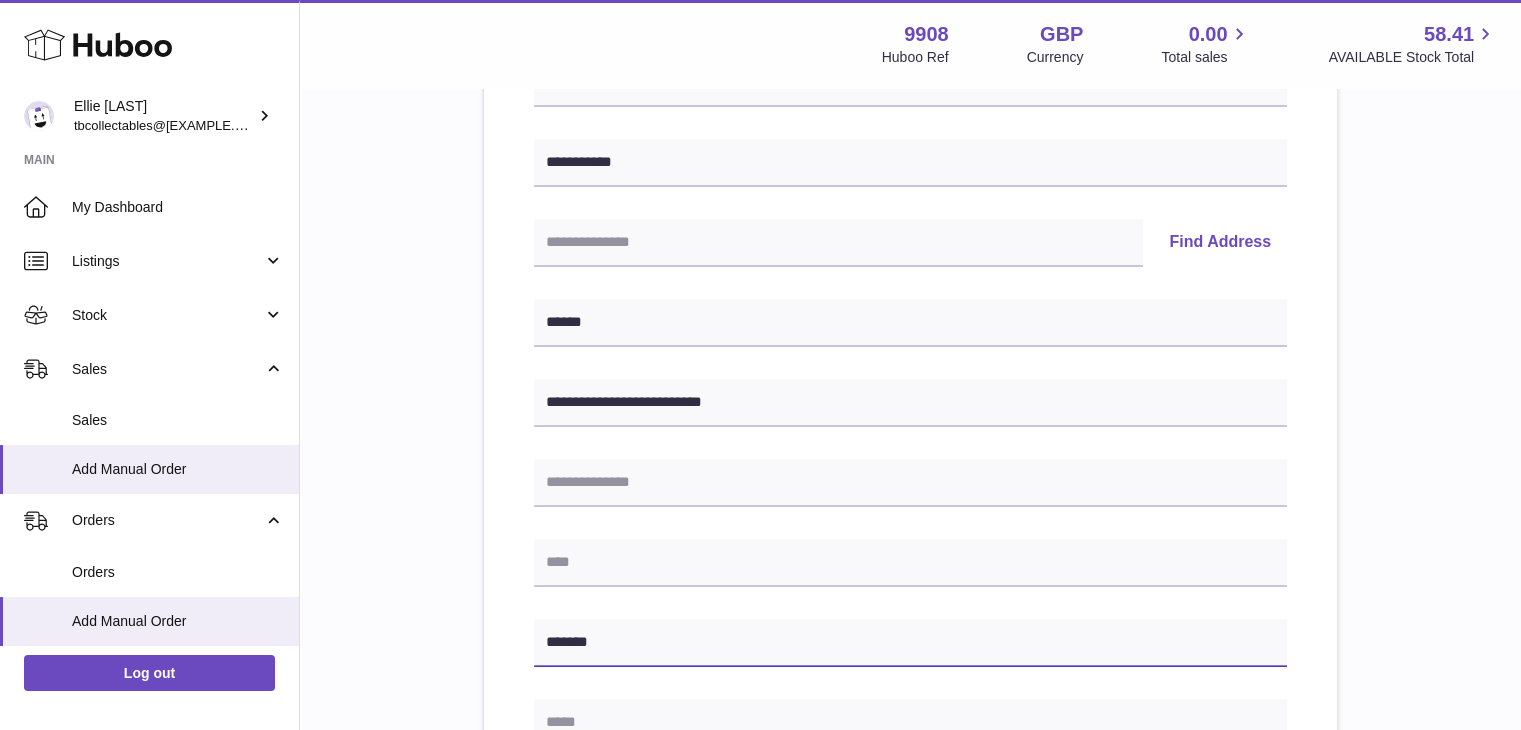 type on "*******" 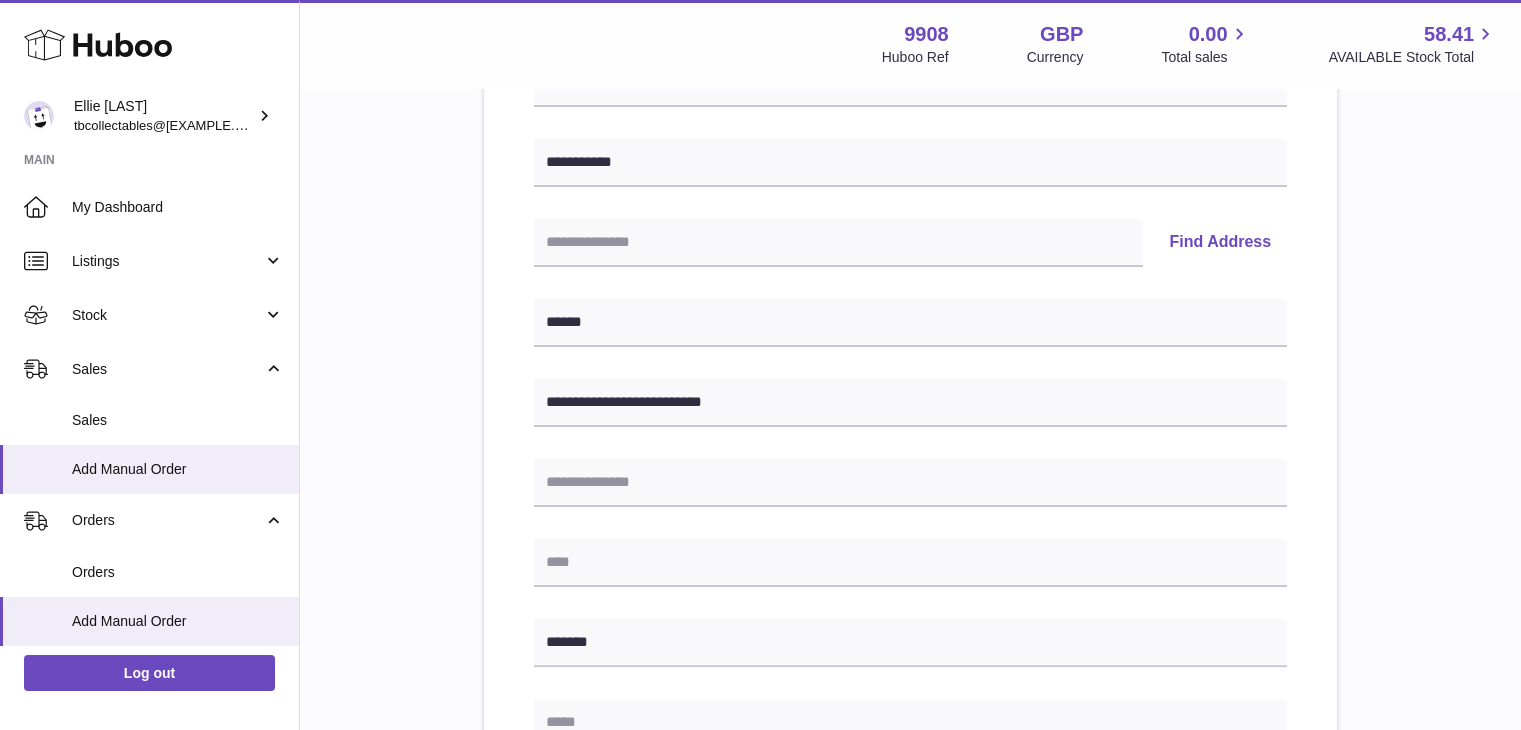 click on "**********" at bounding box center (910, 604) 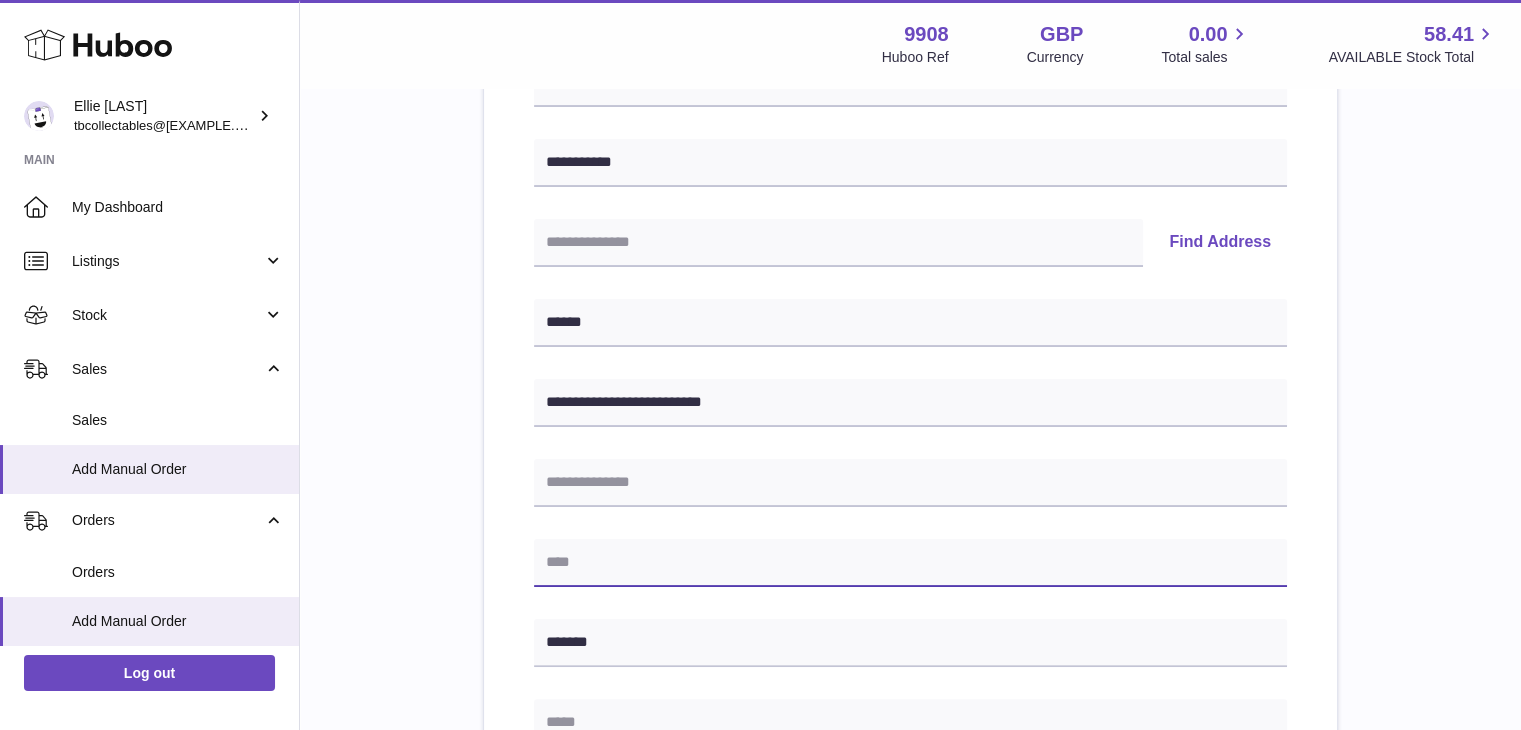 click at bounding box center (910, 563) 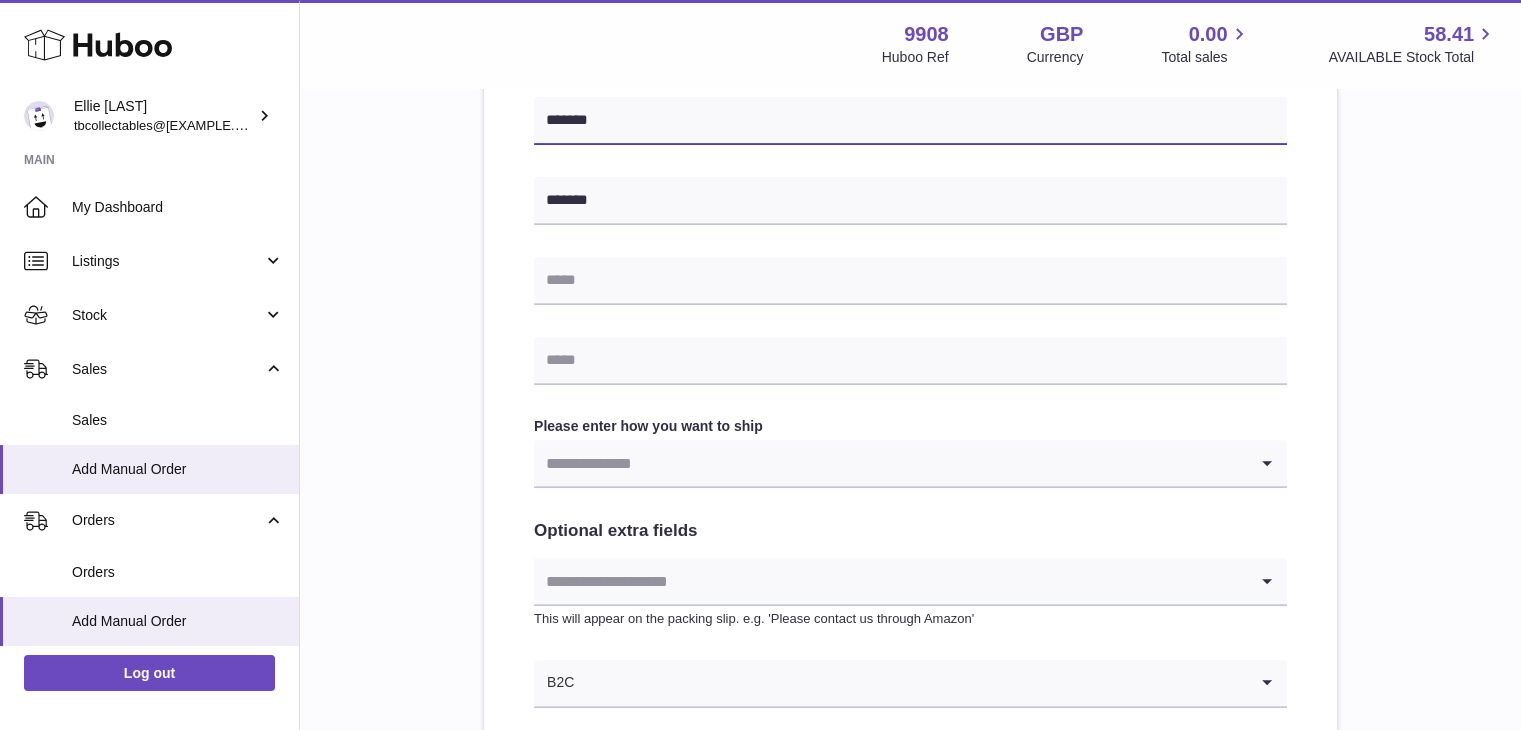 scroll, scrollTop: 762, scrollLeft: 0, axis: vertical 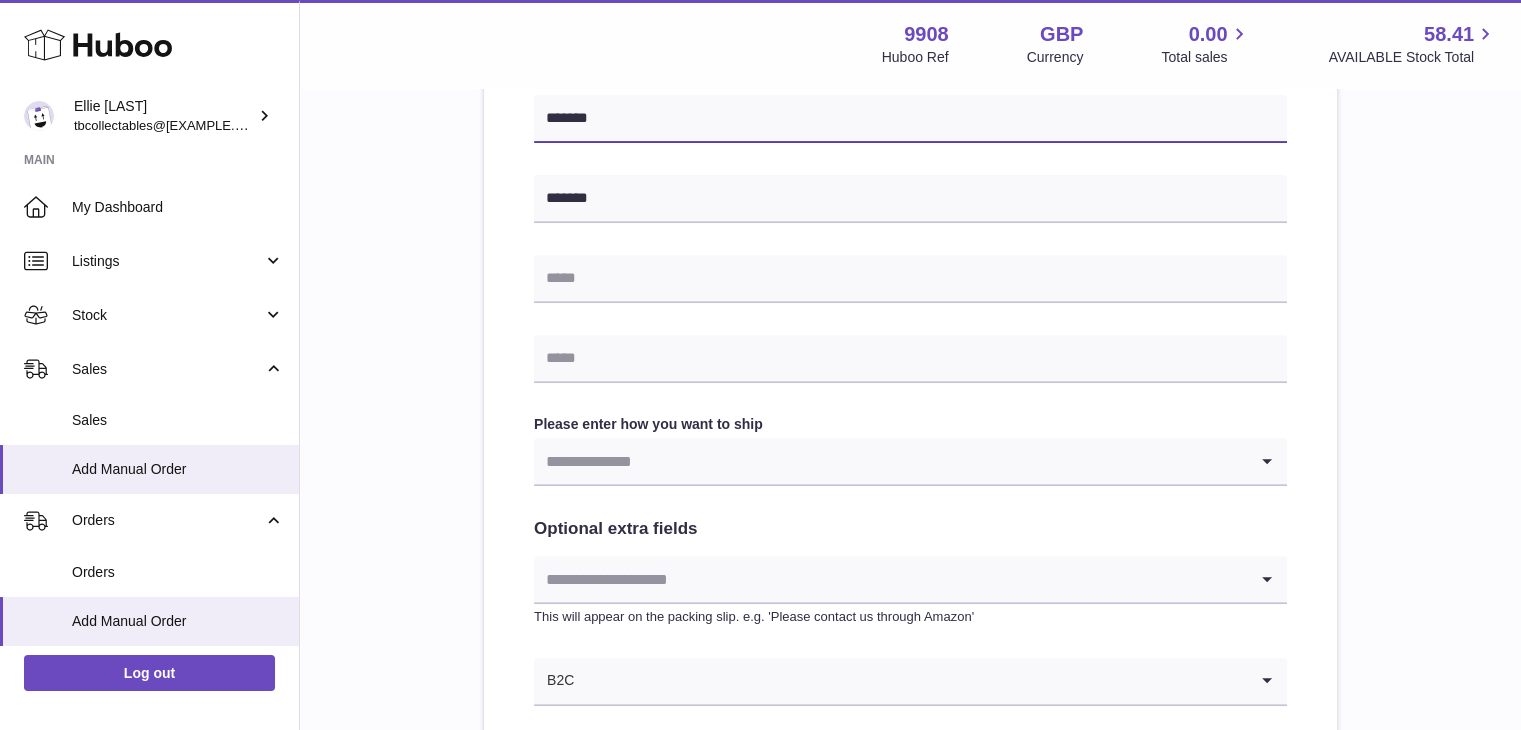type on "*******" 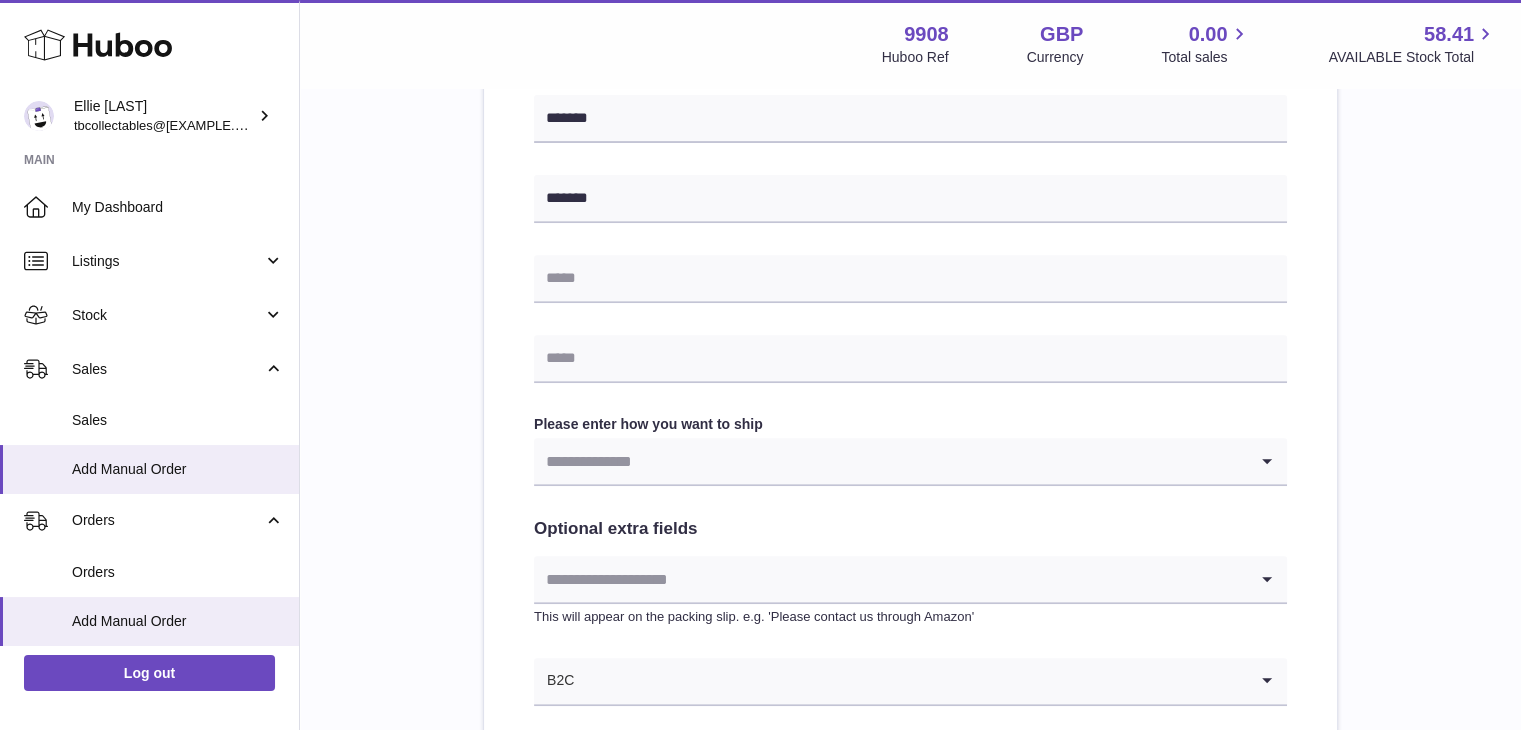click at bounding box center (890, 461) 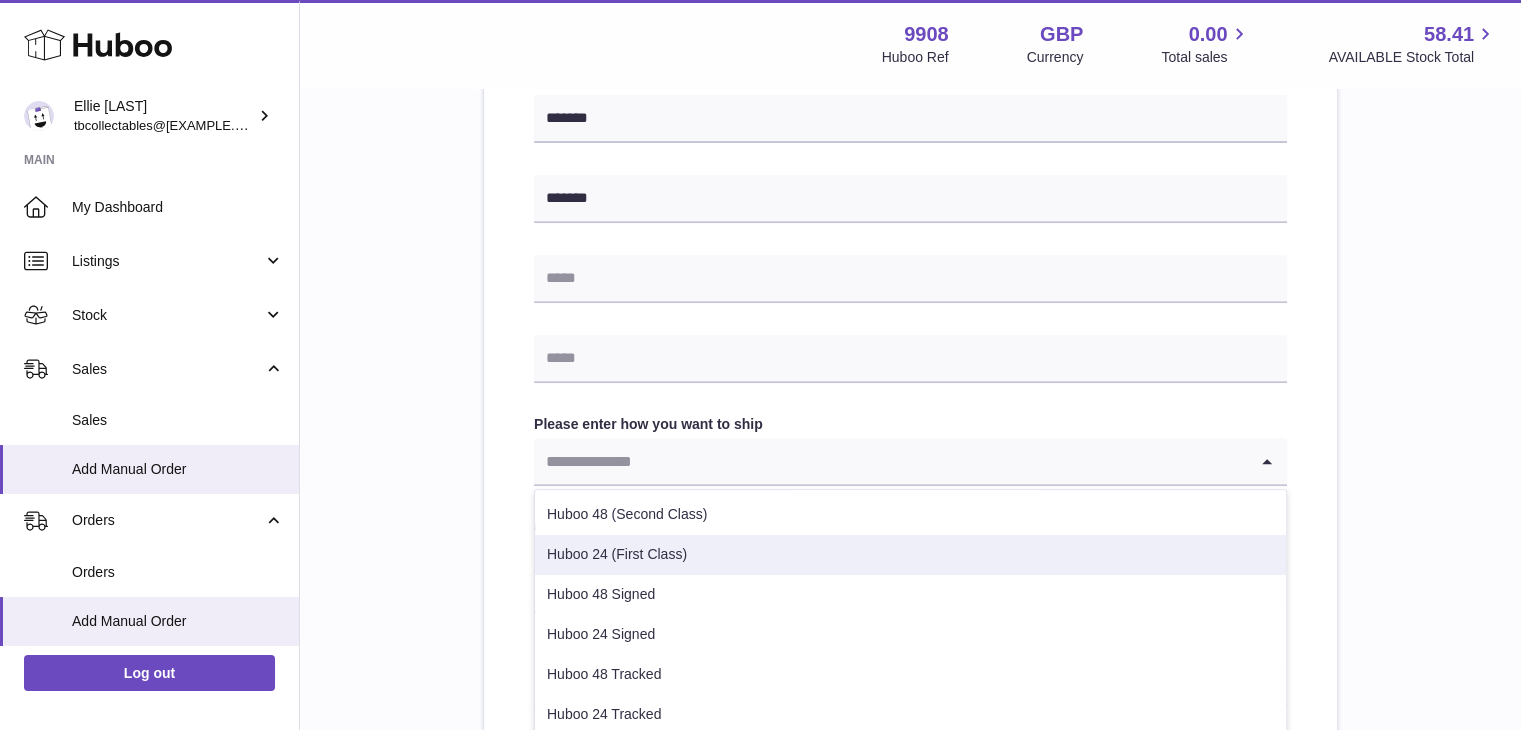 scroll, scrollTop: 61, scrollLeft: 0, axis: vertical 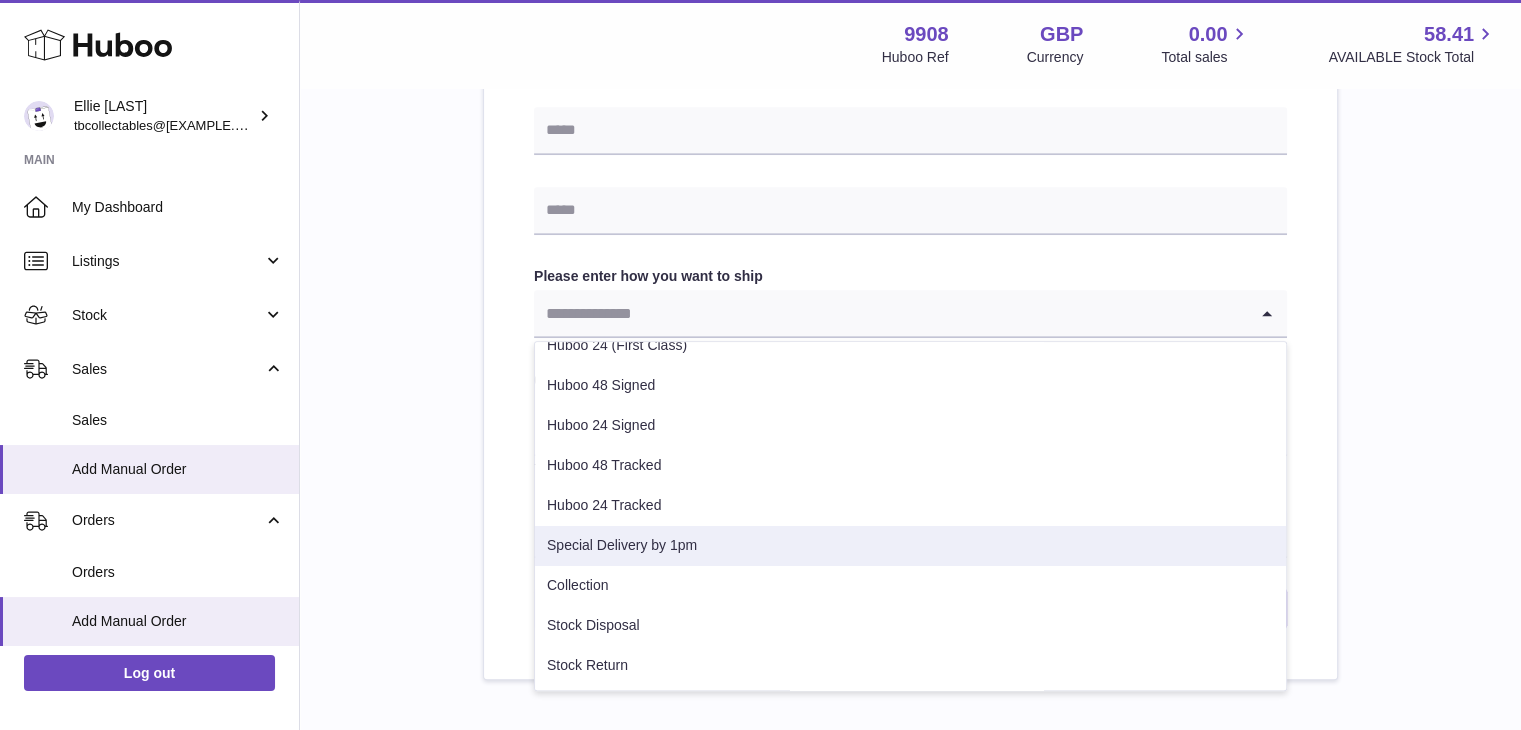 click on "Special Delivery by 1pm" at bounding box center [910, 546] 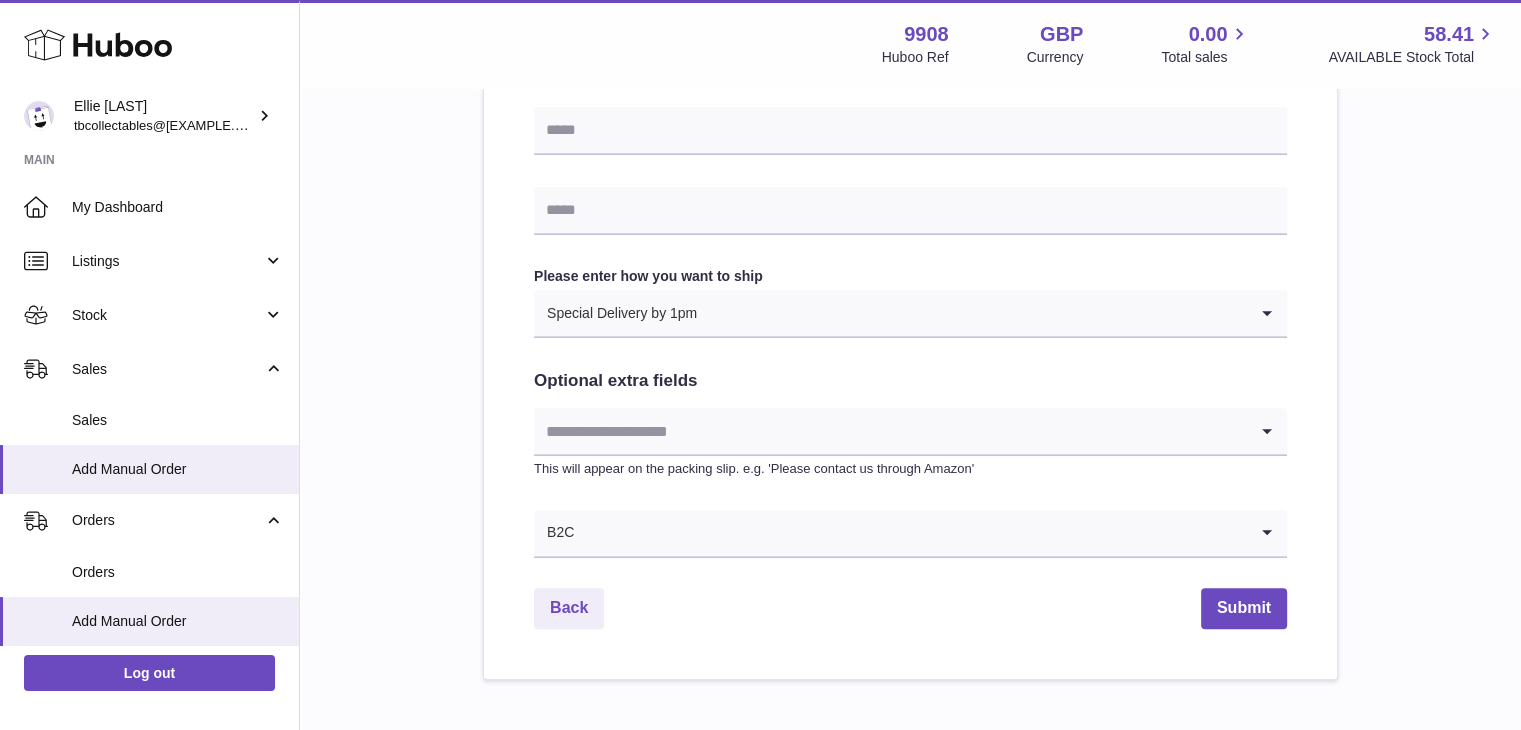 click at bounding box center [890, 431] 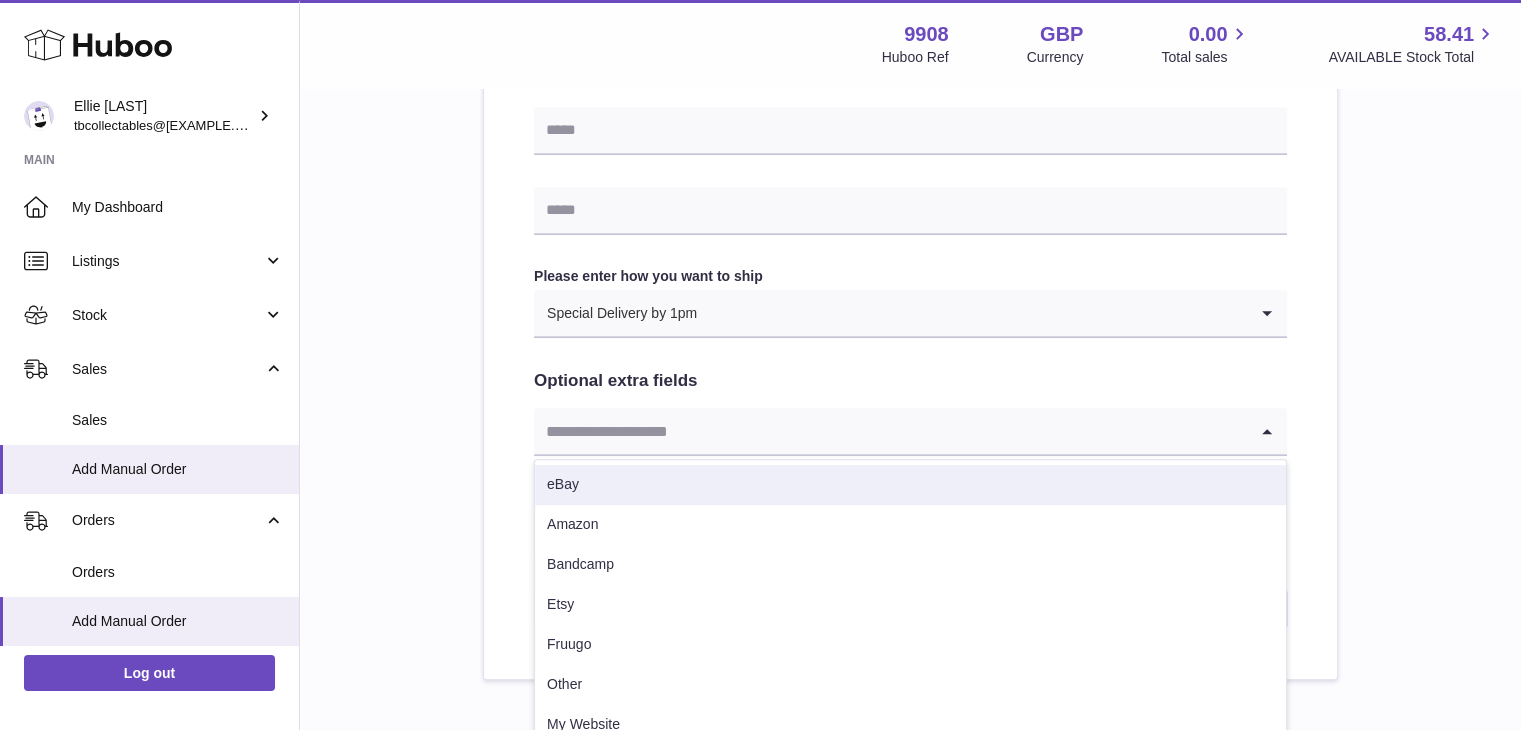 click on "eBay" at bounding box center [910, 485] 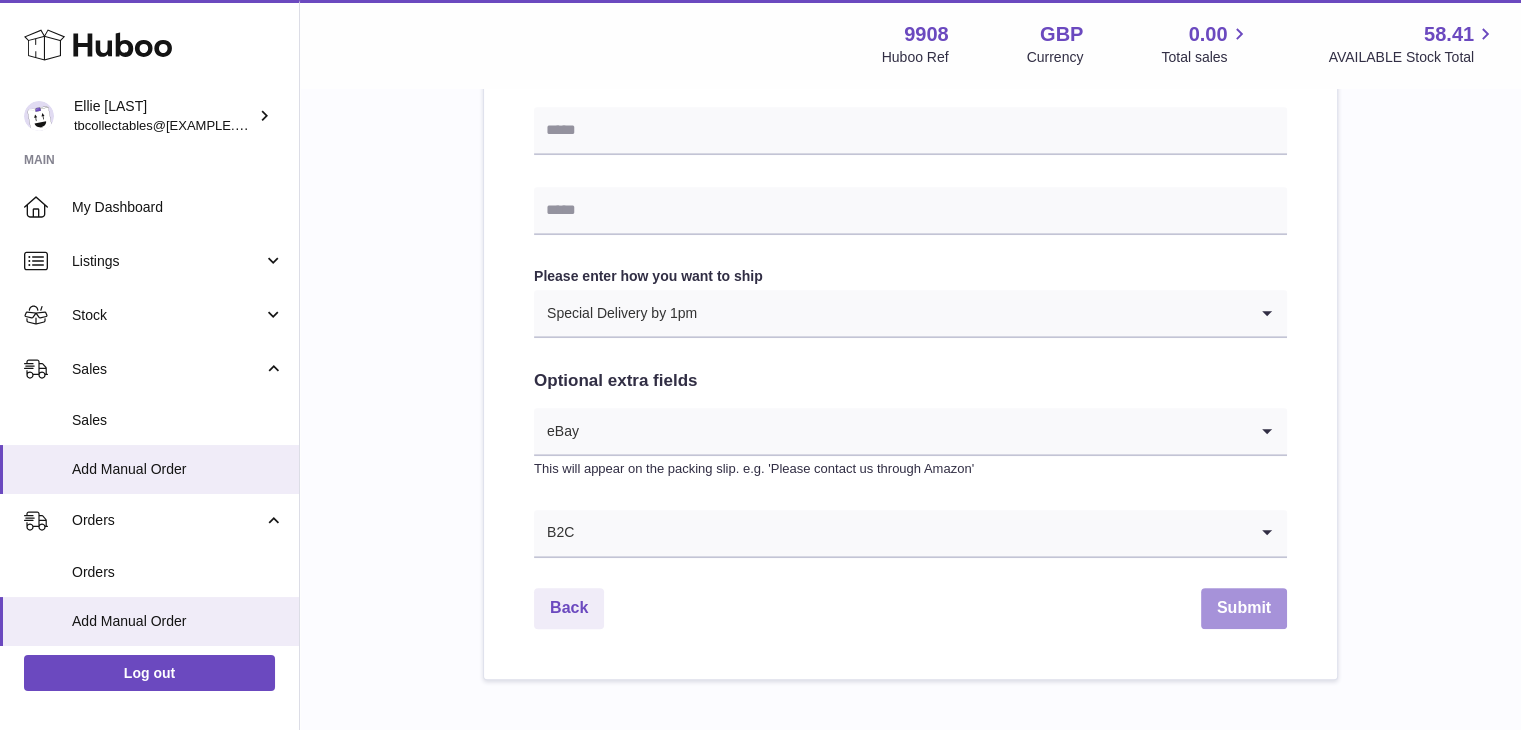 click on "Submit" at bounding box center [1244, 608] 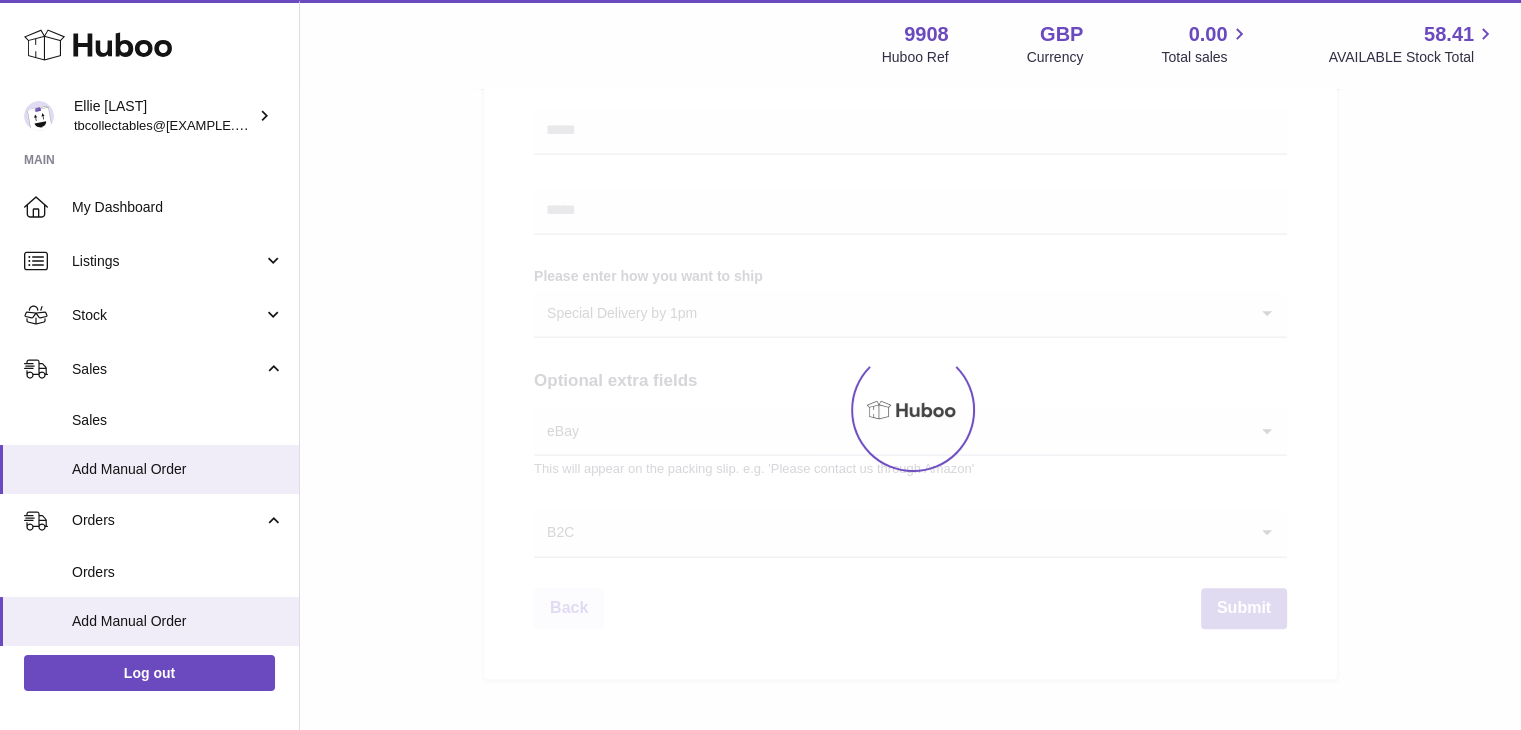 scroll, scrollTop: 0, scrollLeft: 0, axis: both 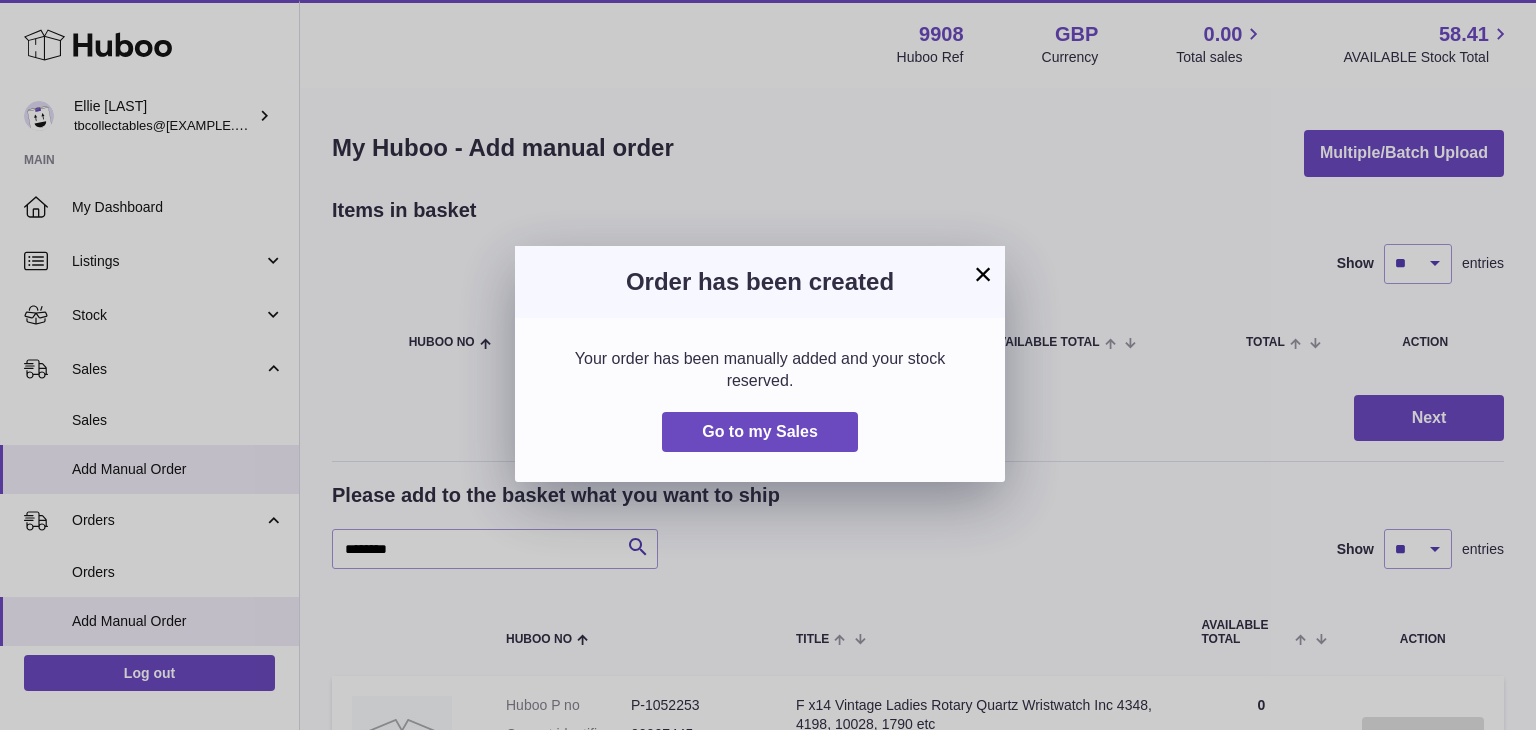 click on "×" at bounding box center (983, 274) 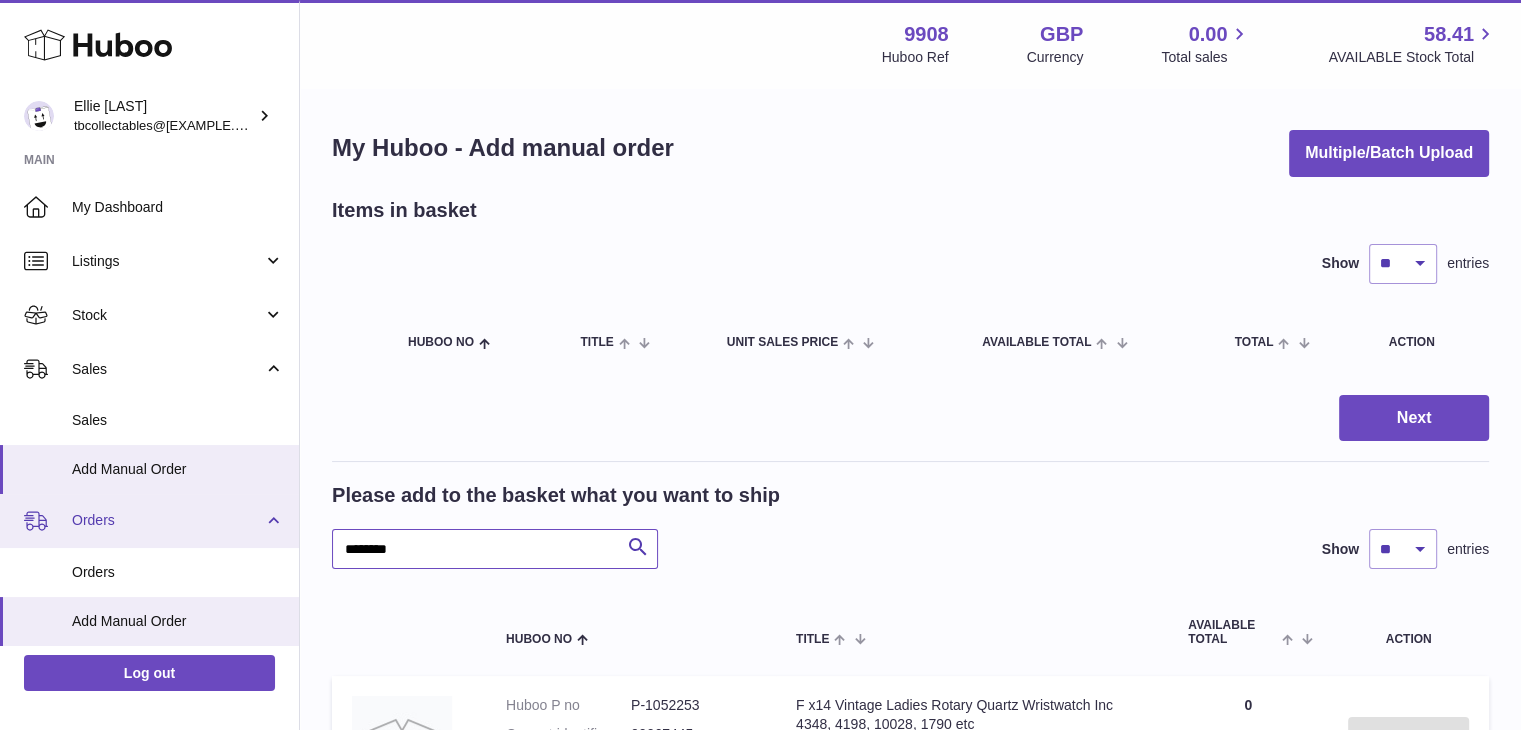 drag, startPoint x: 451, startPoint y: 550, endPoint x: 228, endPoint y: 530, distance: 223.89507 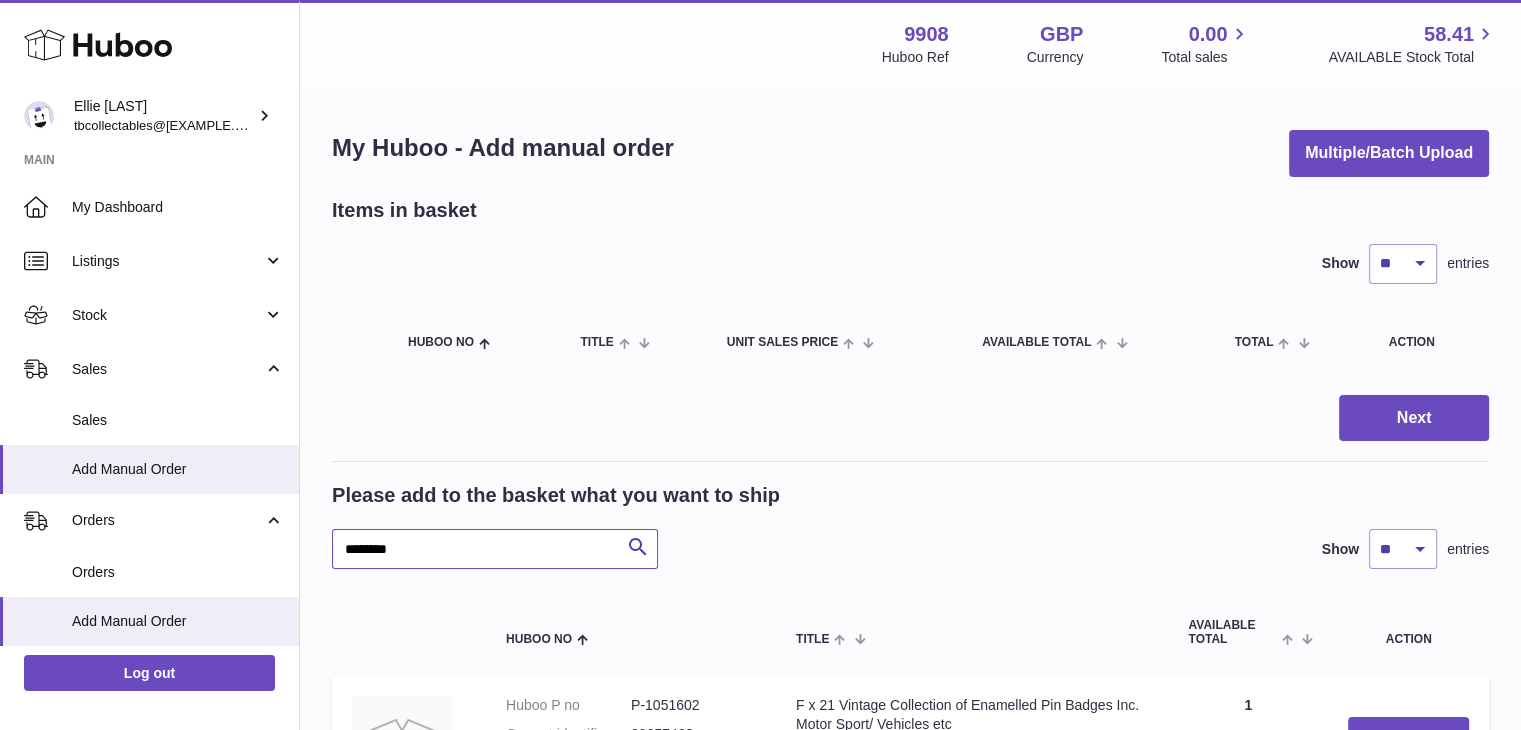 scroll, scrollTop: 187, scrollLeft: 0, axis: vertical 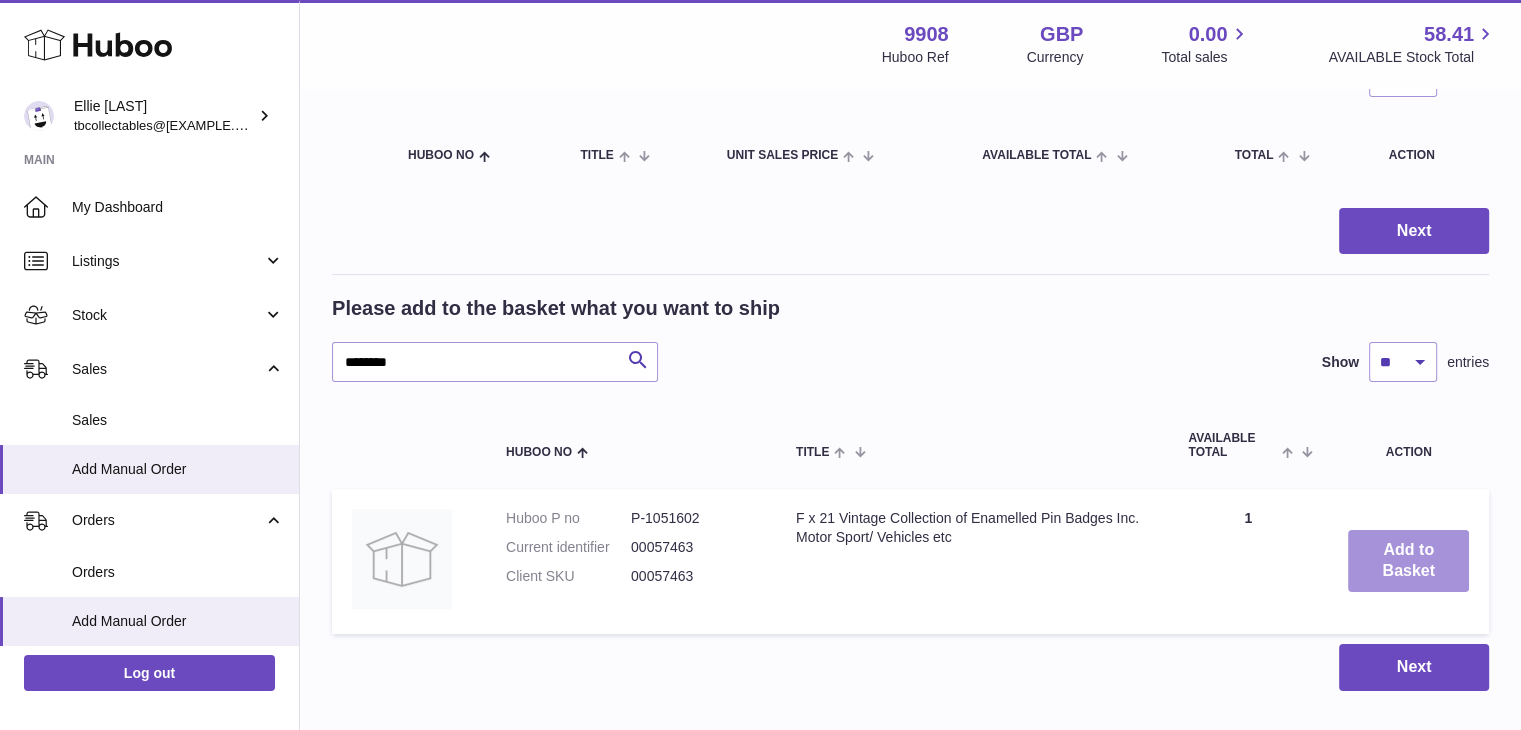 click on "Add to Basket" at bounding box center (1408, 561) 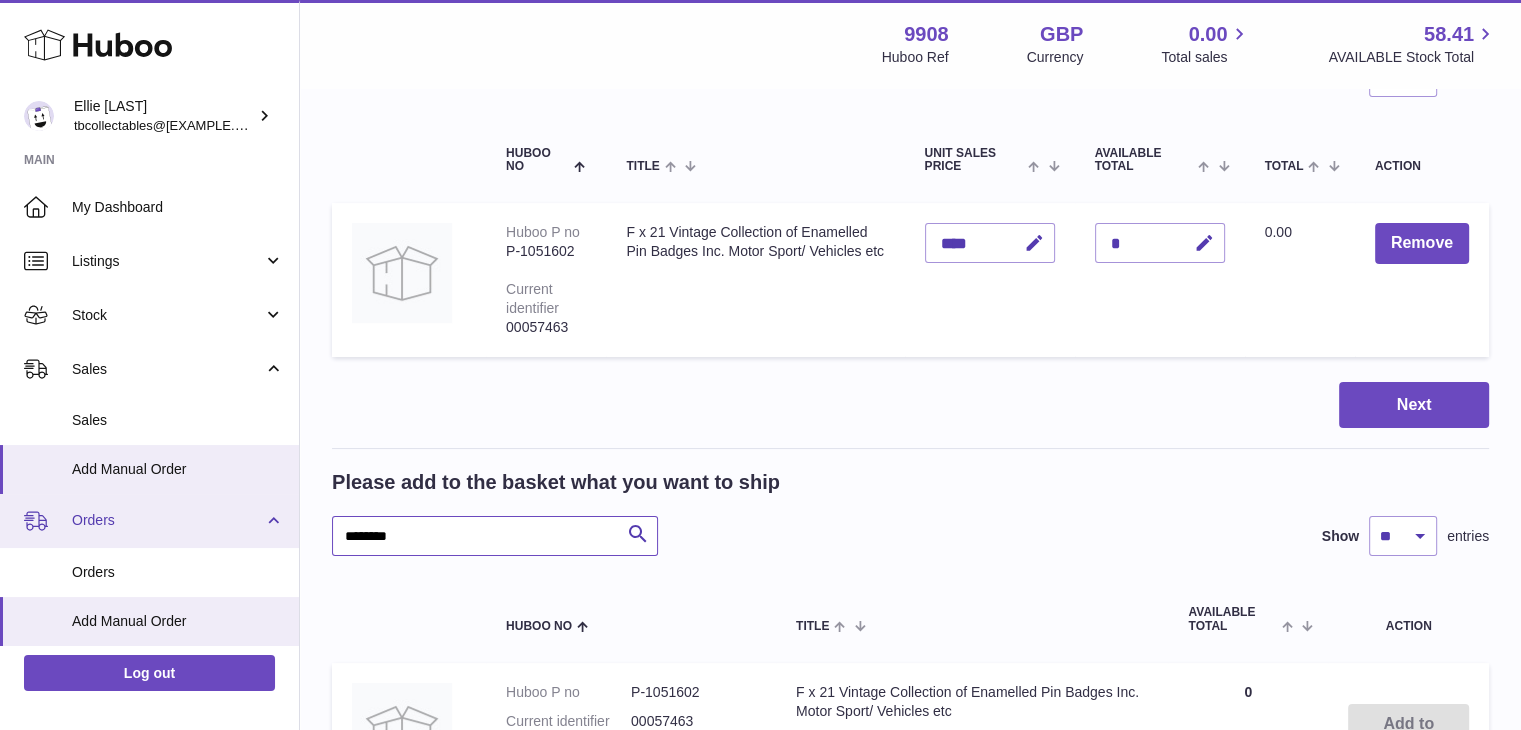 drag, startPoint x: 426, startPoint y: 541, endPoint x: 227, endPoint y: 529, distance: 199.36148 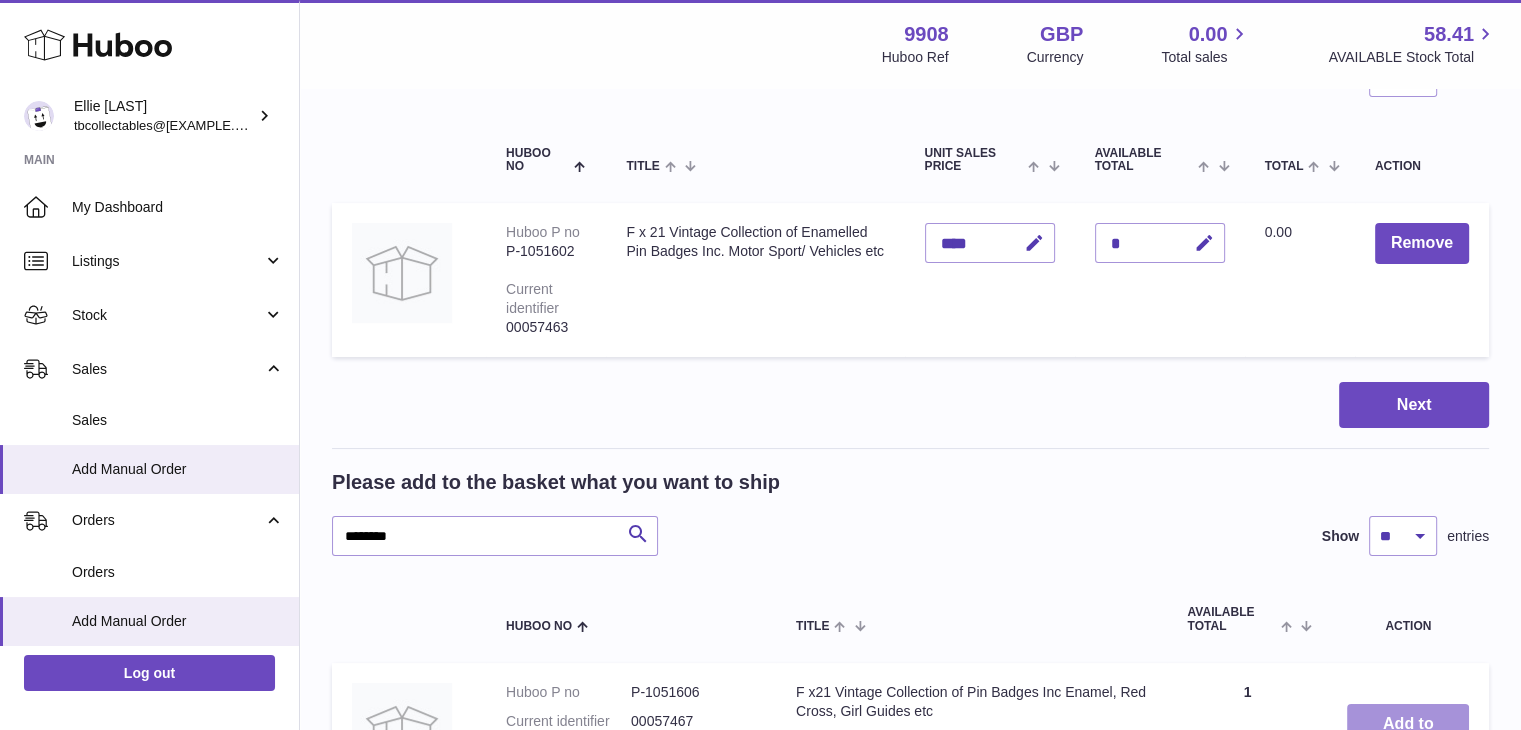 click on "Add to Basket" at bounding box center [1408, 735] 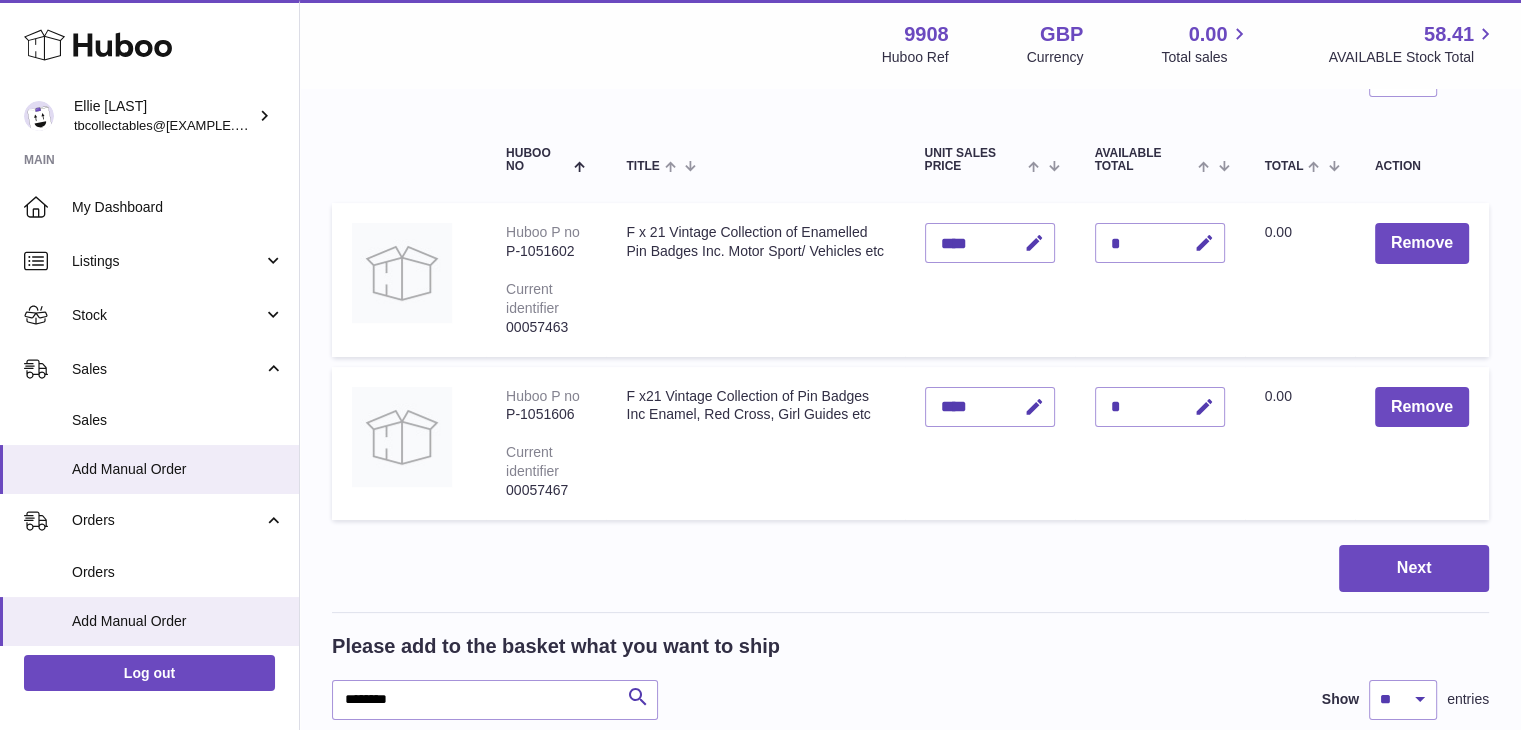scroll, scrollTop: 416, scrollLeft: 0, axis: vertical 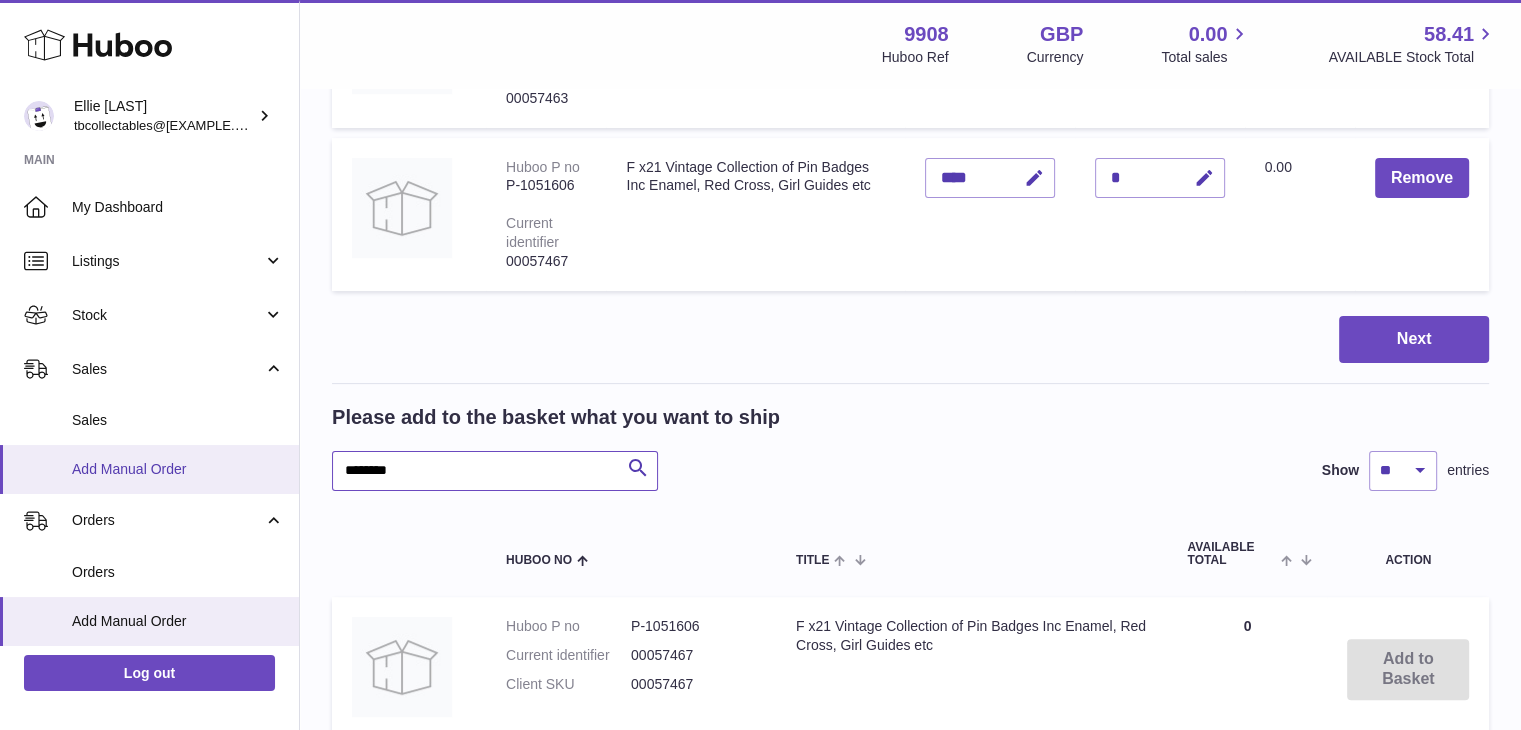 drag, startPoint x: 435, startPoint y: 472, endPoint x: 281, endPoint y: 452, distance: 155.29327 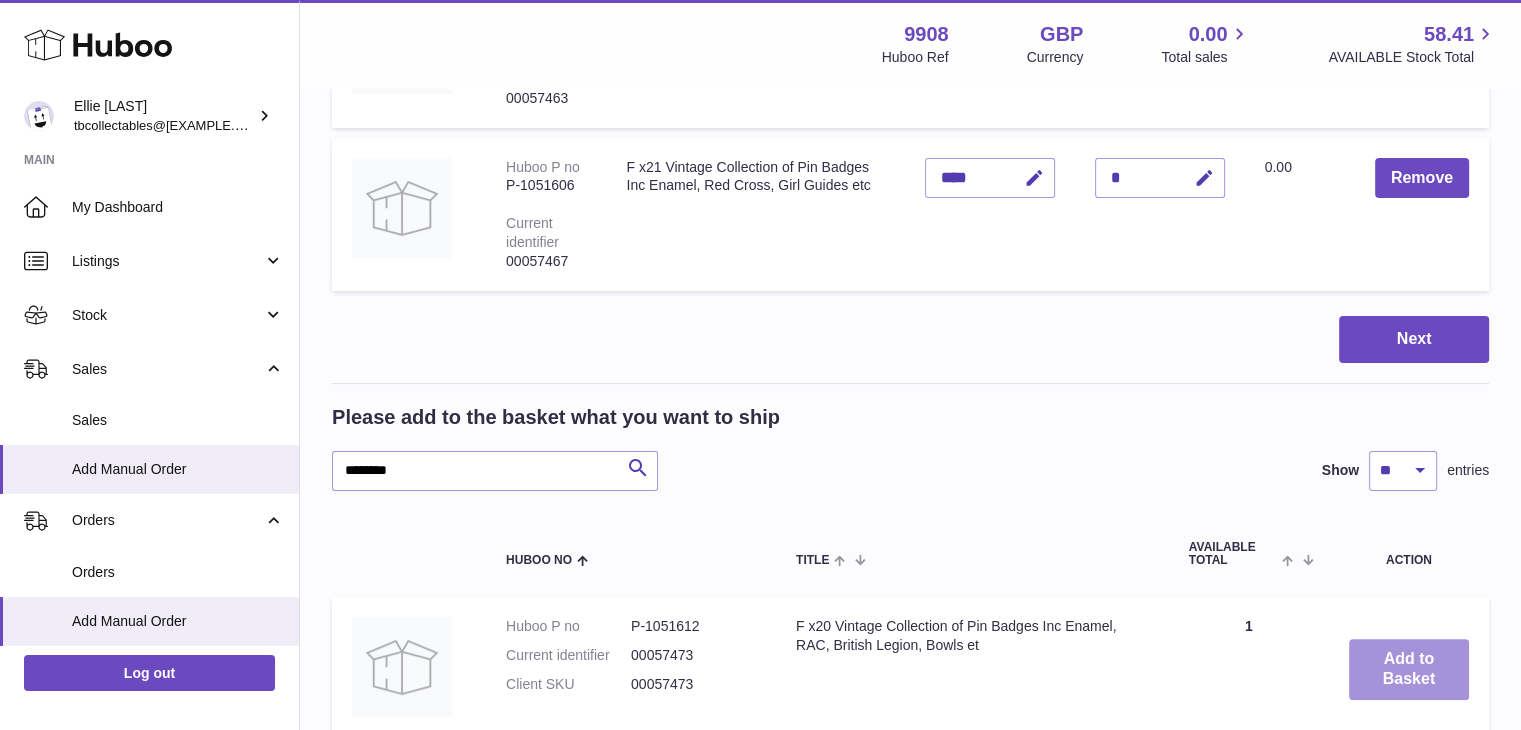 click on "Add to Basket" at bounding box center (1409, 670) 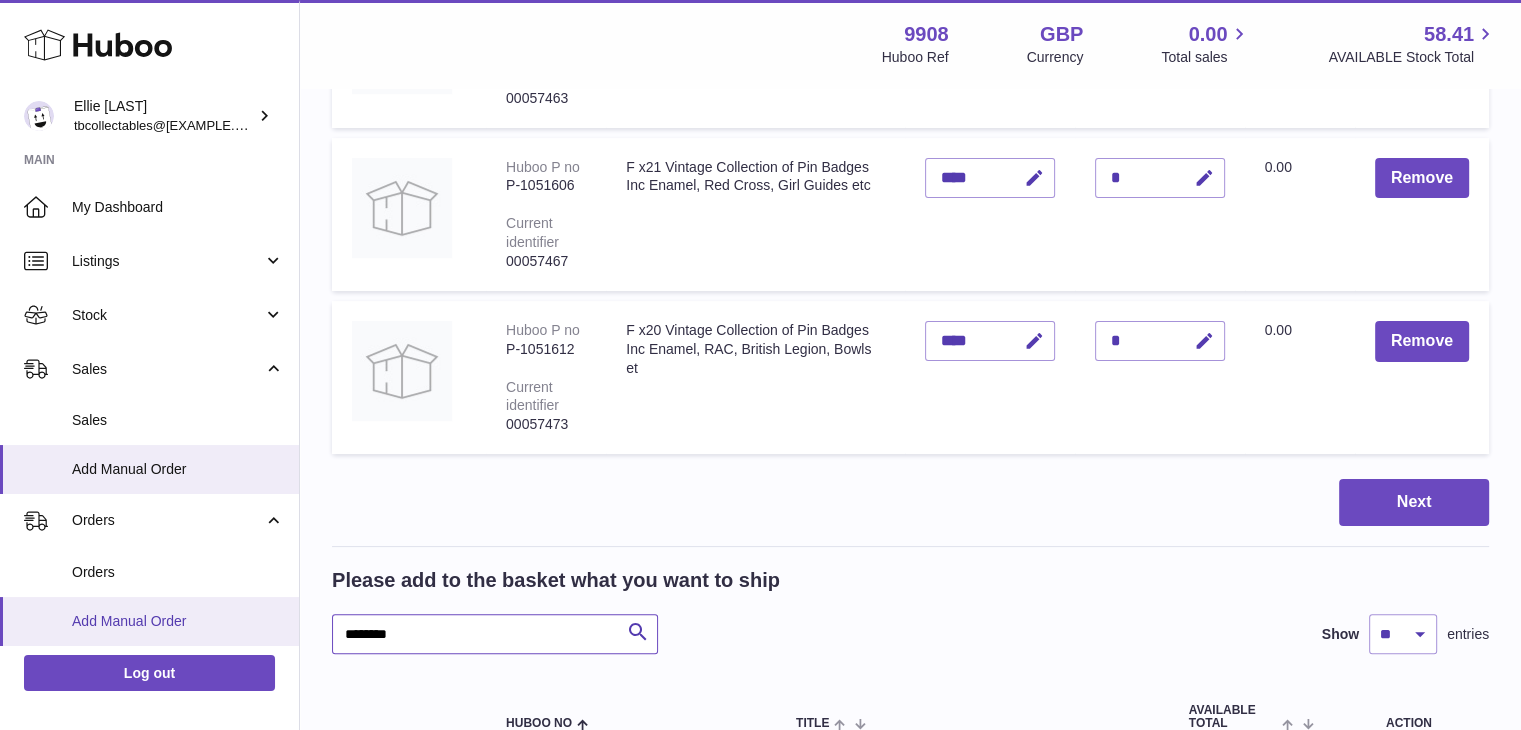 drag, startPoint x: 488, startPoint y: 627, endPoint x: 276, endPoint y: 629, distance: 212.00943 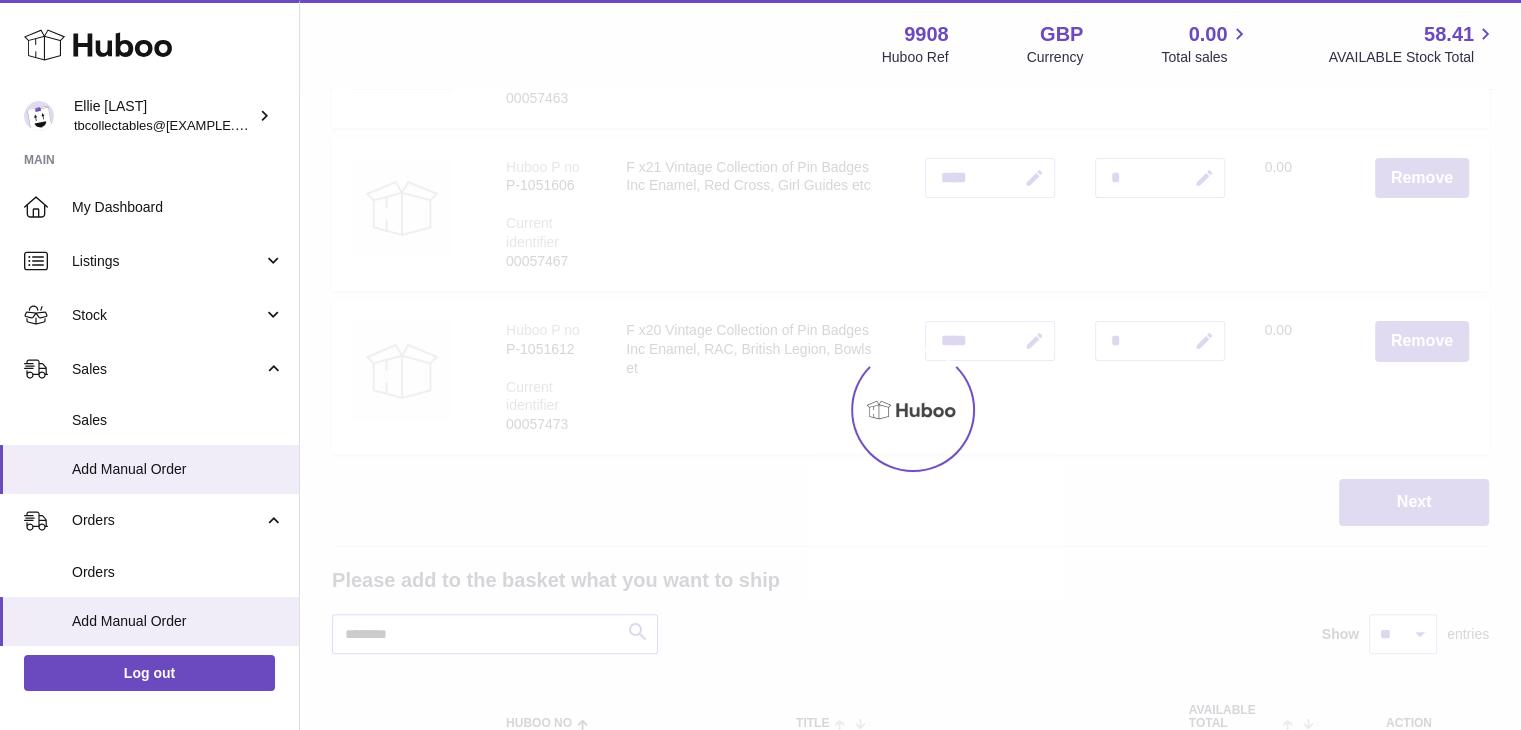 scroll, scrollTop: 656, scrollLeft: 0, axis: vertical 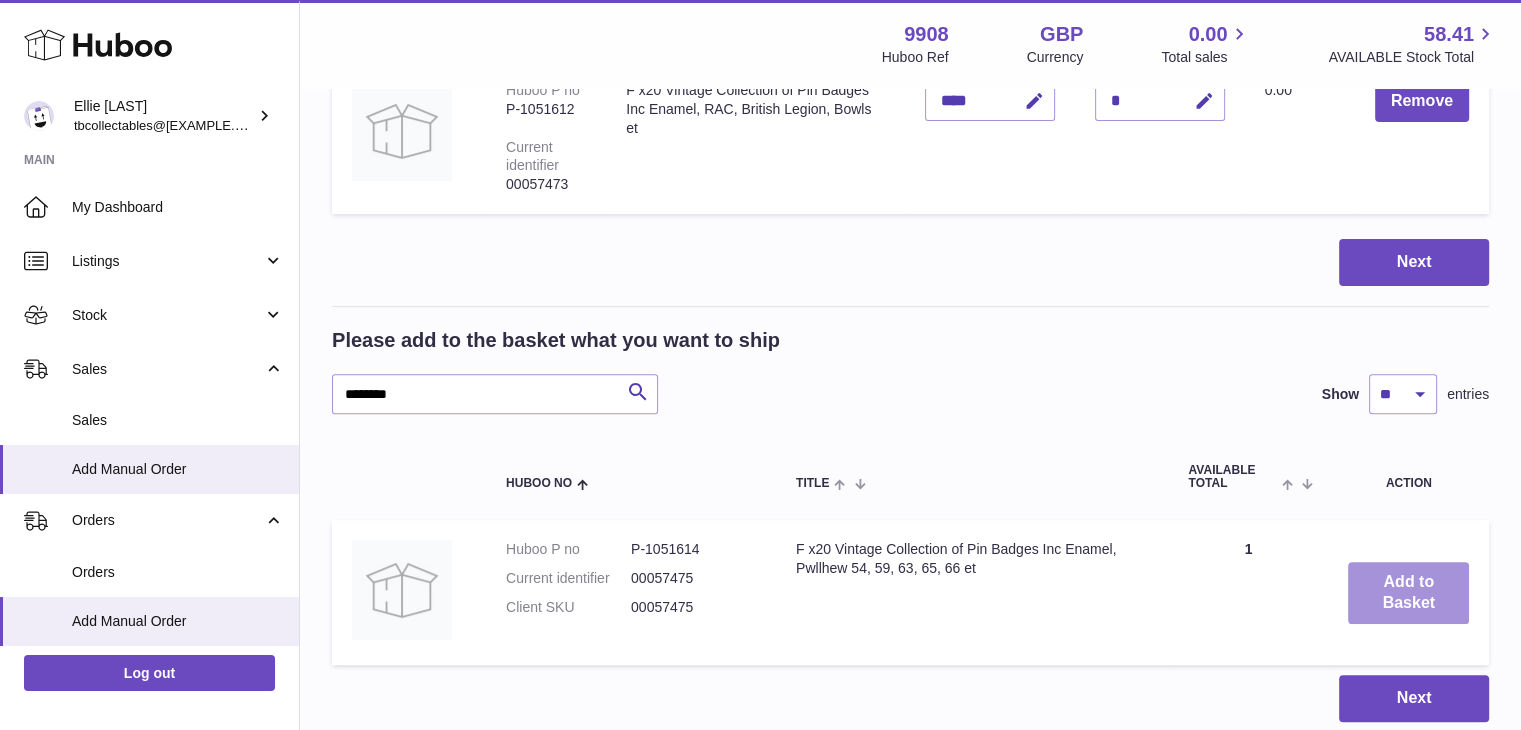 click on "Add to Basket" at bounding box center [1408, 593] 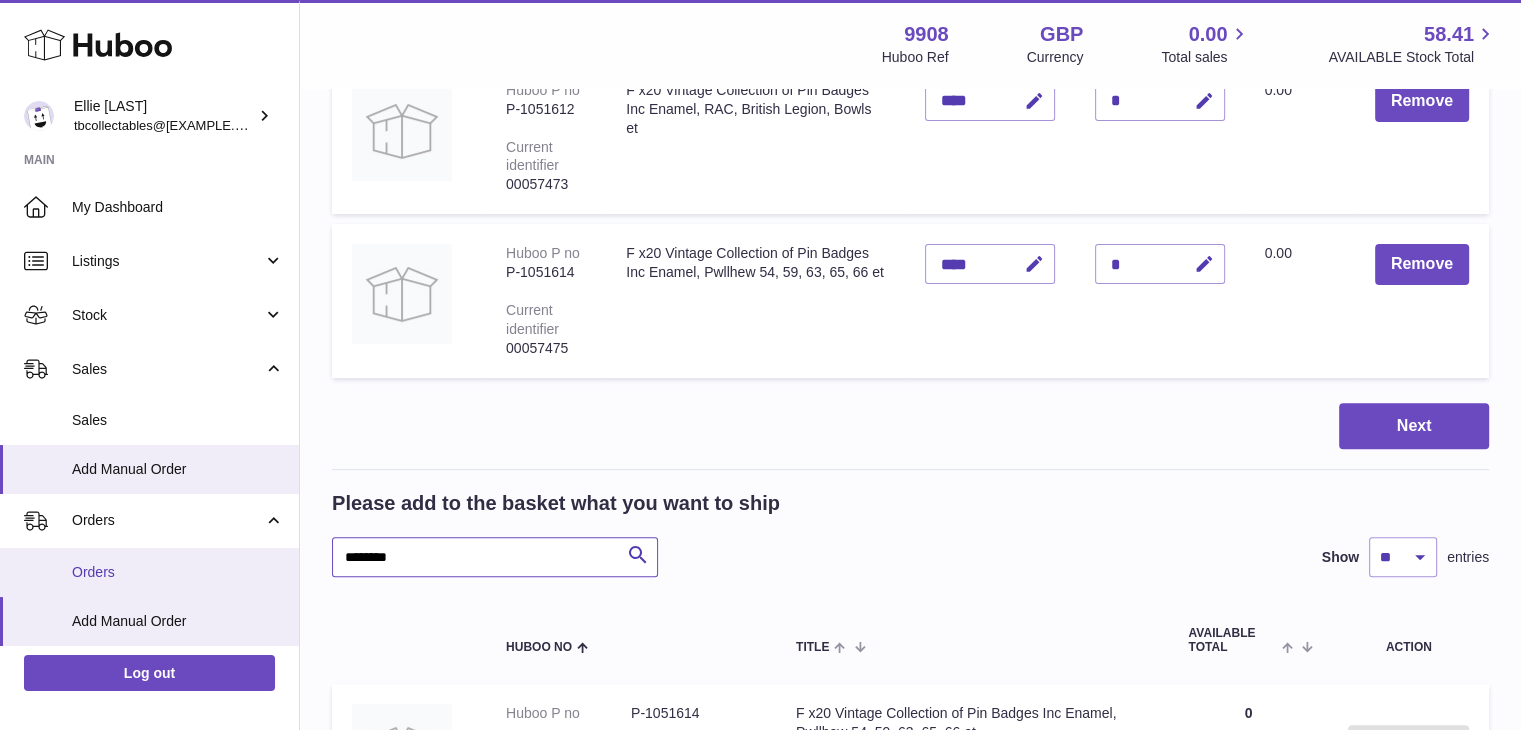 drag, startPoint x: 428, startPoint y: 548, endPoint x: 124, endPoint y: 554, distance: 304.0592 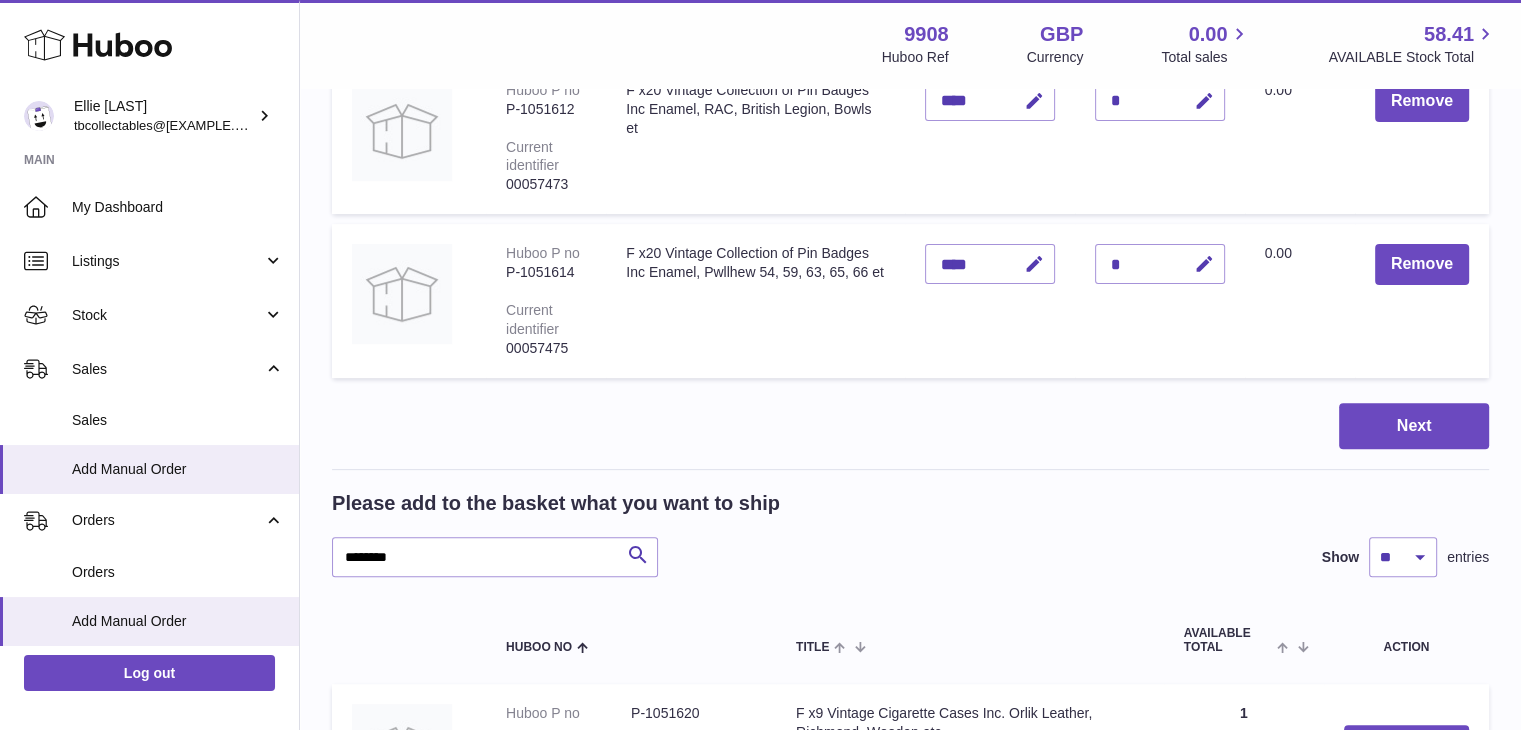 scroll, scrollTop: 803, scrollLeft: 0, axis: vertical 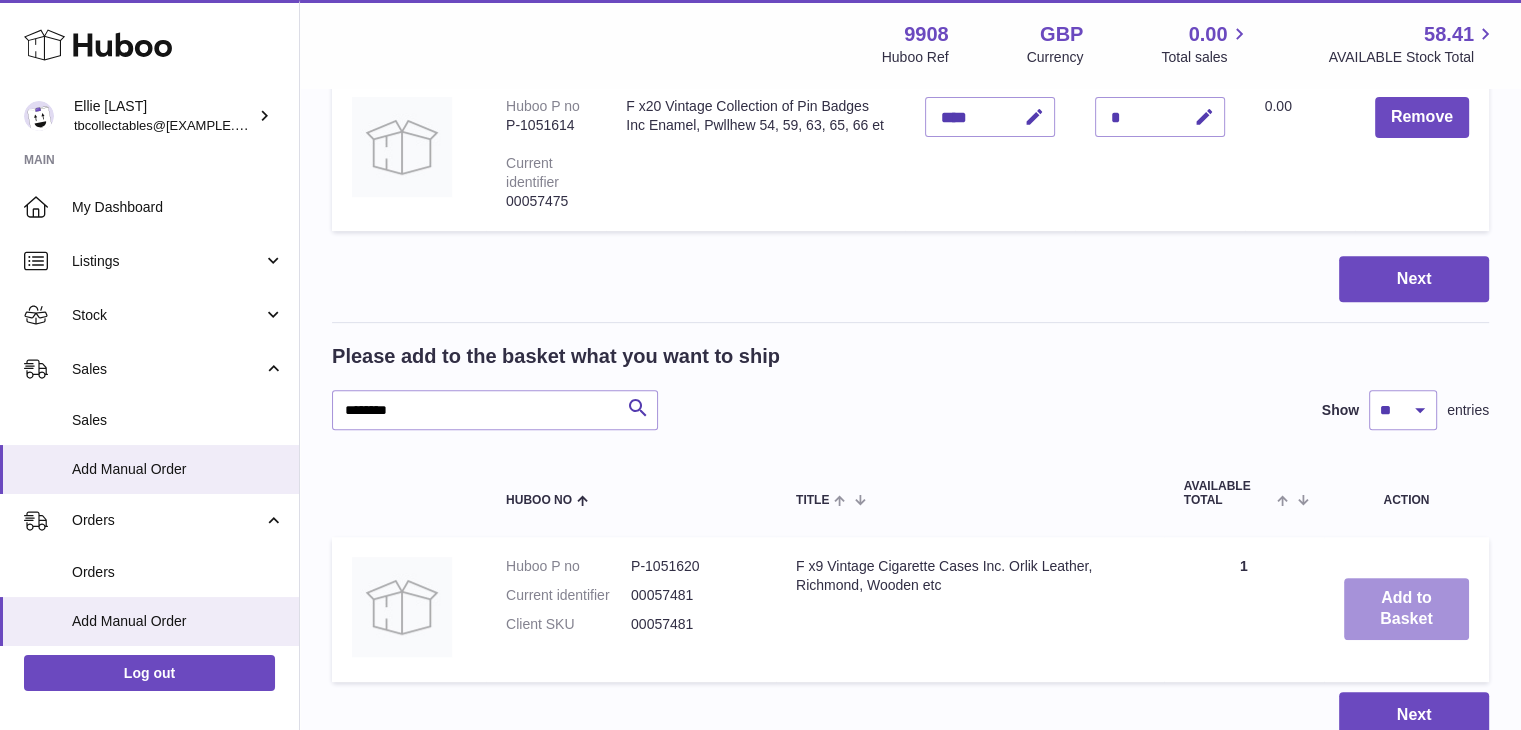 click on "Add to Basket" at bounding box center [1406, 609] 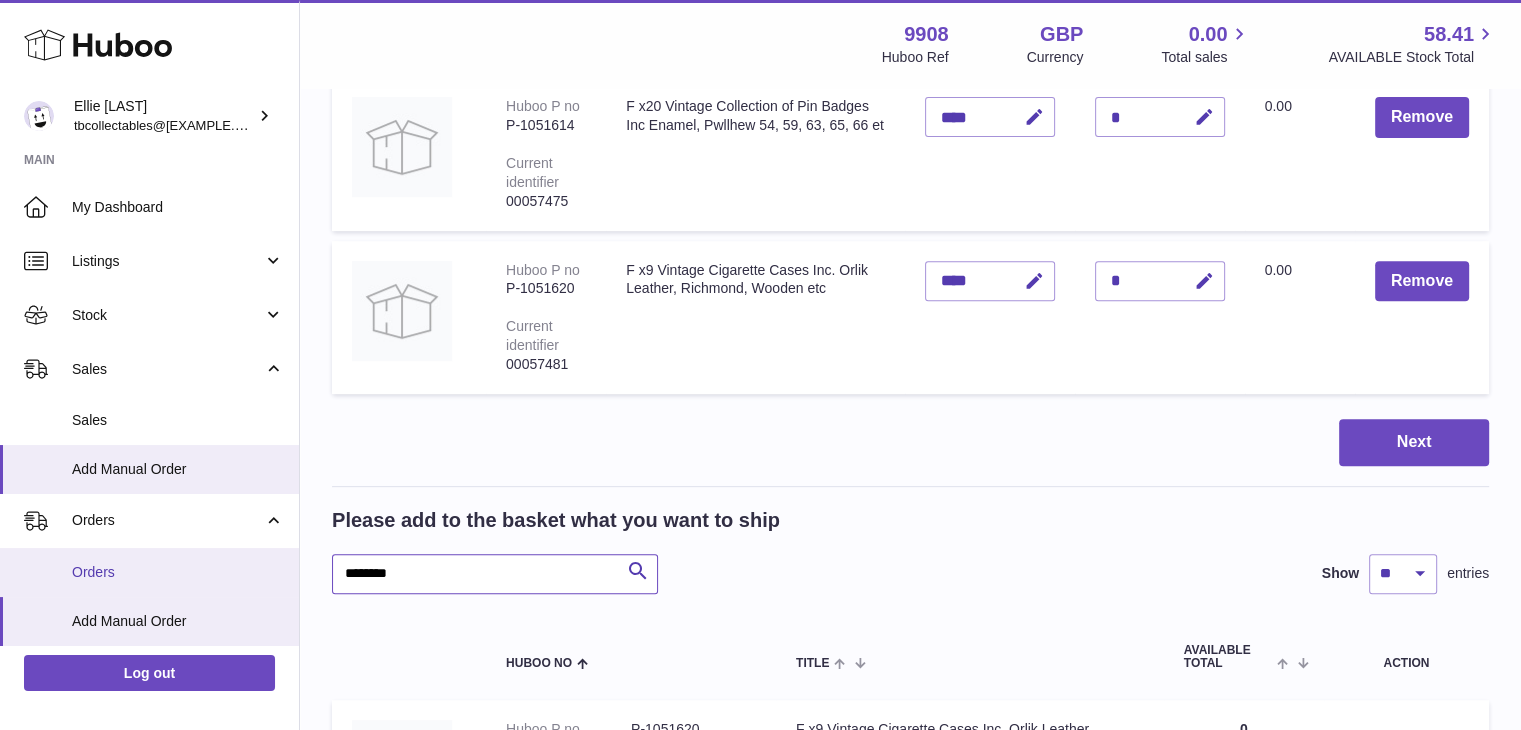 drag, startPoint x: 412, startPoint y: 564, endPoint x: 257, endPoint y: 556, distance: 155.20631 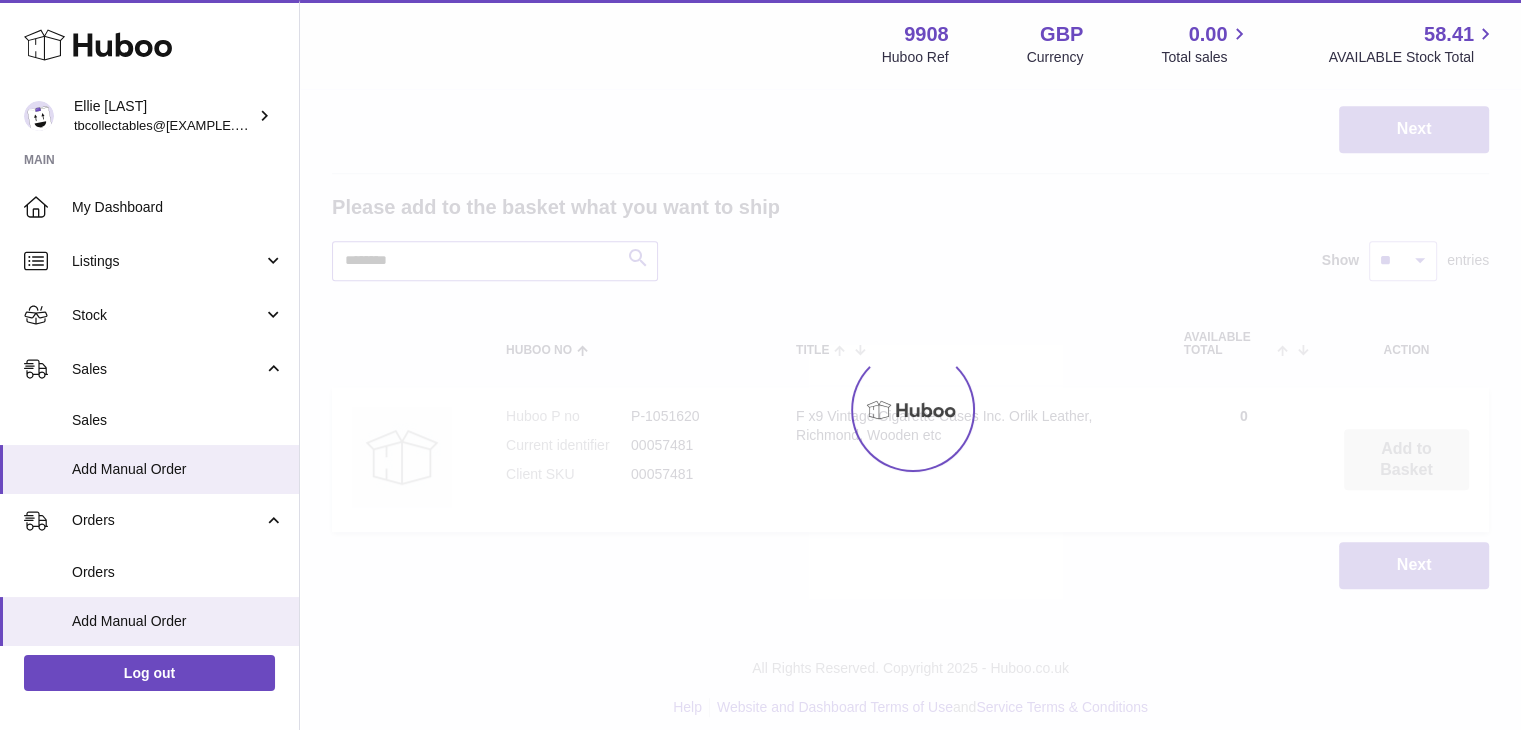 scroll, scrollTop: 1129, scrollLeft: 0, axis: vertical 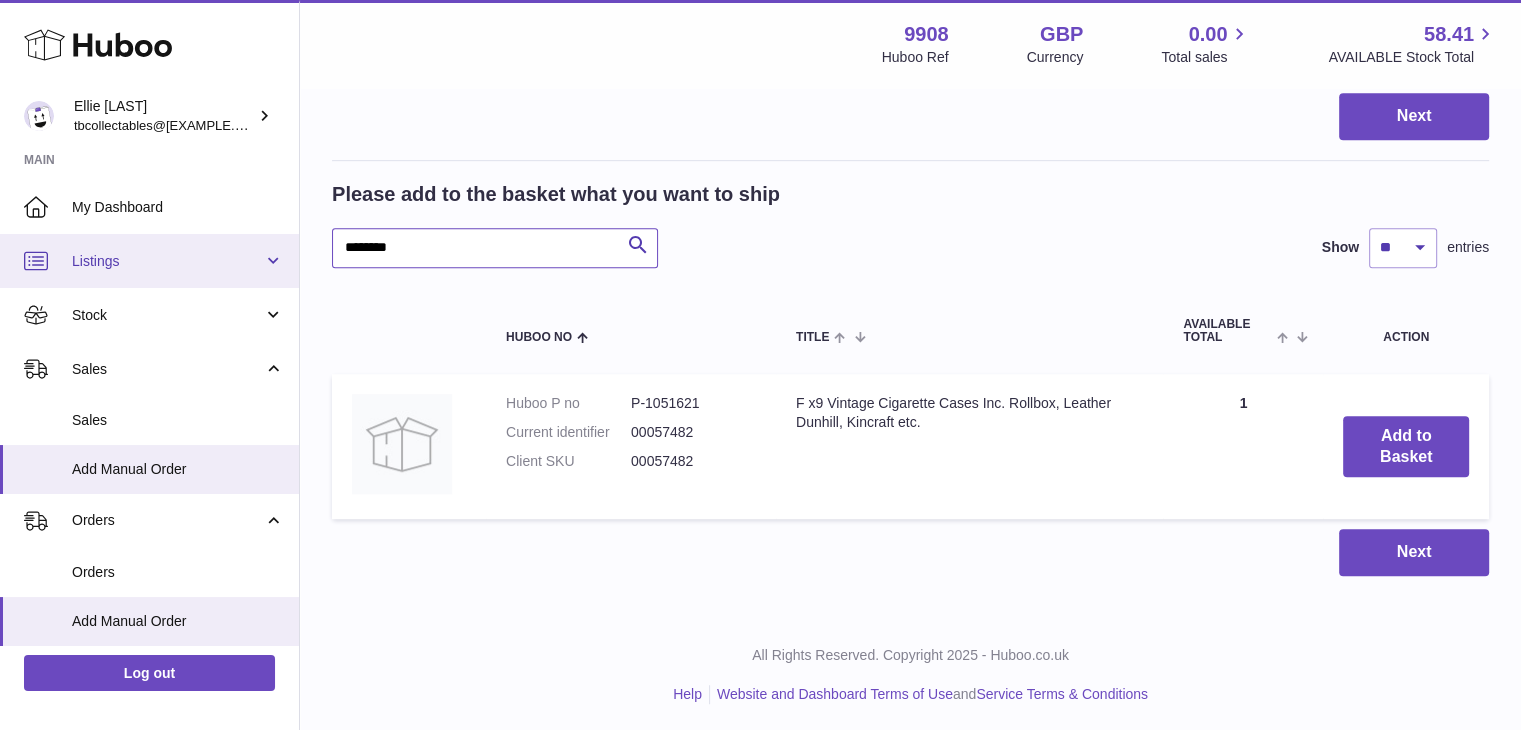 drag, startPoint x: 441, startPoint y: 241, endPoint x: 290, endPoint y: 247, distance: 151.11916 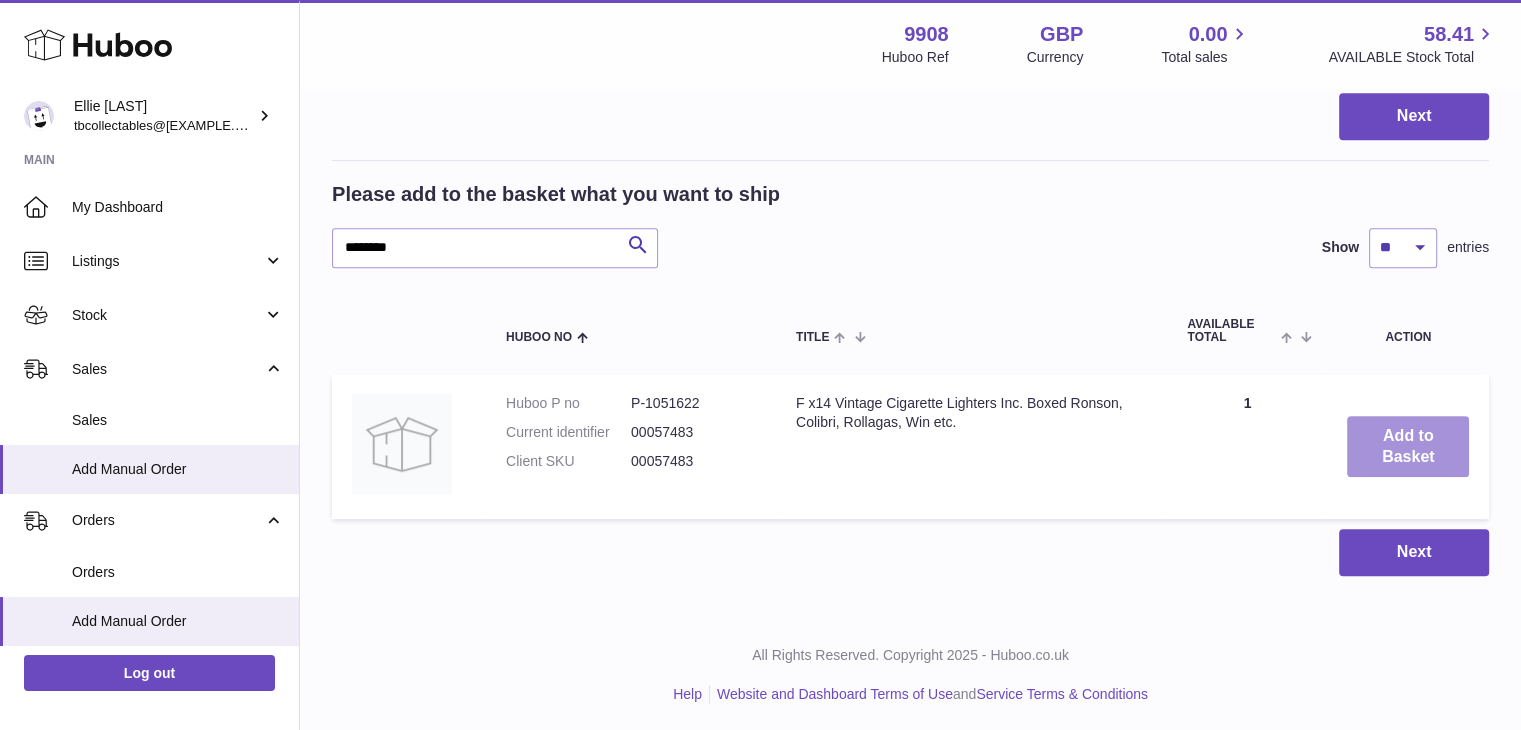 click on "Add to Basket" at bounding box center [1408, 447] 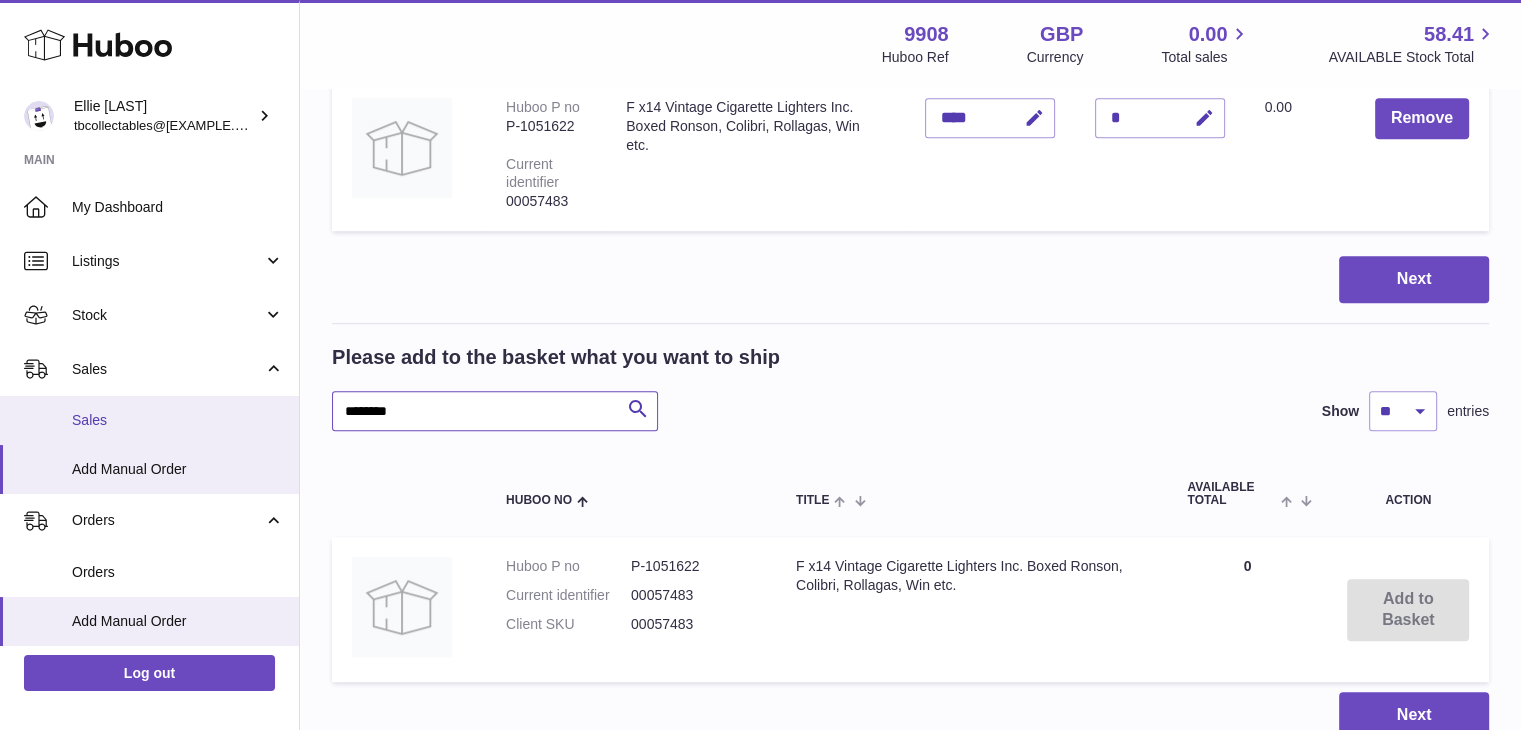 drag, startPoint x: 451, startPoint y: 417, endPoint x: 257, endPoint y: 401, distance: 194.65868 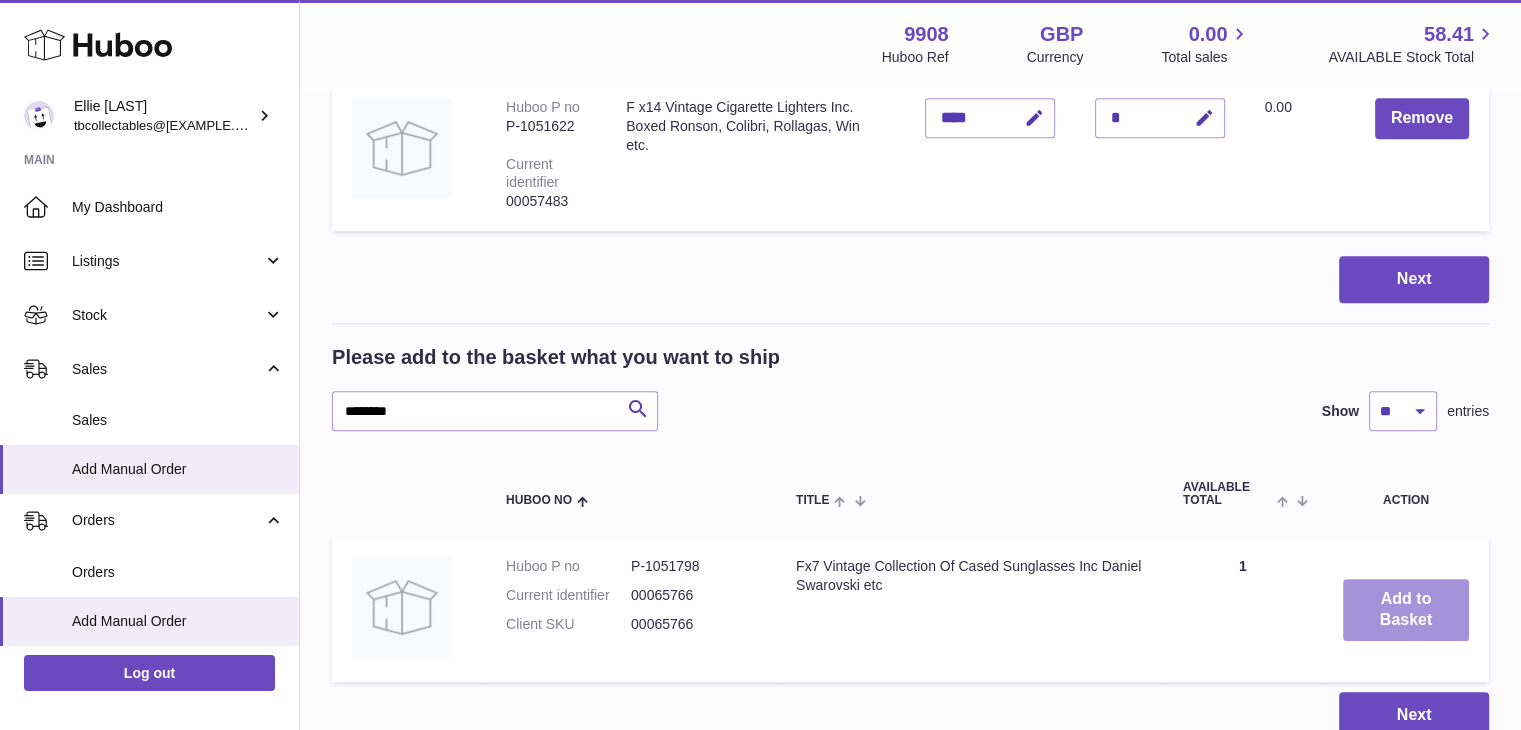 click on "Add to Basket" at bounding box center (1406, 610) 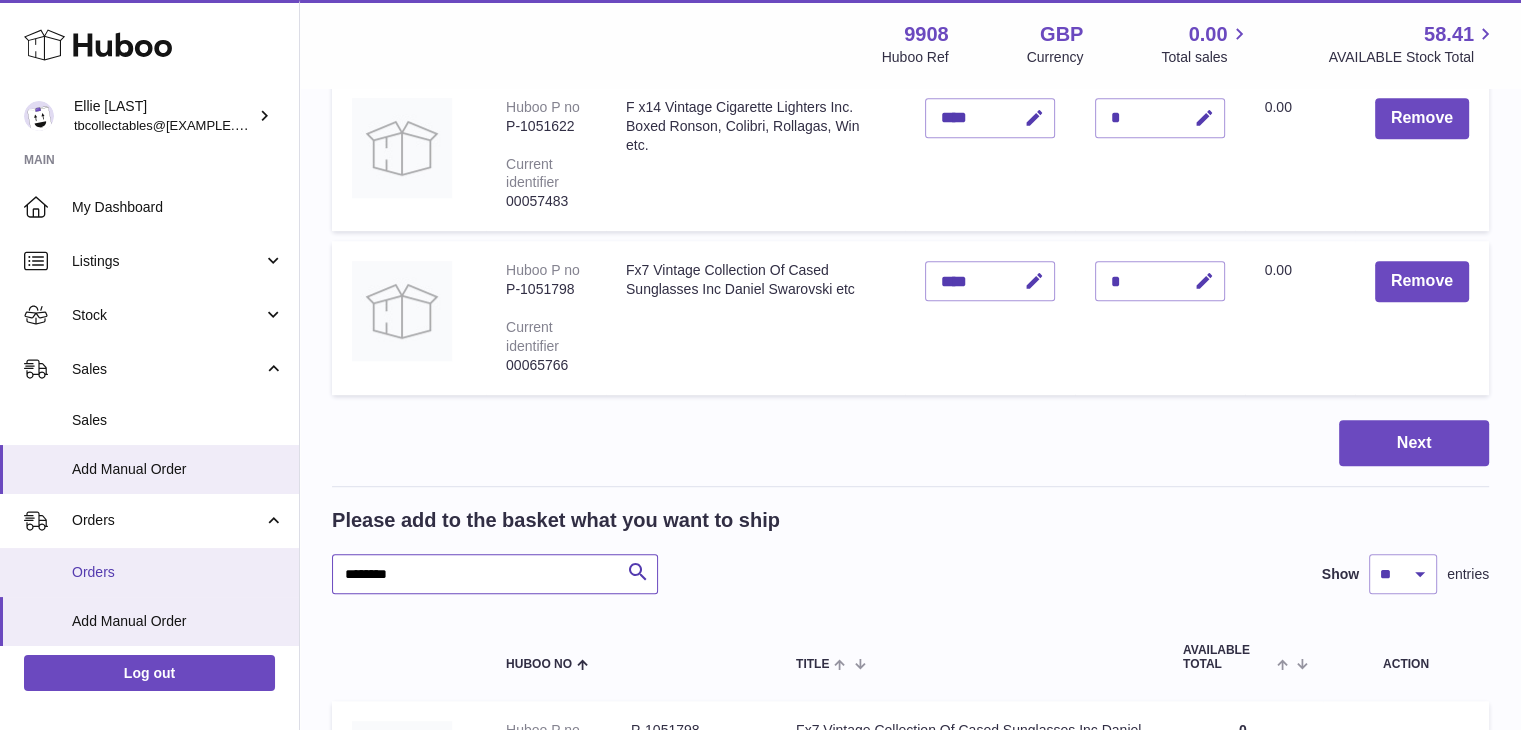 drag, startPoint x: 438, startPoint y: 558, endPoint x: 272, endPoint y: 547, distance: 166.36406 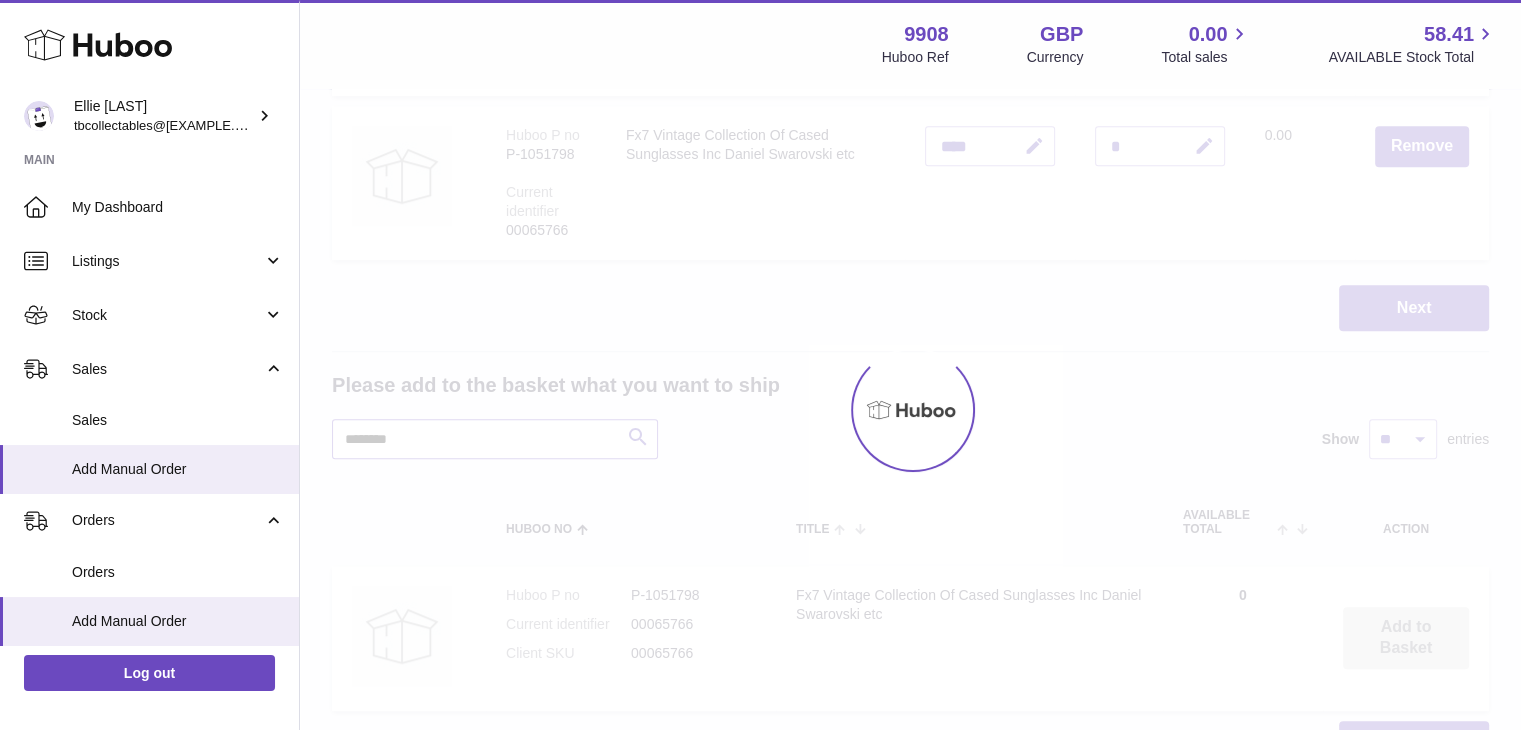 scroll, scrollTop: 1277, scrollLeft: 0, axis: vertical 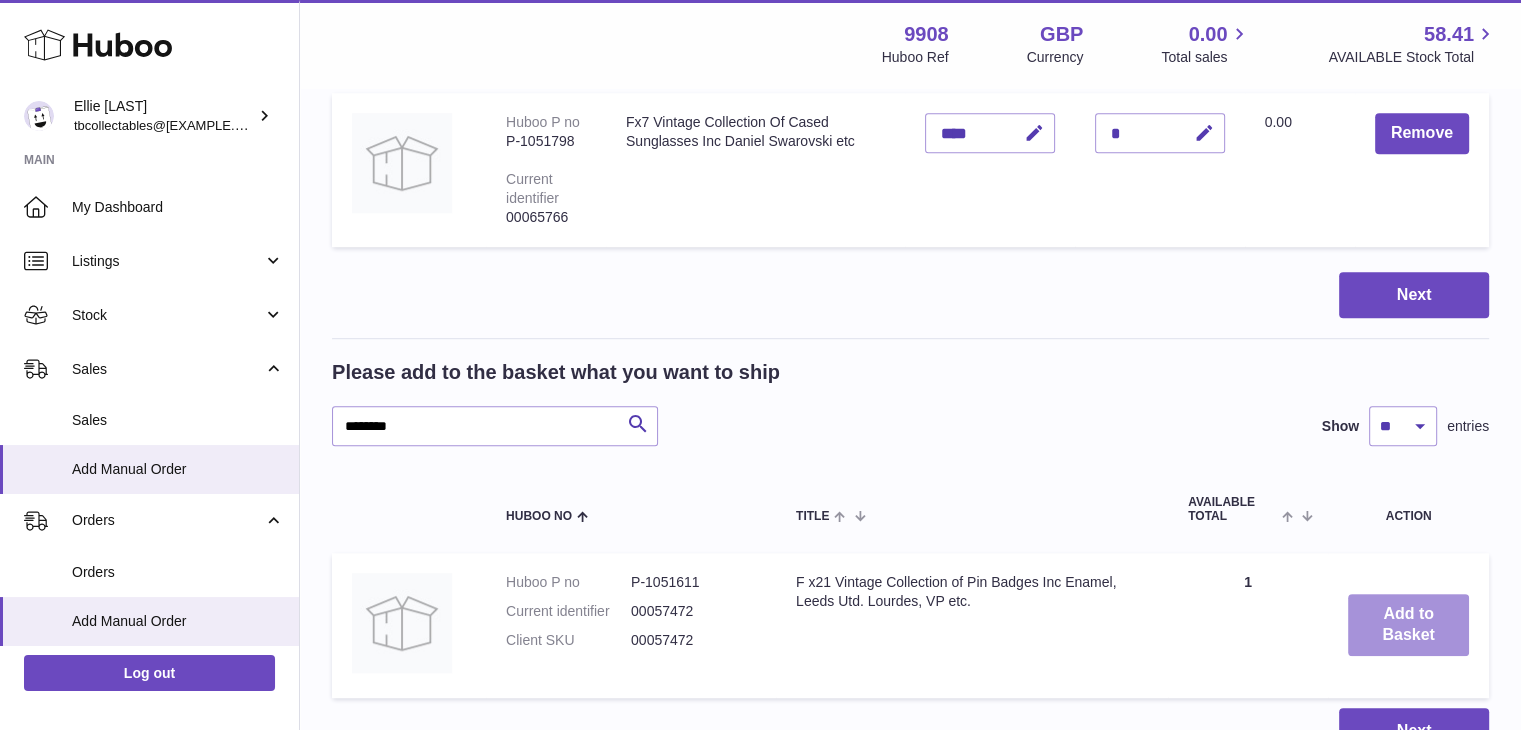 click on "Add to Basket" at bounding box center [1408, 625] 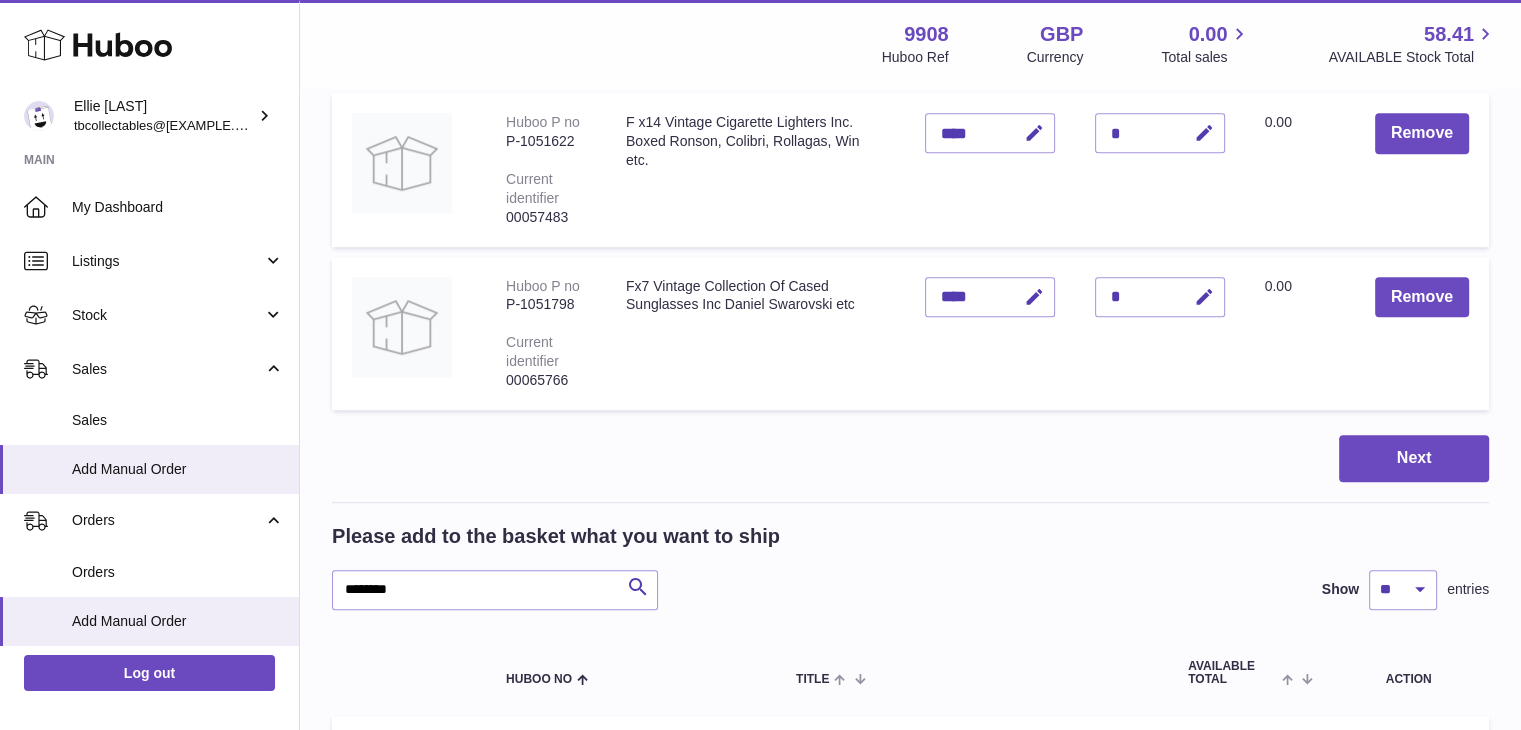 scroll, scrollTop: 1440, scrollLeft: 0, axis: vertical 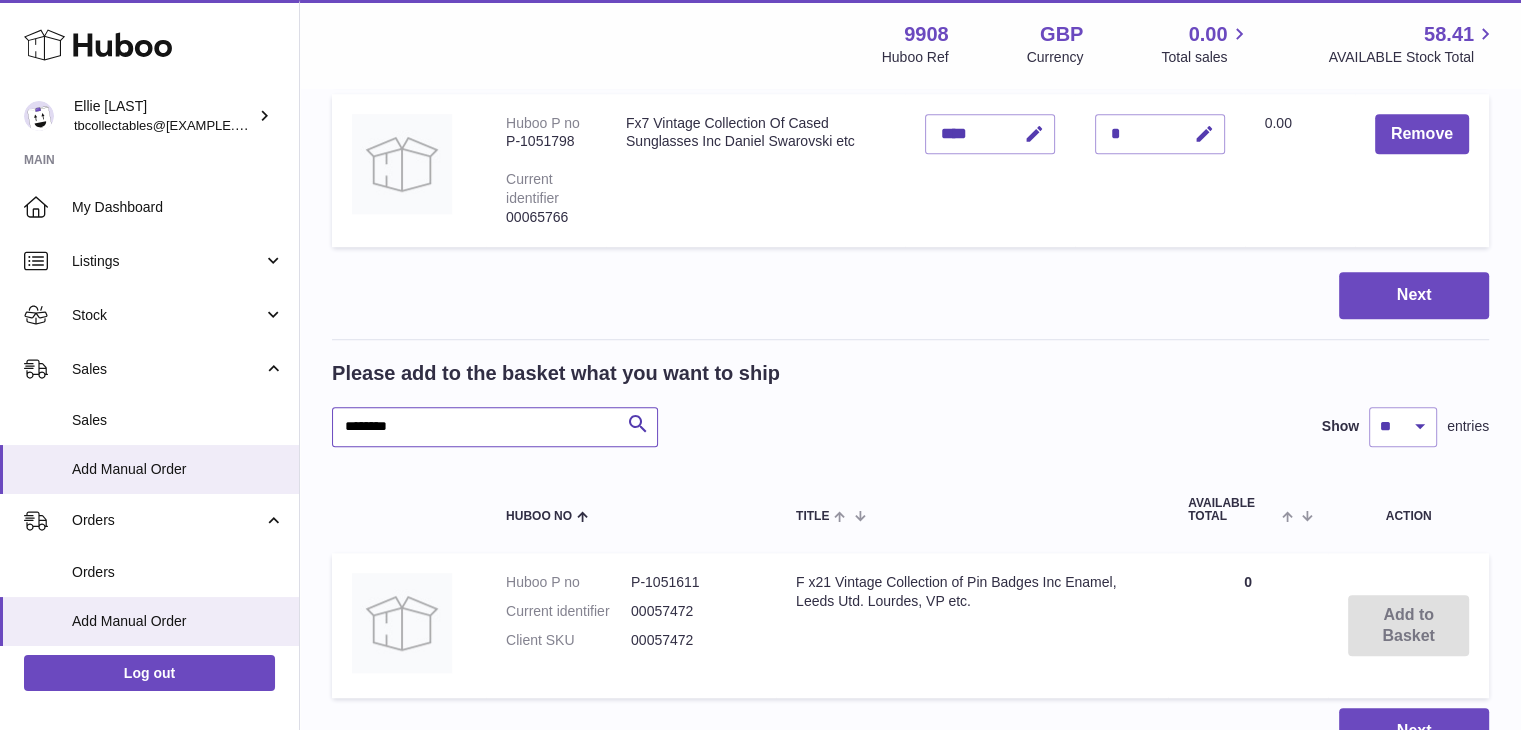 drag, startPoint x: 474, startPoint y: 426, endPoint x: 297, endPoint y: 408, distance: 177.9129 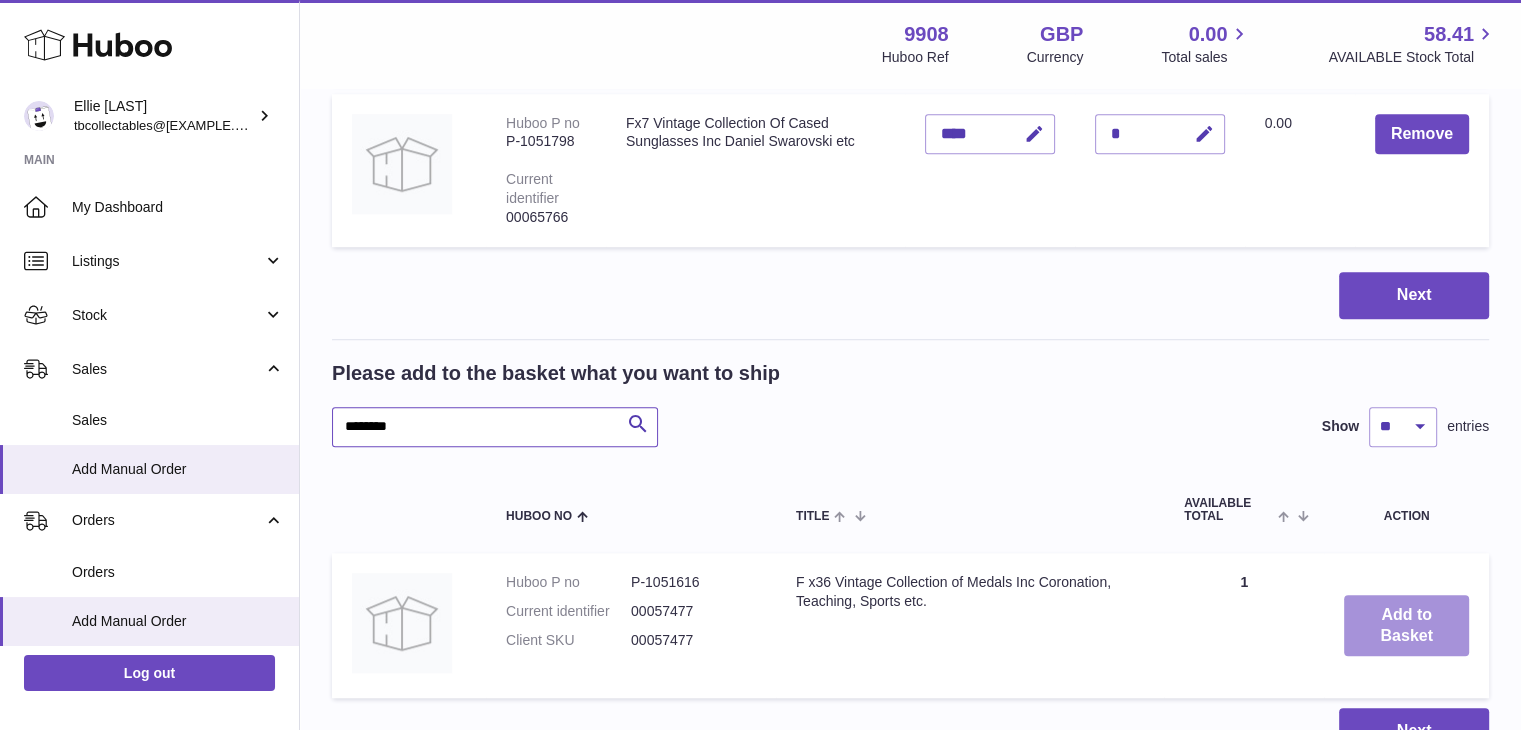 type on "********" 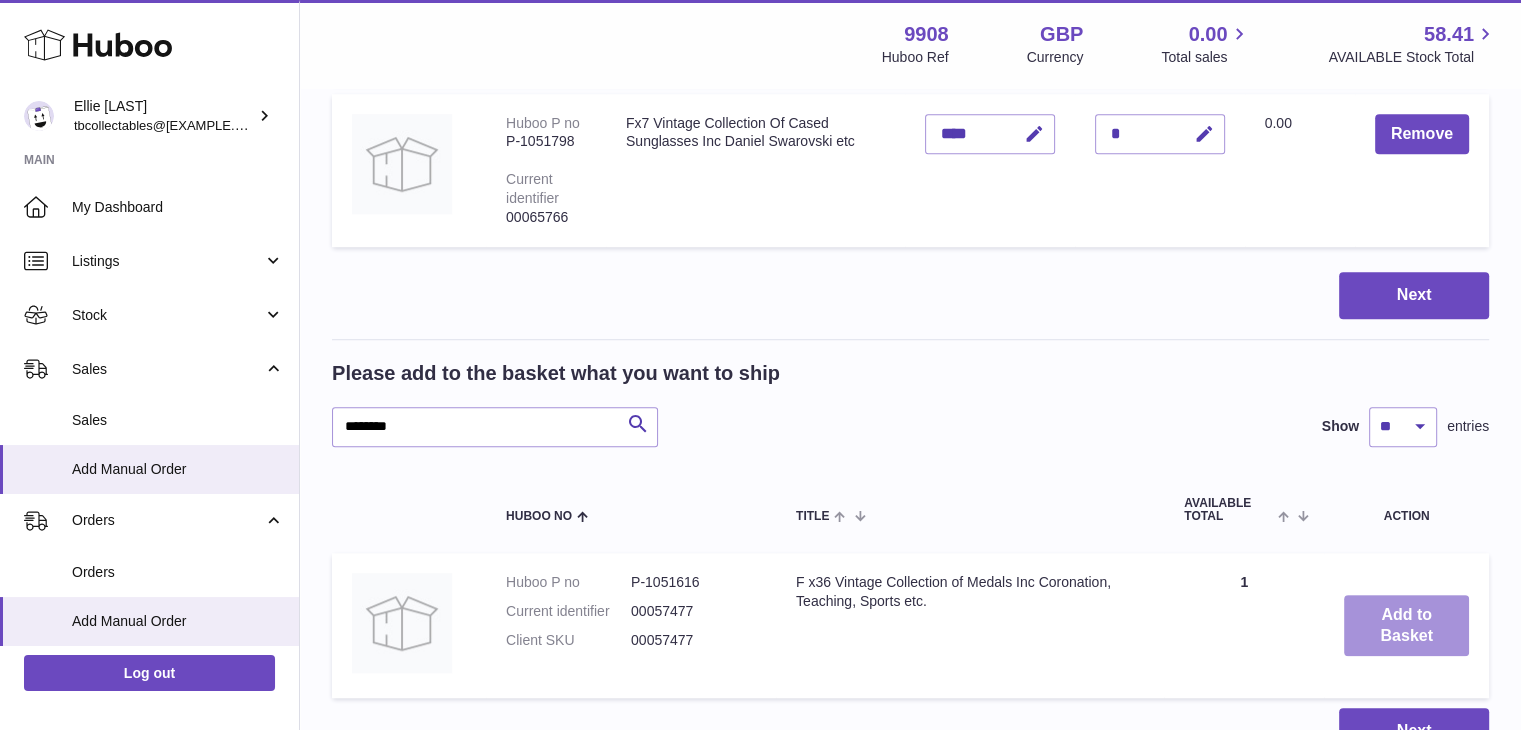 click on "Add to Basket" at bounding box center (1406, 626) 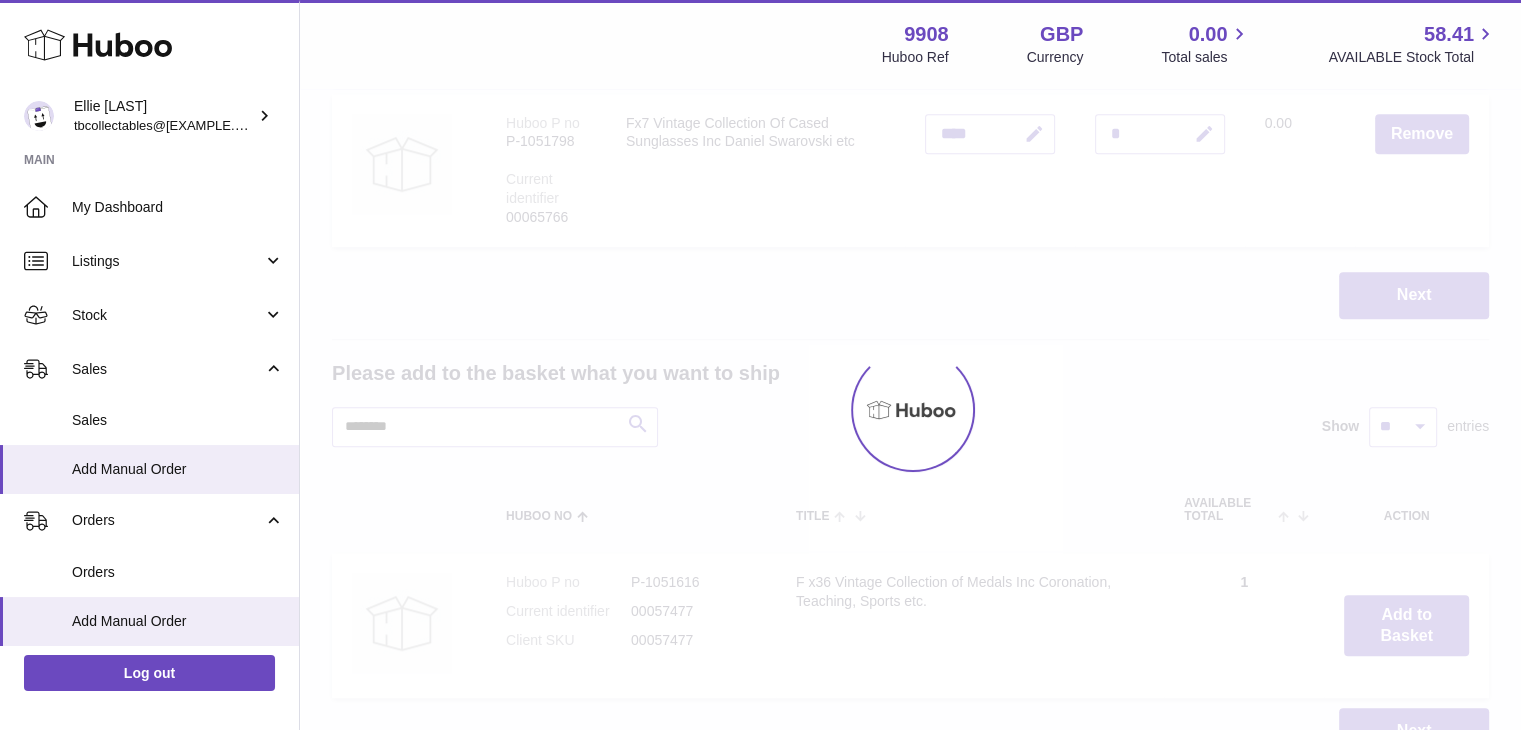 scroll, scrollTop: 1603, scrollLeft: 0, axis: vertical 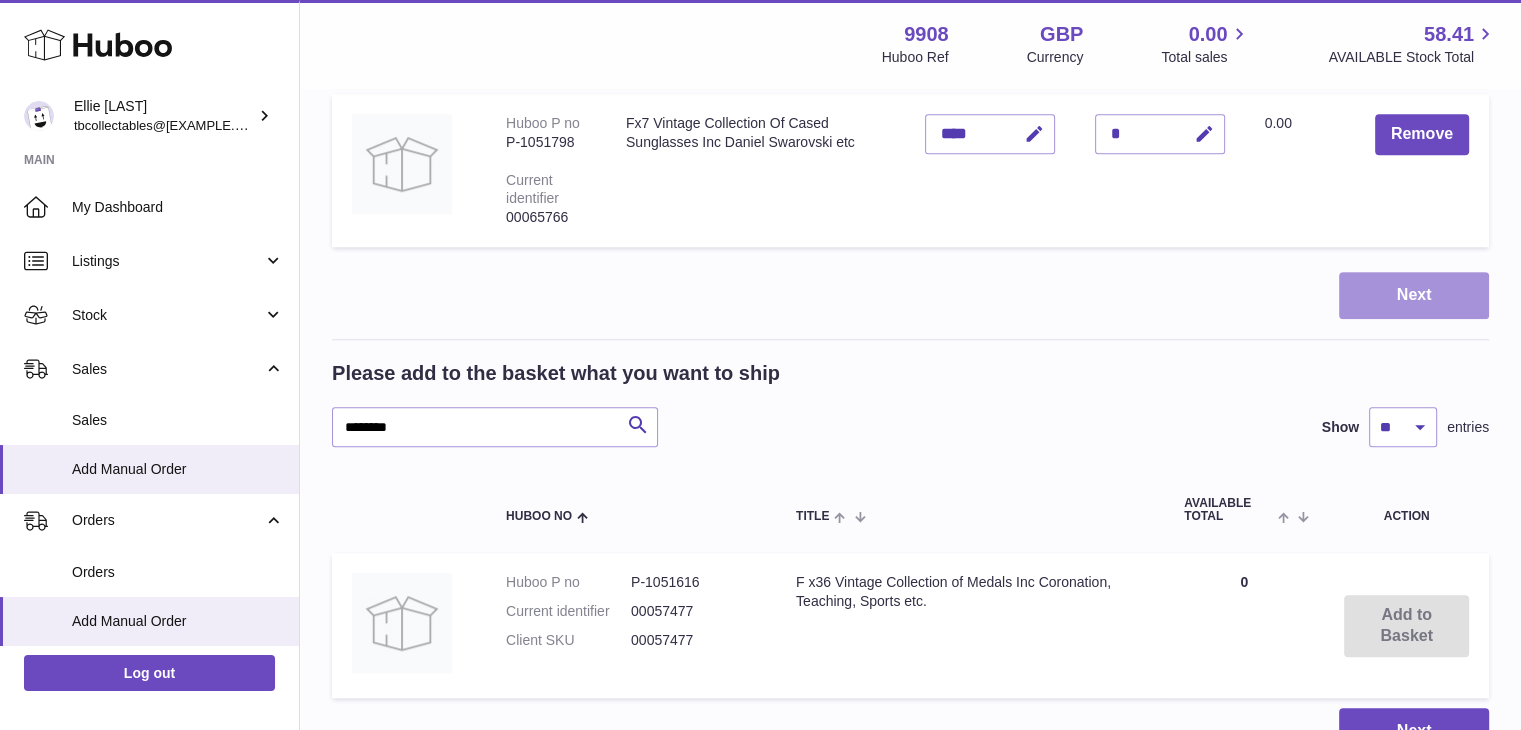 click on "Next" at bounding box center (1414, 295) 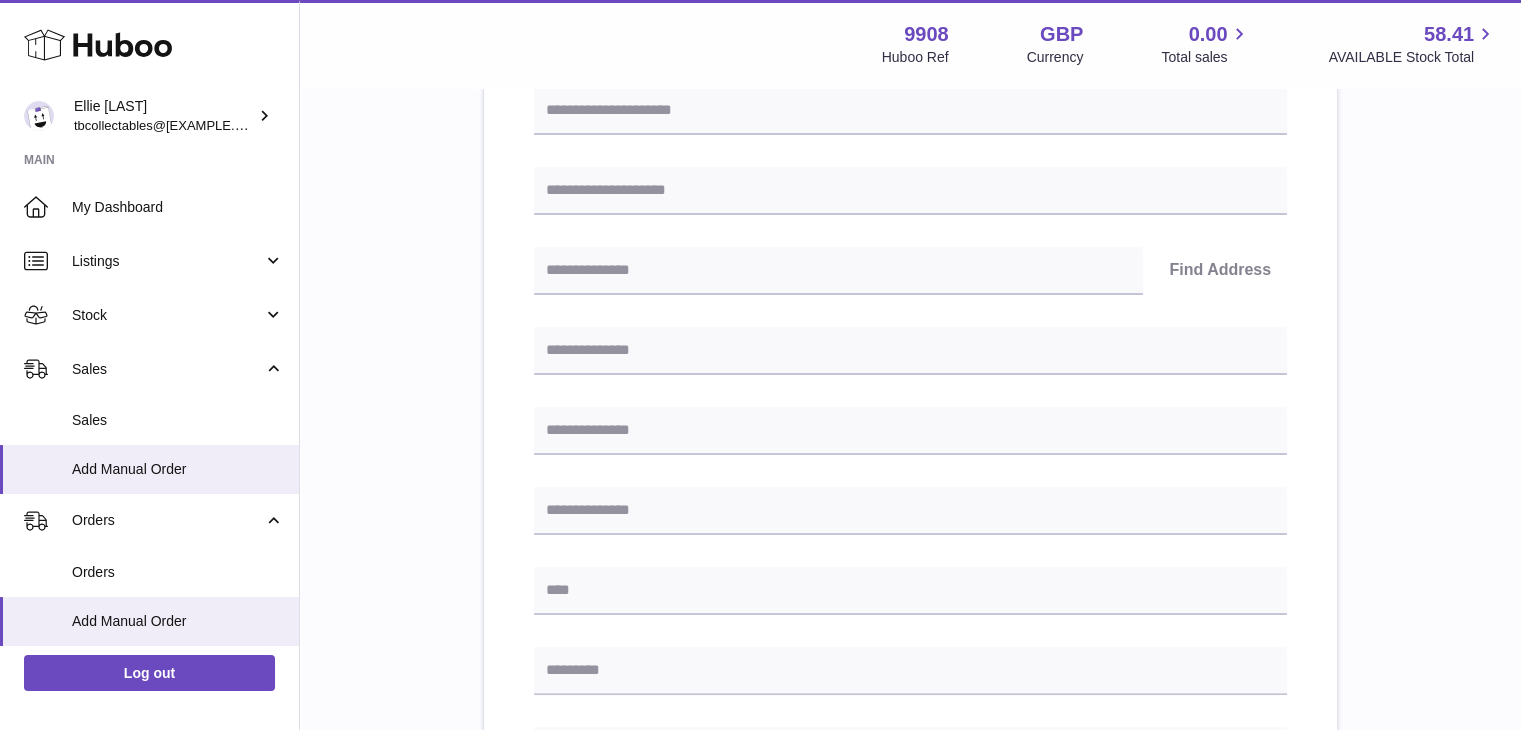 scroll, scrollTop: 273, scrollLeft: 0, axis: vertical 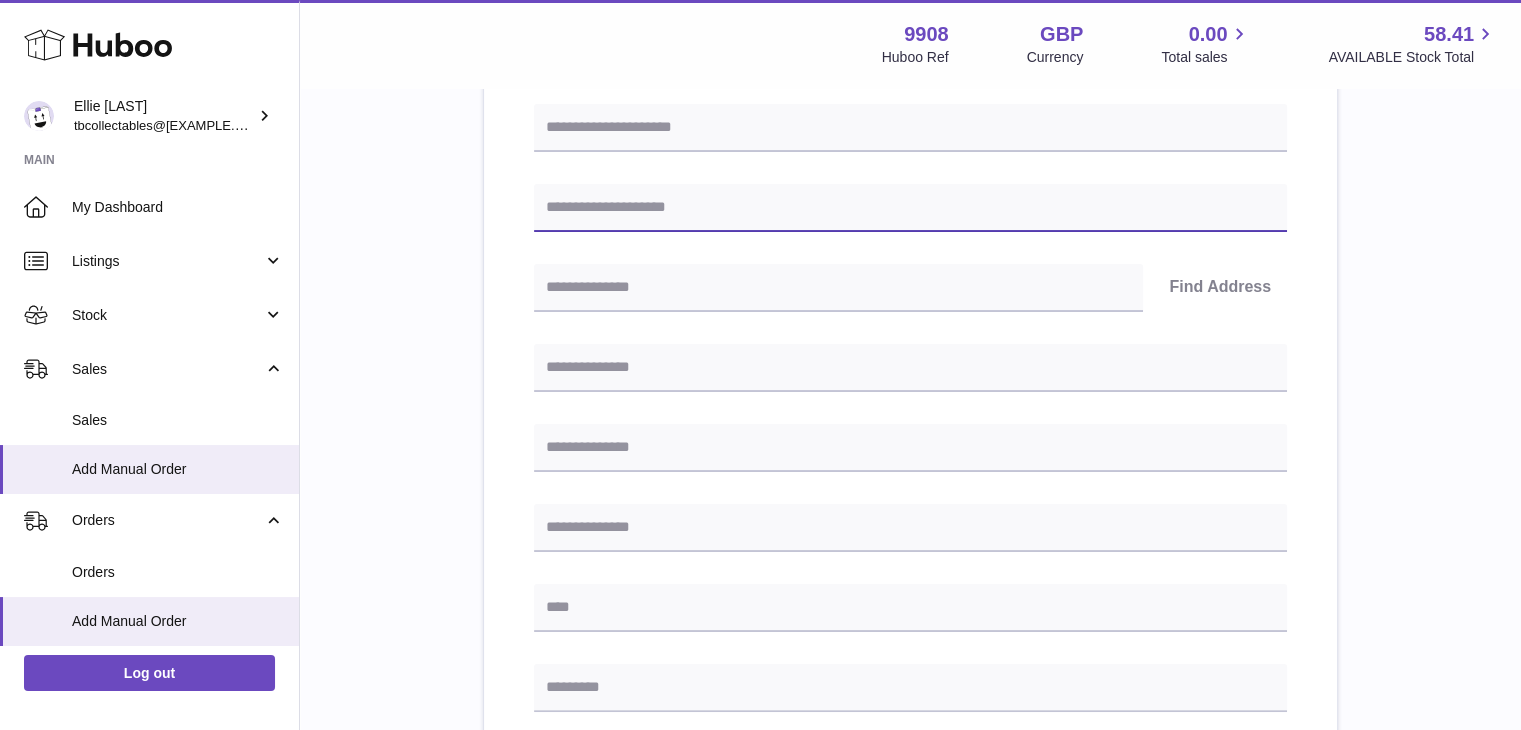 click at bounding box center [910, 208] 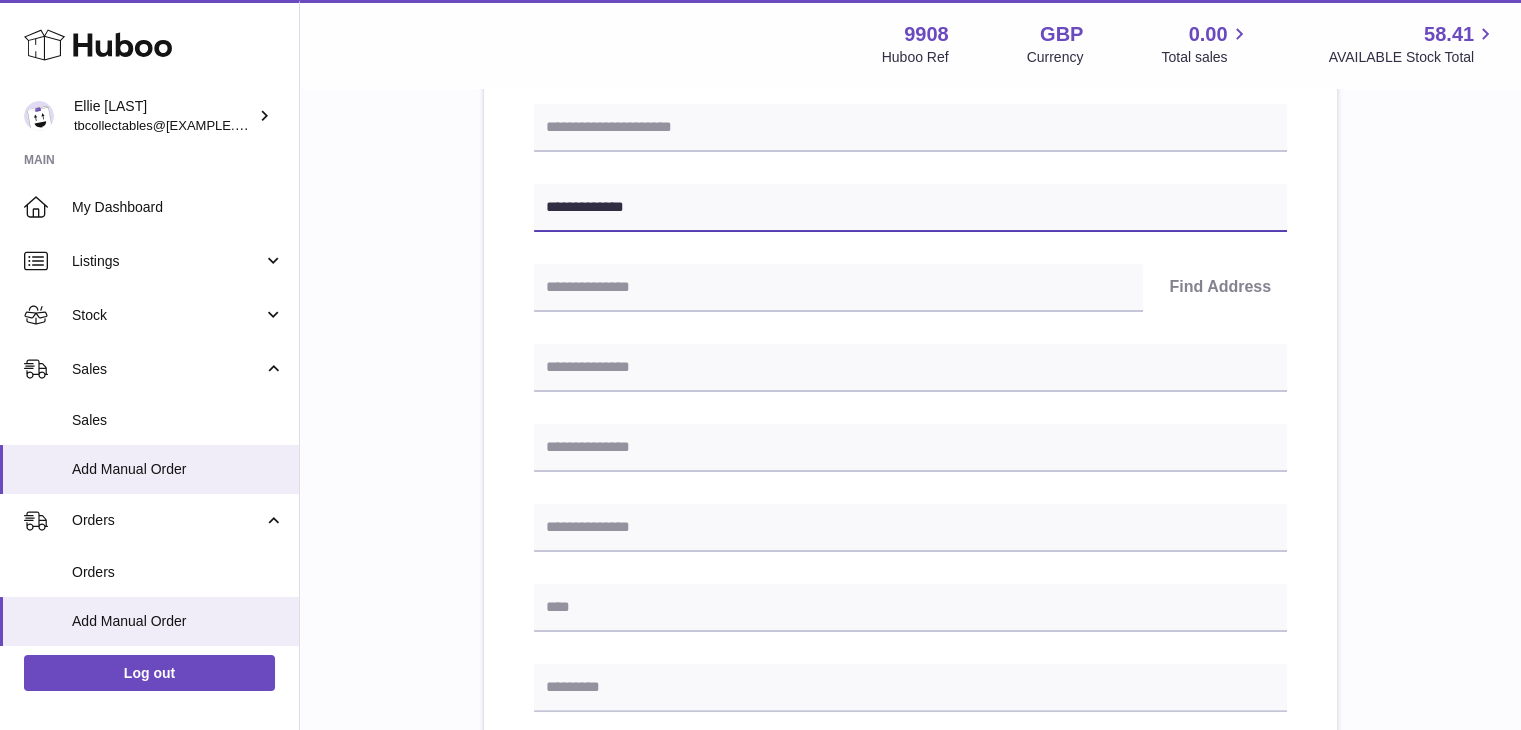 type on "**********" 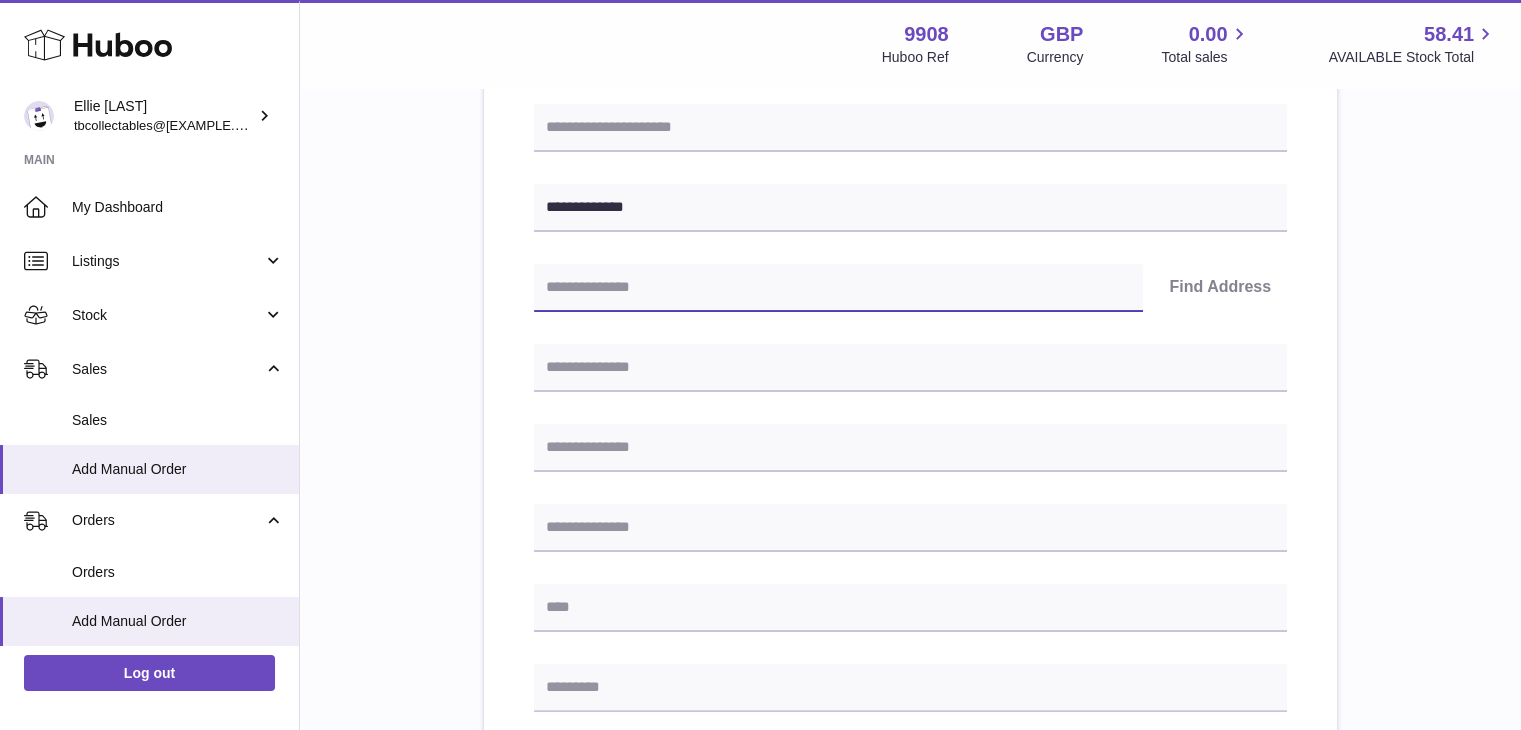 click at bounding box center [838, 288] 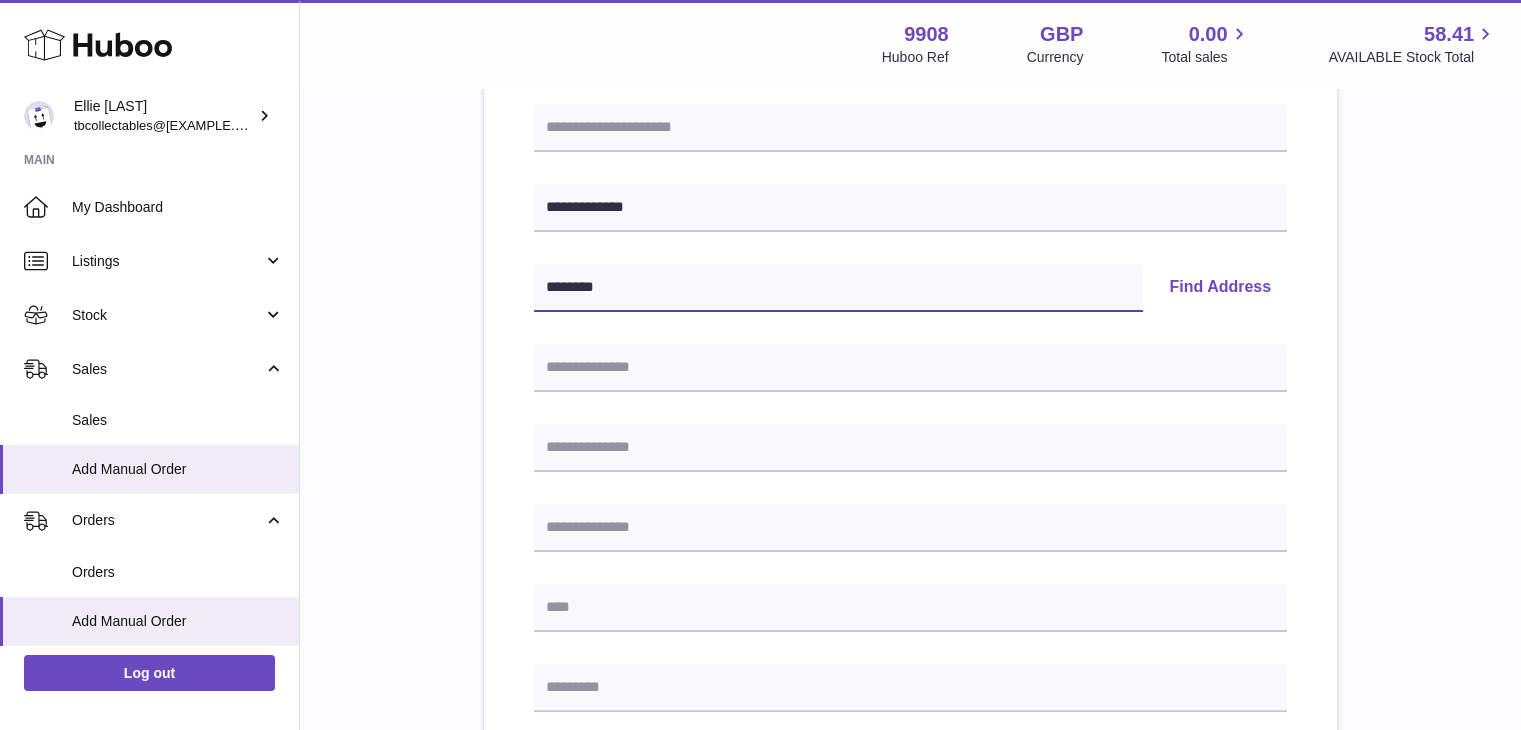 type on "********" 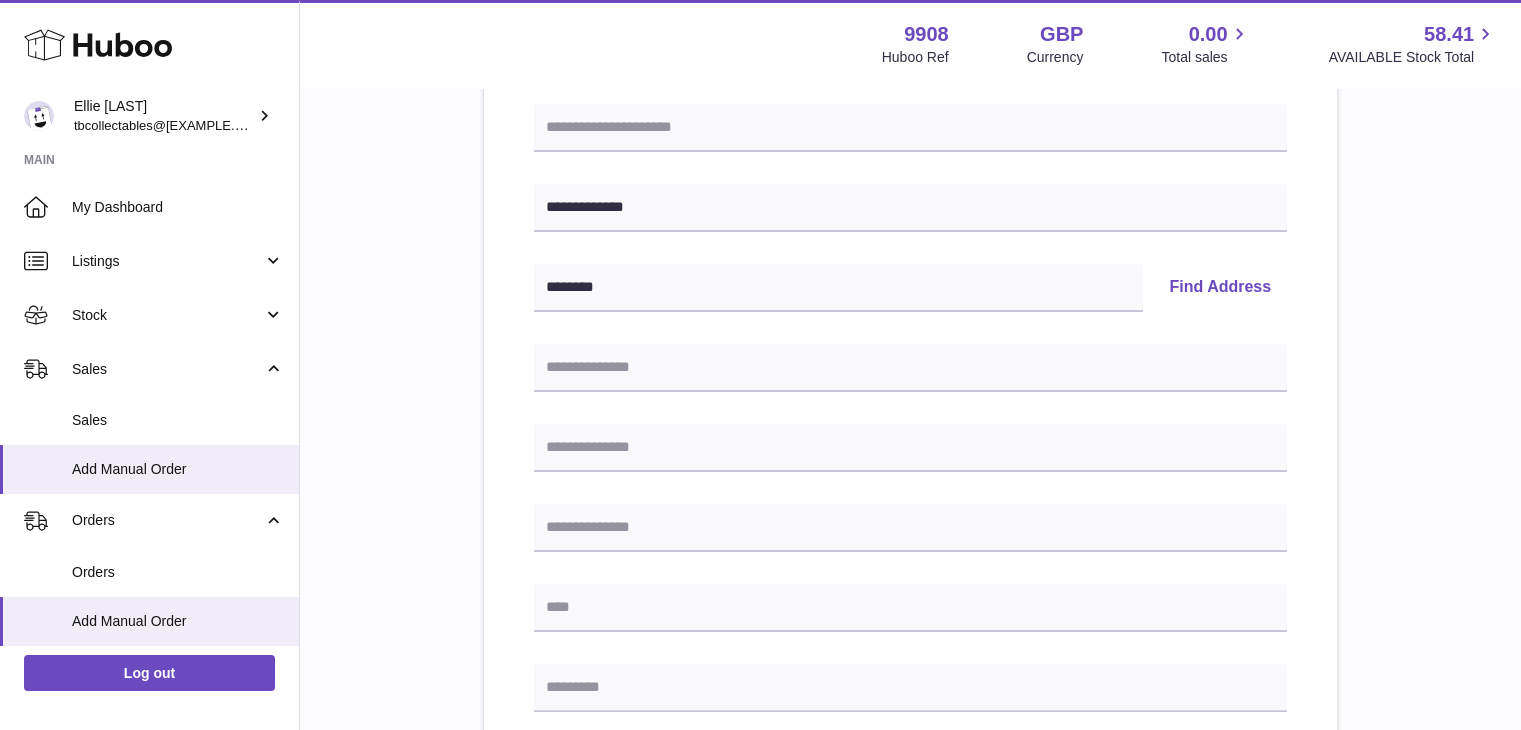 click on "Find Address" at bounding box center [1220, 288] 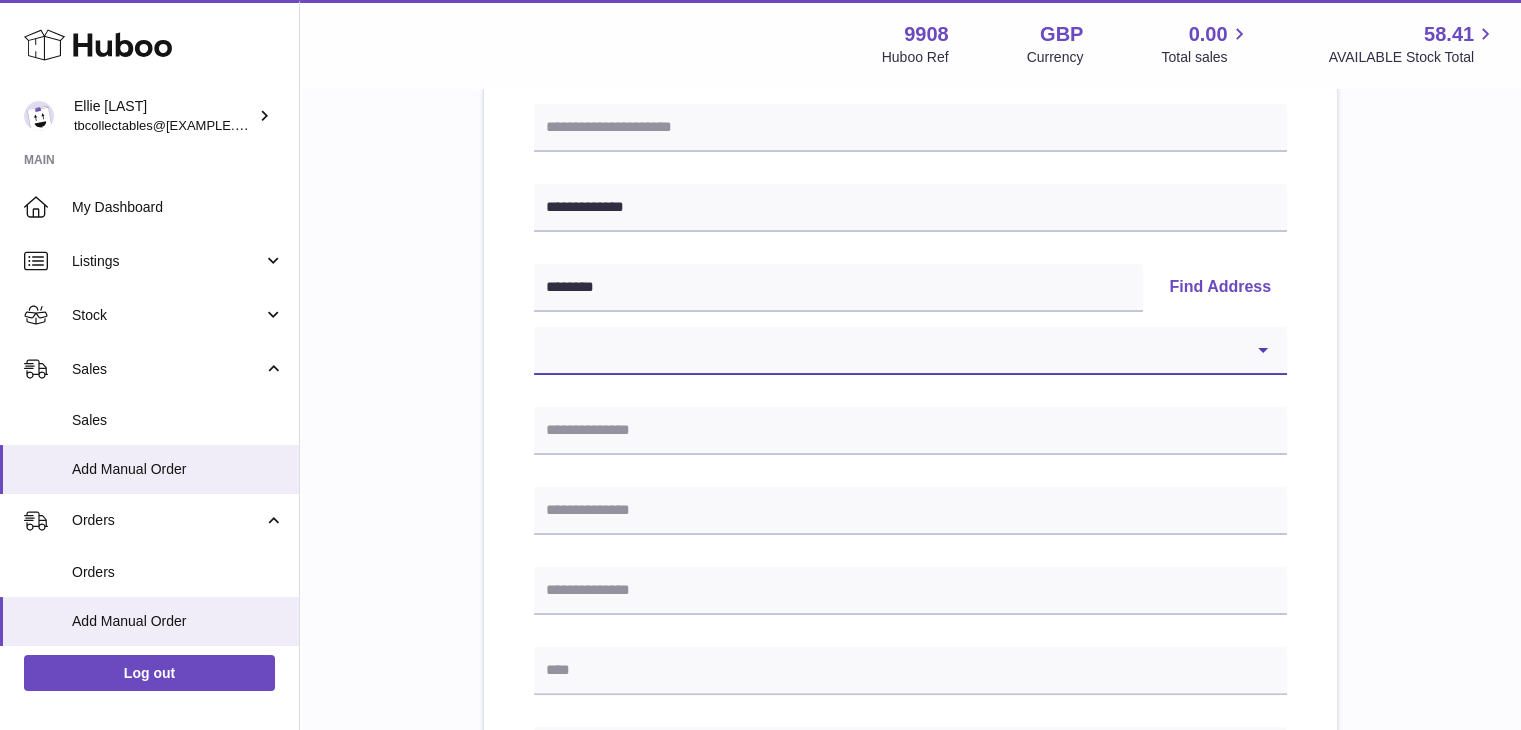 click on "**********" at bounding box center [910, 351] 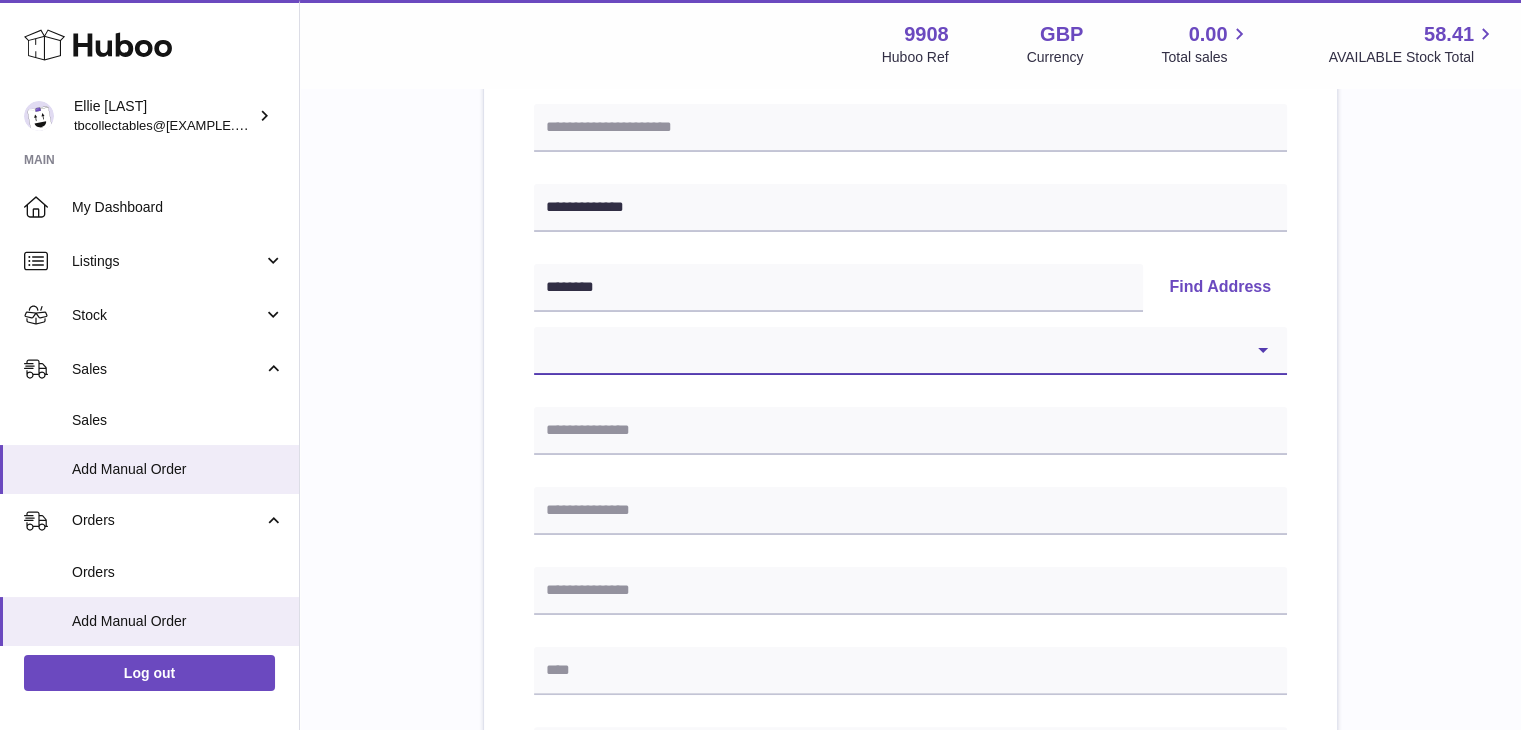 select on "**" 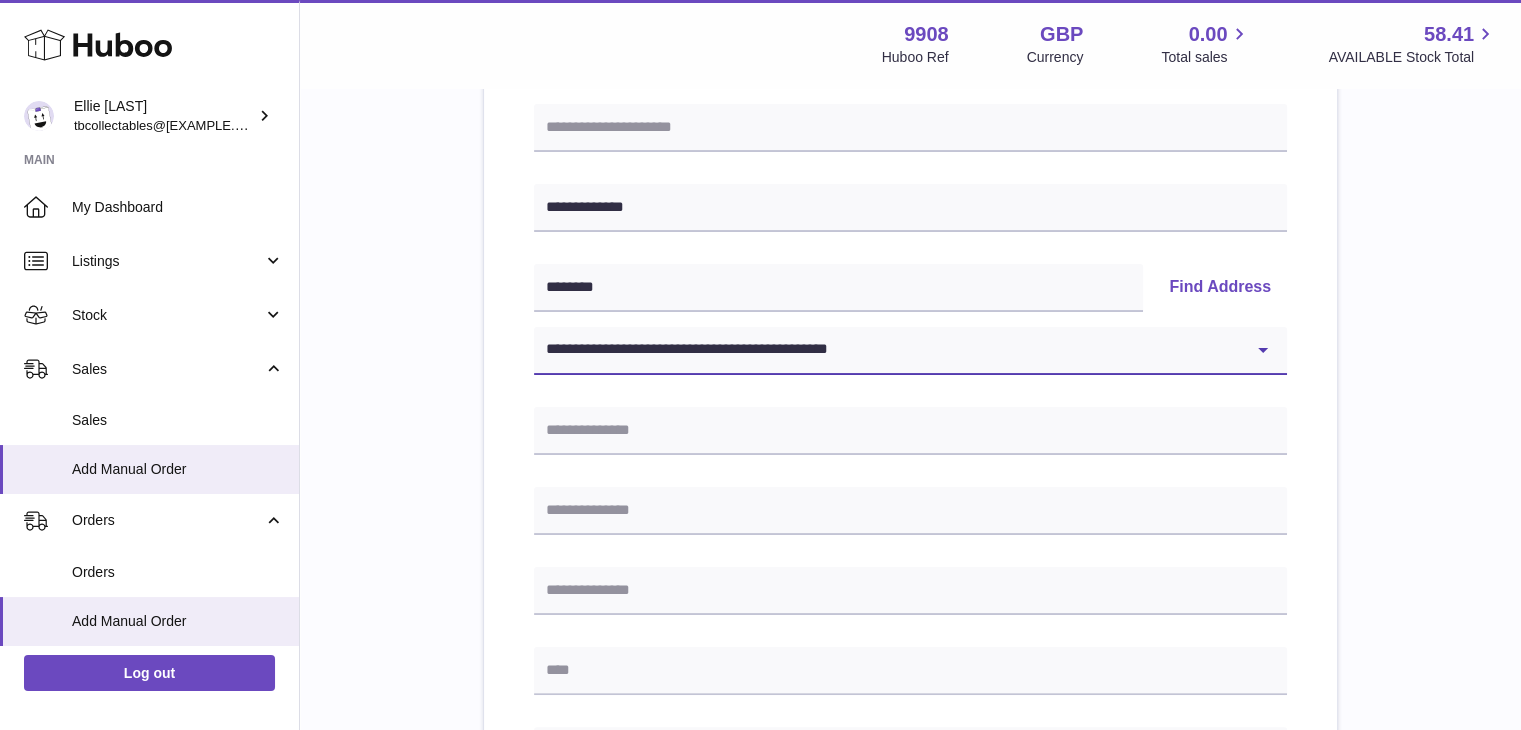 click on "**********" at bounding box center (910, 351) 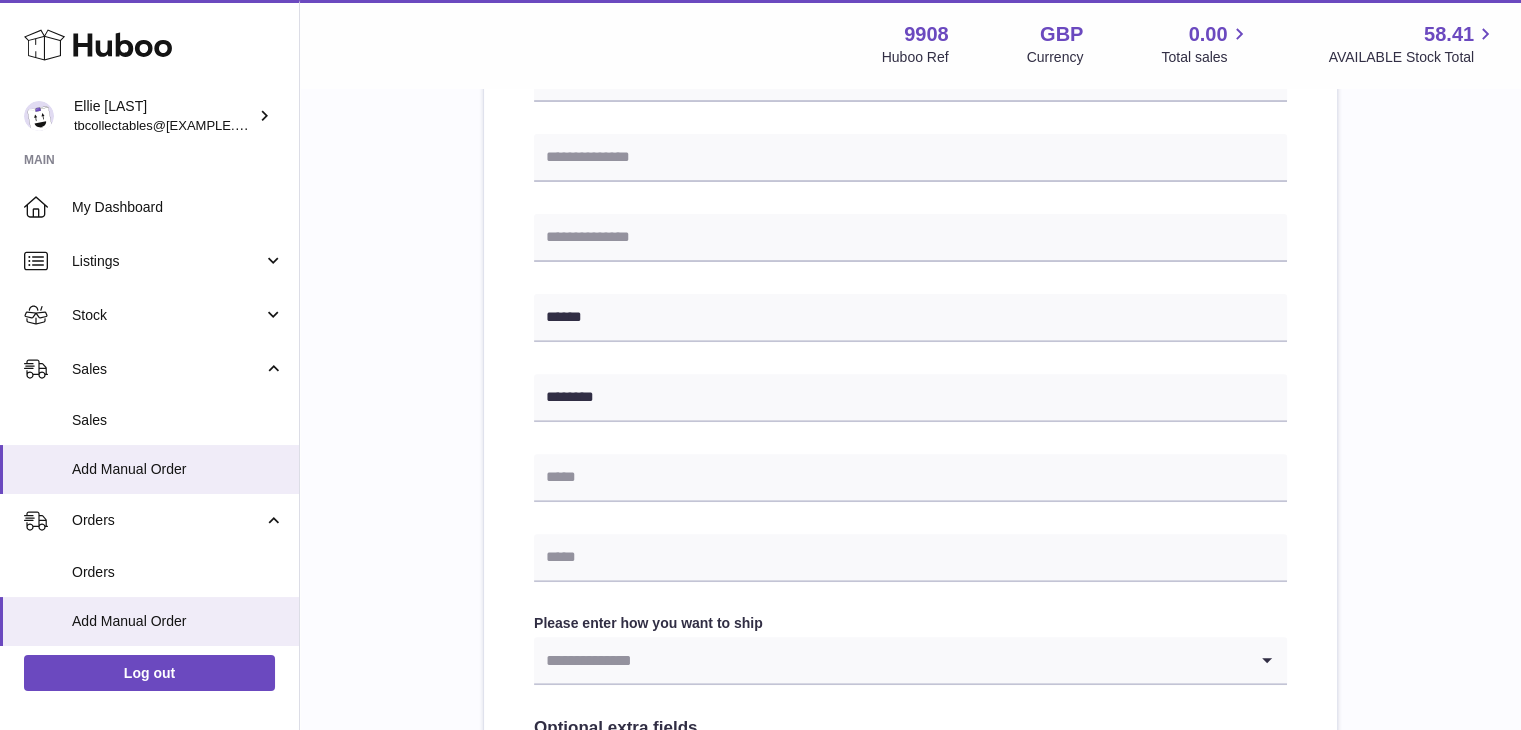 scroll, scrollTop: 724, scrollLeft: 0, axis: vertical 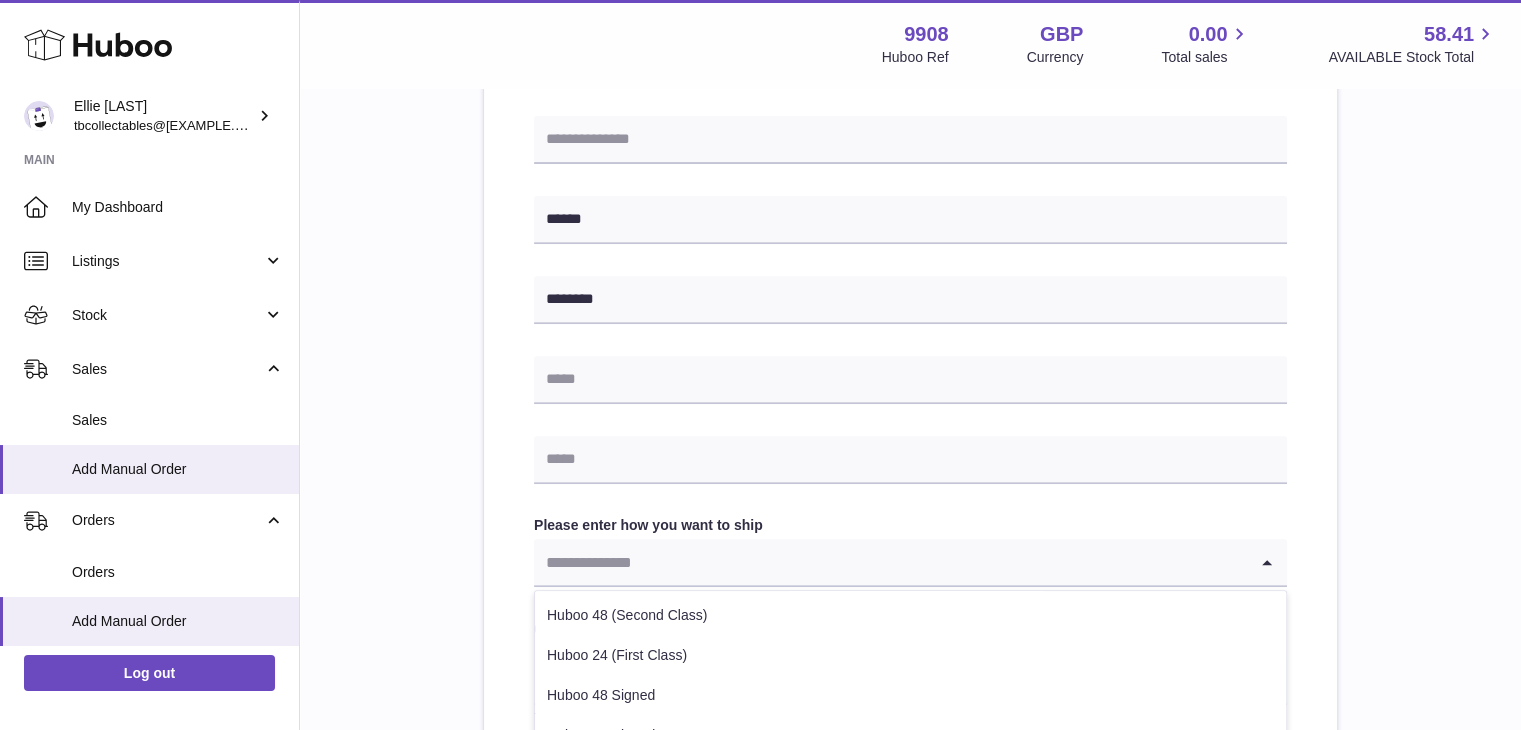click at bounding box center (890, 562) 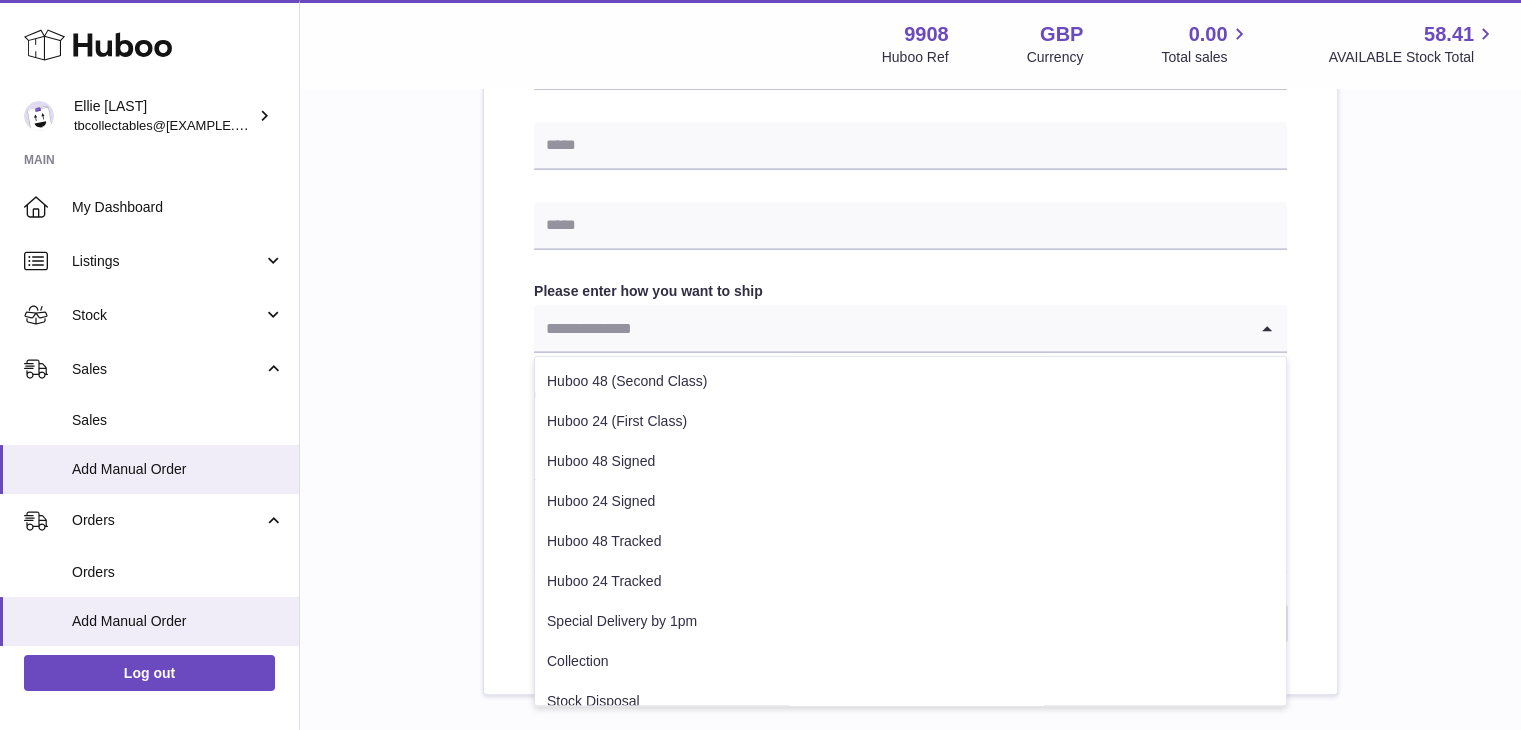 scroll, scrollTop: 960, scrollLeft: 0, axis: vertical 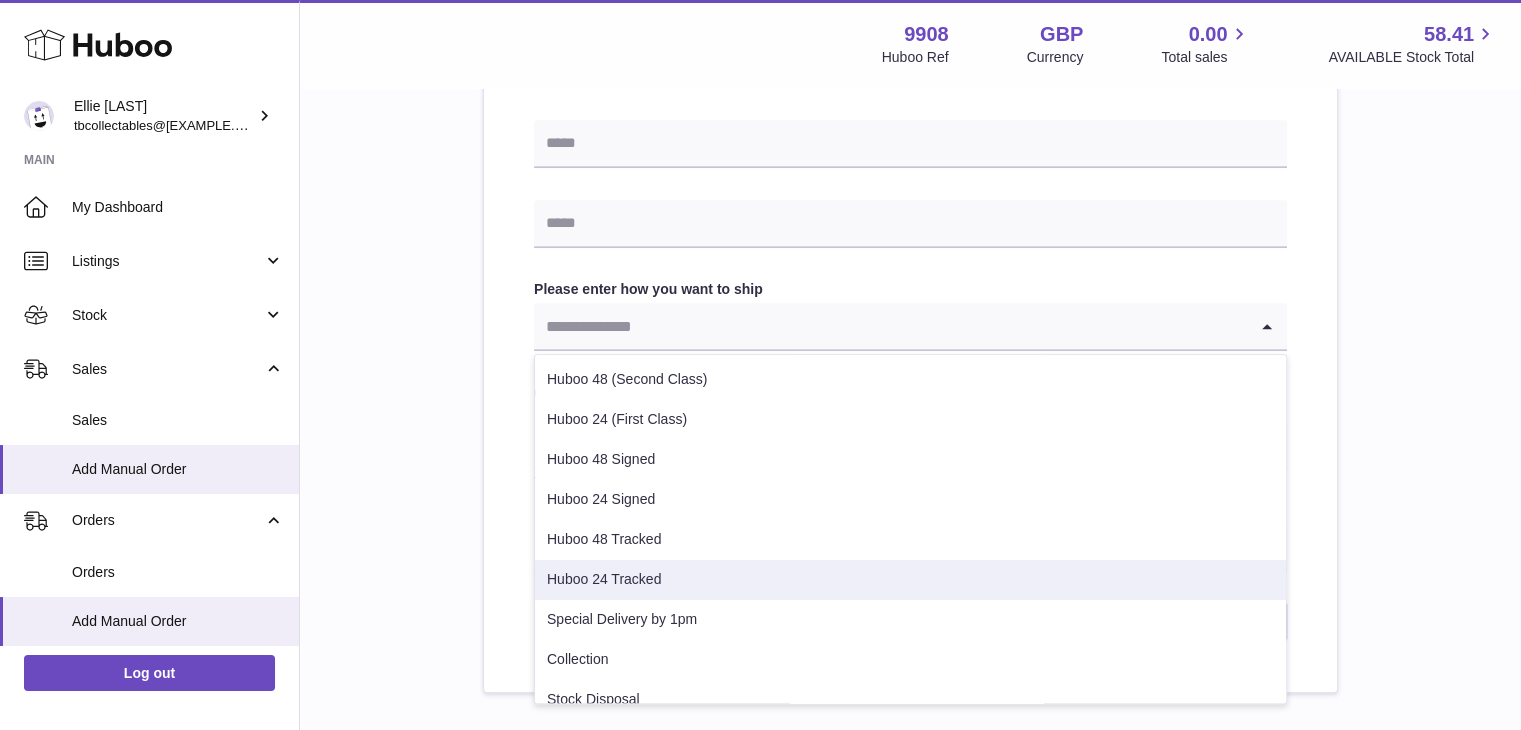 click on "Huboo 24 Tracked" at bounding box center (910, 580) 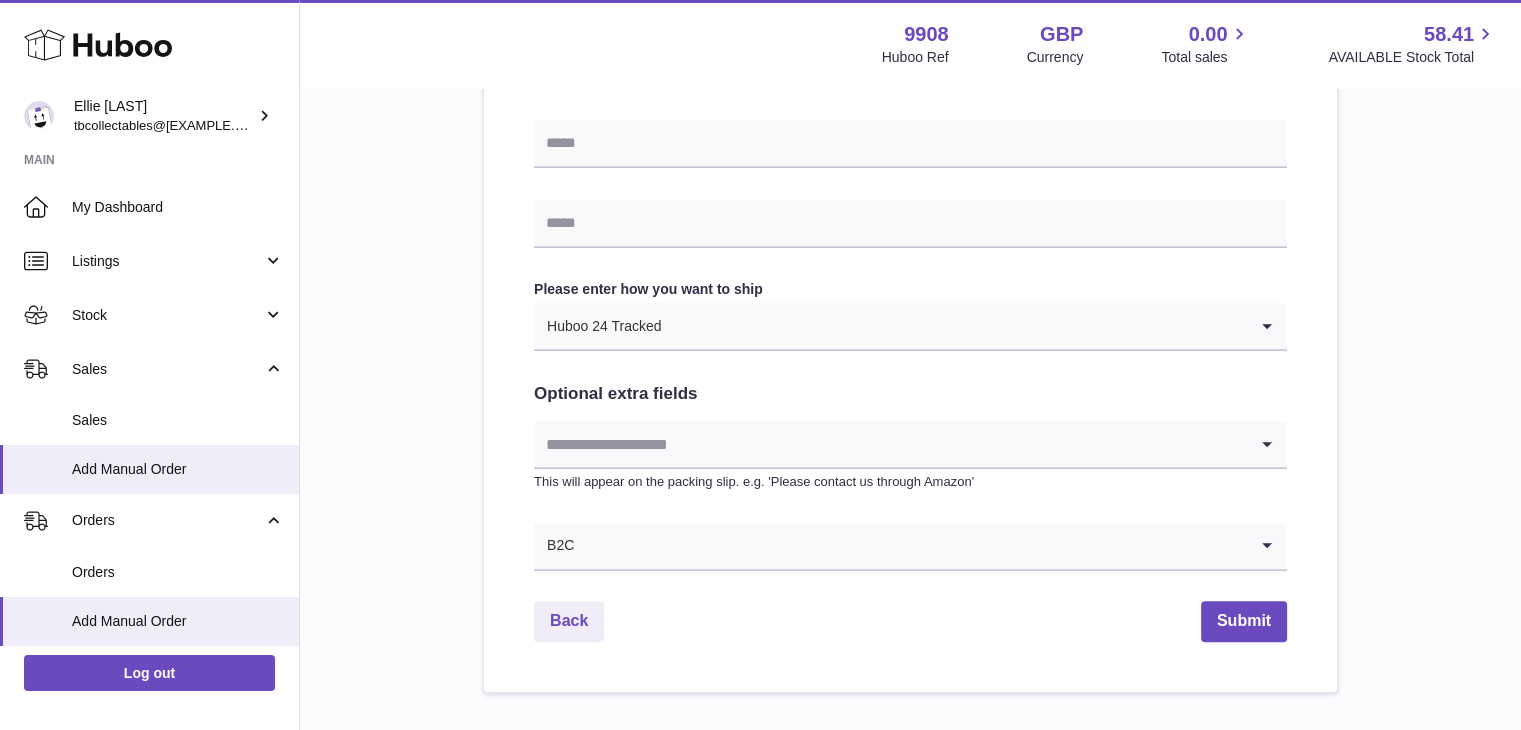 click at bounding box center (890, 444) 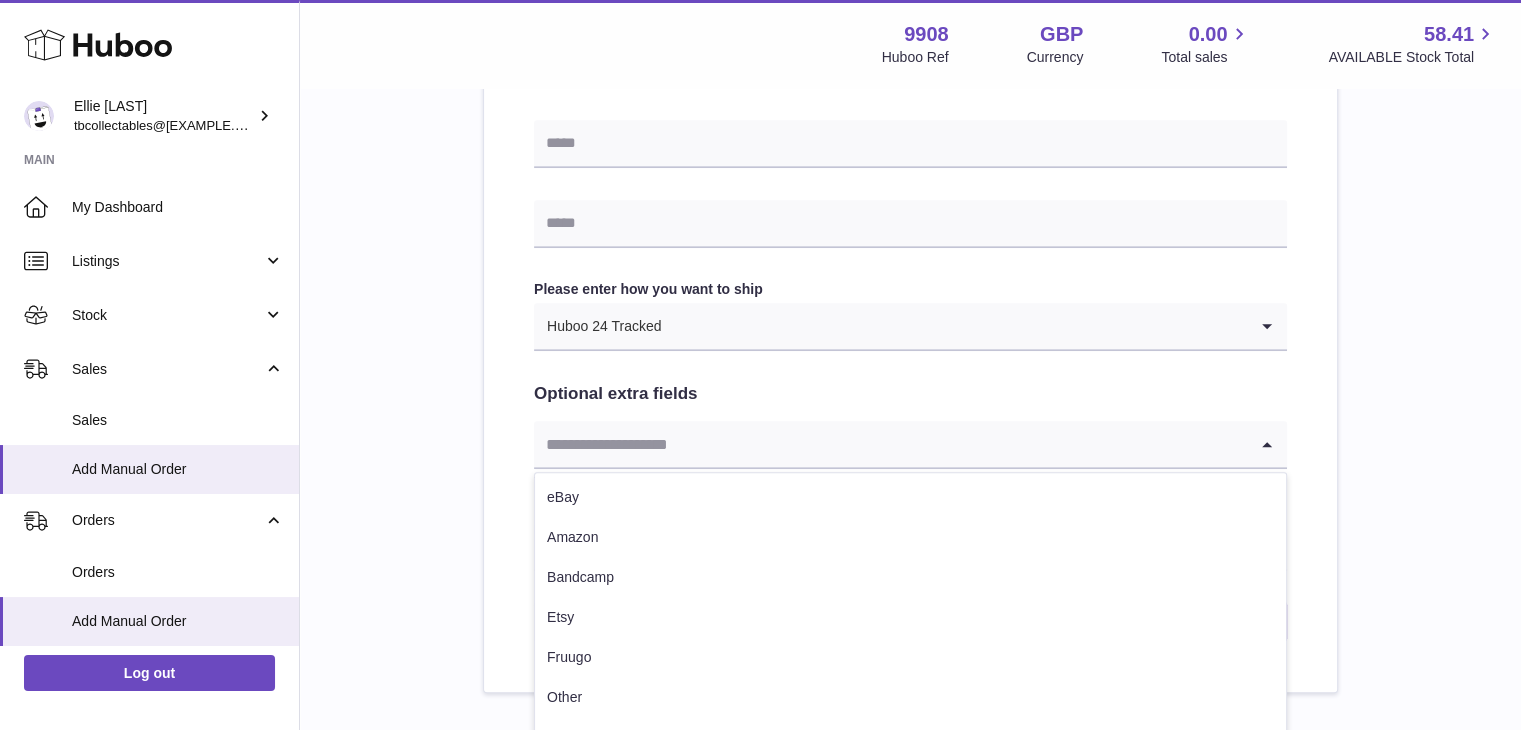 click on "eBay" at bounding box center [910, 498] 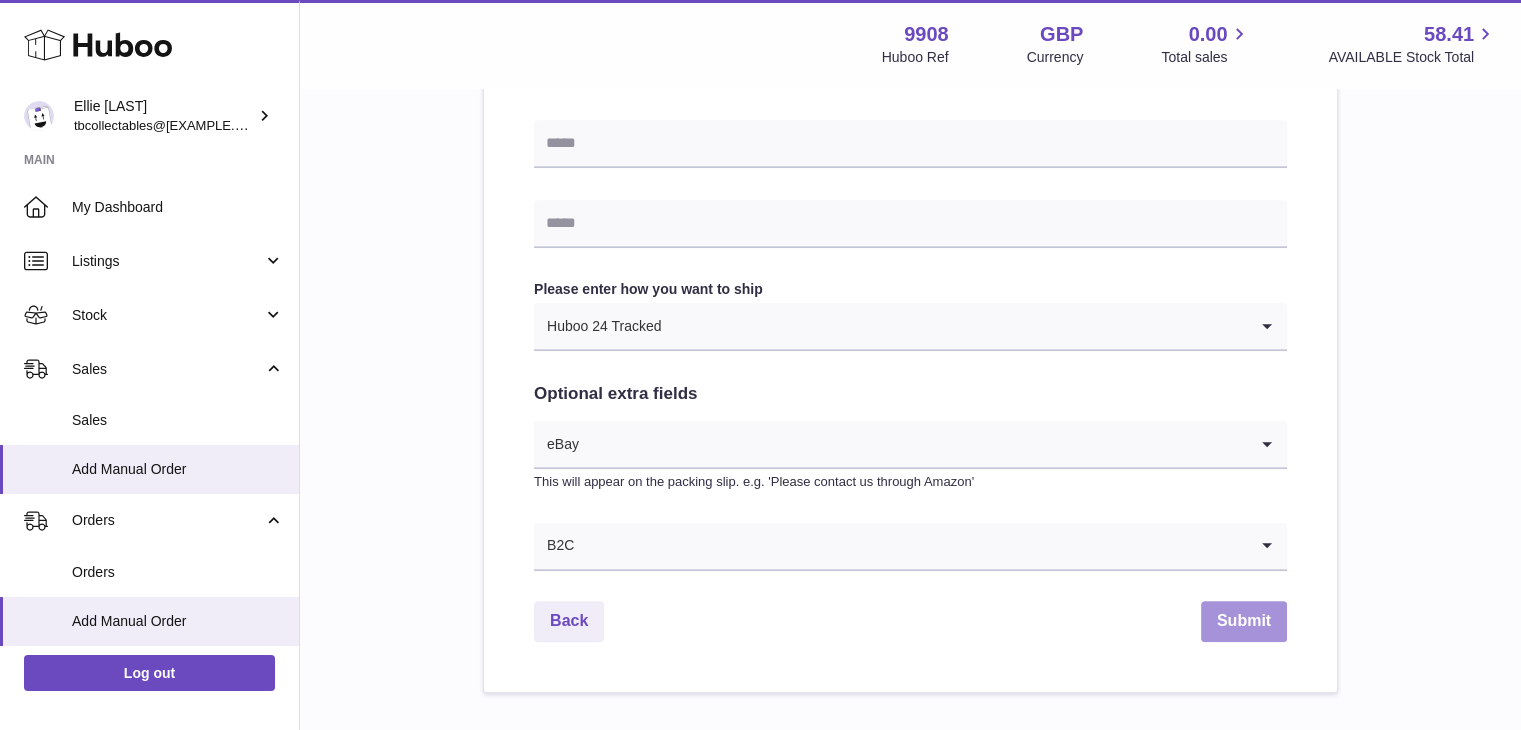 click on "Submit" at bounding box center [1244, 621] 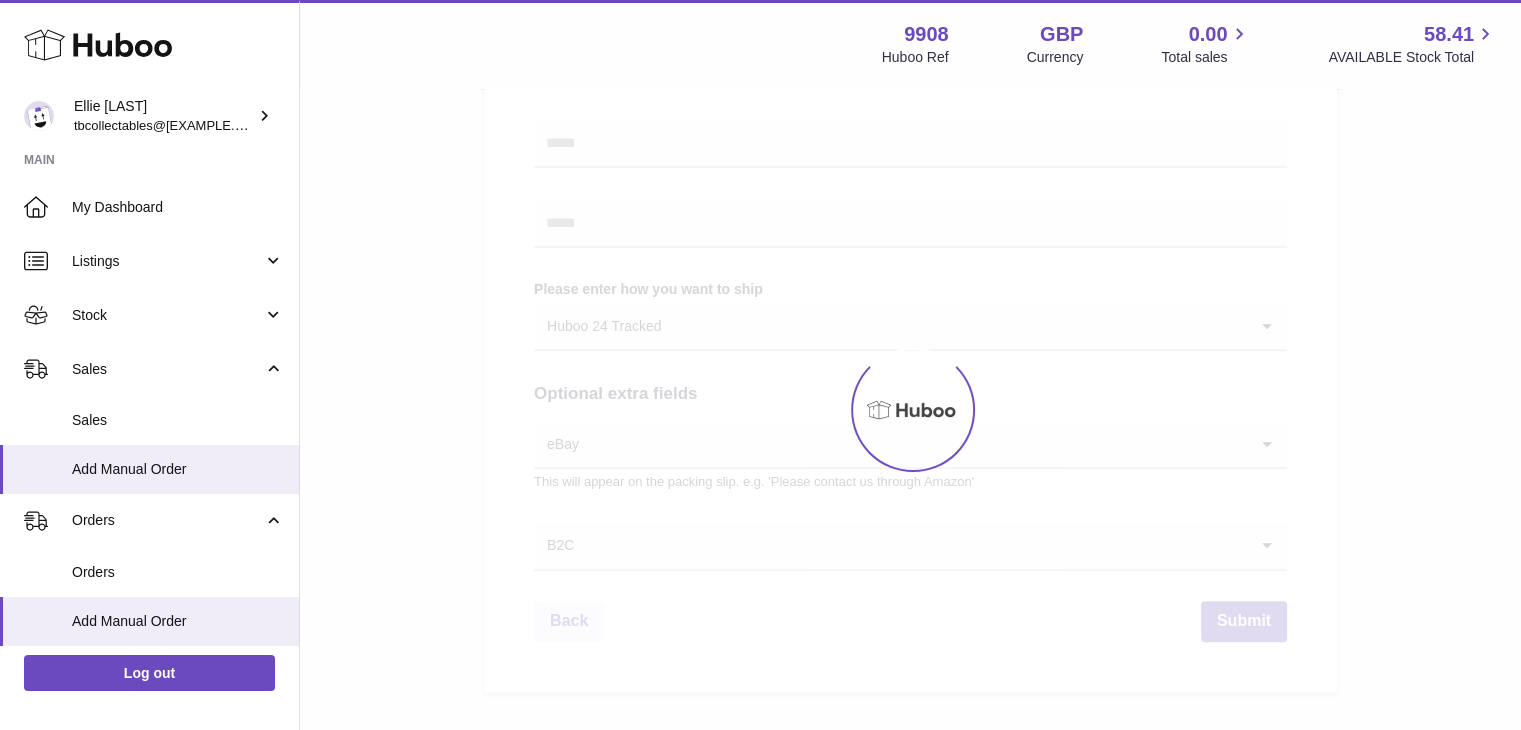 scroll, scrollTop: 0, scrollLeft: 0, axis: both 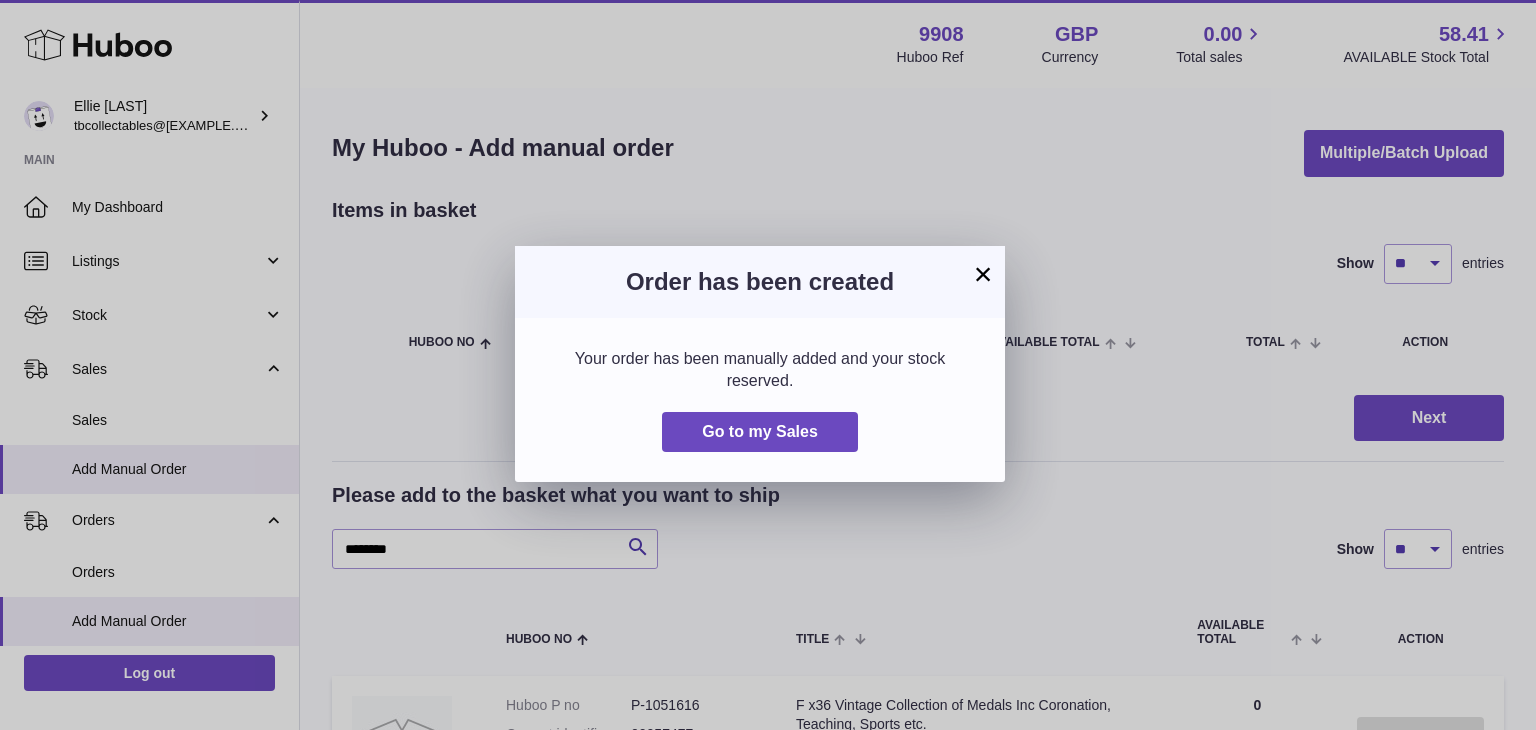 click on "×" at bounding box center [983, 274] 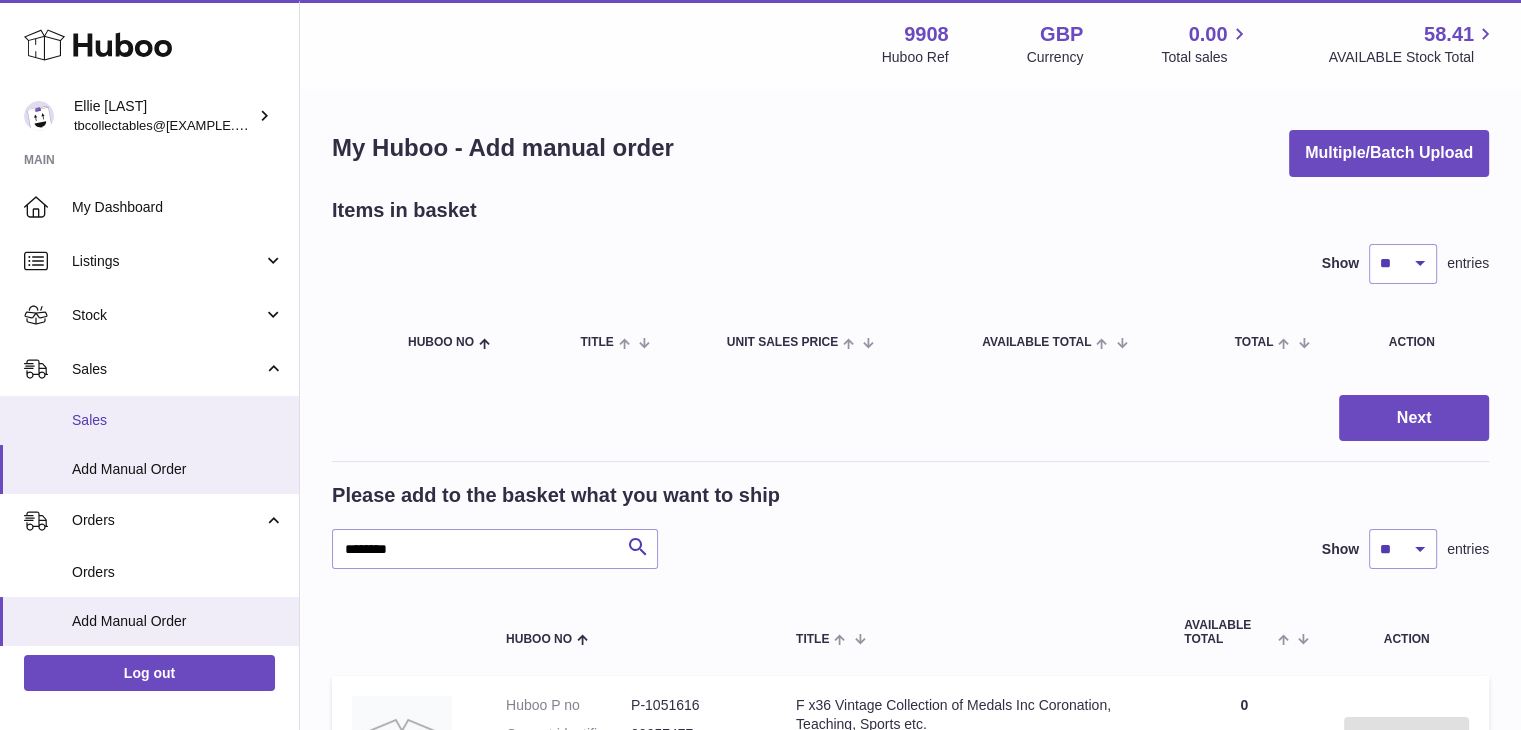 click on "Sales" at bounding box center [149, 420] 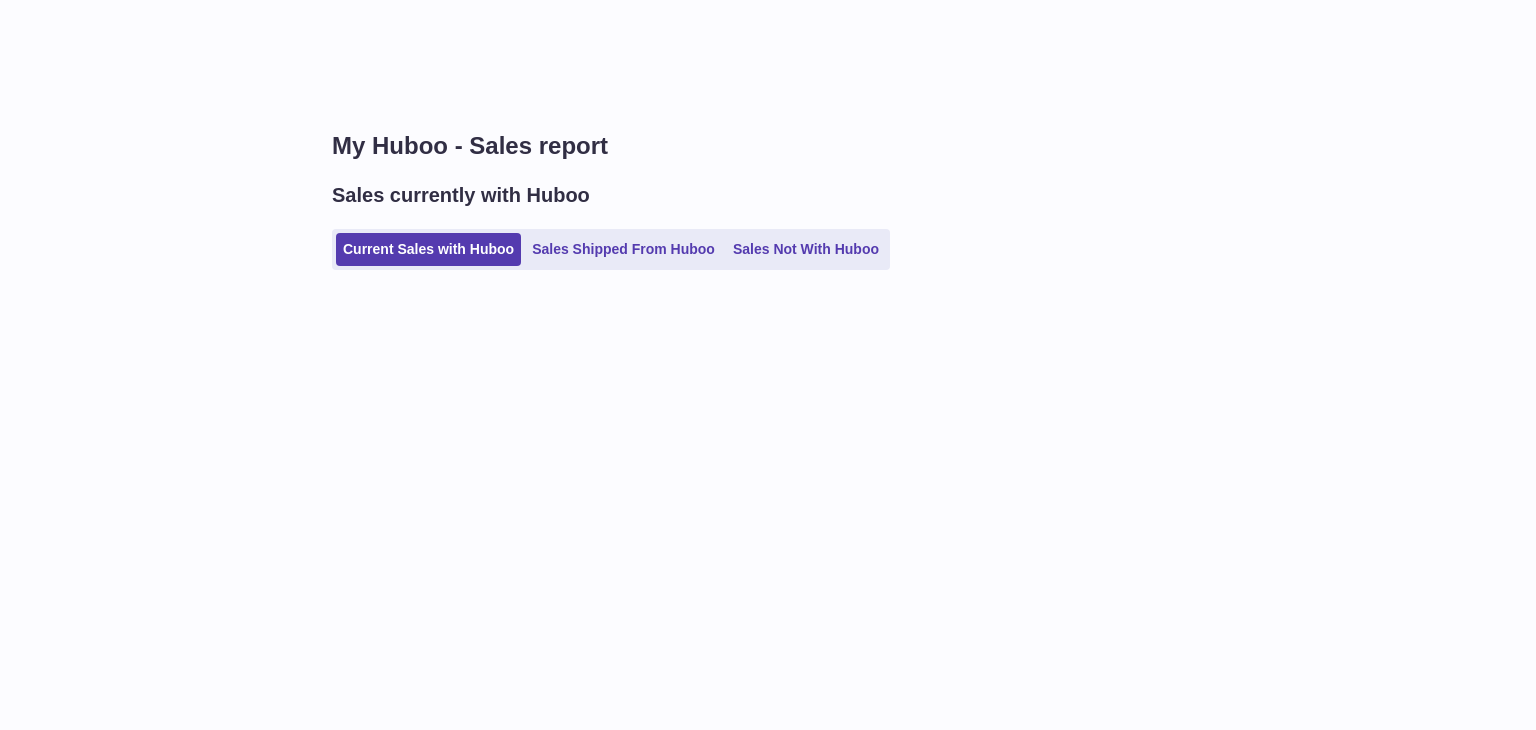 scroll, scrollTop: 0, scrollLeft: 0, axis: both 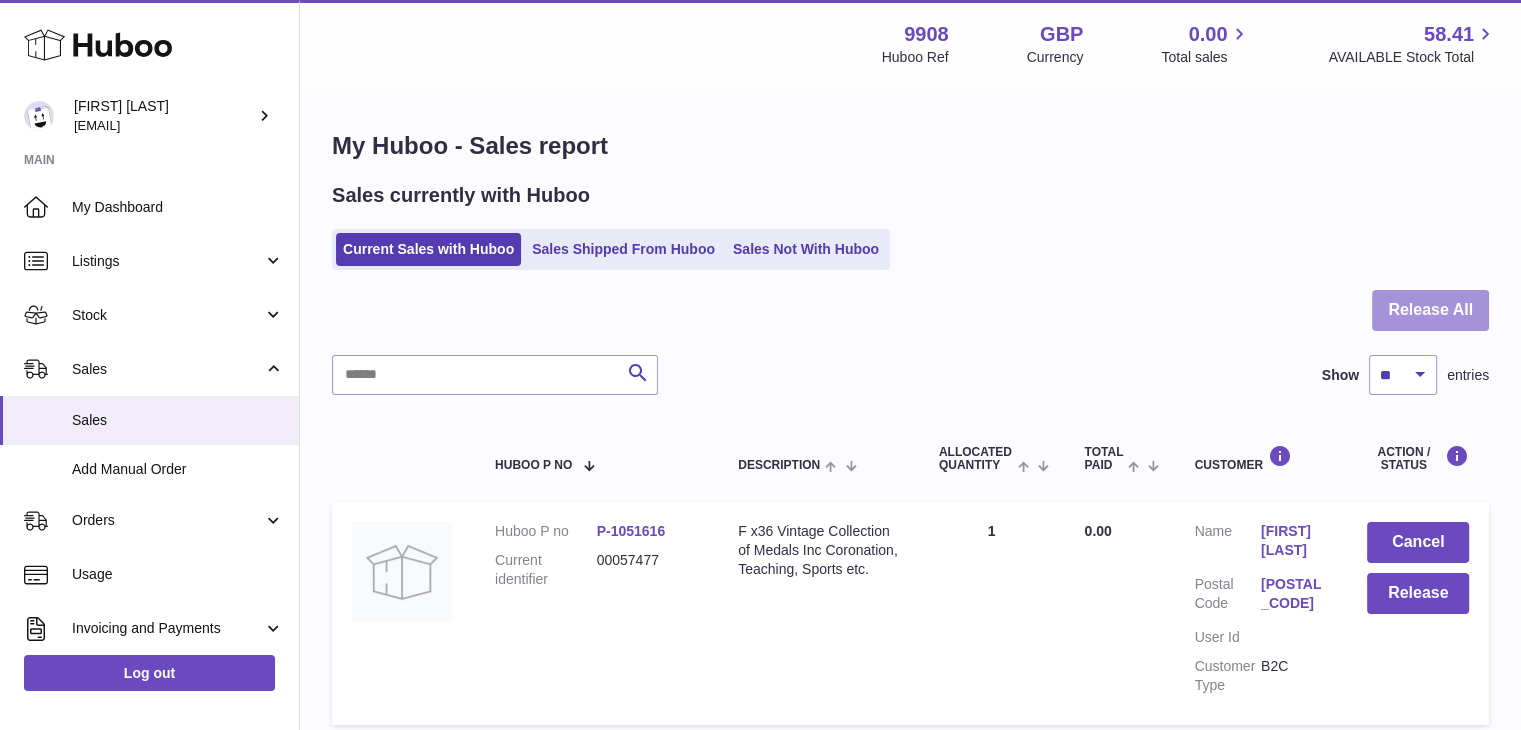 click on "Release All" at bounding box center [1430, 310] 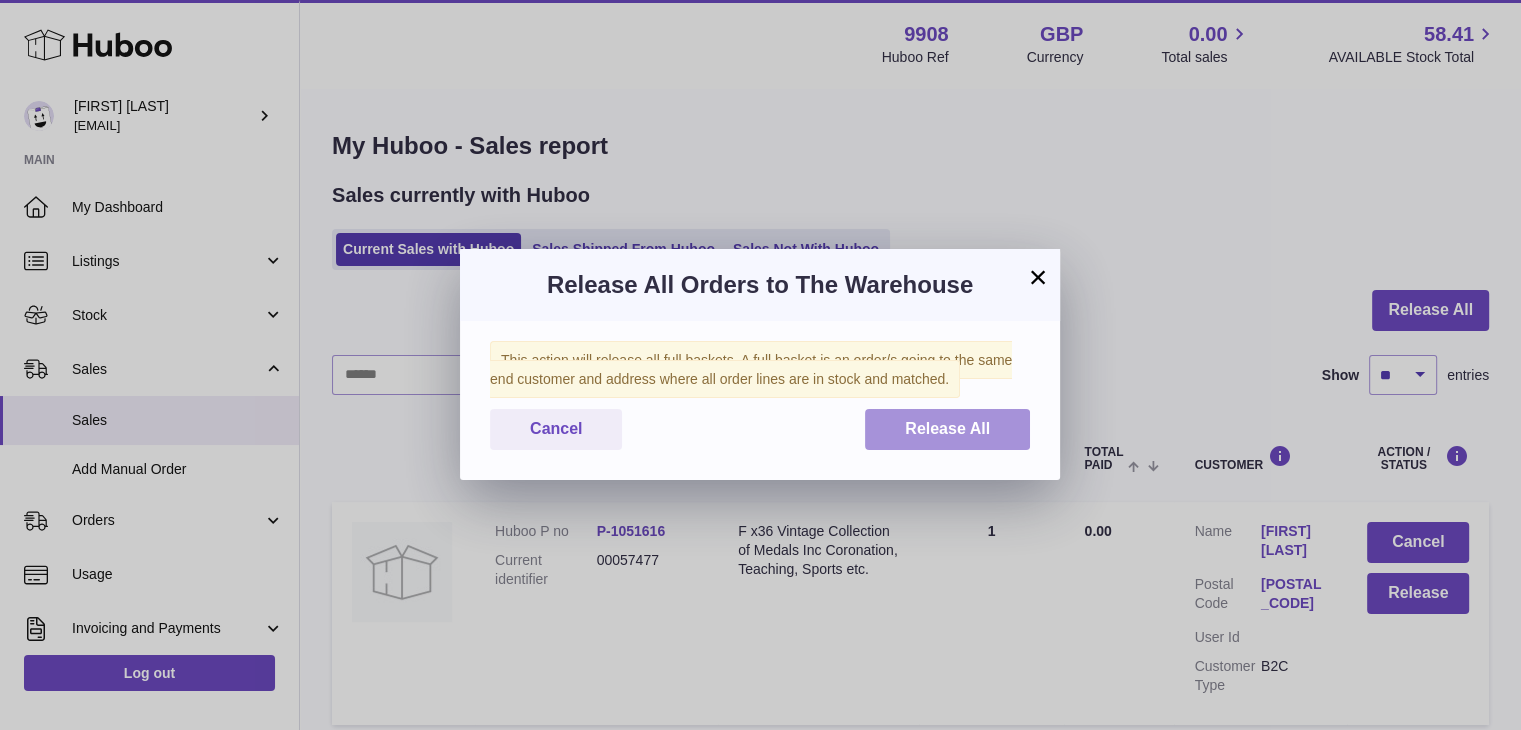 click on "Release All" at bounding box center [947, 428] 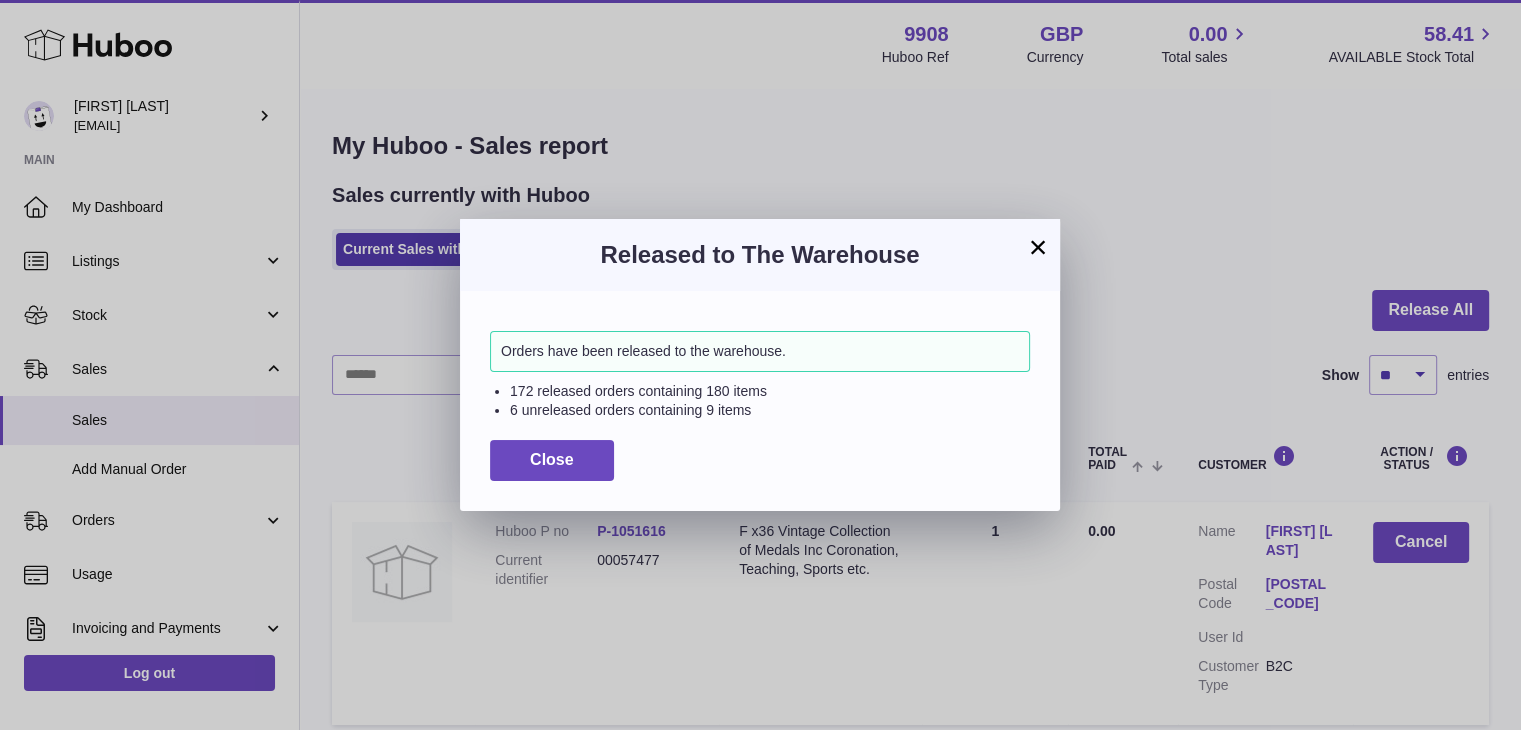 click on "×" at bounding box center (1038, 247) 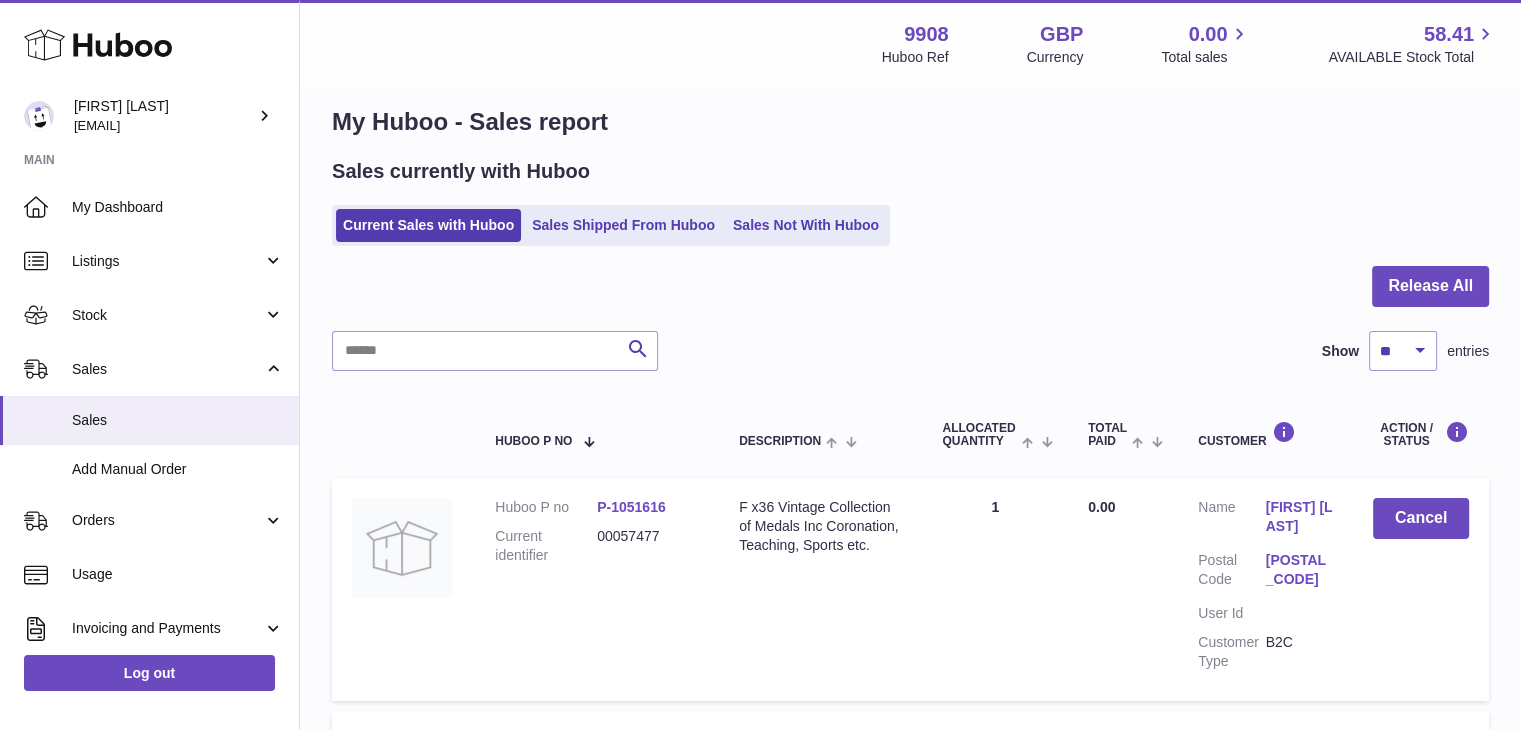 scroll, scrollTop: 0, scrollLeft: 0, axis: both 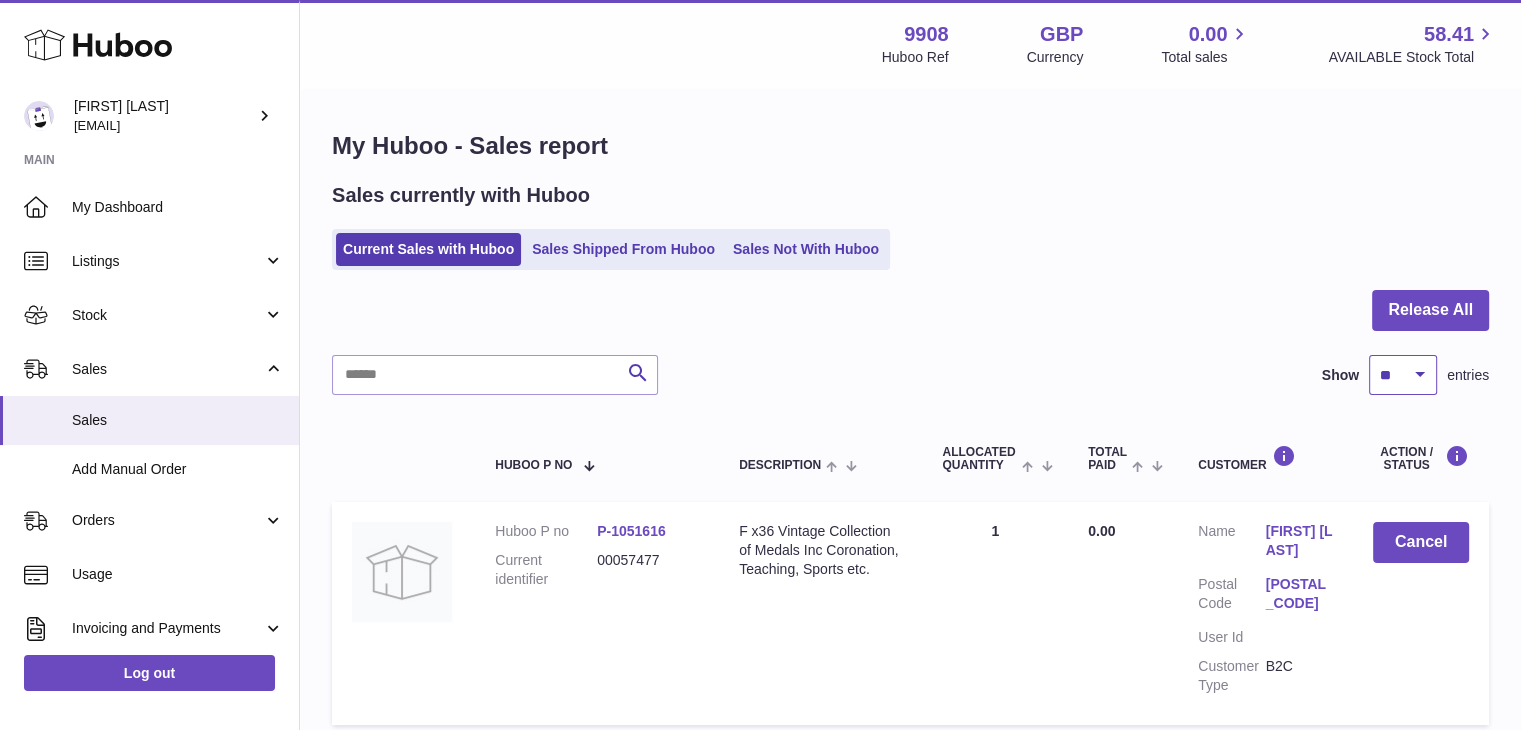 click on "** ** ** ***" at bounding box center [1403, 375] 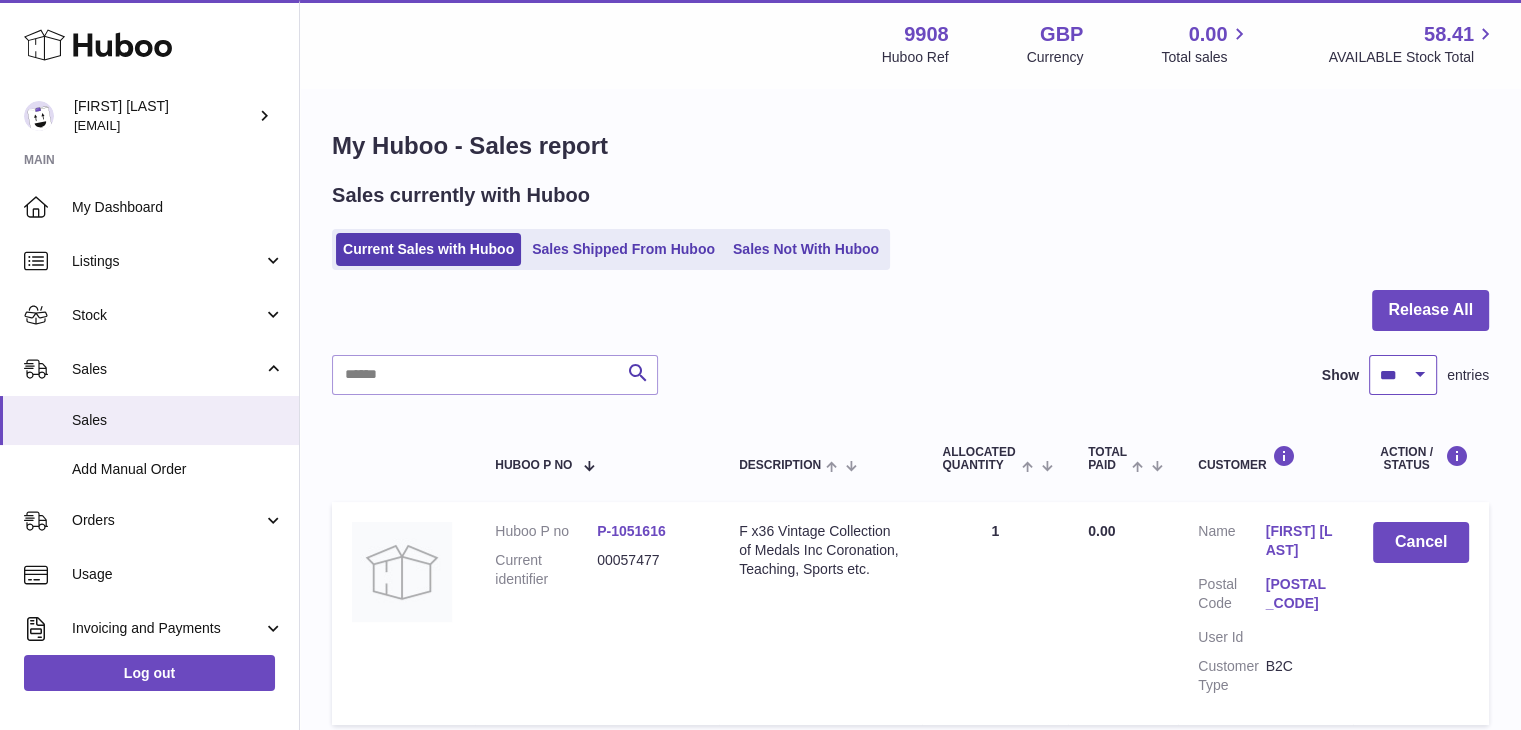 click on "** ** ** ***" at bounding box center (1403, 375) 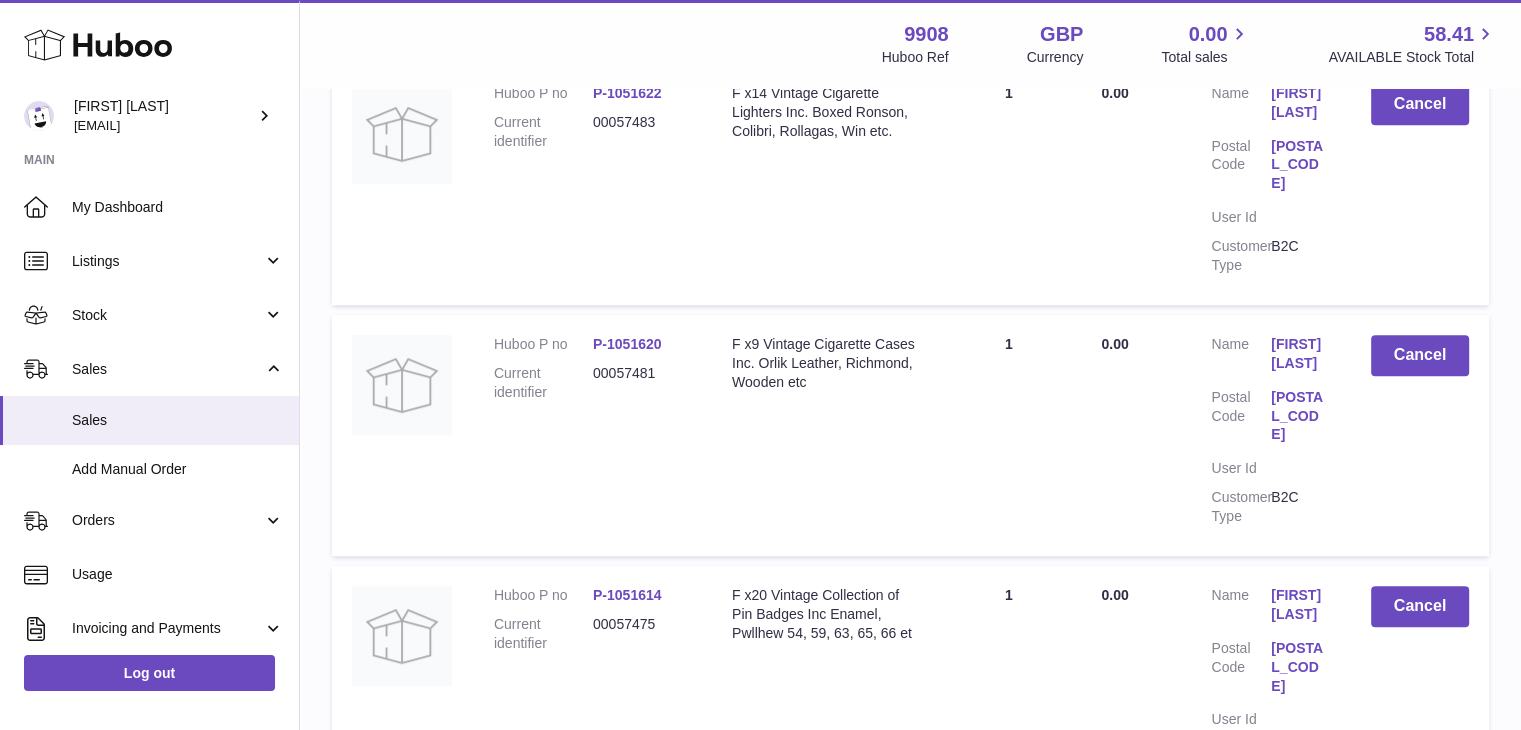 scroll, scrollTop: 0, scrollLeft: 0, axis: both 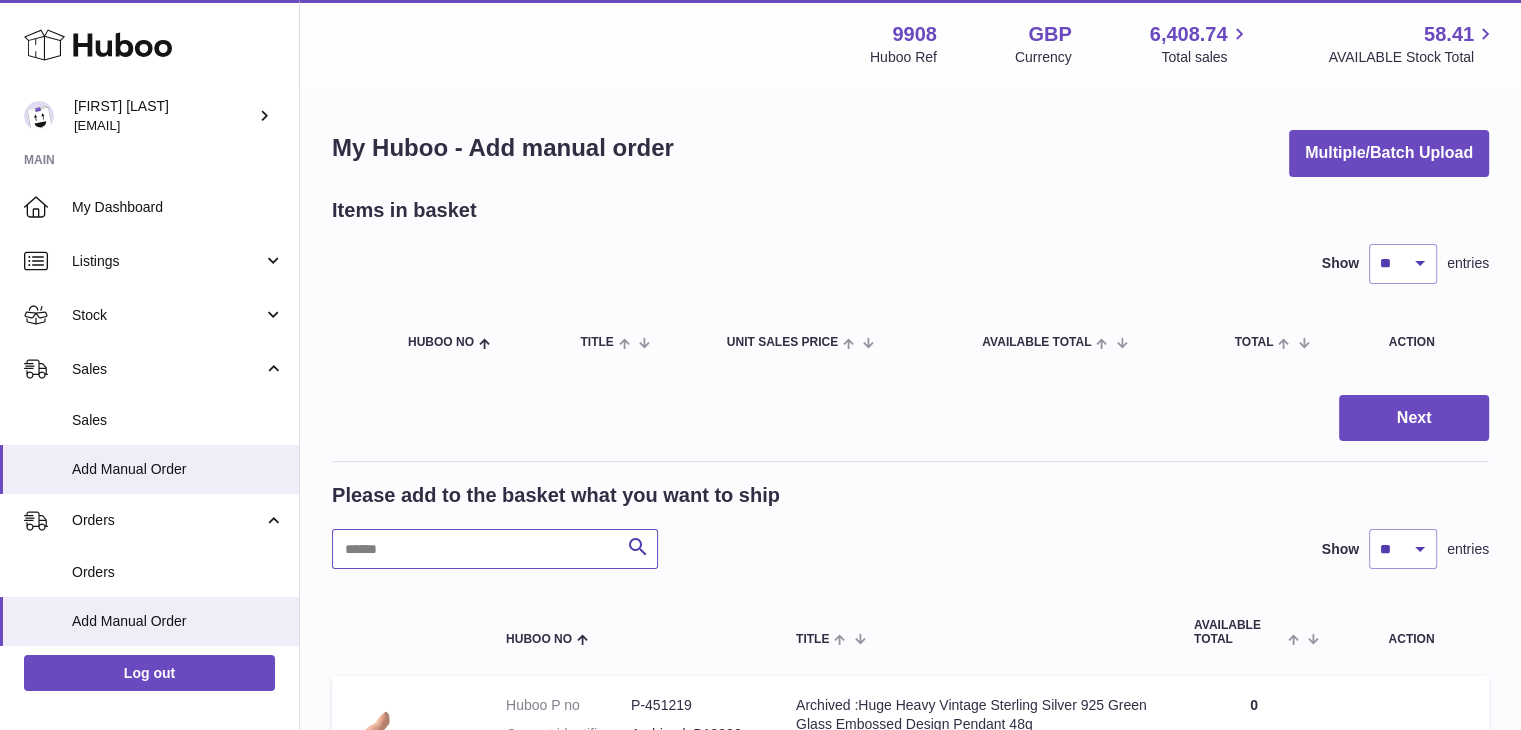 click at bounding box center (495, 549) 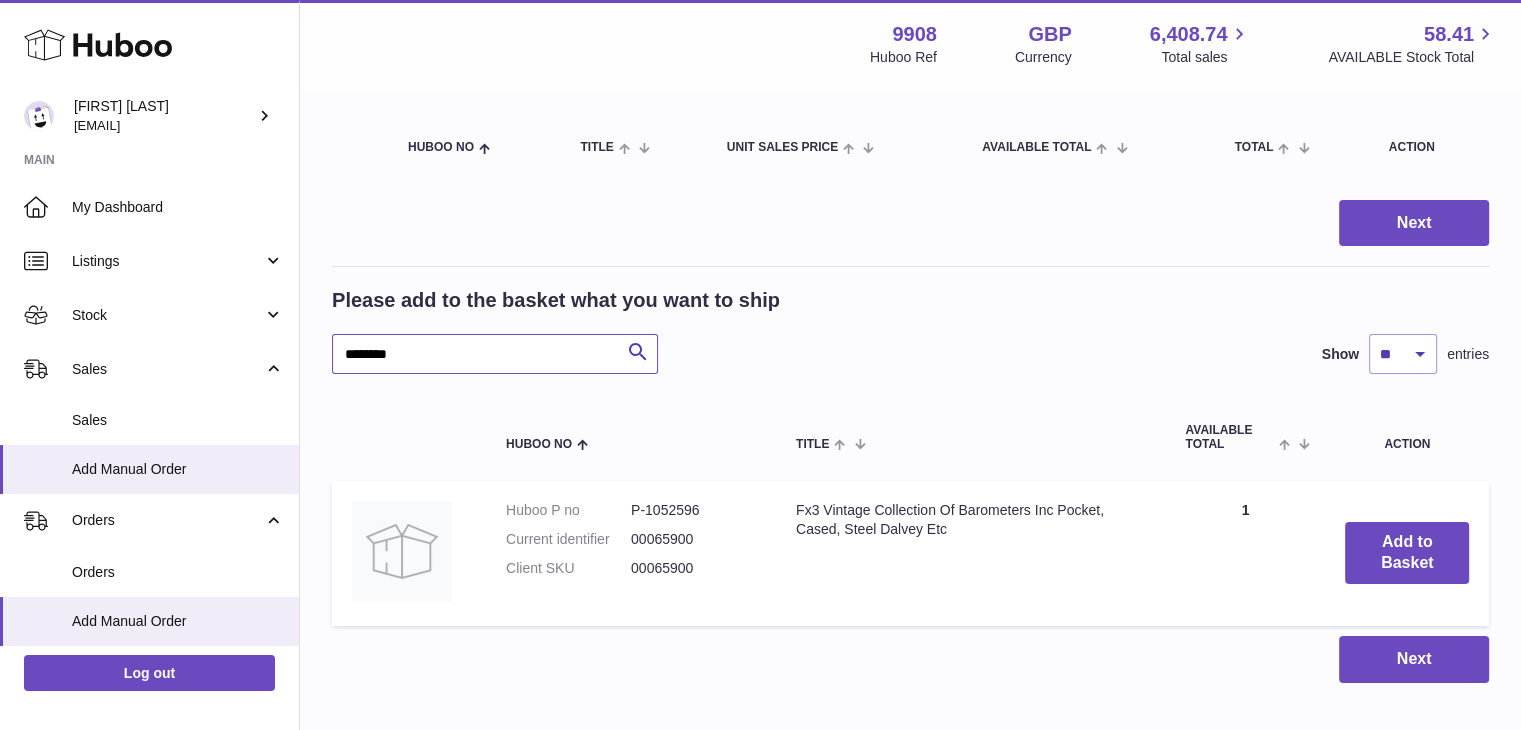 scroll, scrollTop: 200, scrollLeft: 0, axis: vertical 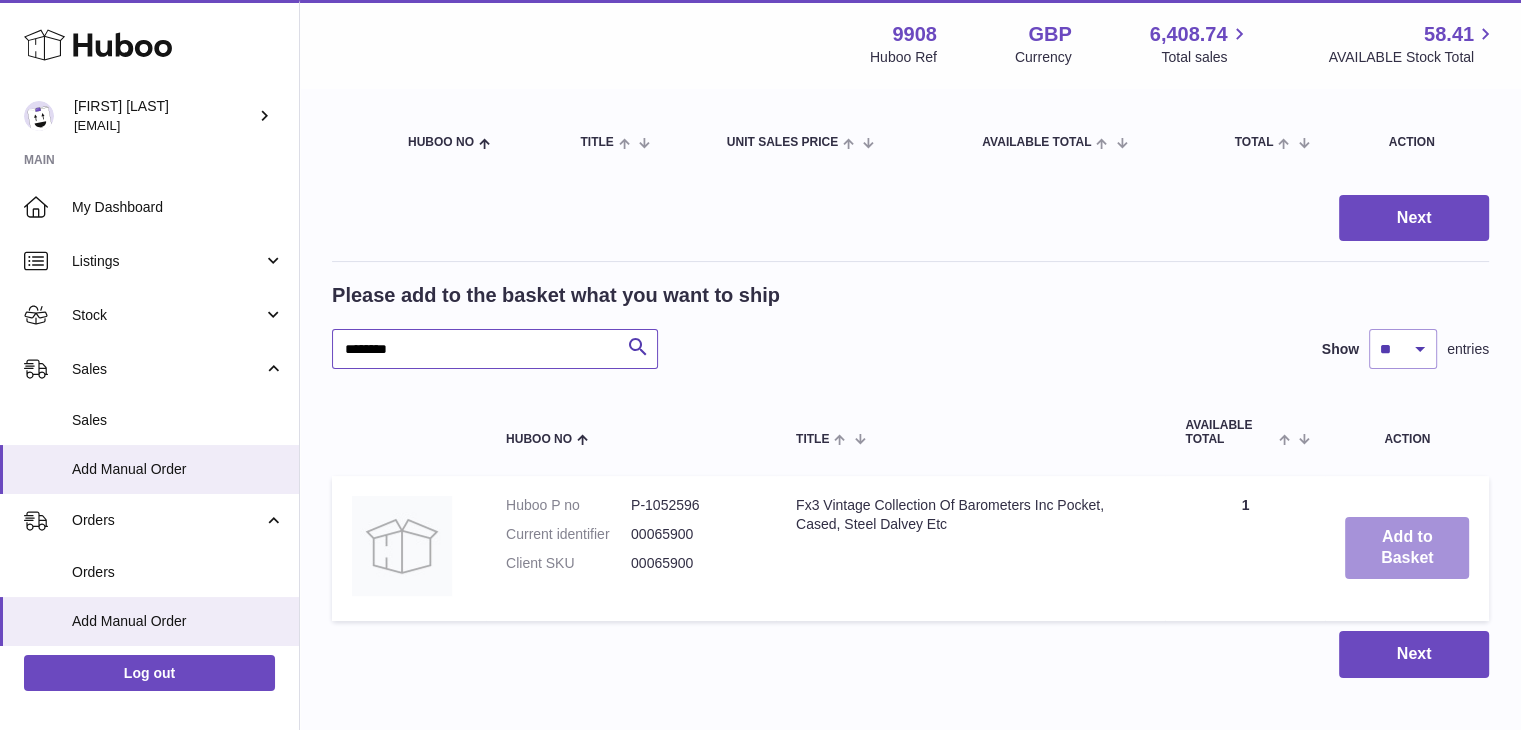 type on "********" 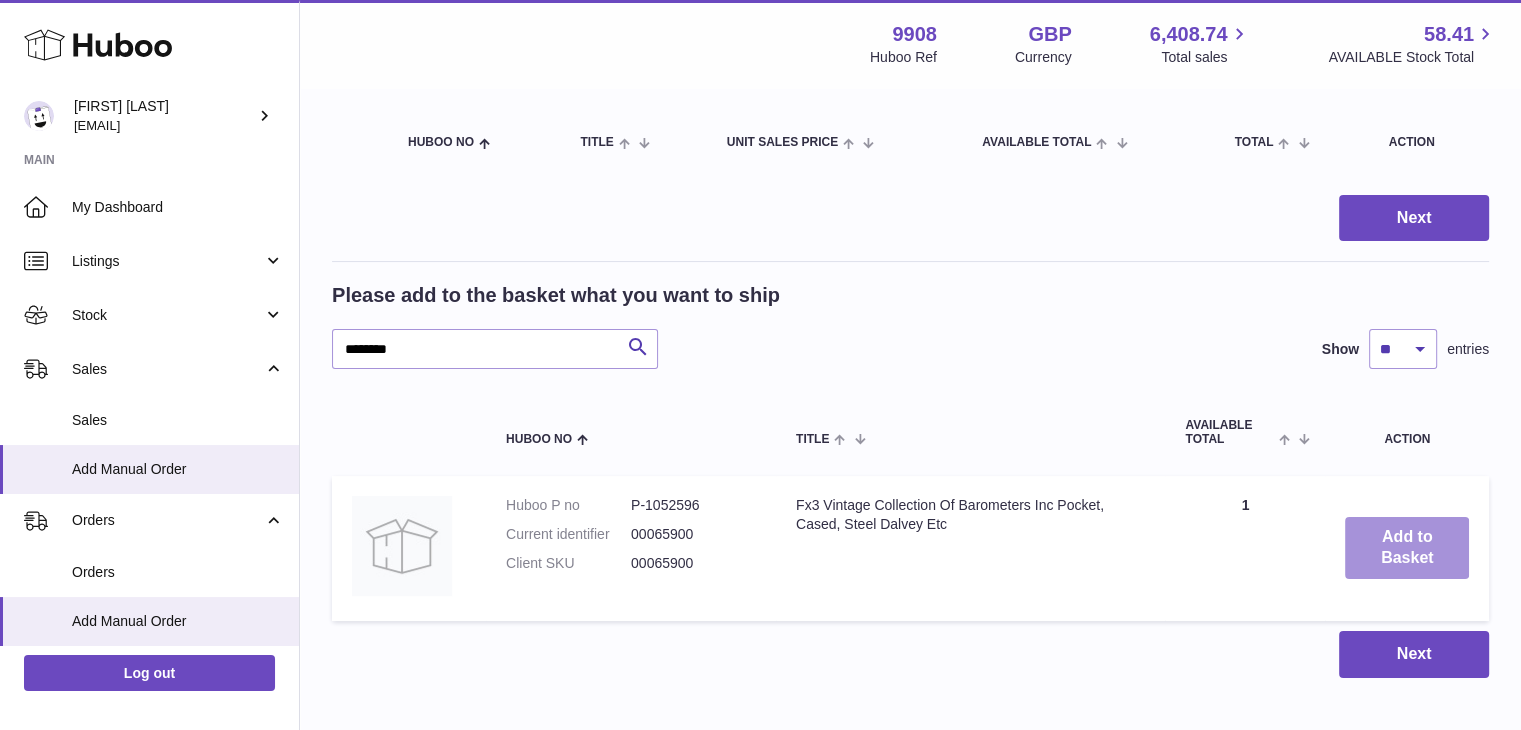 click on "Add to Basket" at bounding box center (1407, 548) 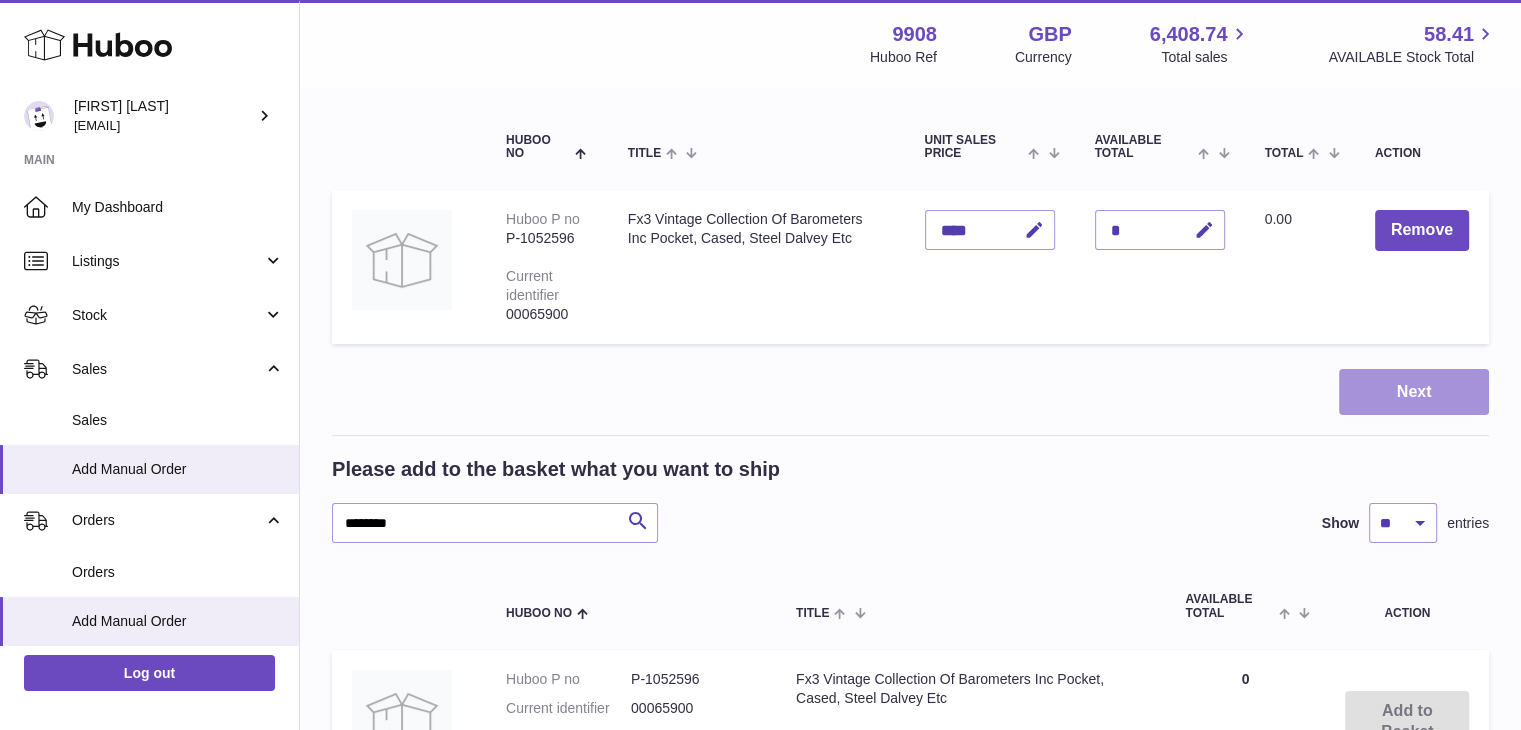 click on "Next" at bounding box center [1414, 392] 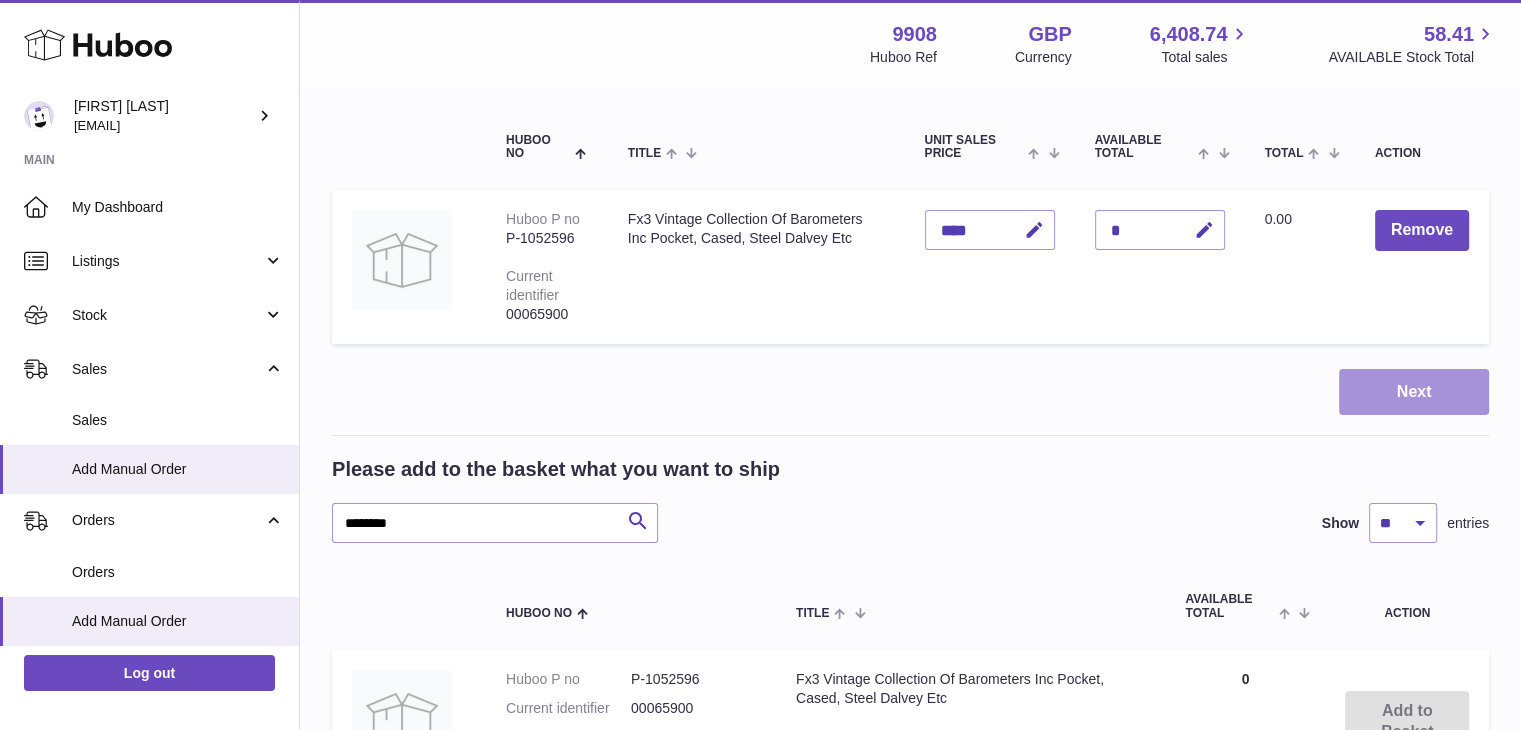 scroll, scrollTop: 0, scrollLeft: 0, axis: both 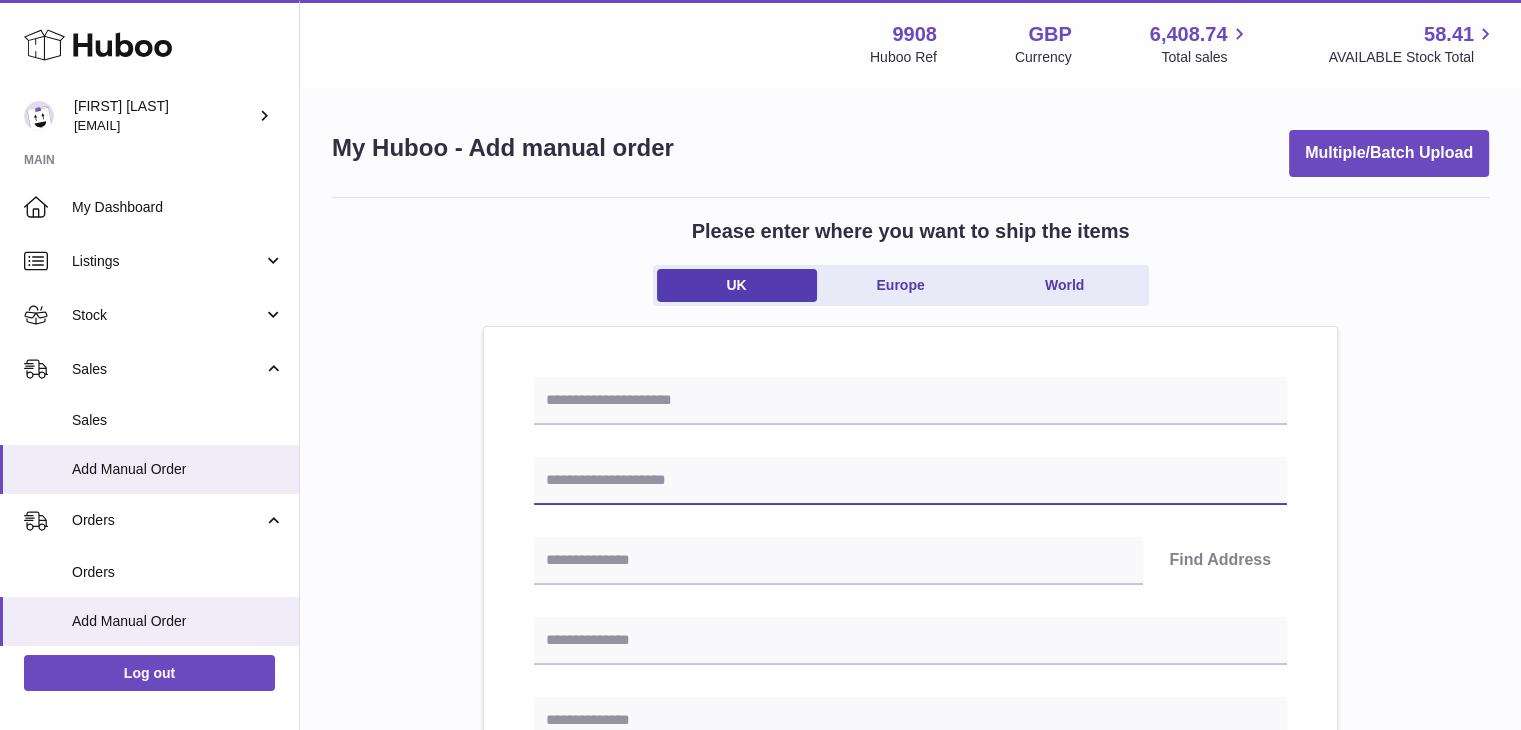click at bounding box center (910, 481) 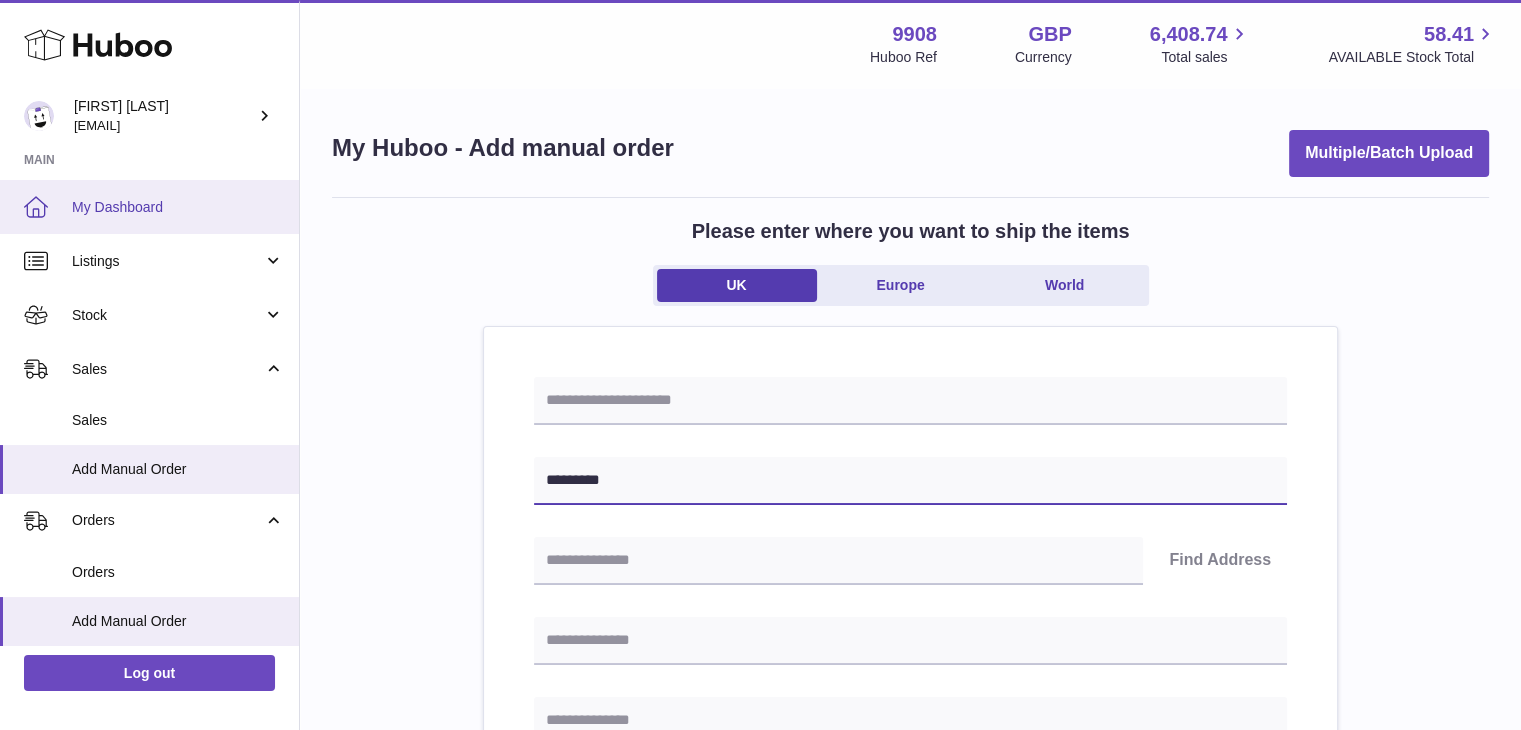 type on "*********" 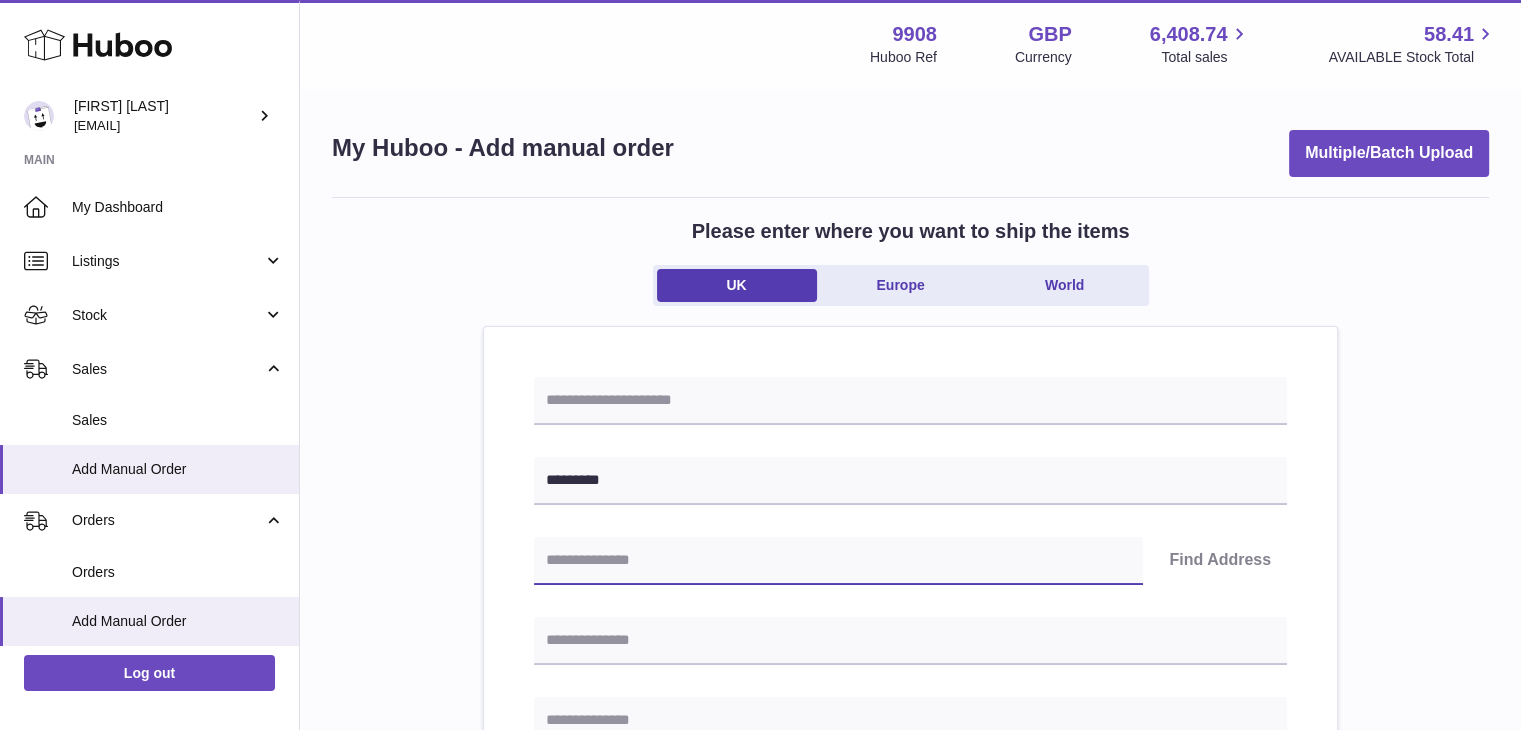 click at bounding box center (838, 561) 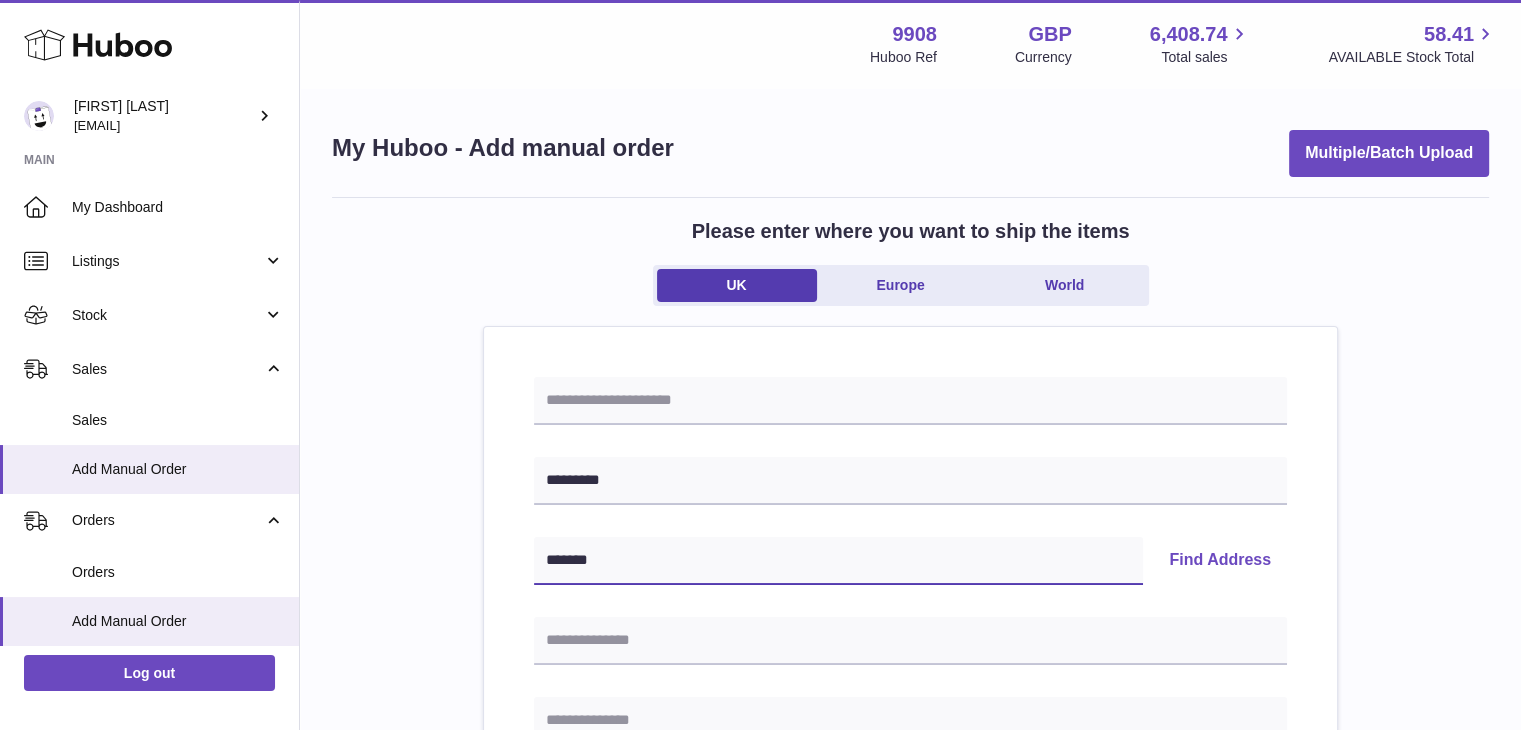 type on "*******" 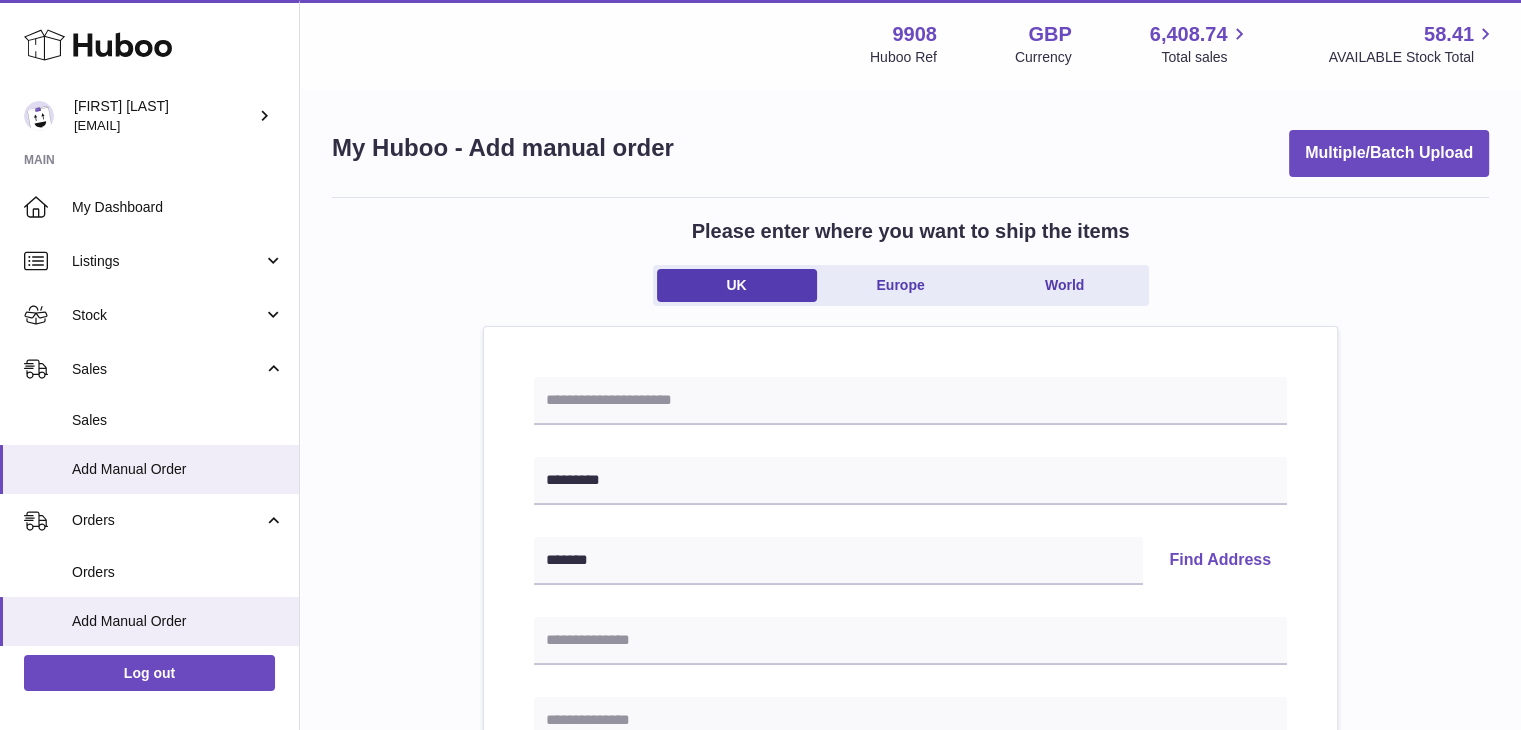 click on "Find Address" at bounding box center (1220, 561) 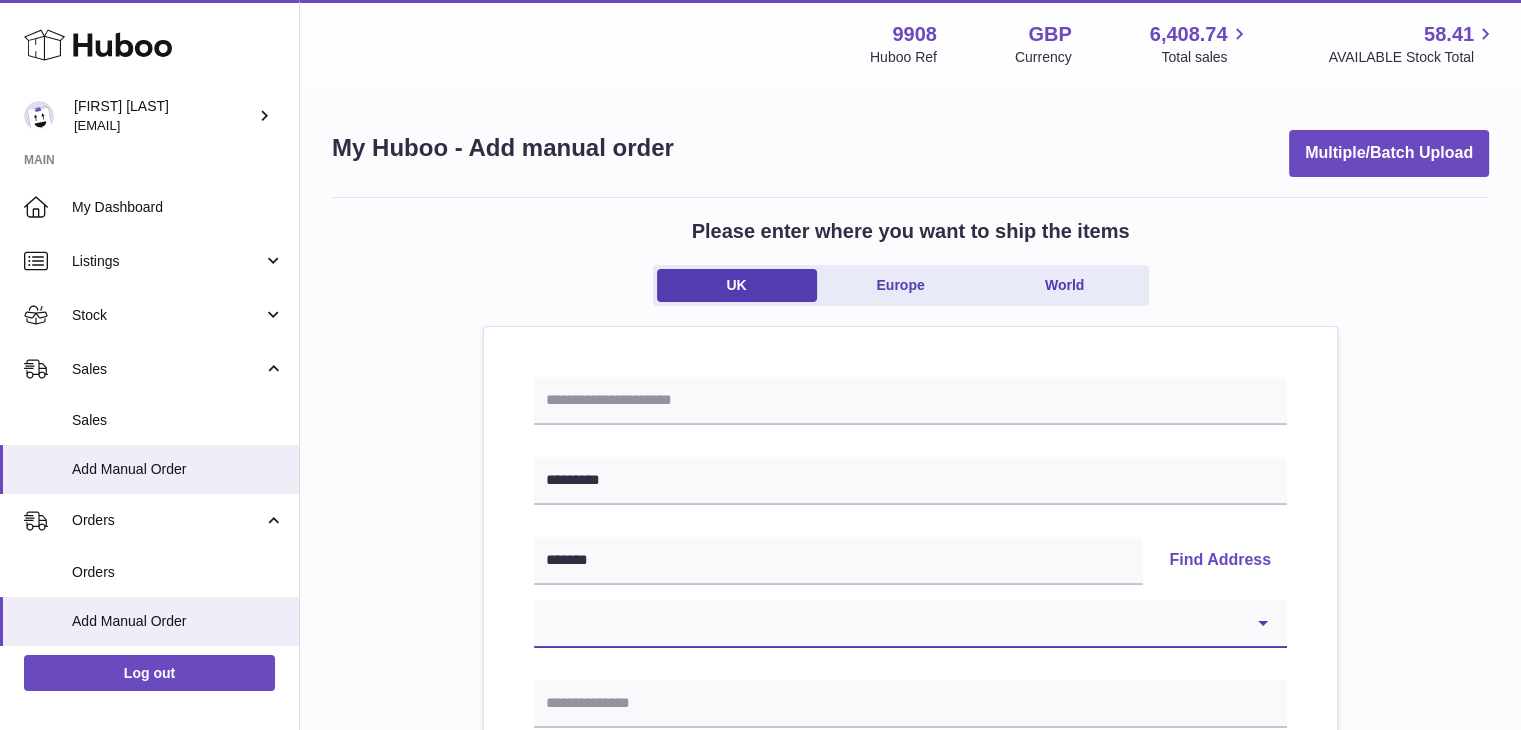 click on "**********" at bounding box center [910, 624] 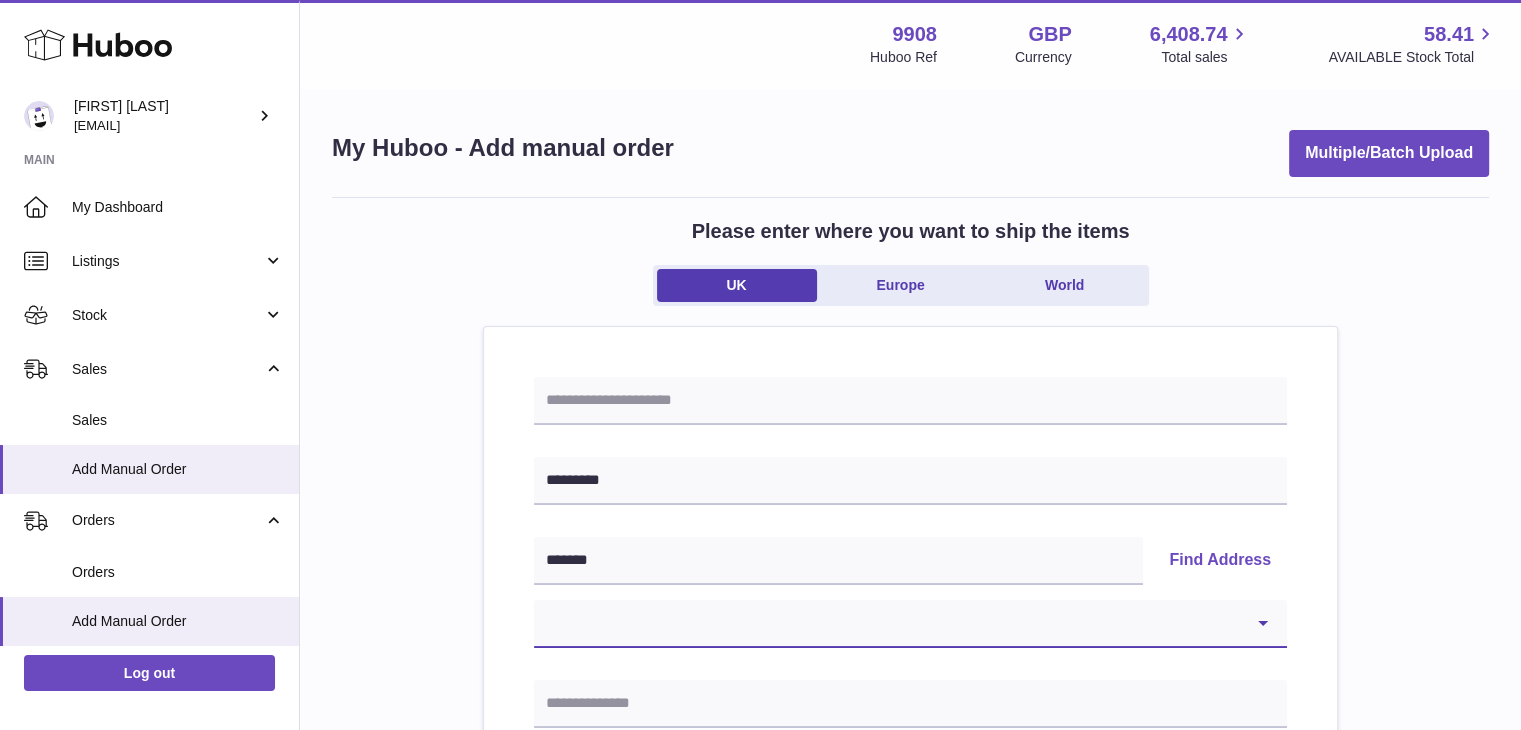 select on "**" 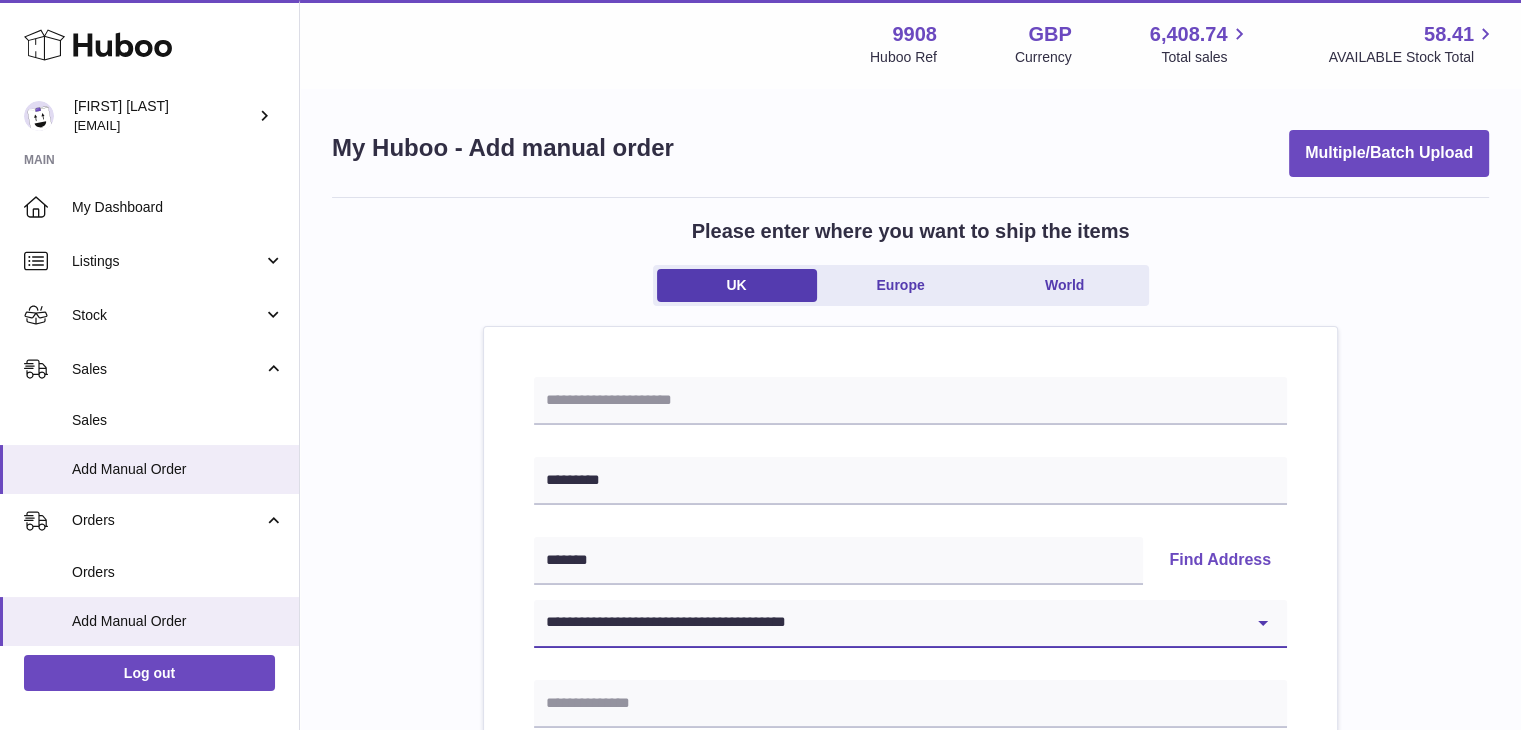 click on "**********" at bounding box center (910, 624) 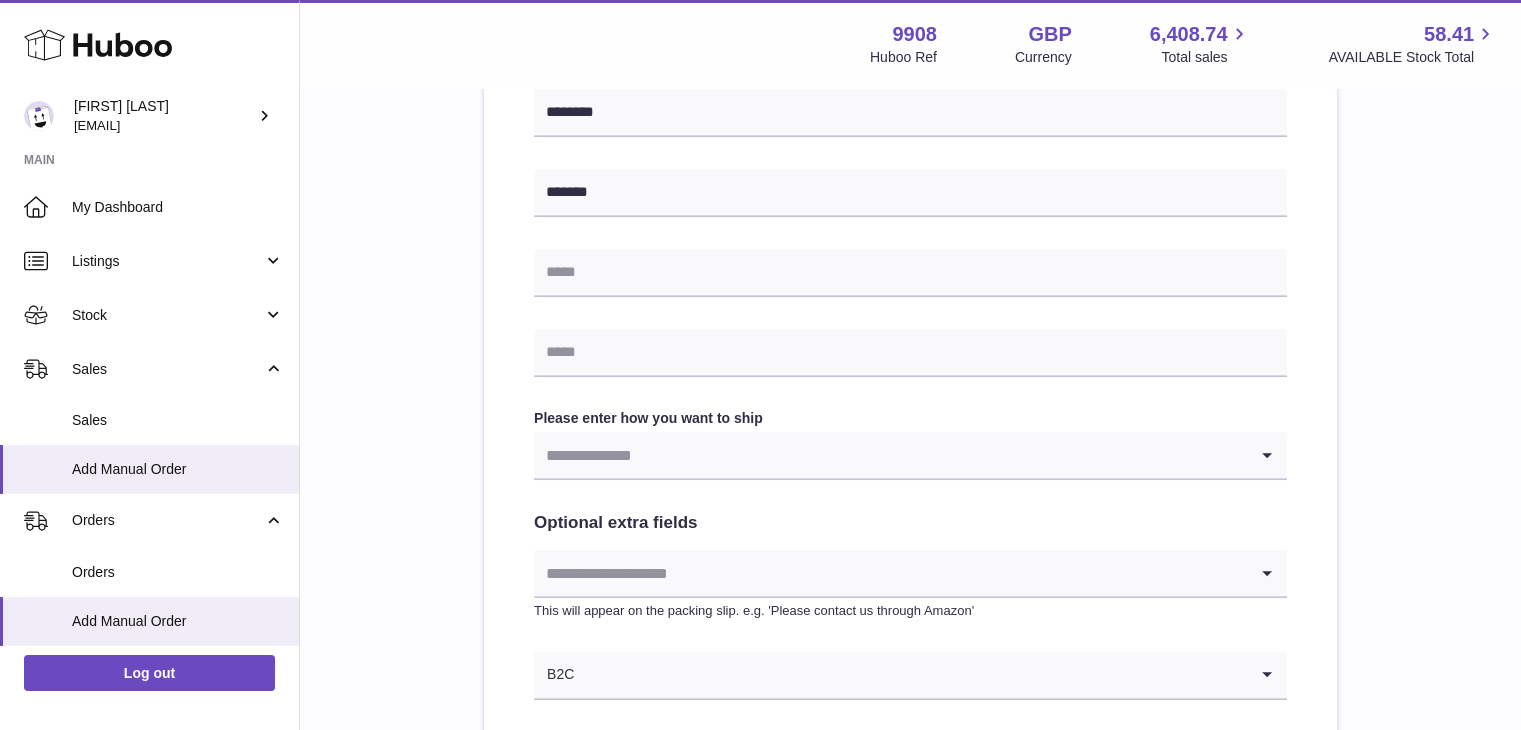 scroll, scrollTop: 844, scrollLeft: 0, axis: vertical 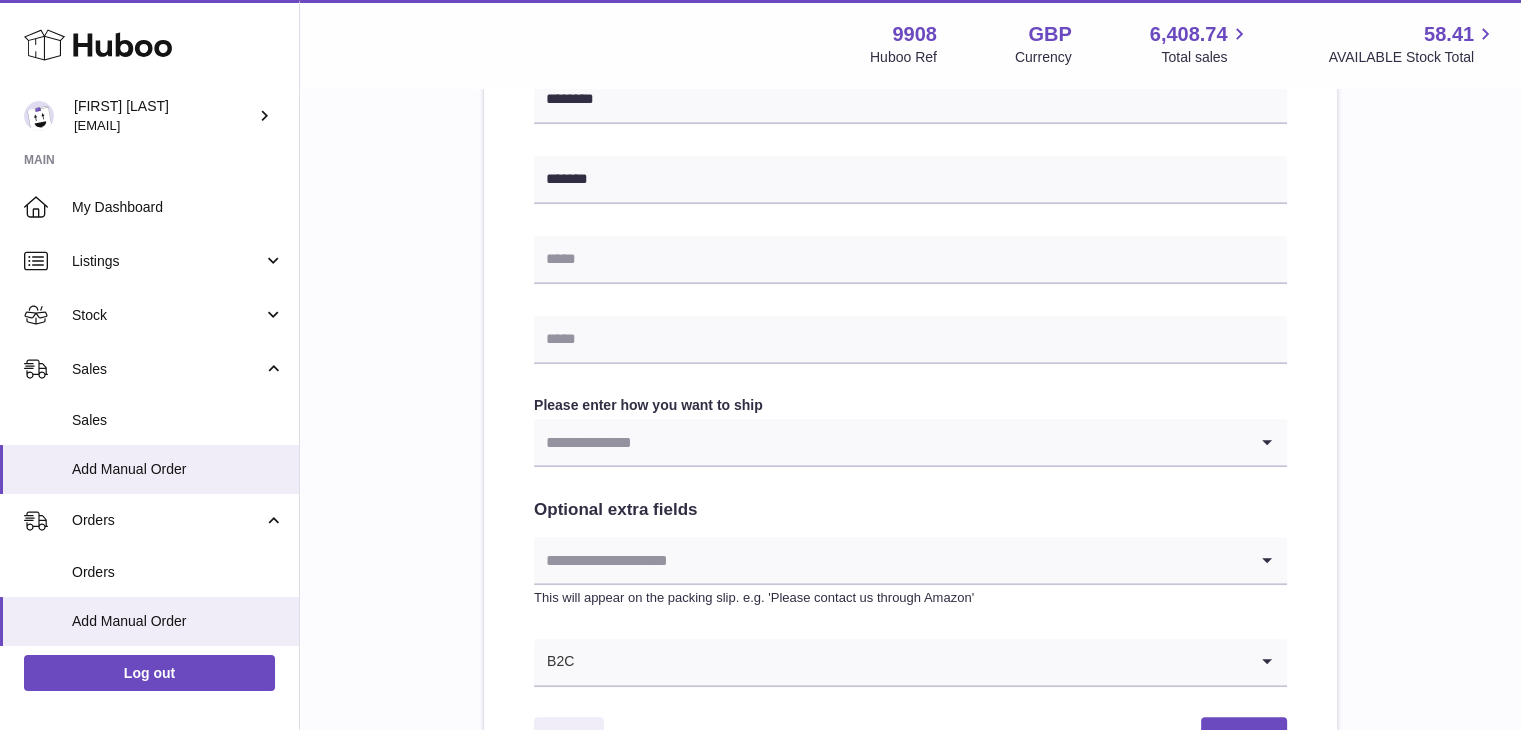 click at bounding box center [890, 442] 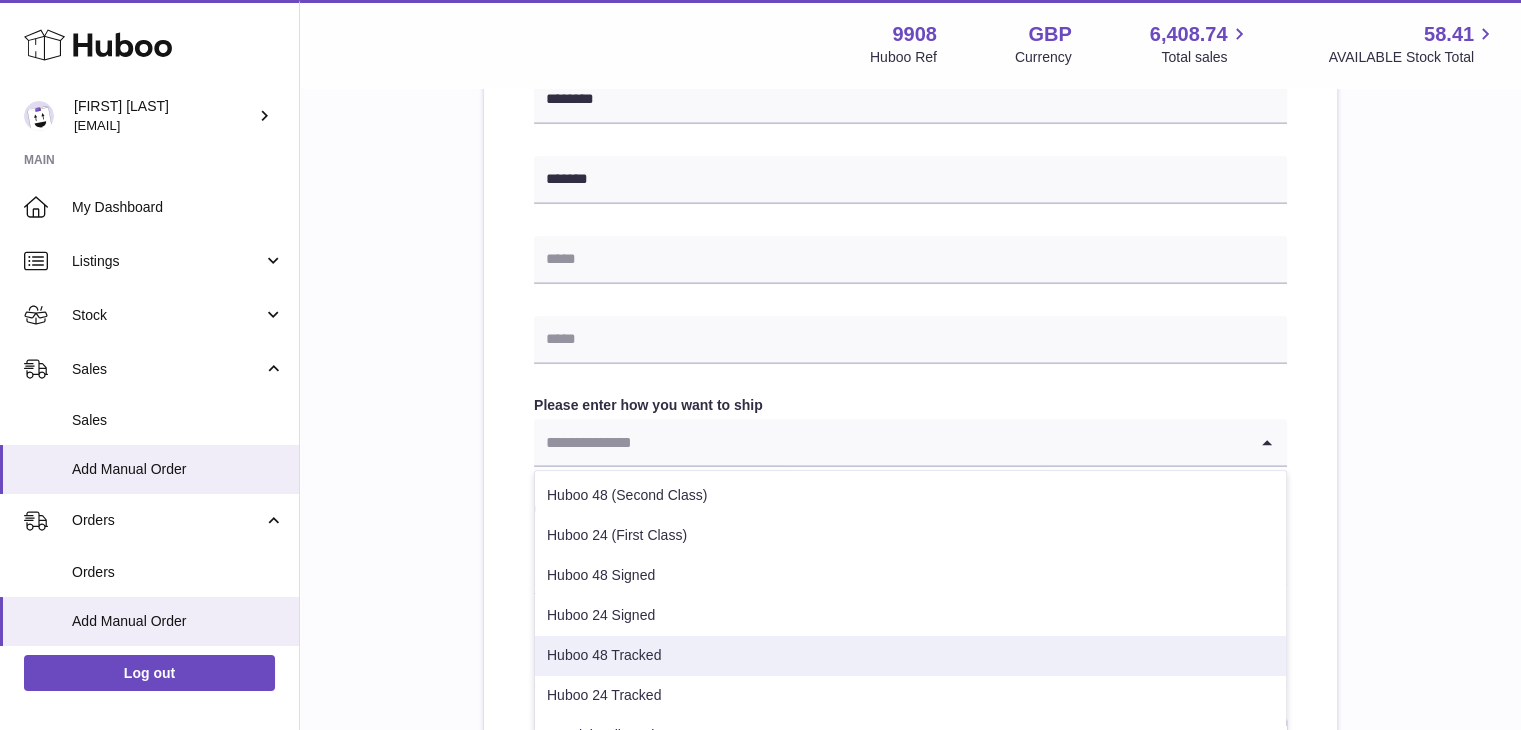 click on "Huboo 48 Tracked" at bounding box center (910, 656) 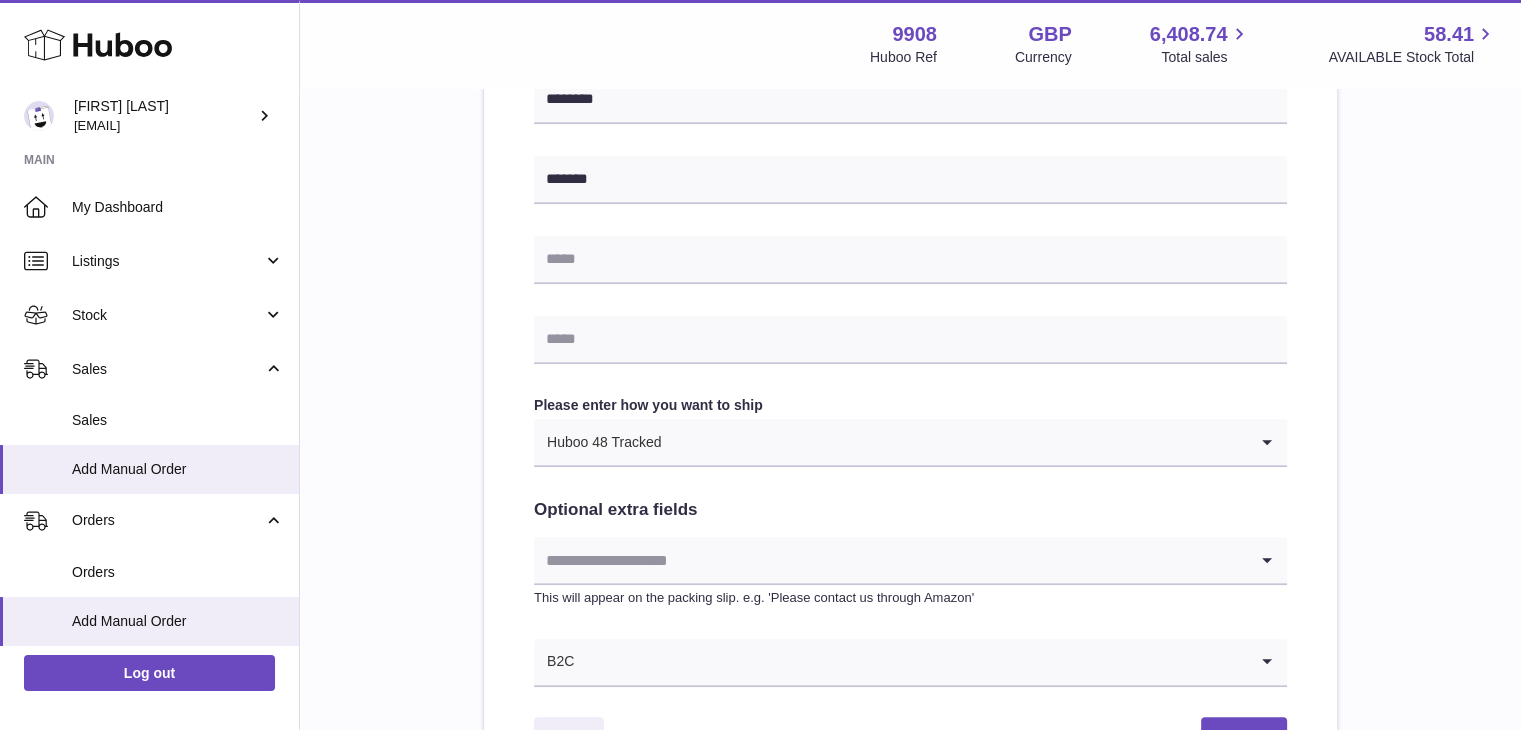 click at bounding box center (890, 560) 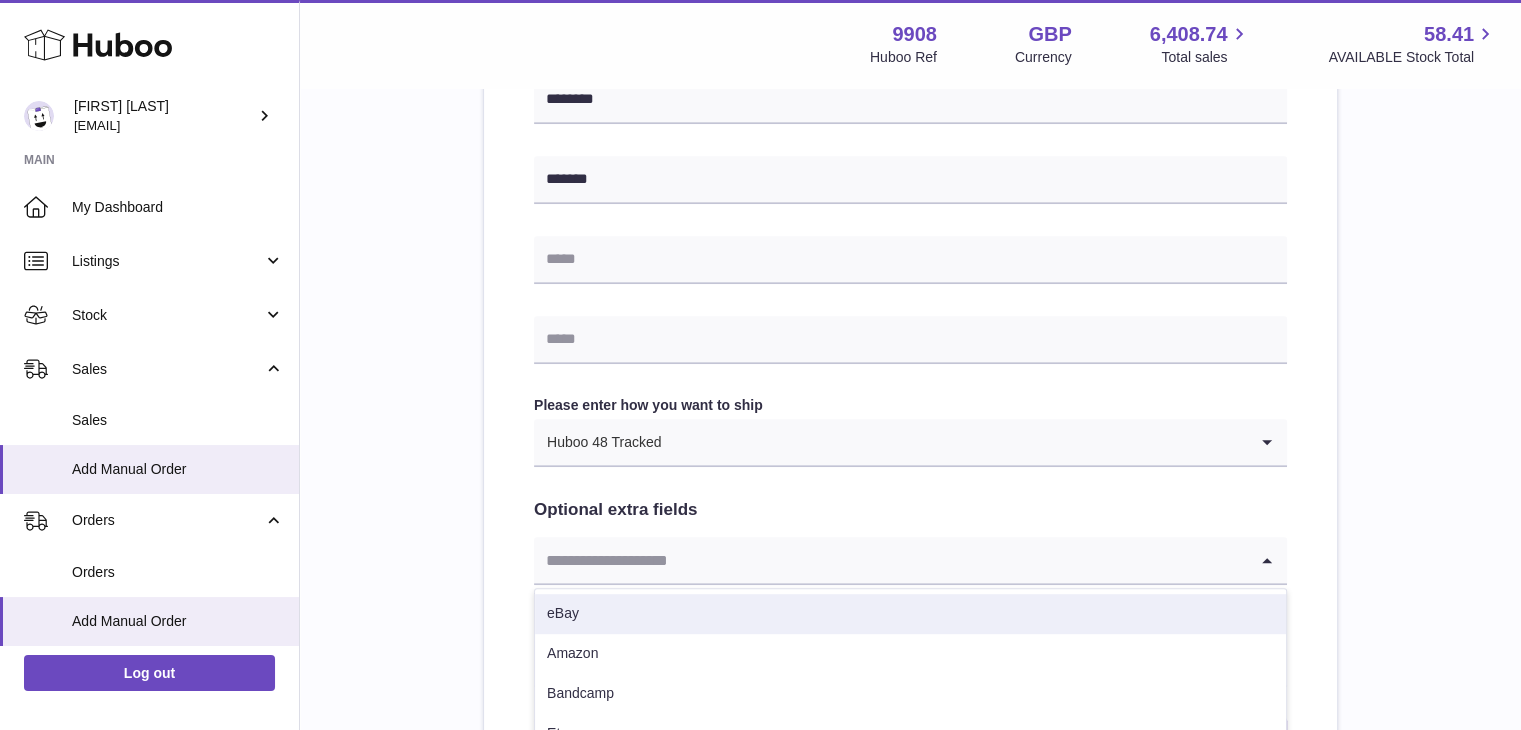 click on "eBay" at bounding box center (910, 614) 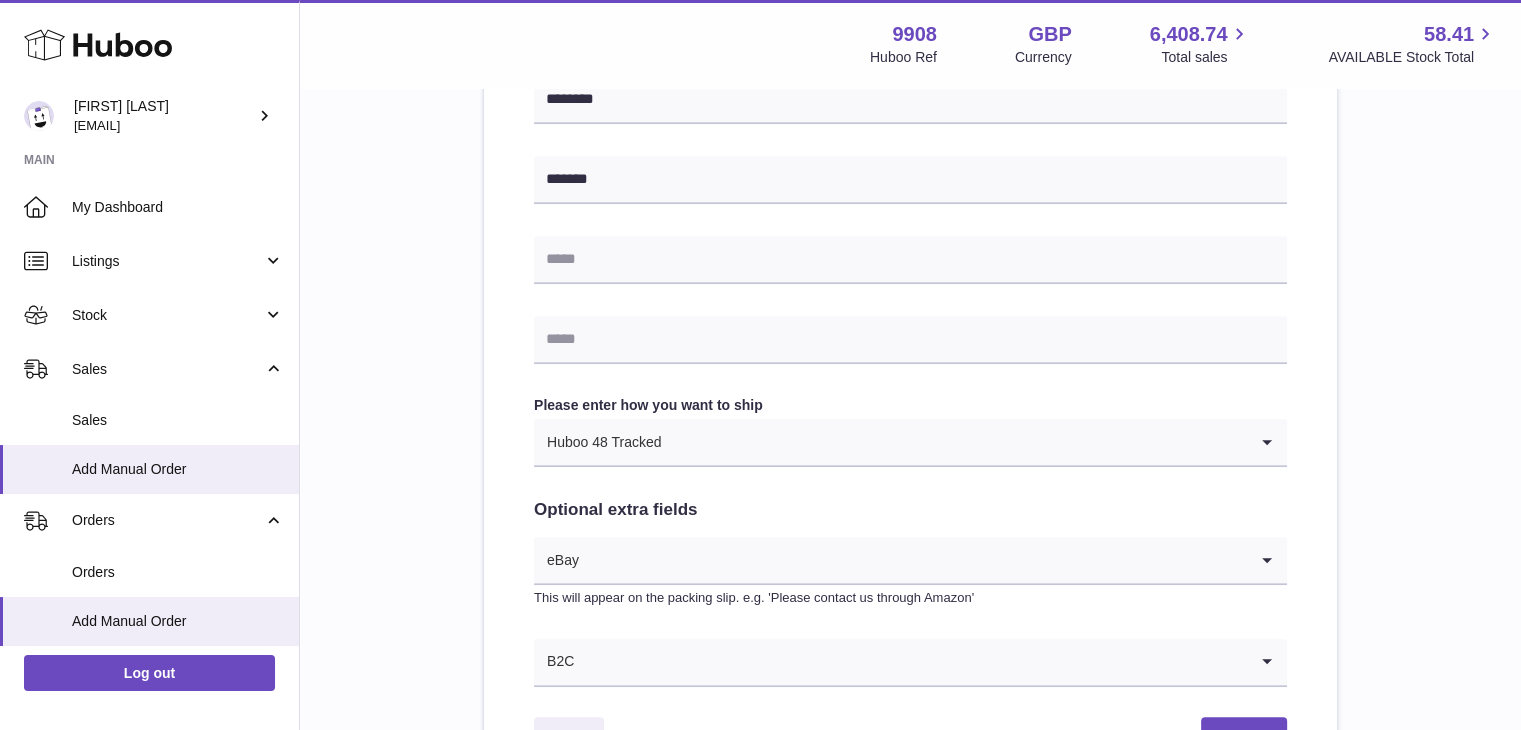 scroll, scrollTop: 1056, scrollLeft: 0, axis: vertical 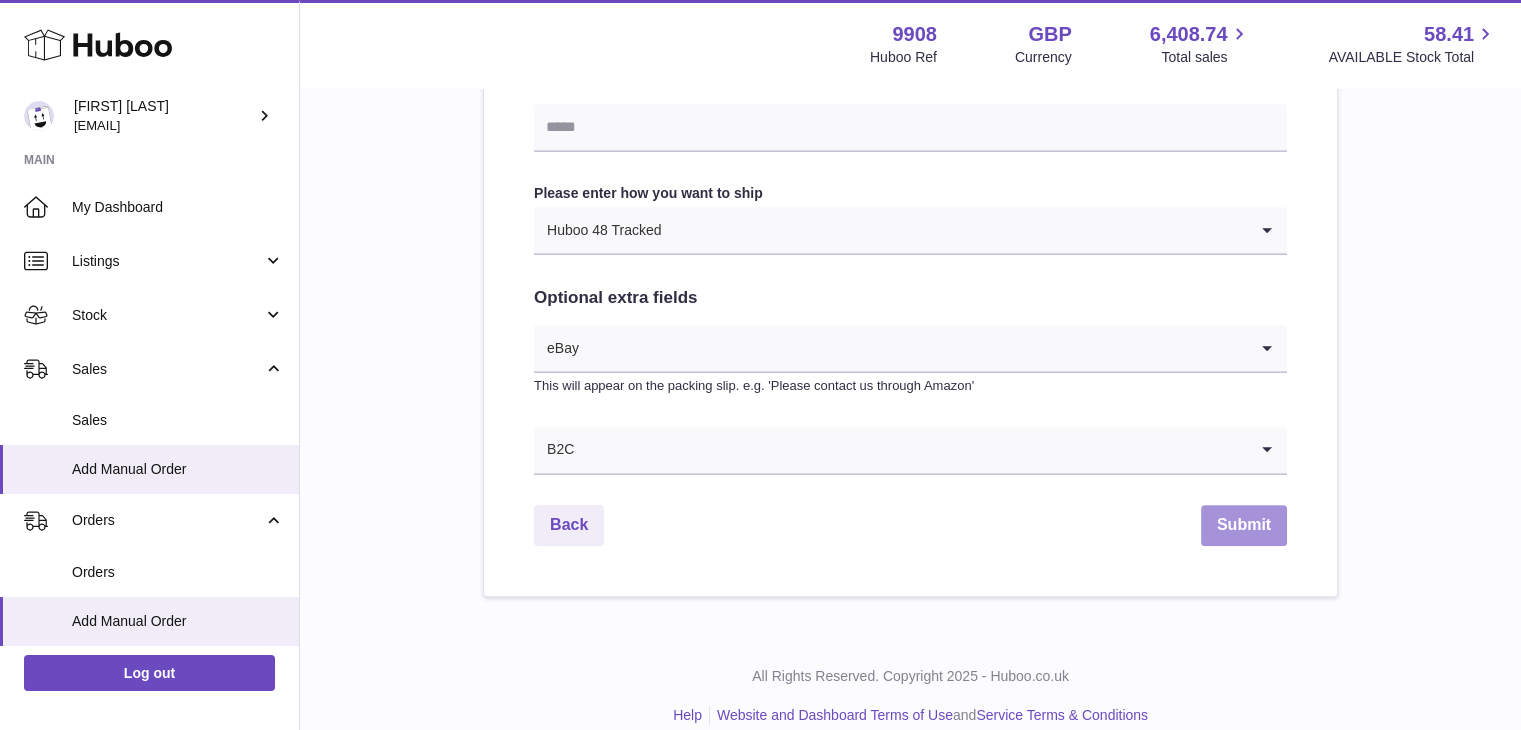 click on "Submit" at bounding box center (1244, 525) 